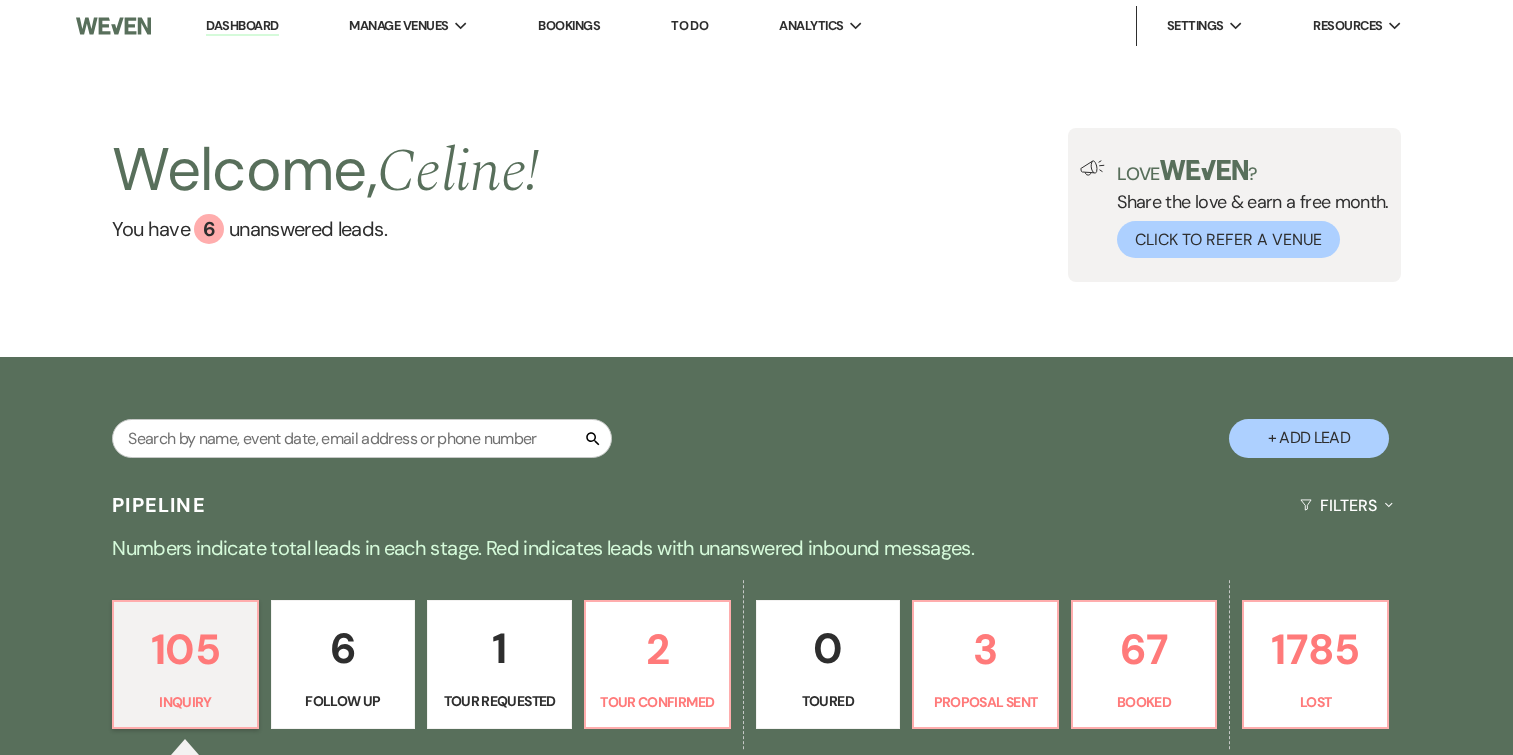 scroll, scrollTop: 252, scrollLeft: 0, axis: vertical 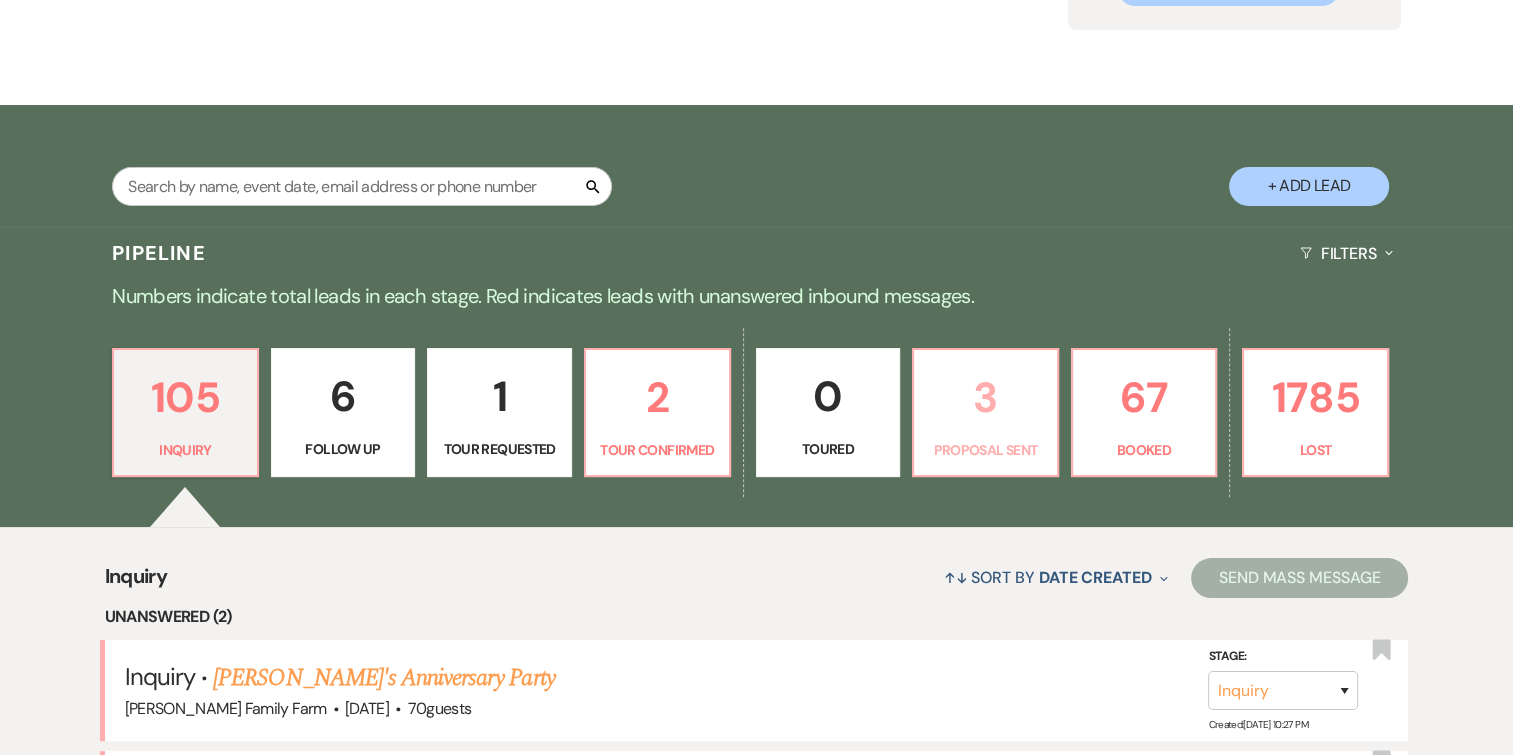 click on "3 Proposal Sent" at bounding box center [985, 413] 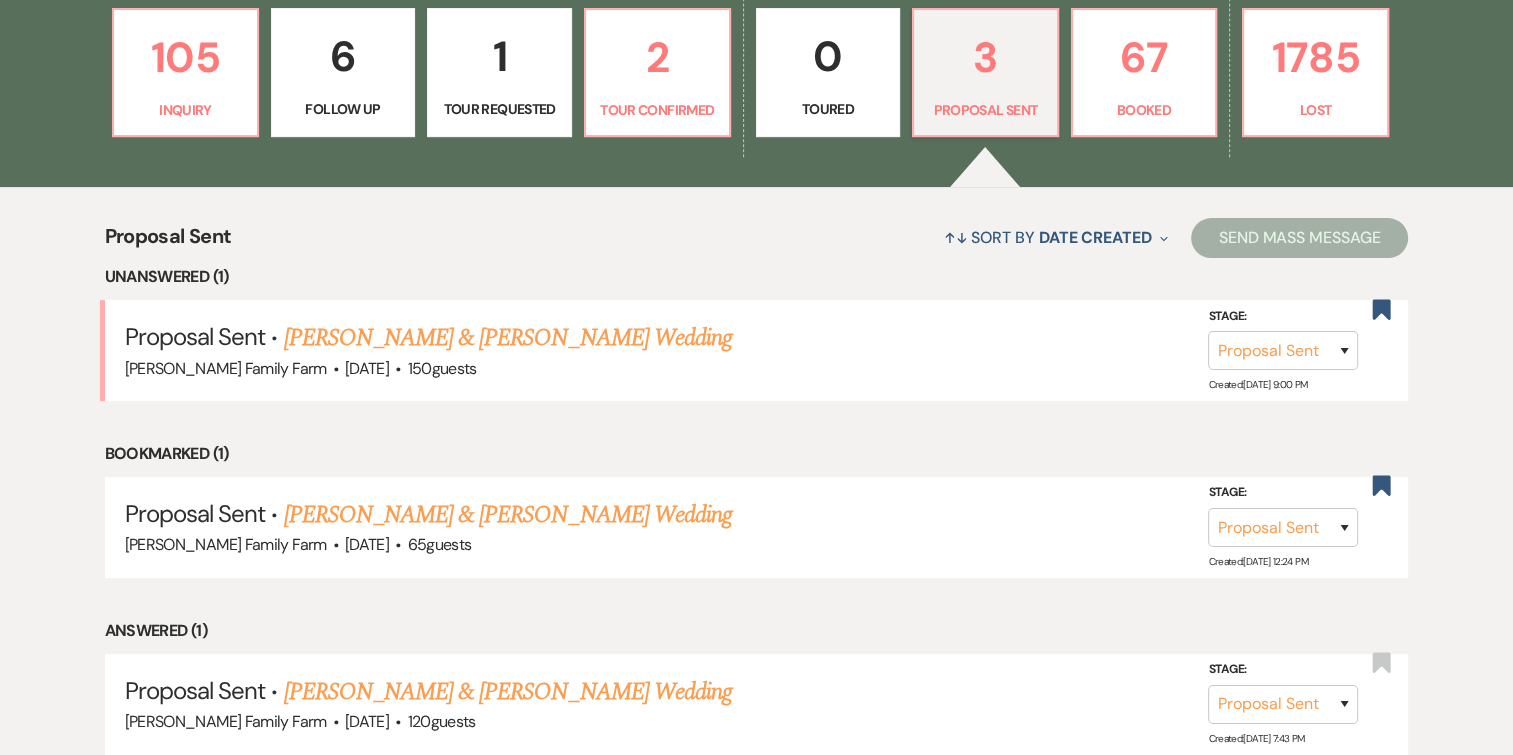 scroll, scrollTop: 590, scrollLeft: 0, axis: vertical 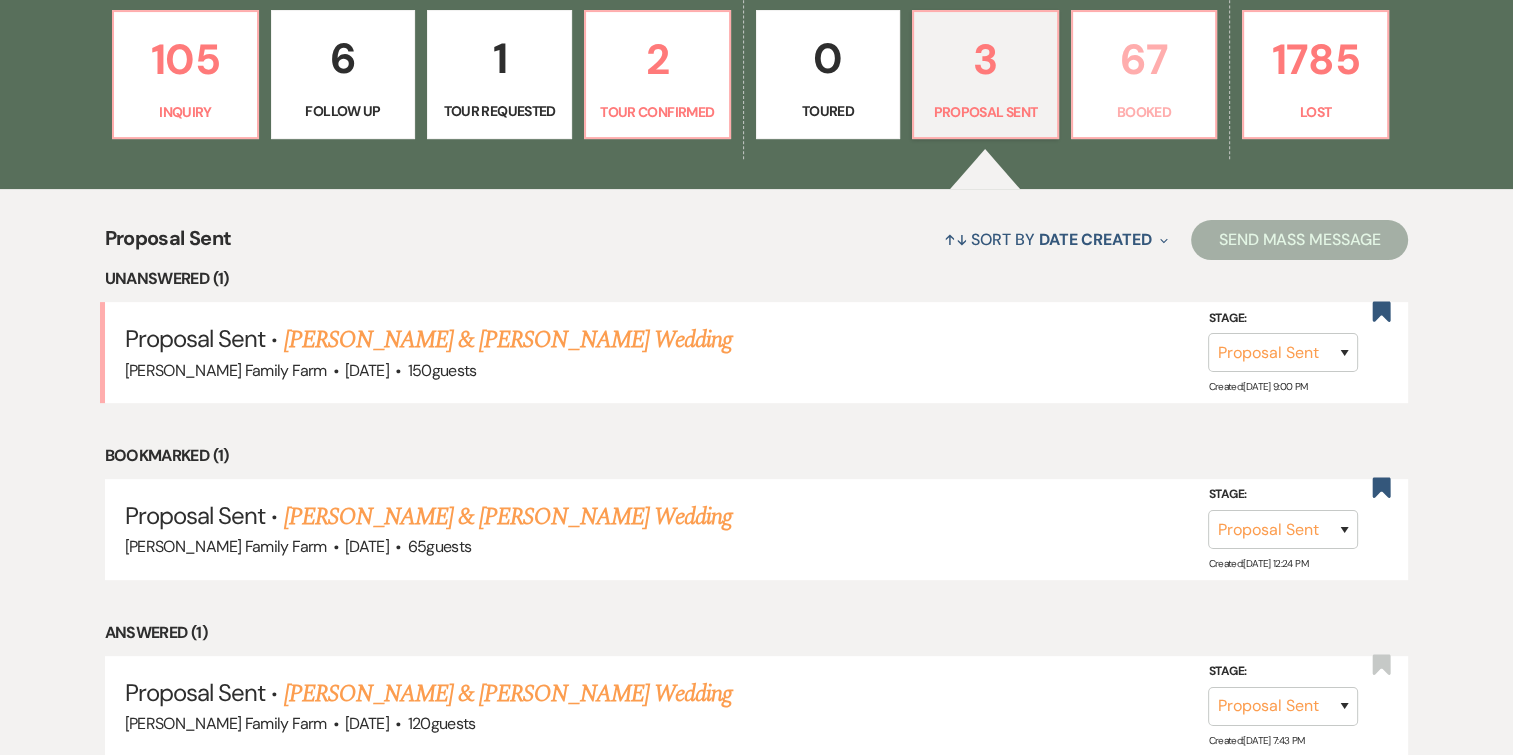 click on "Booked" at bounding box center (1144, 112) 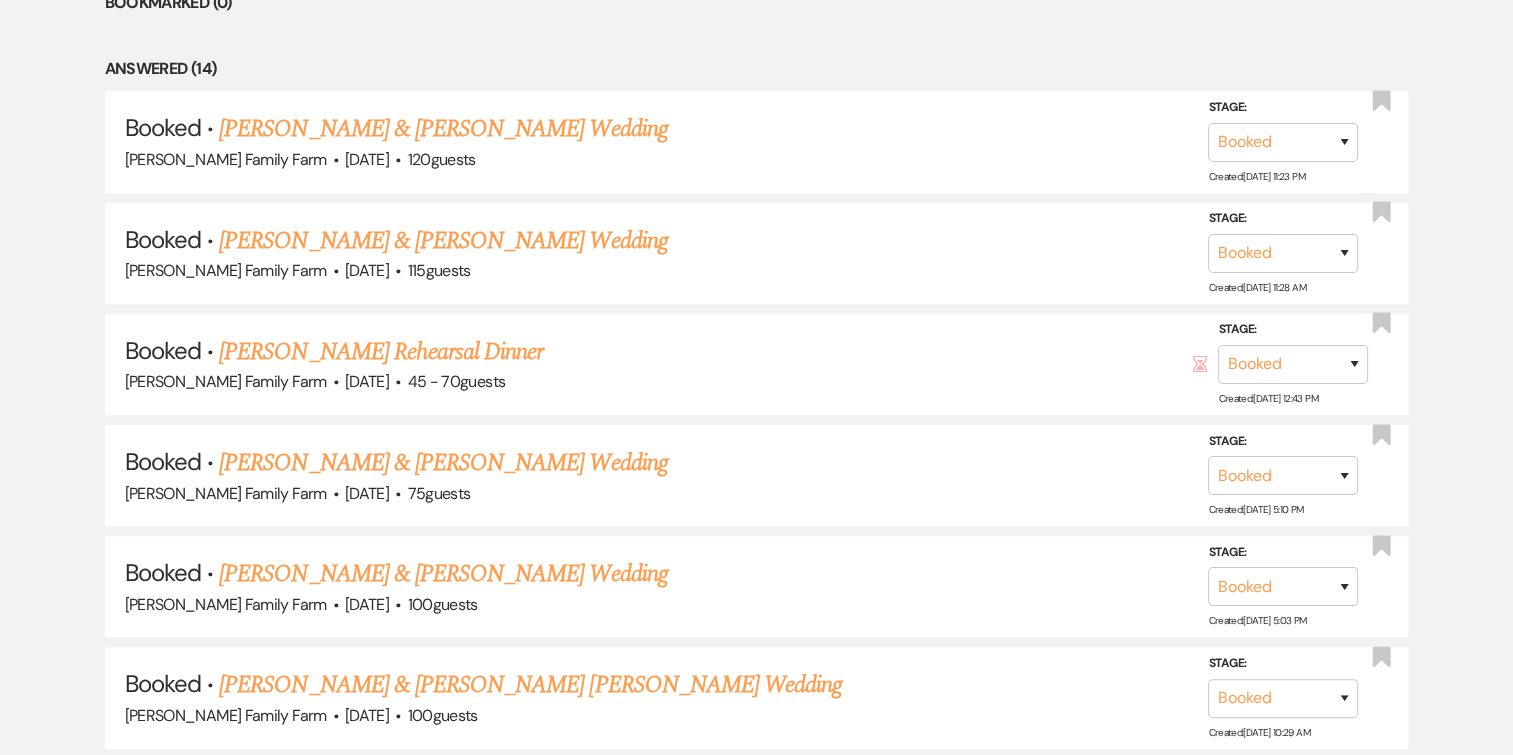 scroll, scrollTop: 1044, scrollLeft: 0, axis: vertical 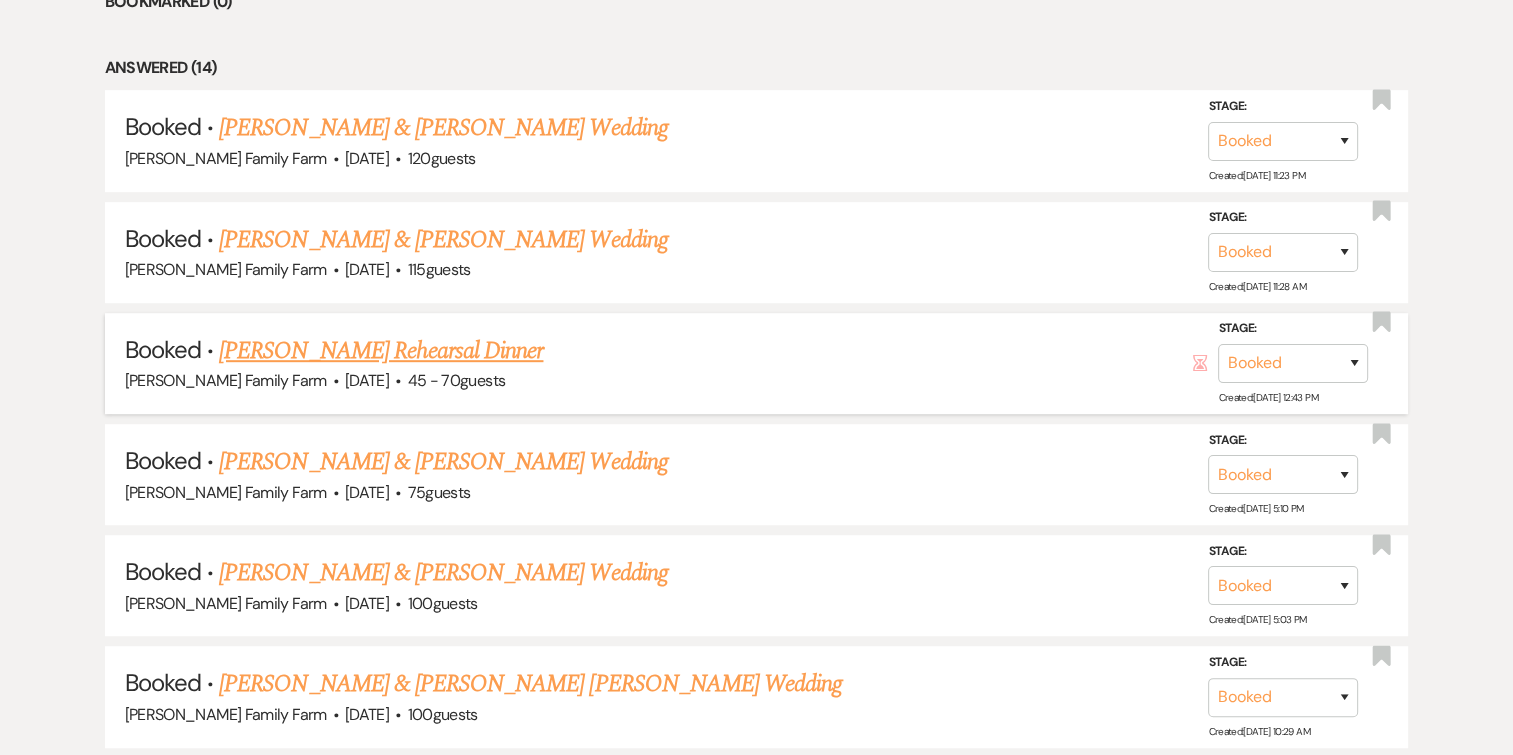 click on "[PERSON_NAME] Rehearsal Dinner" at bounding box center [381, 351] 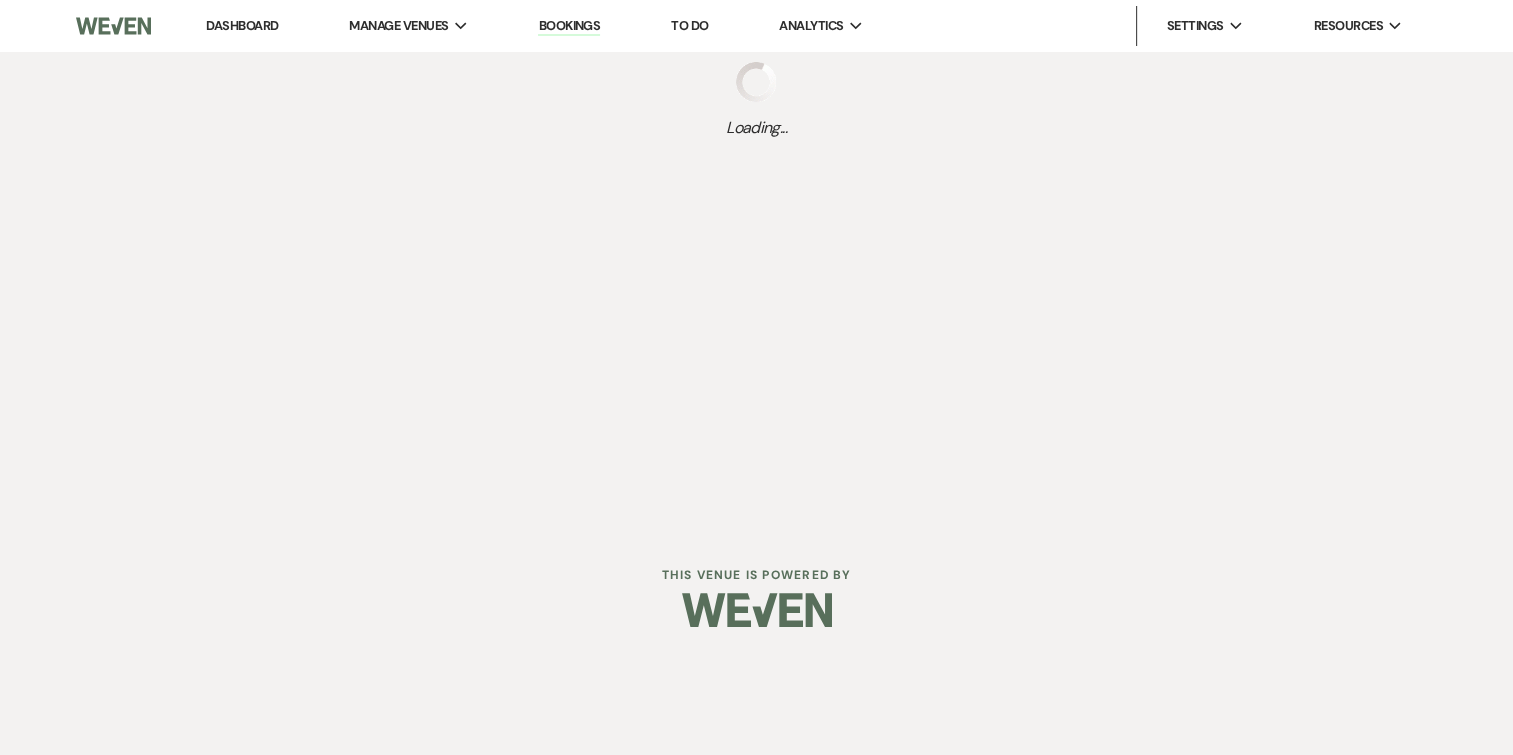 scroll, scrollTop: 0, scrollLeft: 0, axis: both 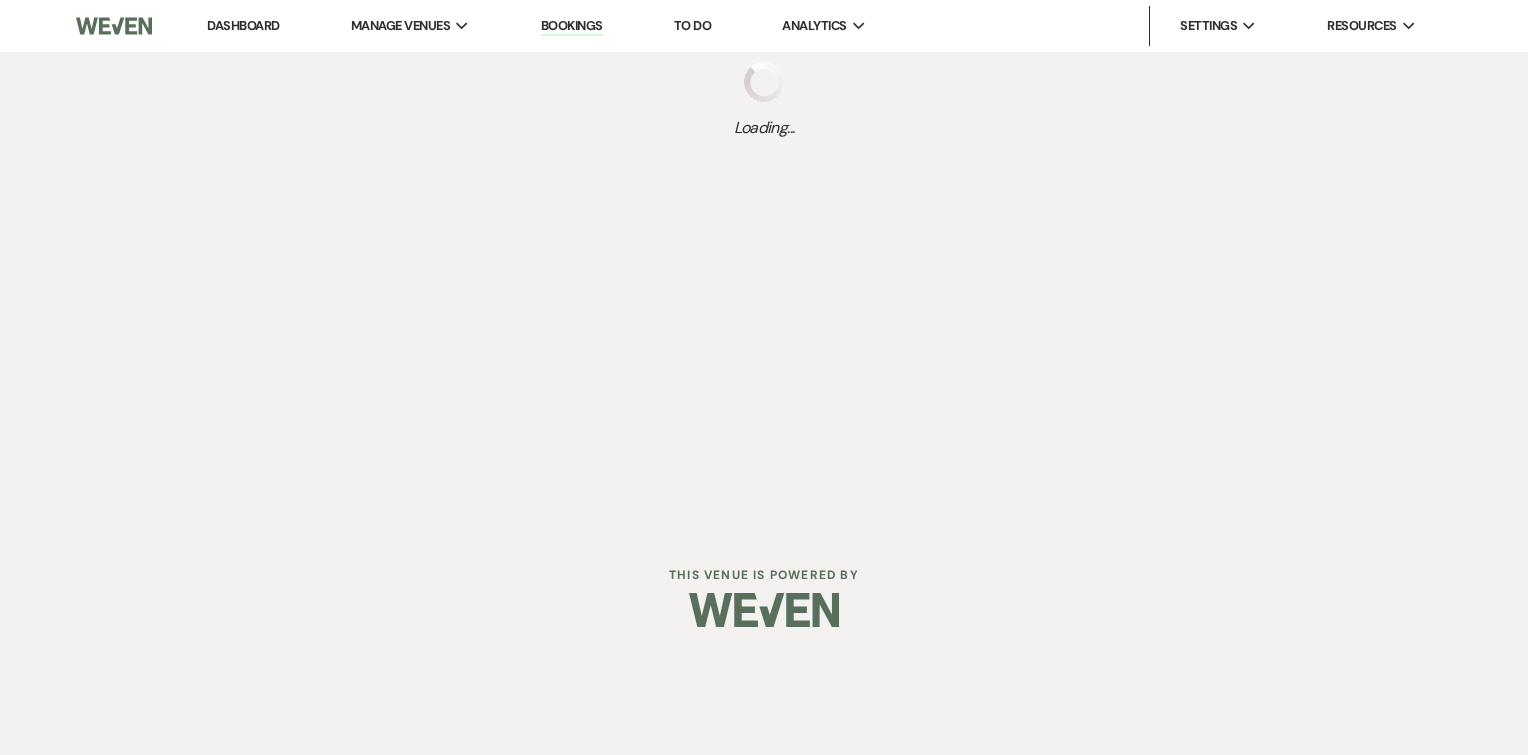 select on "5" 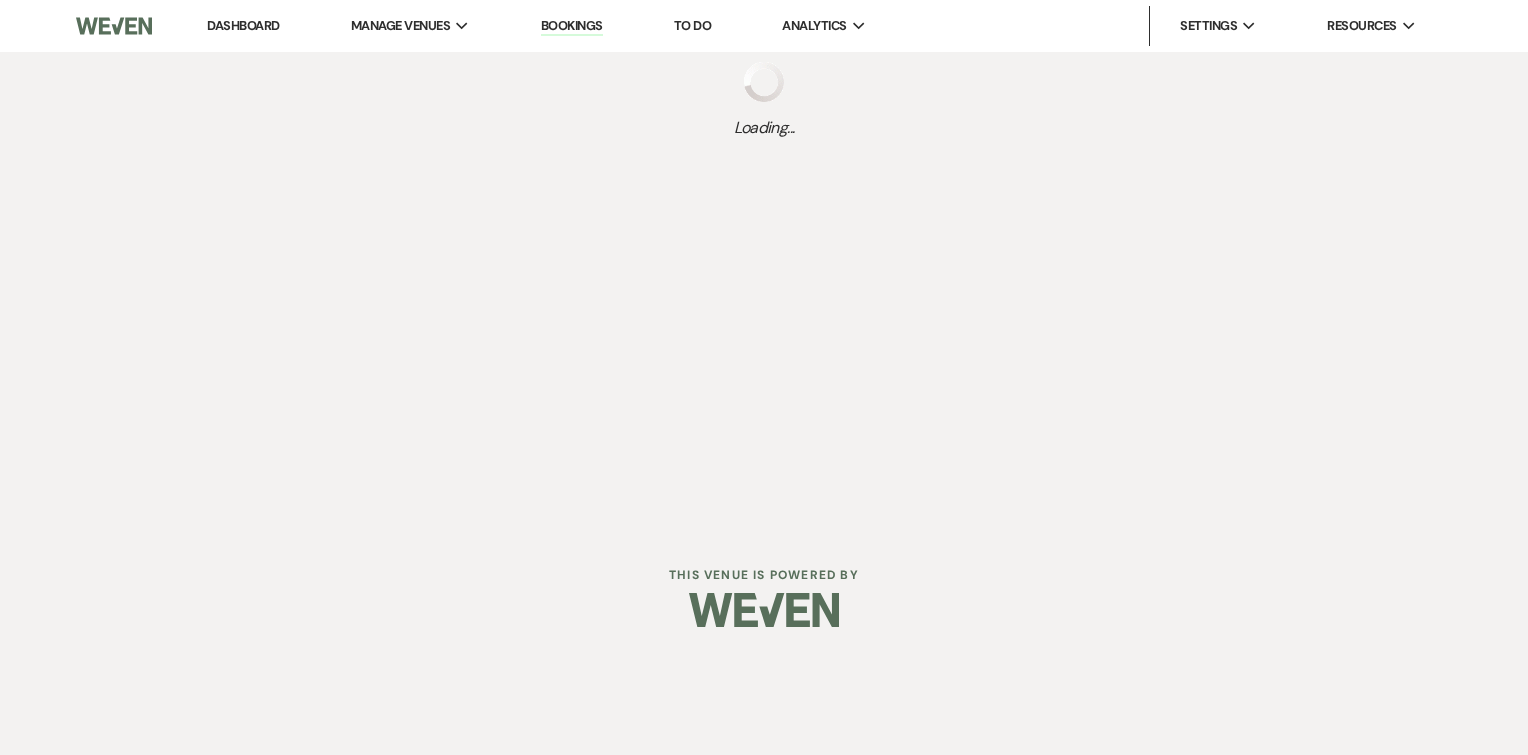 select on "11" 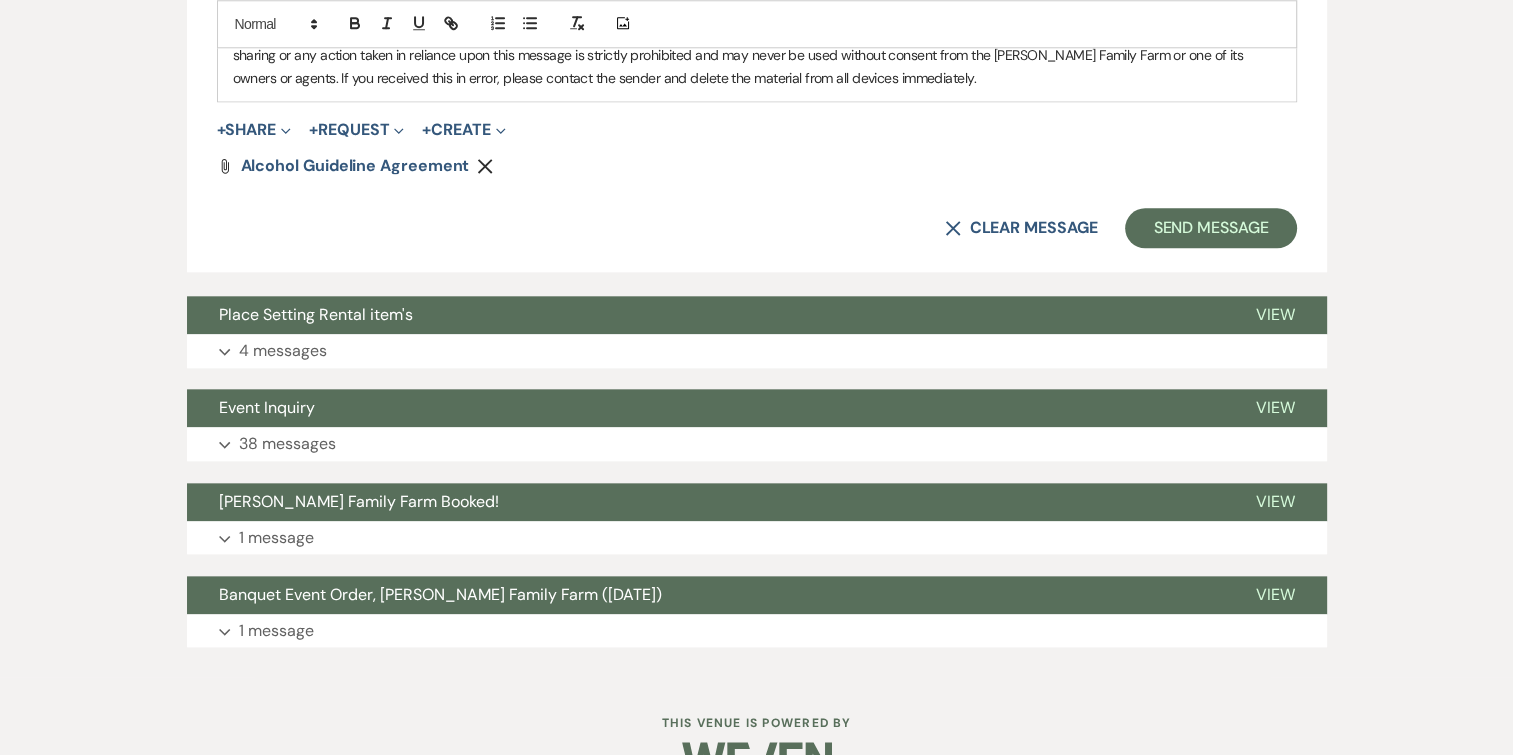 scroll, scrollTop: 2144, scrollLeft: 0, axis: vertical 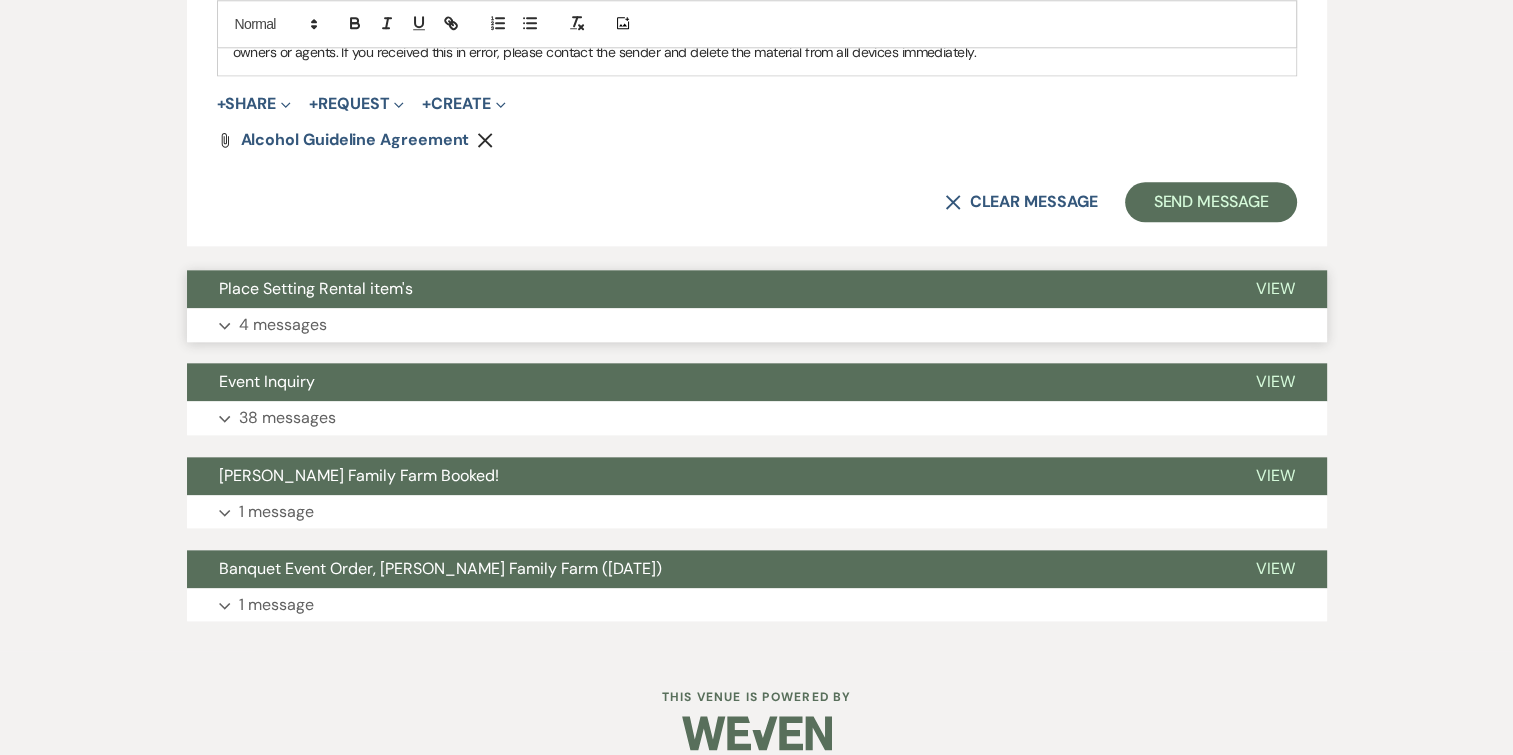 click on "4 messages" at bounding box center [283, 325] 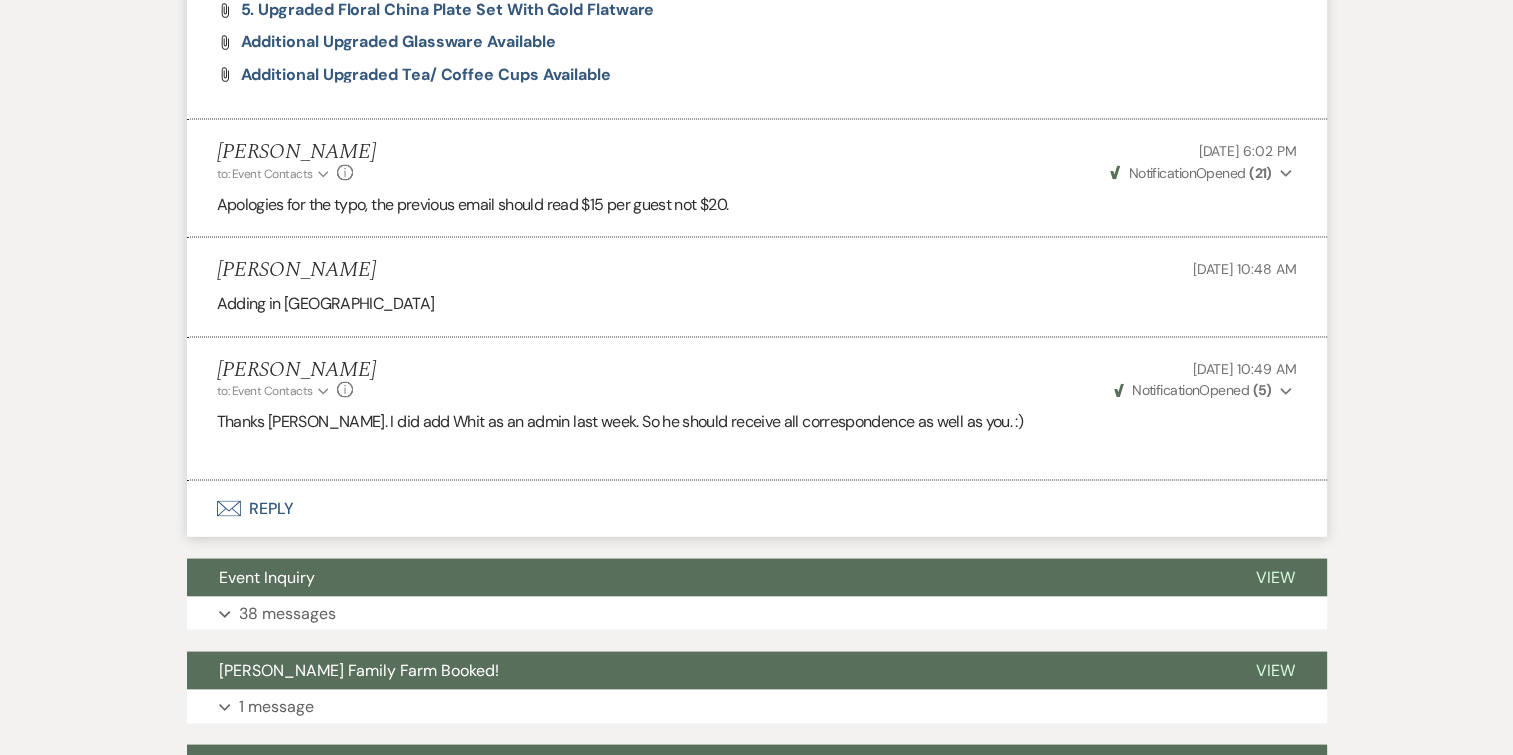 scroll, scrollTop: 3915, scrollLeft: 0, axis: vertical 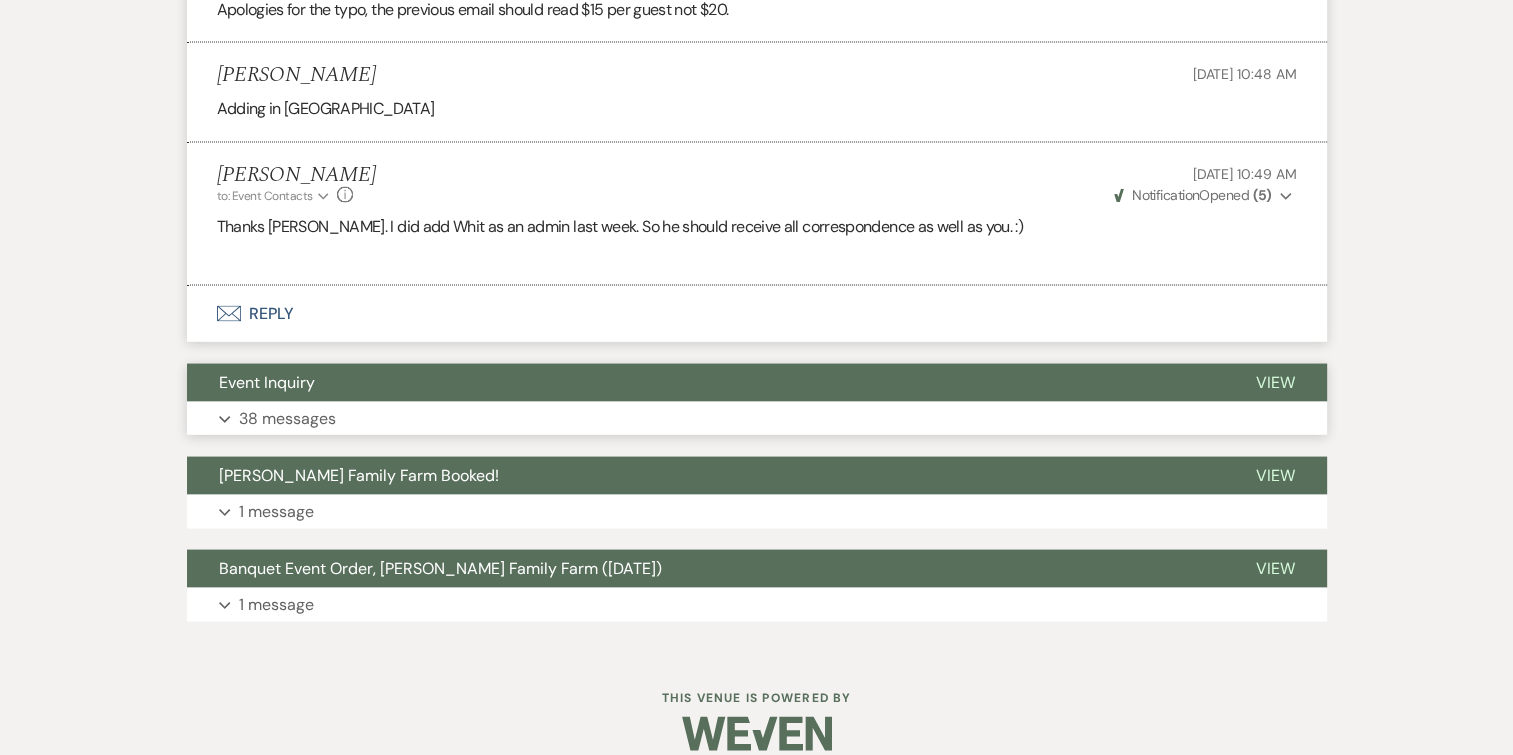 click on "38 messages" at bounding box center [287, 419] 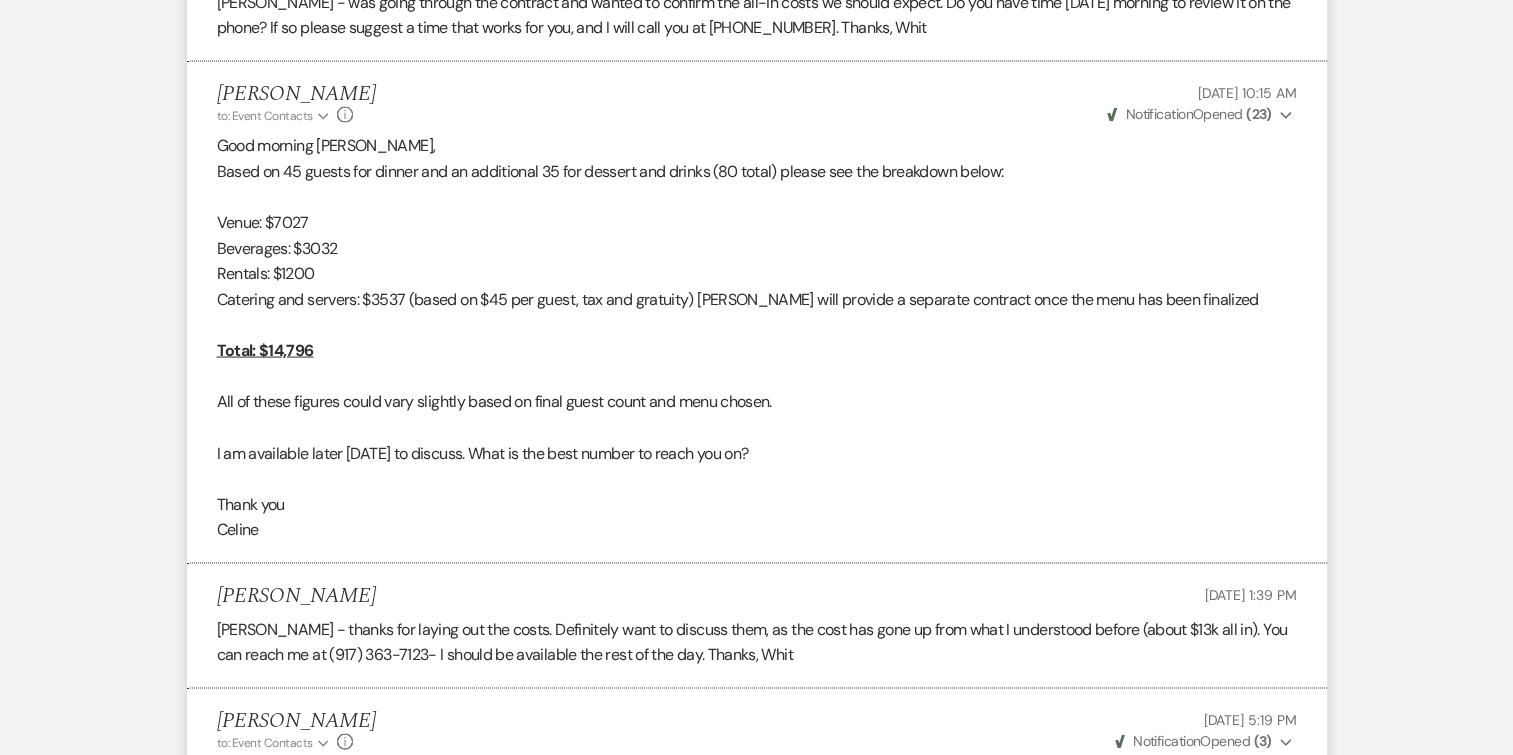 scroll, scrollTop: 11544, scrollLeft: 0, axis: vertical 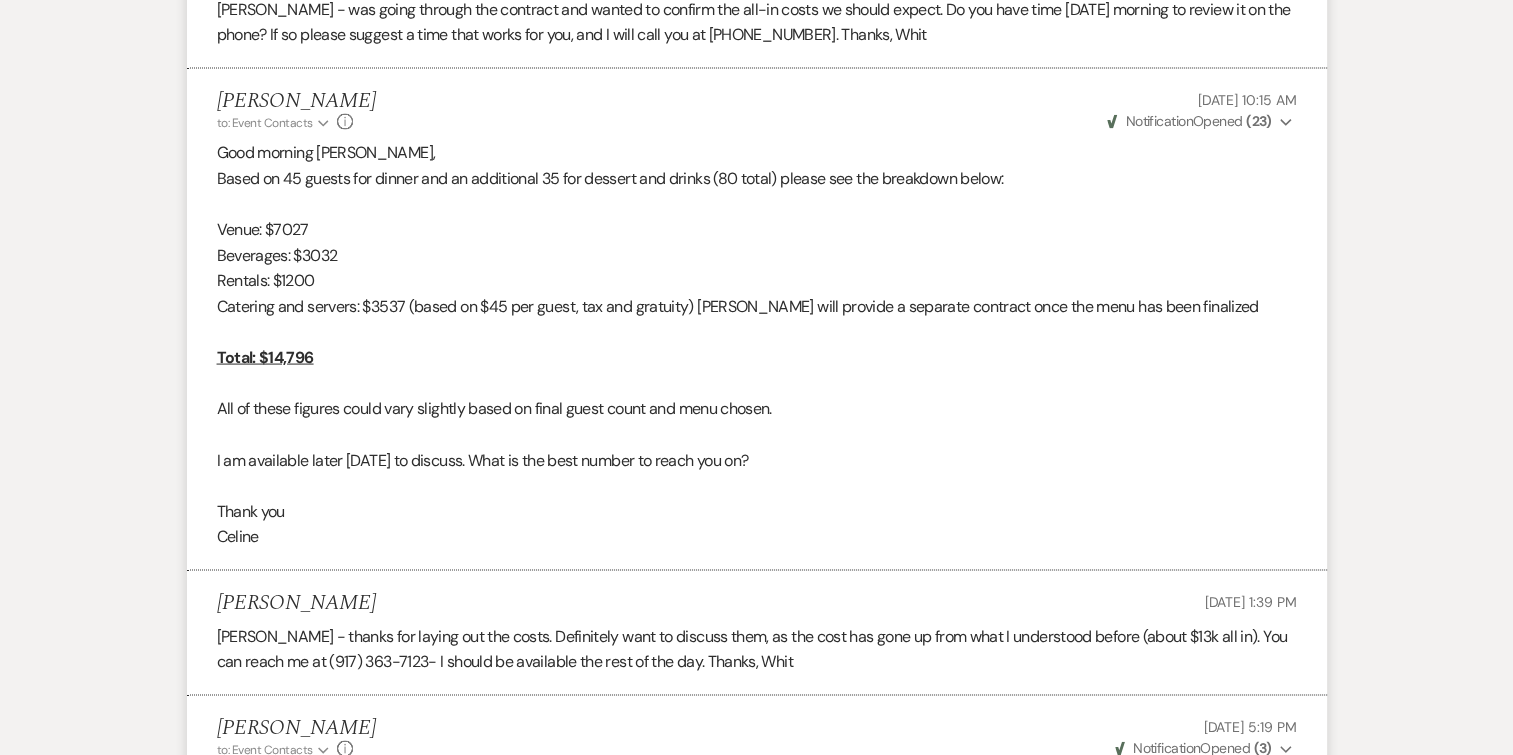 click on "Total: $14,796" at bounding box center (757, 358) 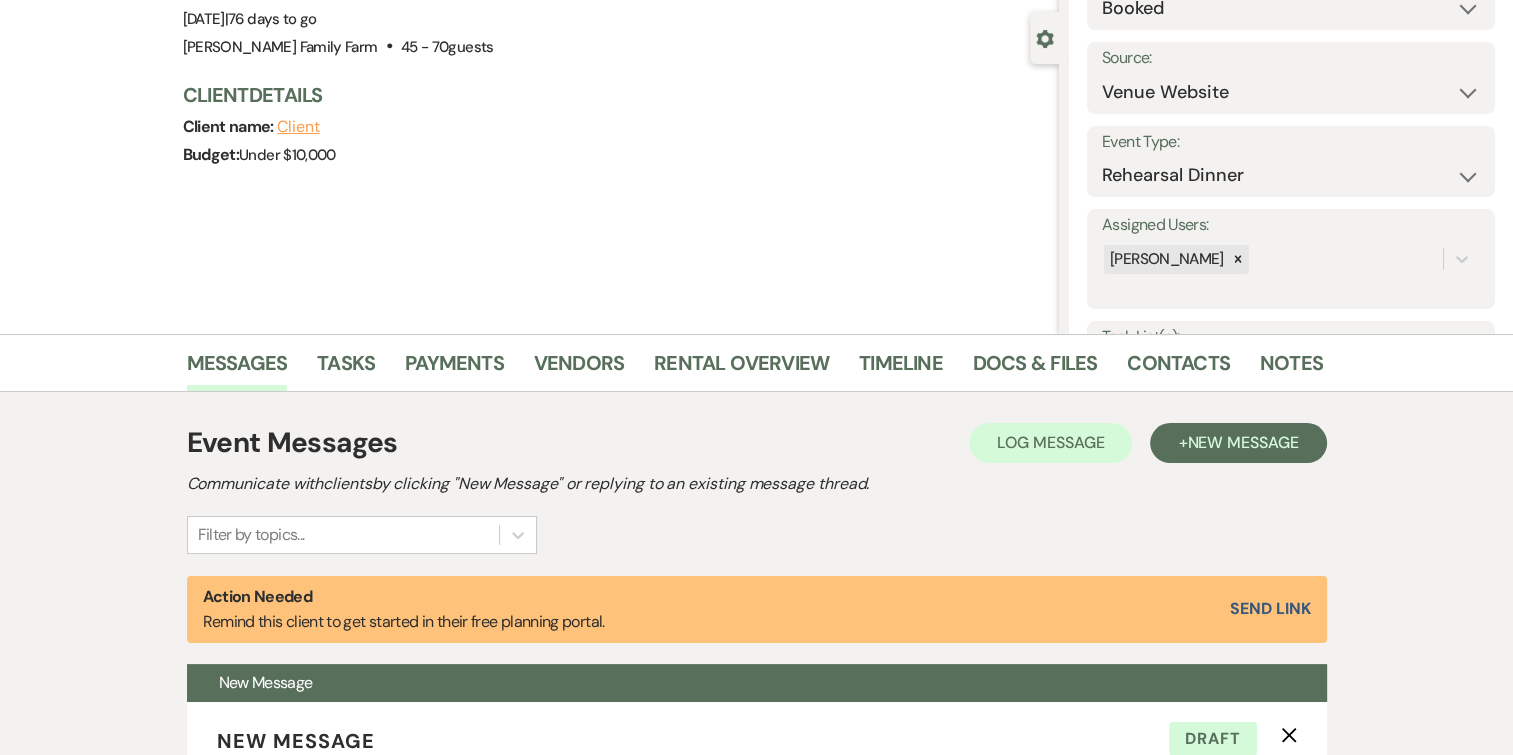 scroll, scrollTop: 176, scrollLeft: 0, axis: vertical 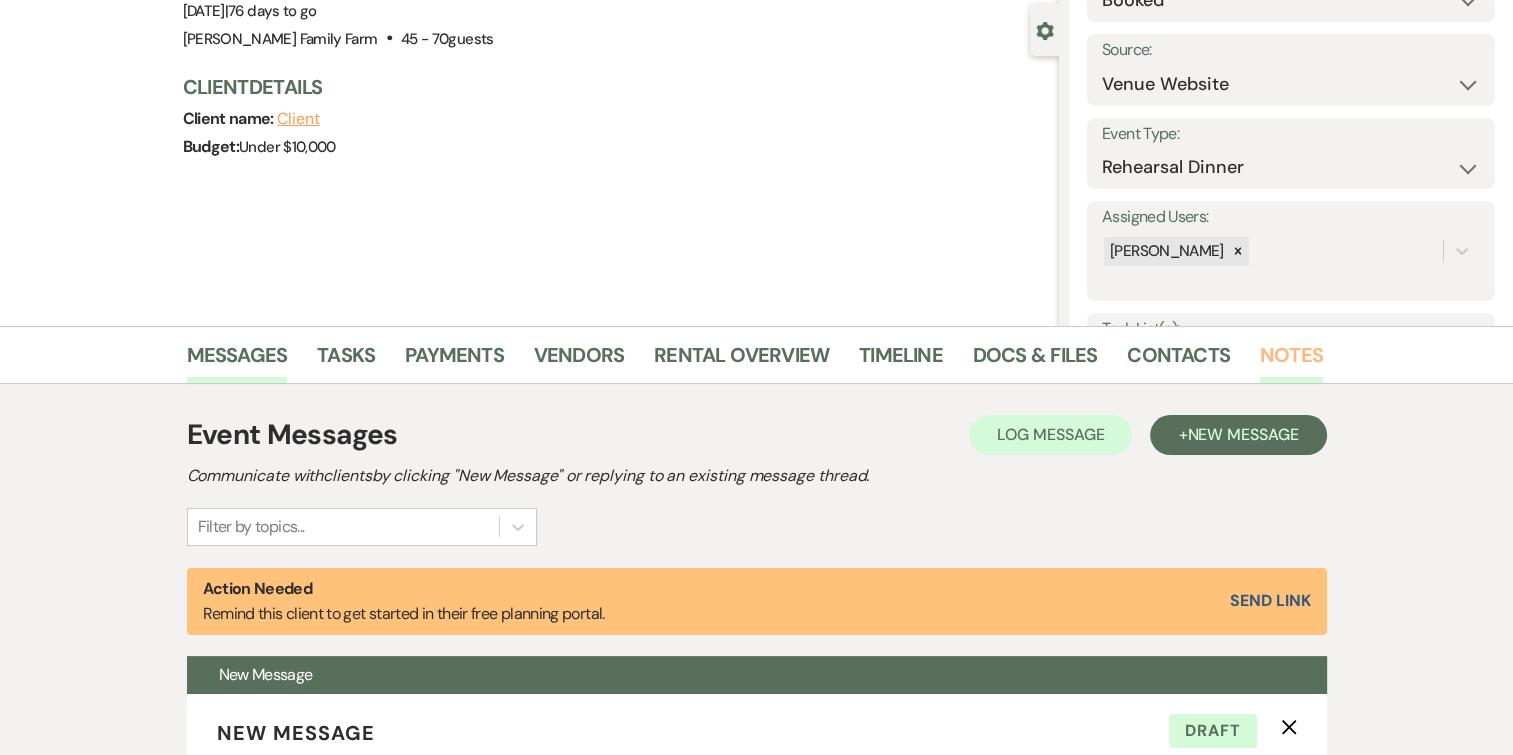 click on "Notes" at bounding box center [1291, 361] 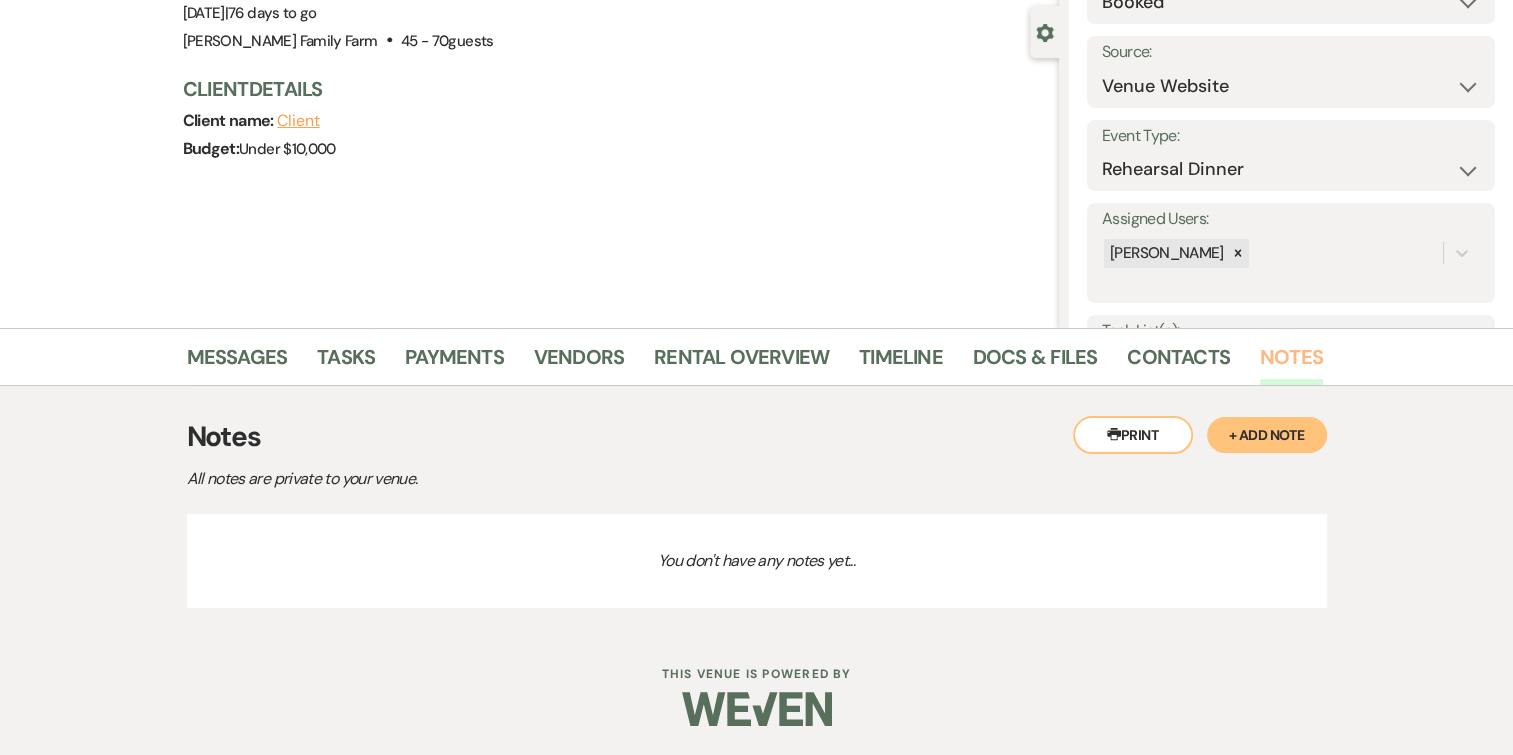 scroll, scrollTop: 0, scrollLeft: 0, axis: both 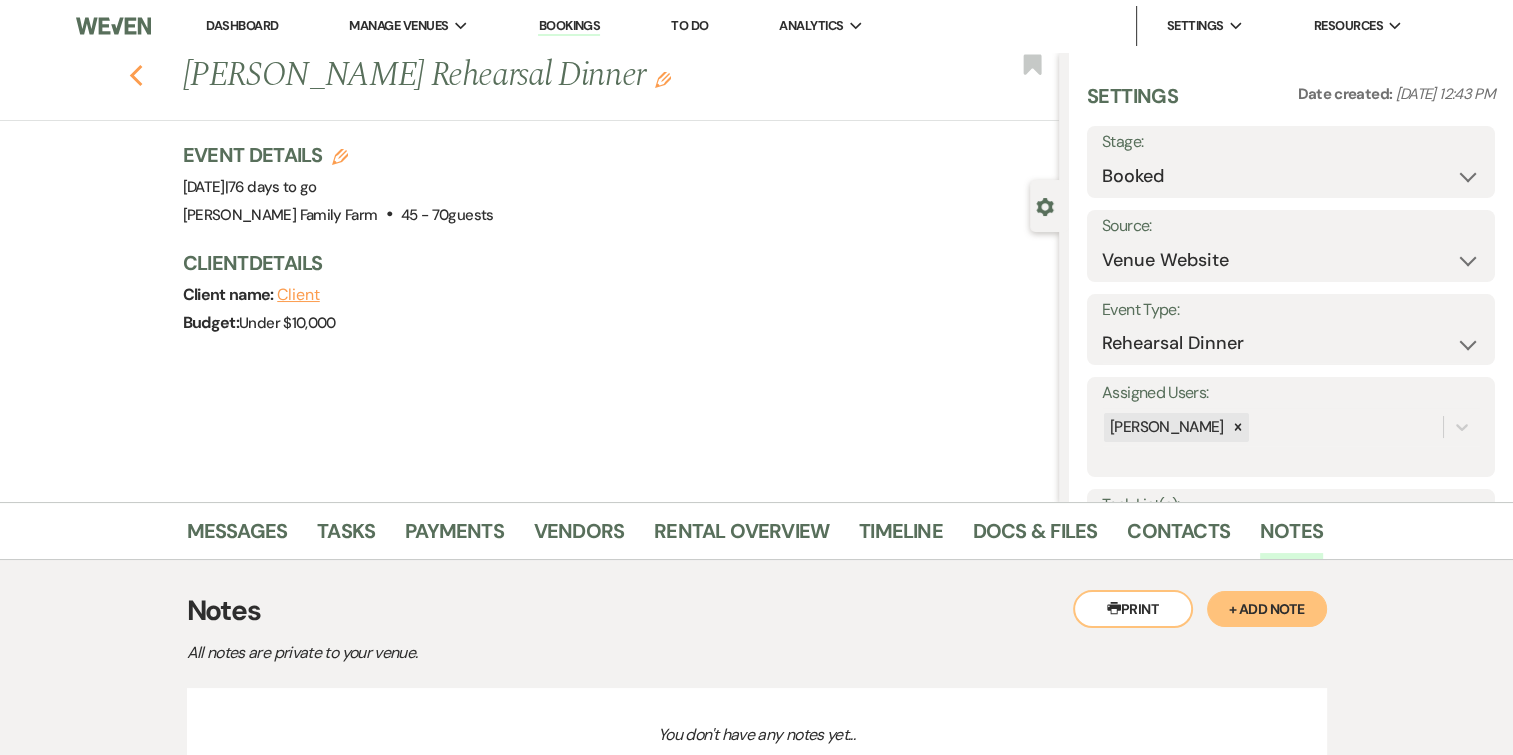 click on "Previous" 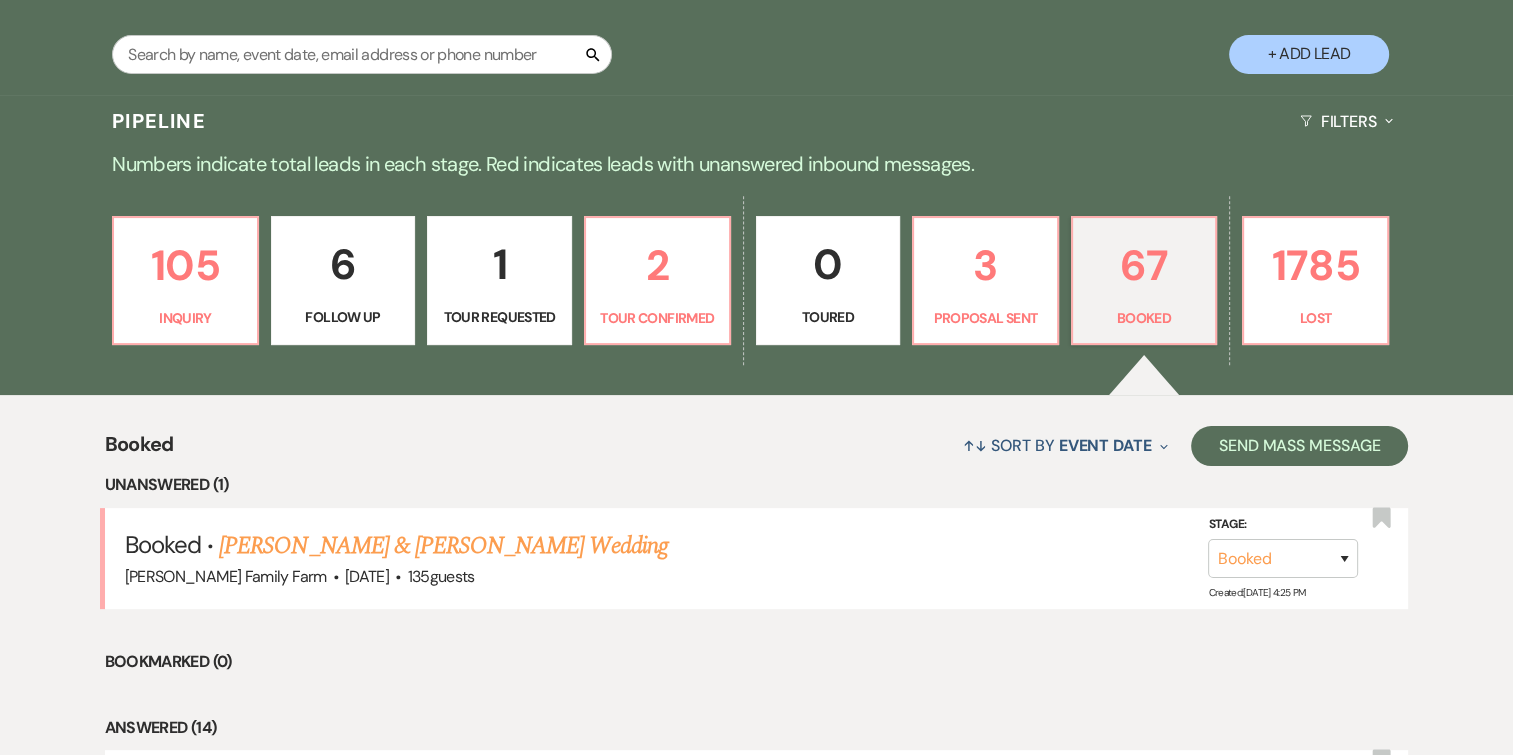 scroll, scrollTop: 387, scrollLeft: 0, axis: vertical 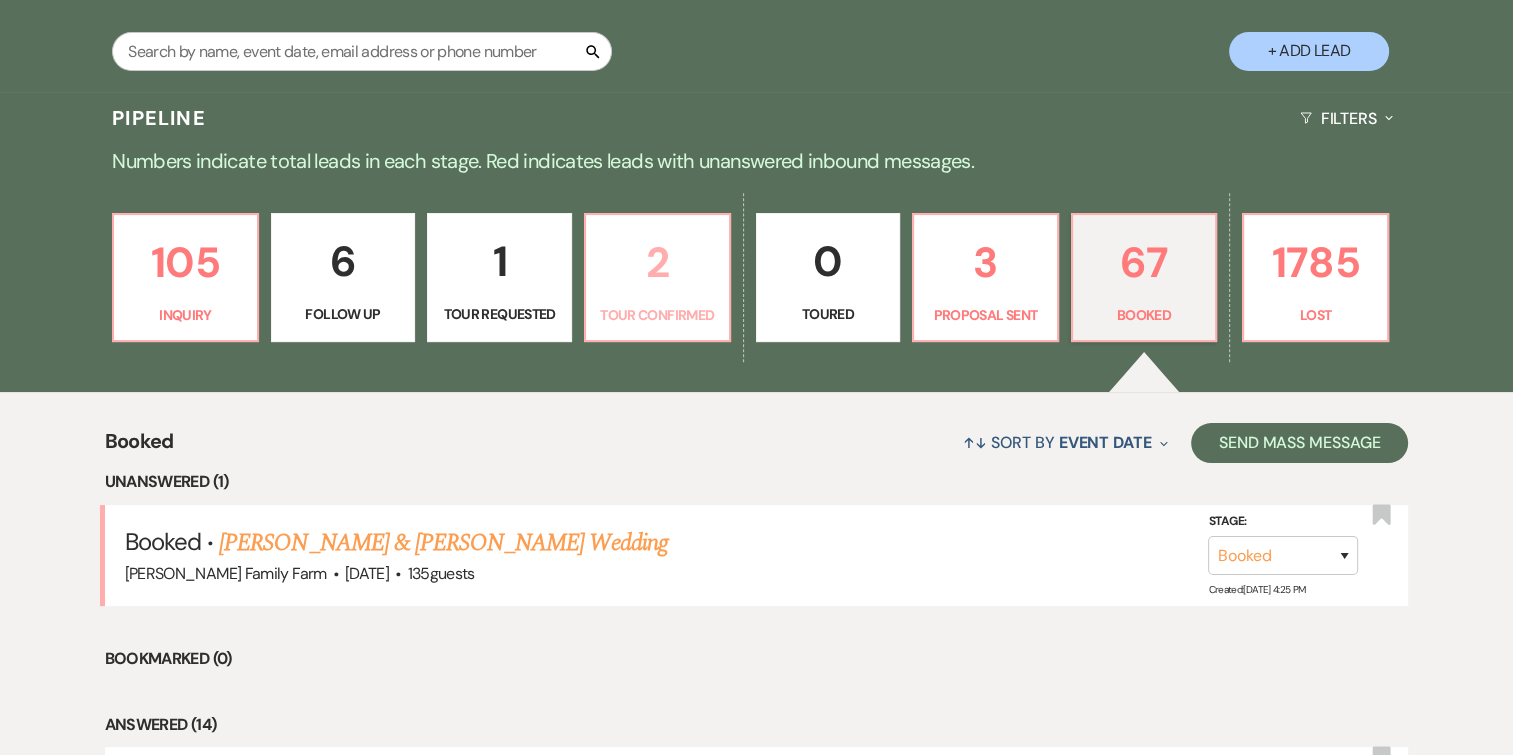 click on "2 Tour Confirmed" at bounding box center (657, 278) 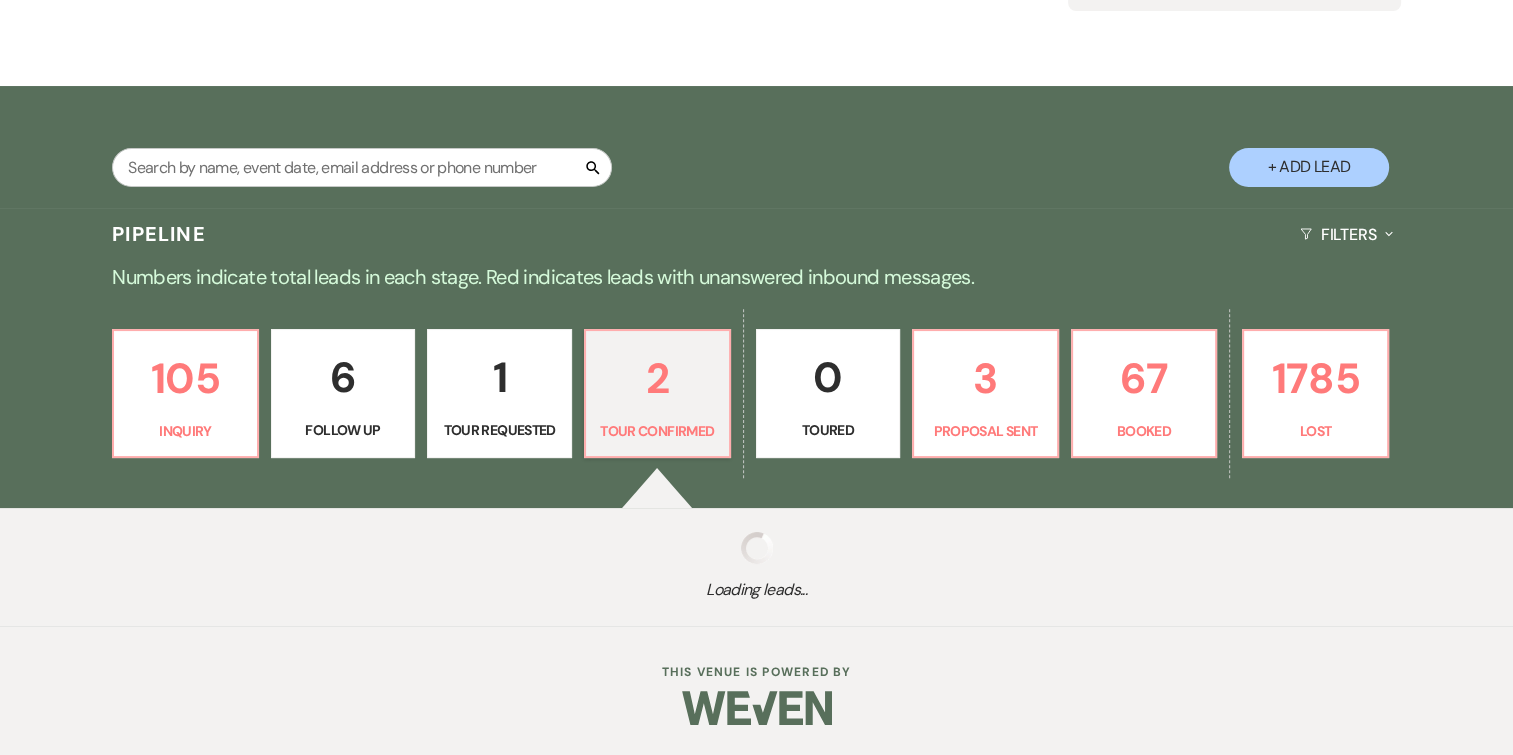 select on "4" 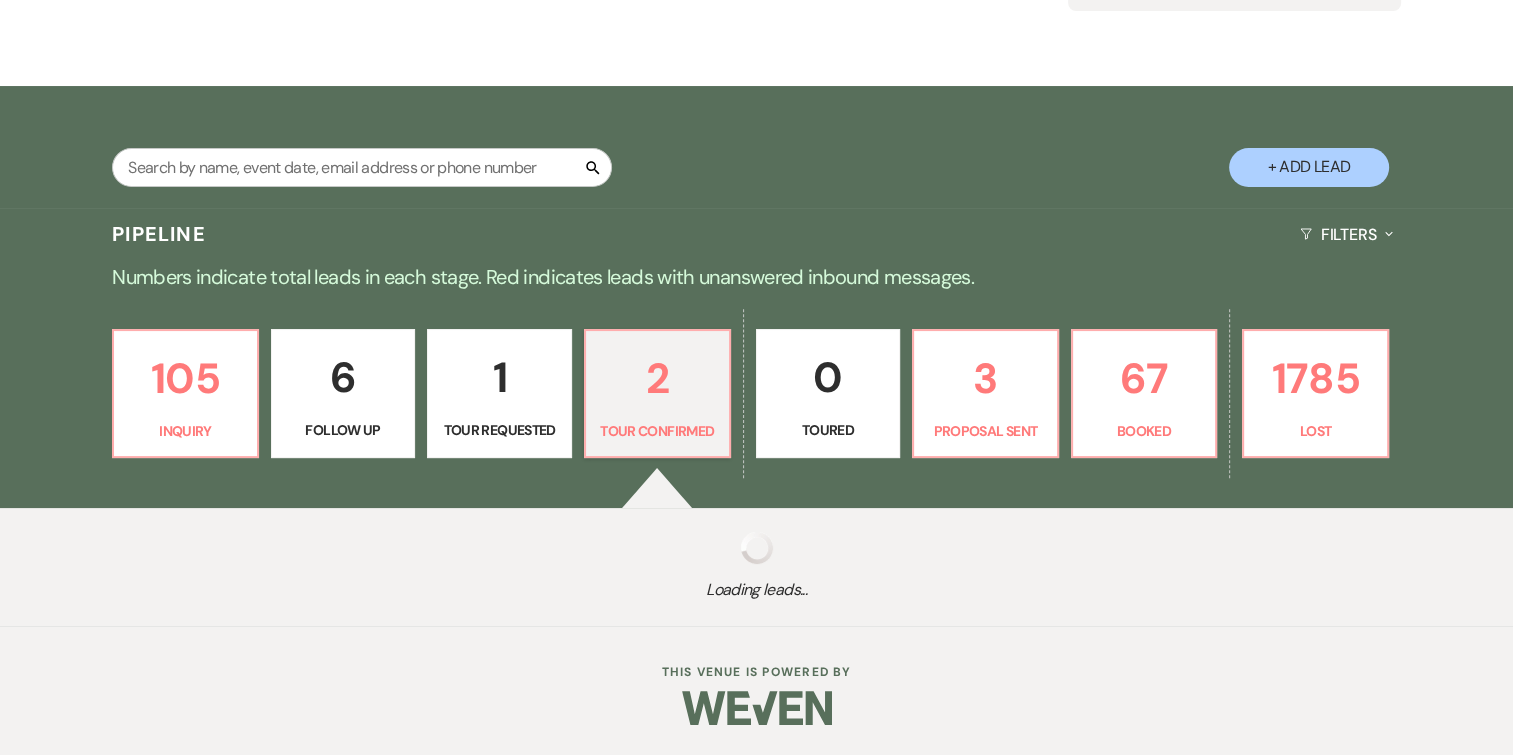 select on "4" 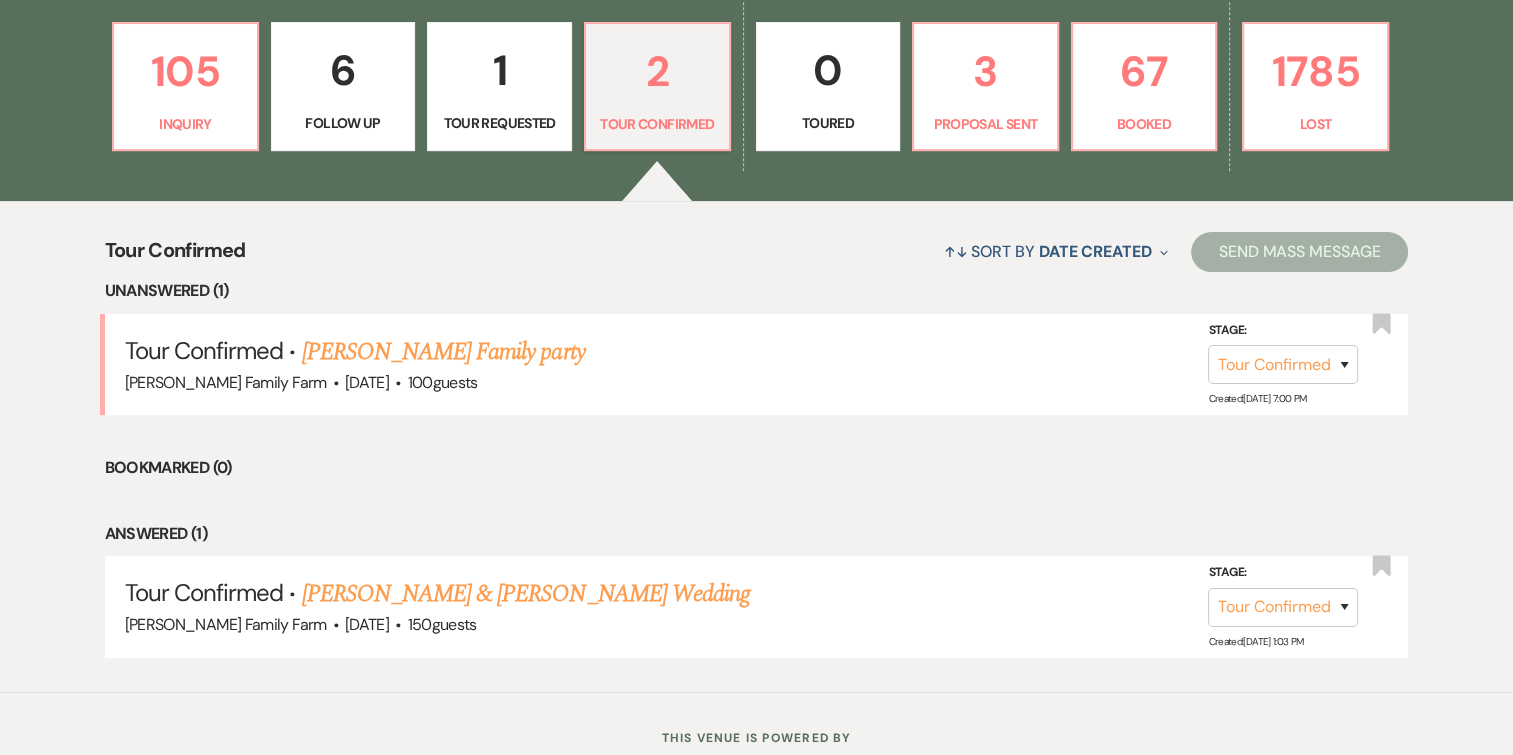 scroll, scrollTop: 579, scrollLeft: 0, axis: vertical 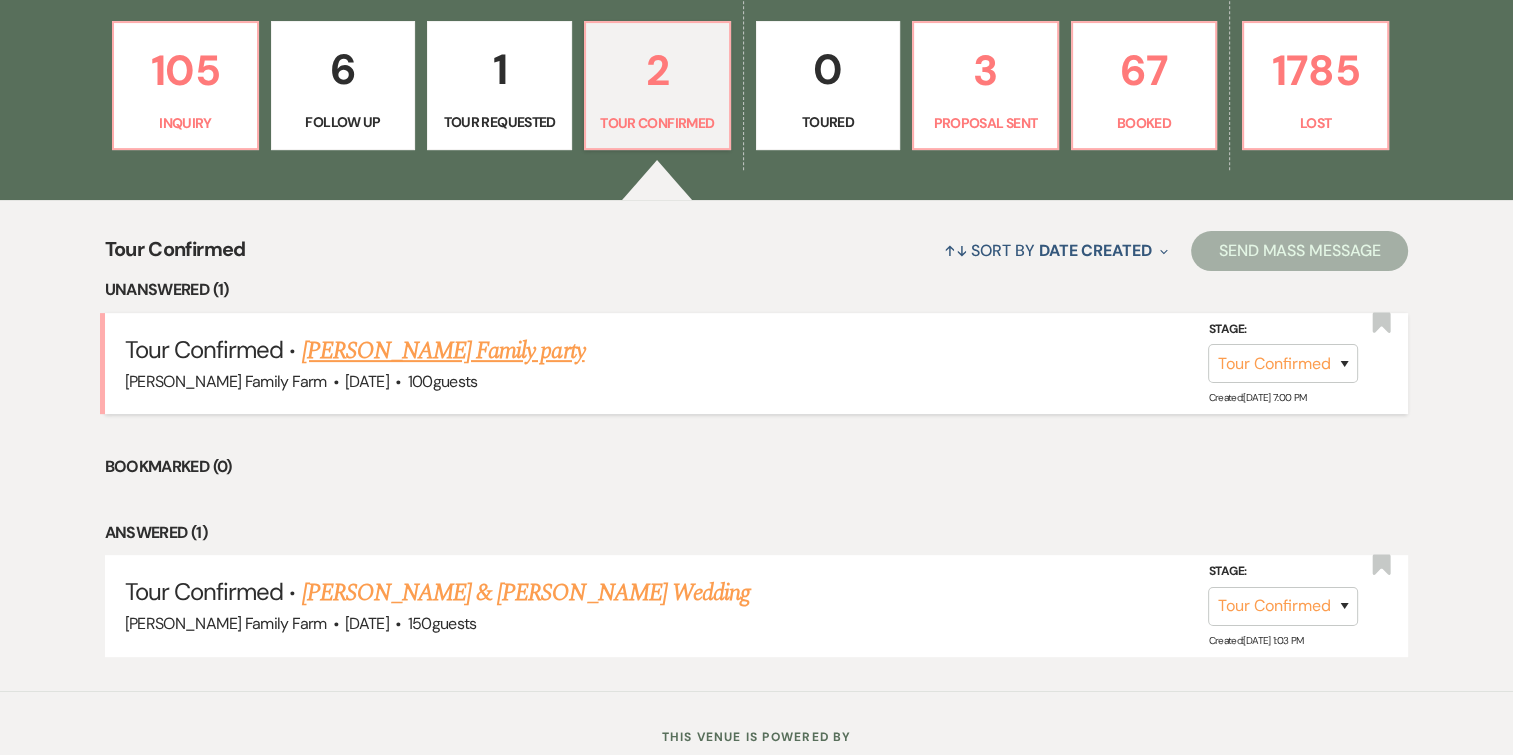 click on "[PERSON_NAME] Family party" at bounding box center (443, 351) 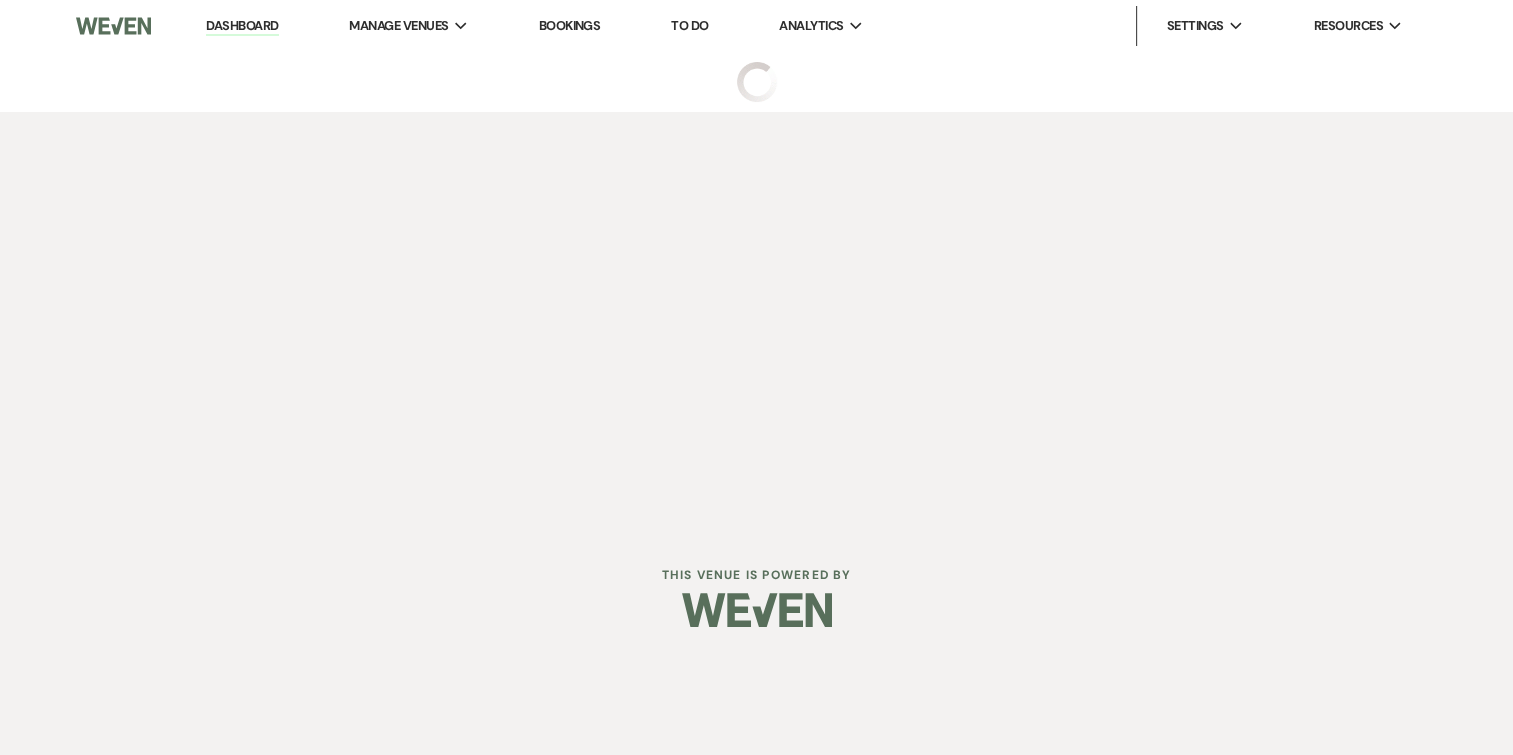 scroll, scrollTop: 0, scrollLeft: 0, axis: both 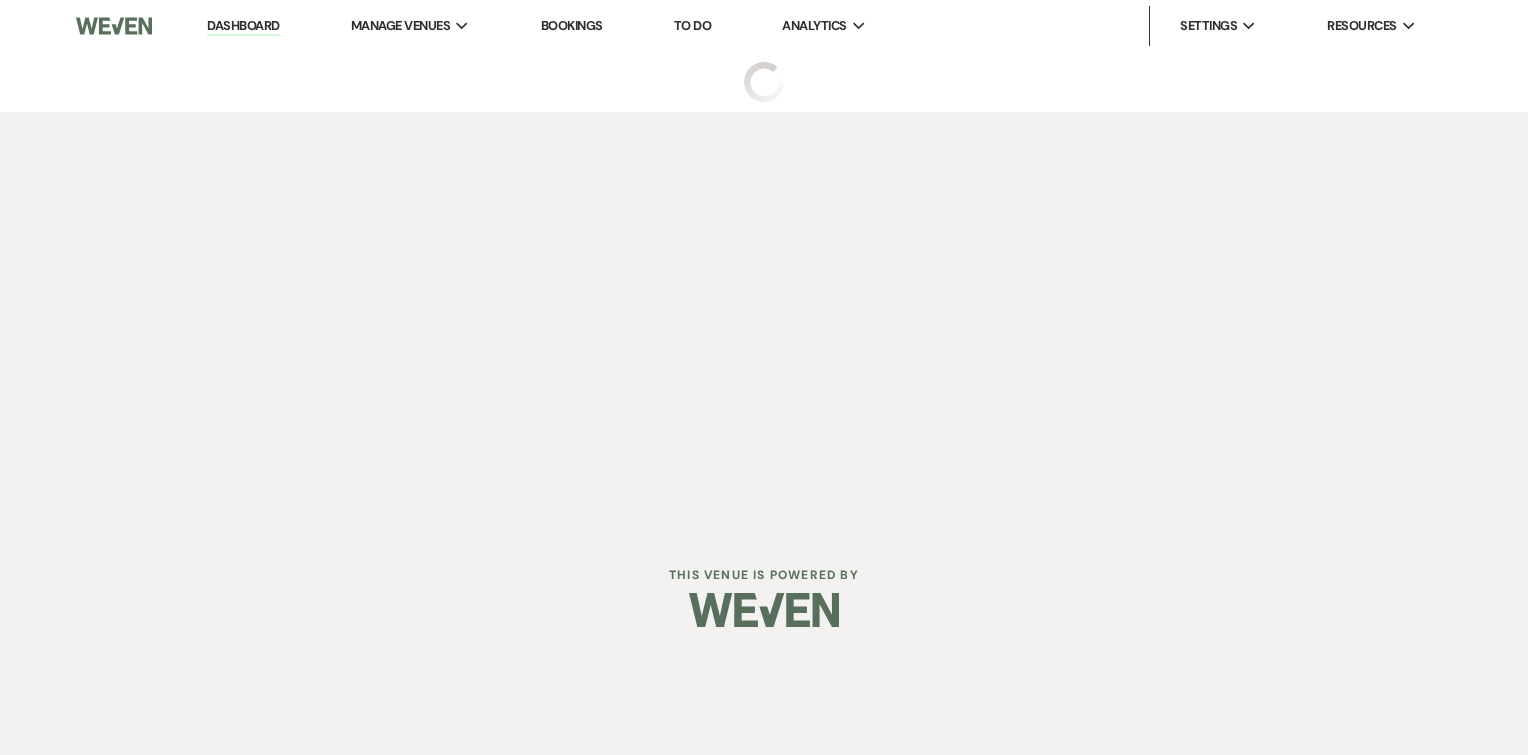 select on "4" 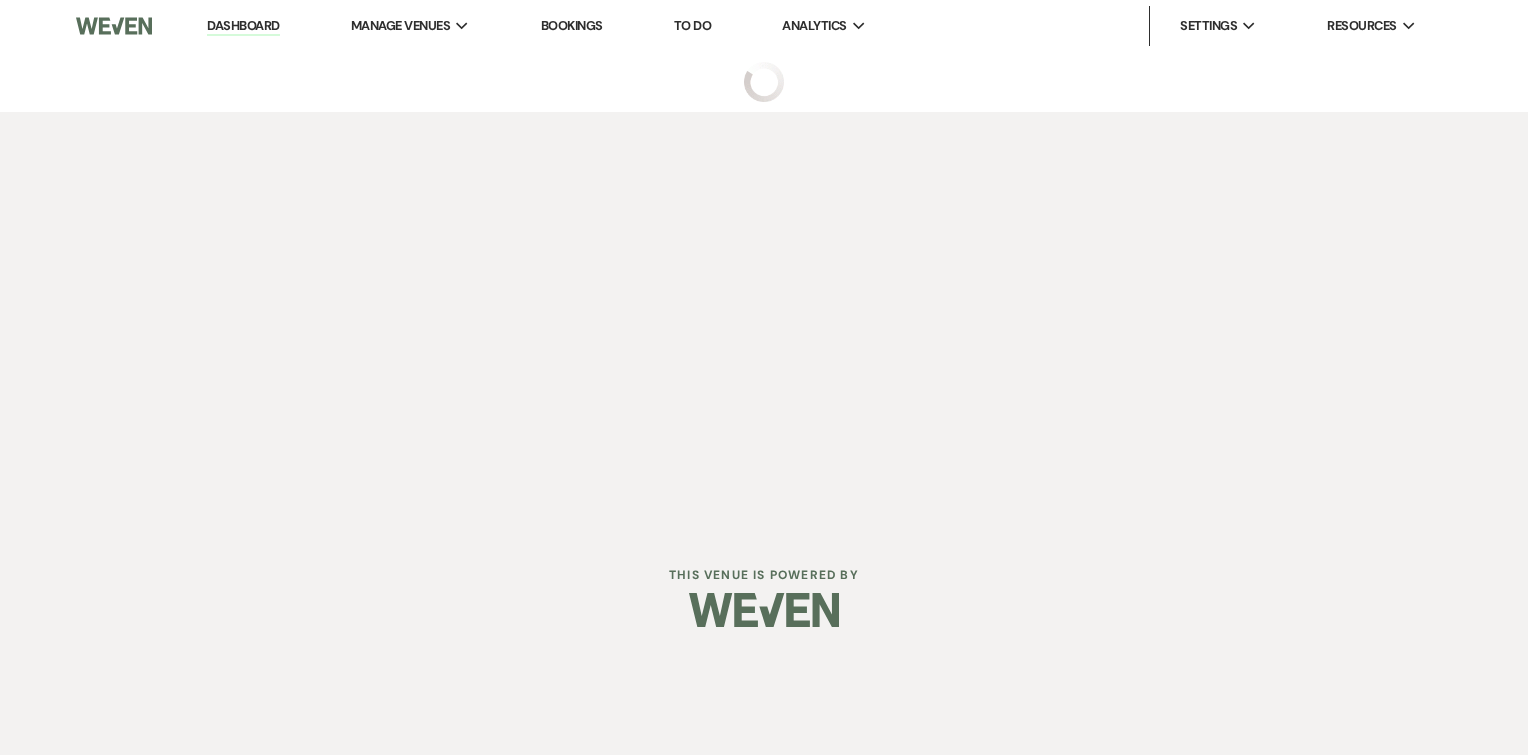 select on "5" 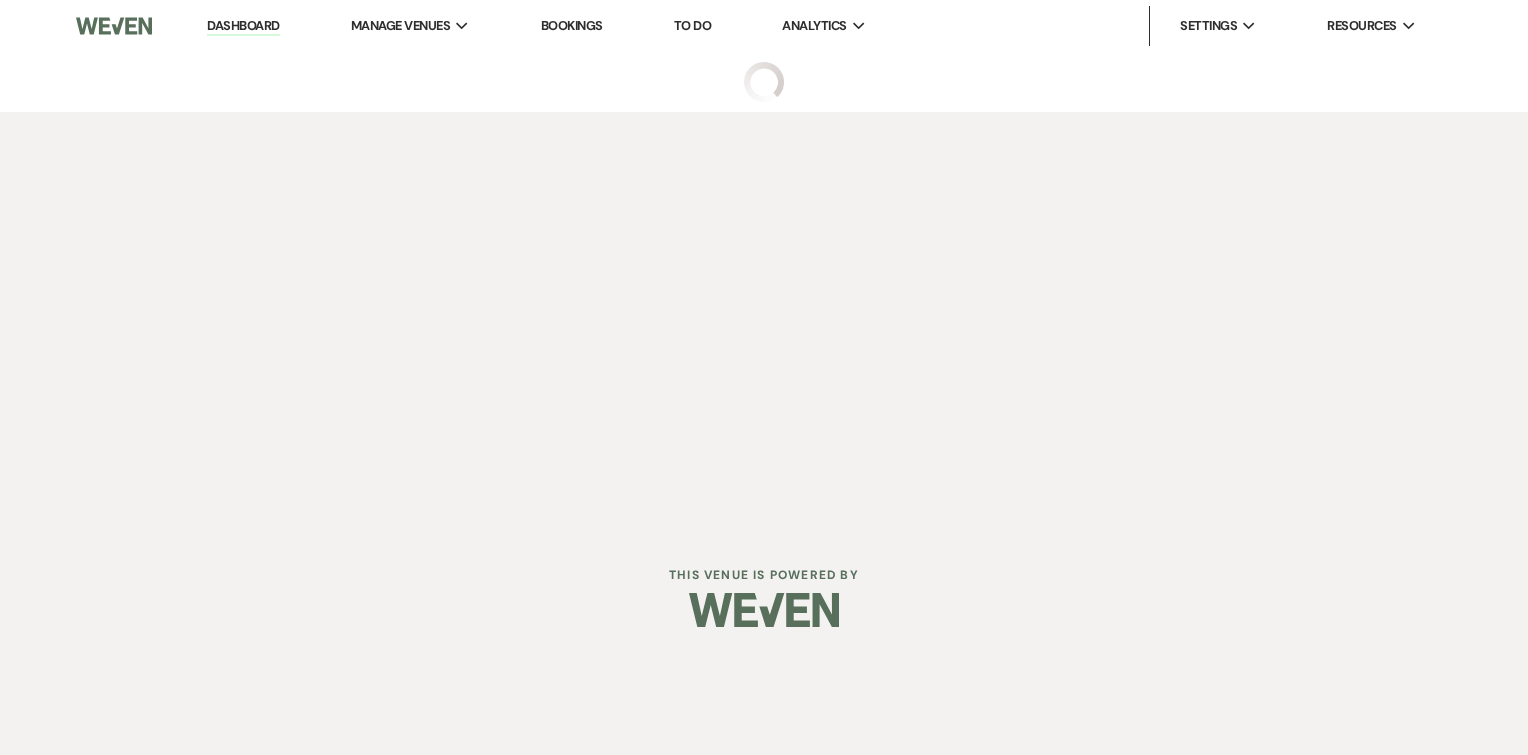 select on "13" 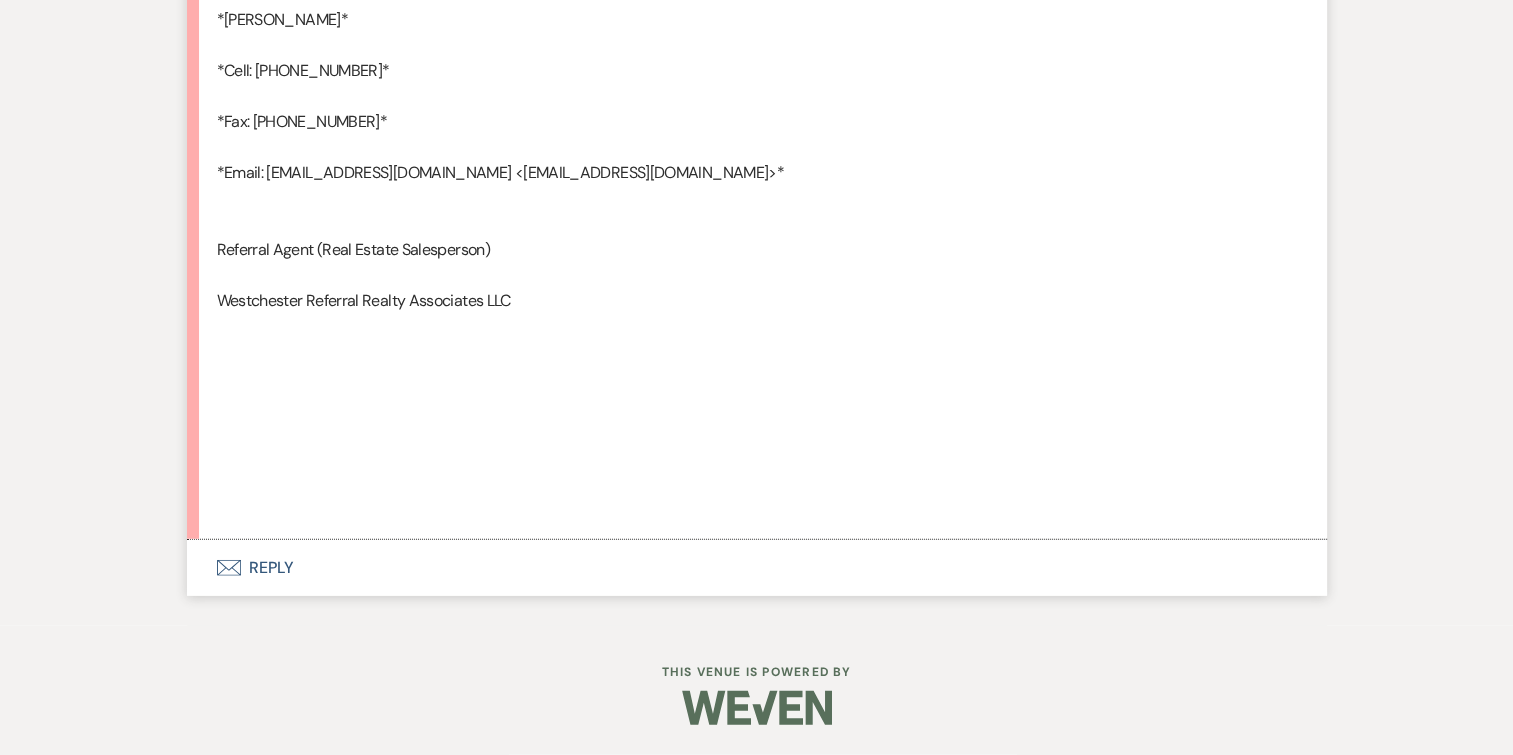 scroll, scrollTop: 5188, scrollLeft: 0, axis: vertical 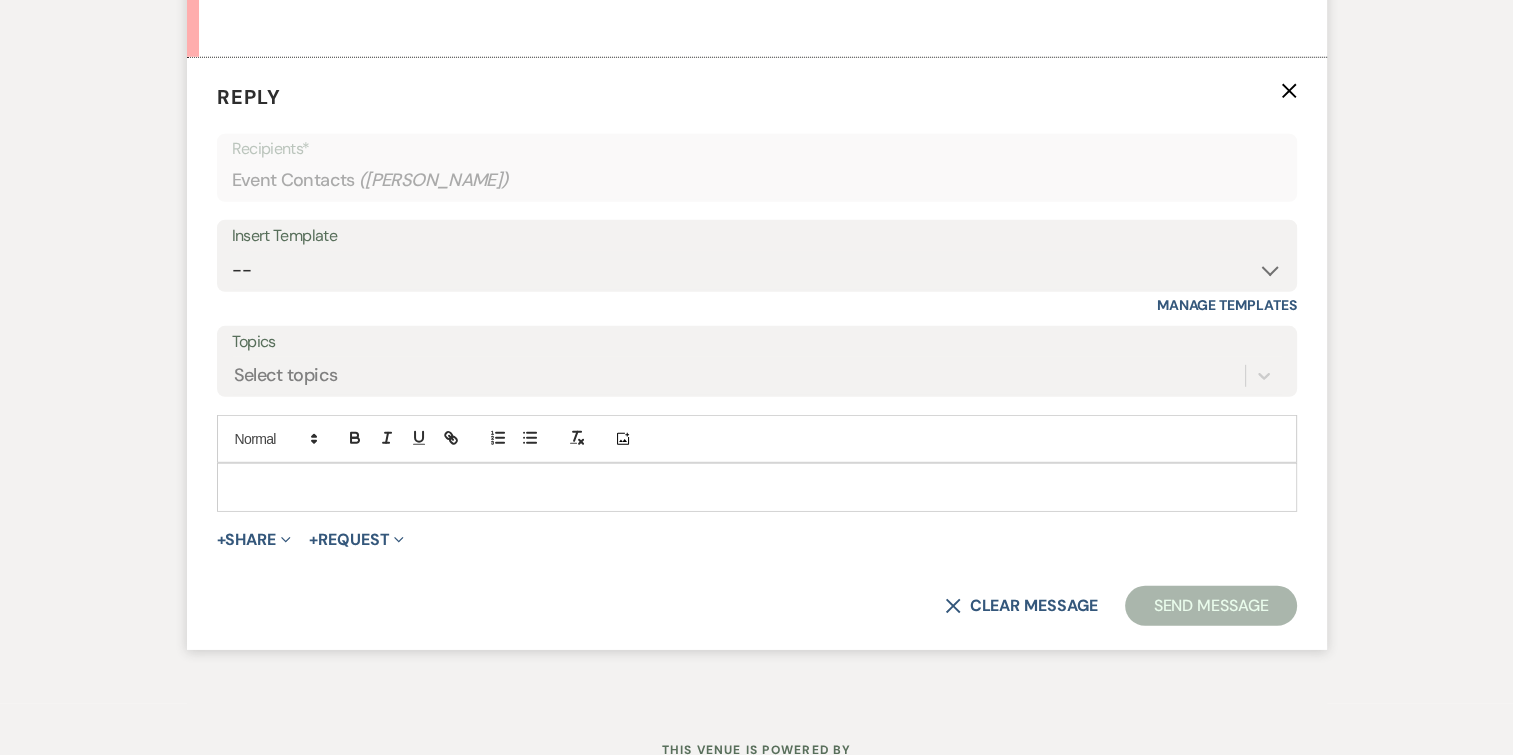 click at bounding box center [757, 487] 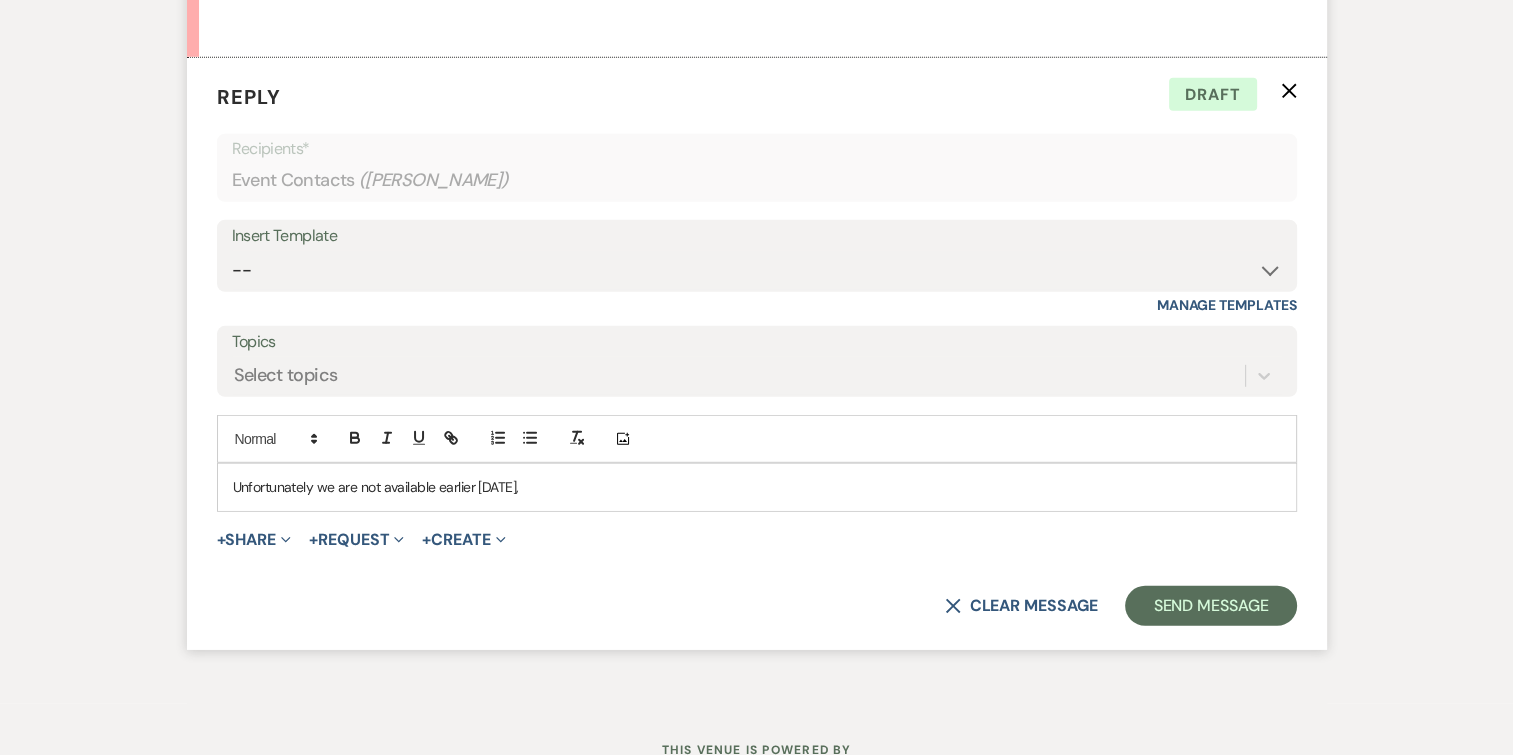 click on "Unfortunately we are not available earlier [DATE]," at bounding box center (757, 487) 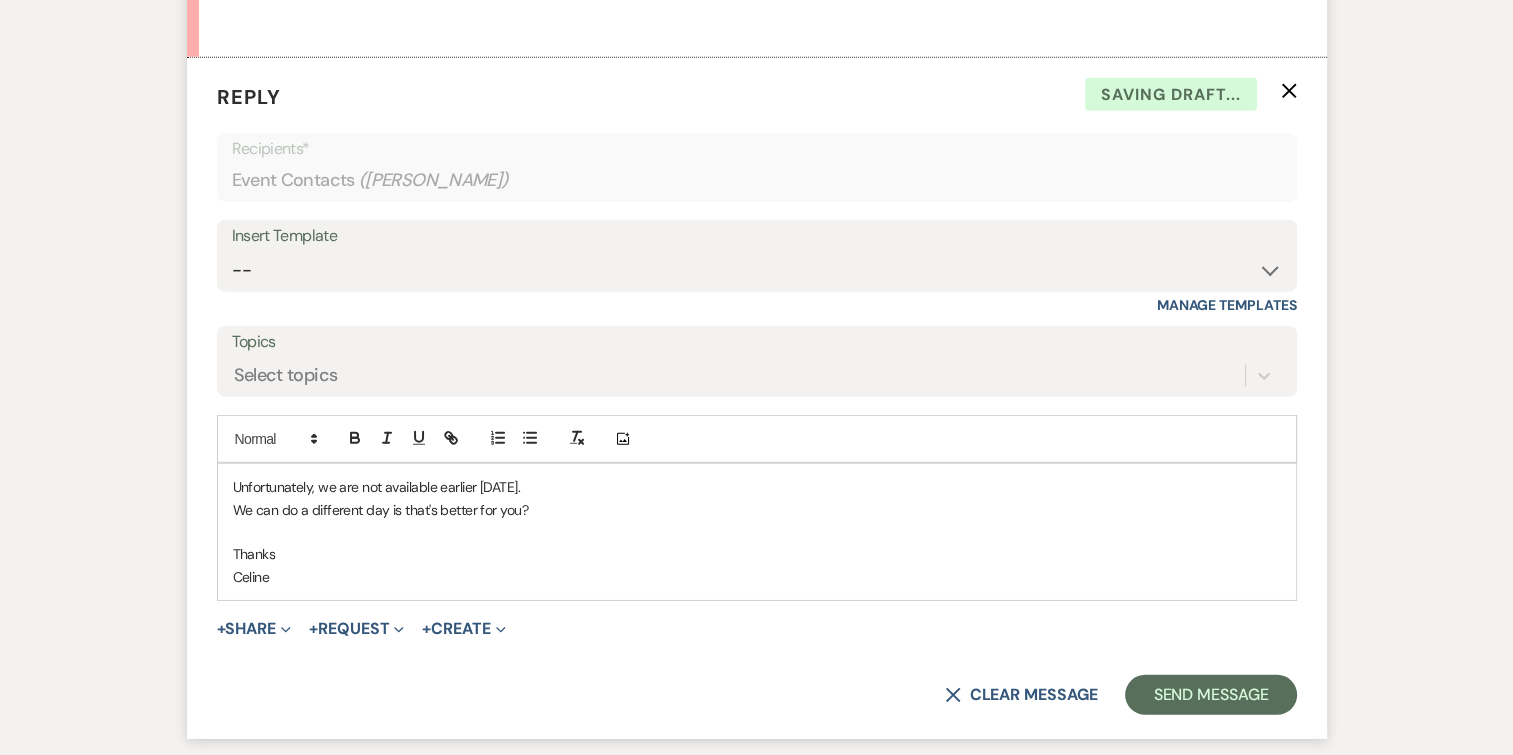 click on "Celine" at bounding box center [757, 577] 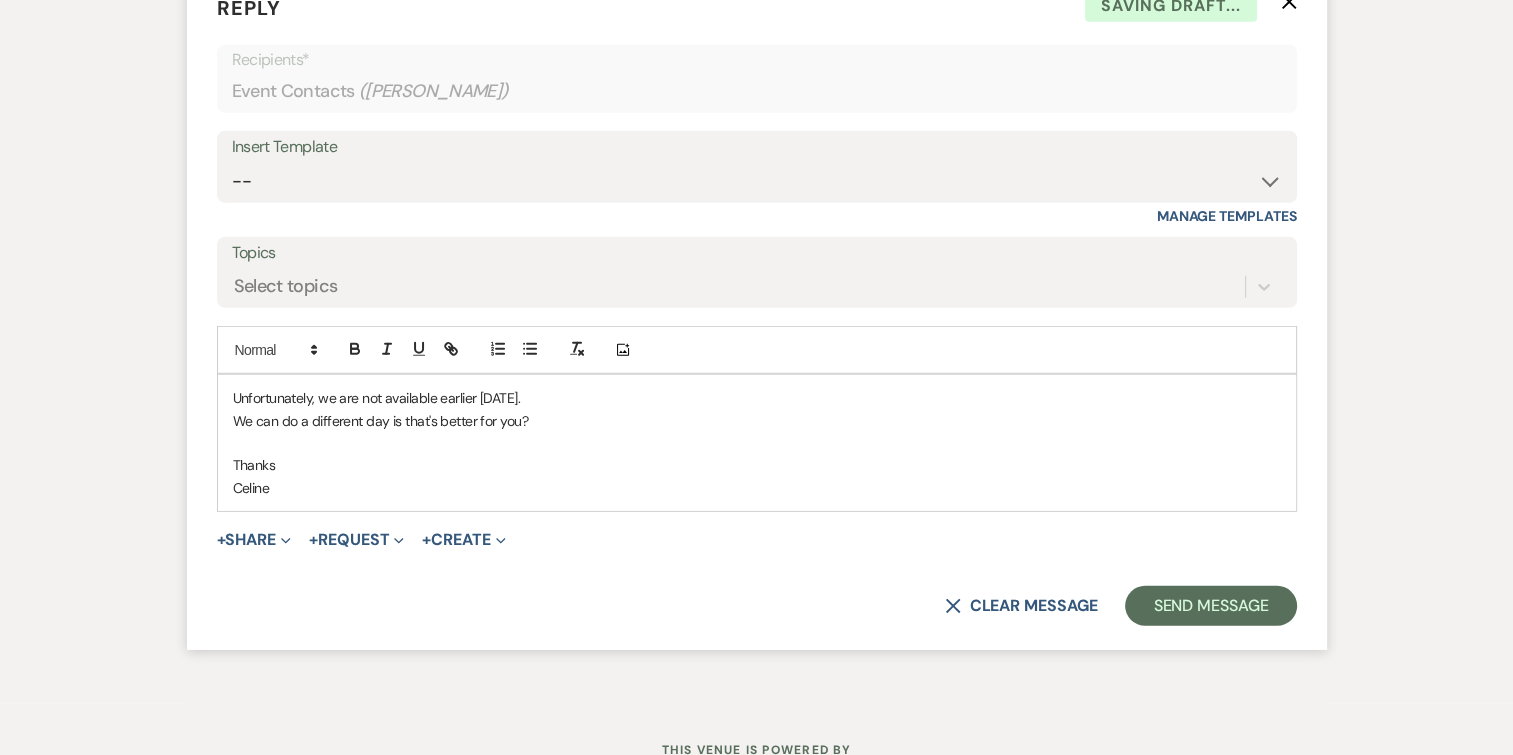 scroll, scrollTop: 5744, scrollLeft: 0, axis: vertical 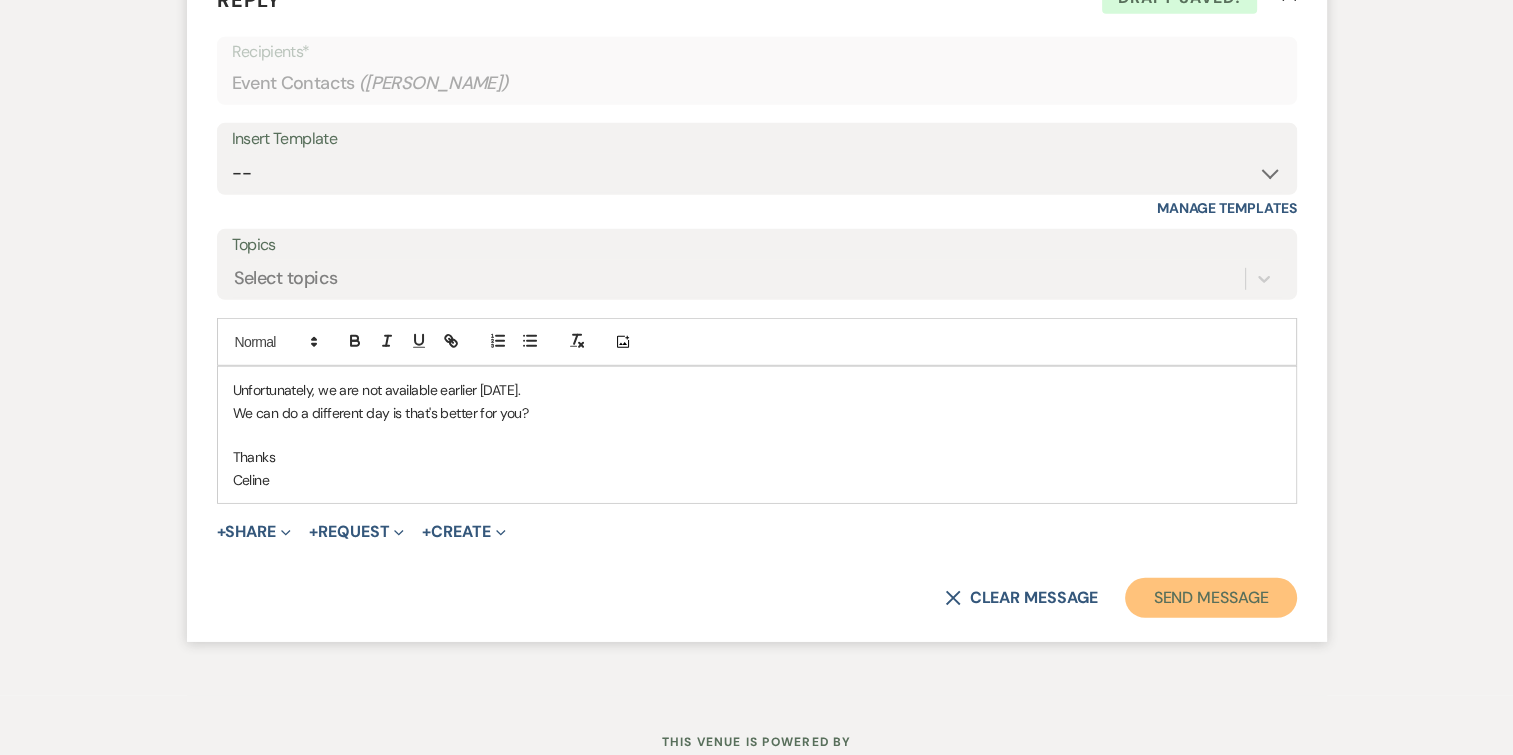 click on "Send Message" at bounding box center [1210, 598] 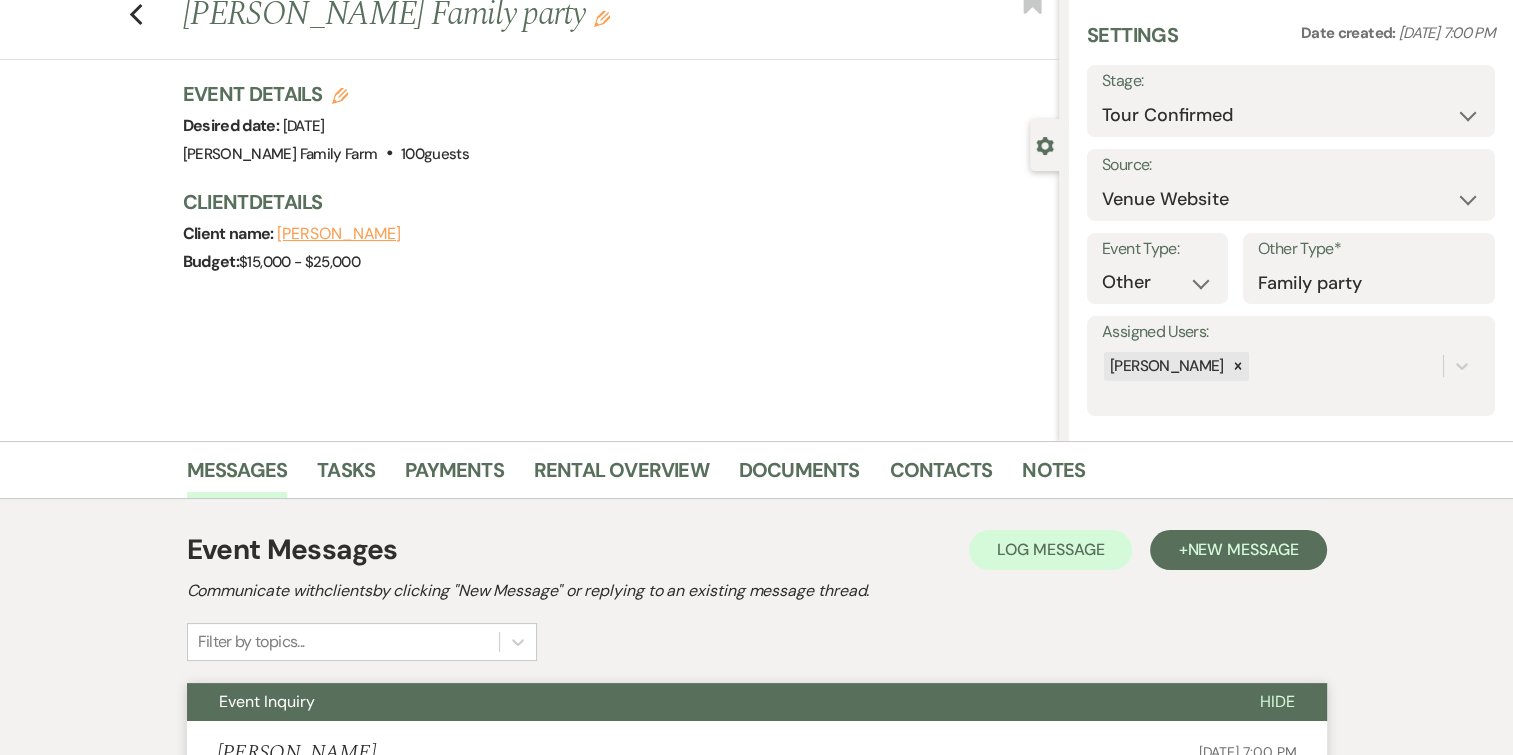 scroll, scrollTop: 0, scrollLeft: 0, axis: both 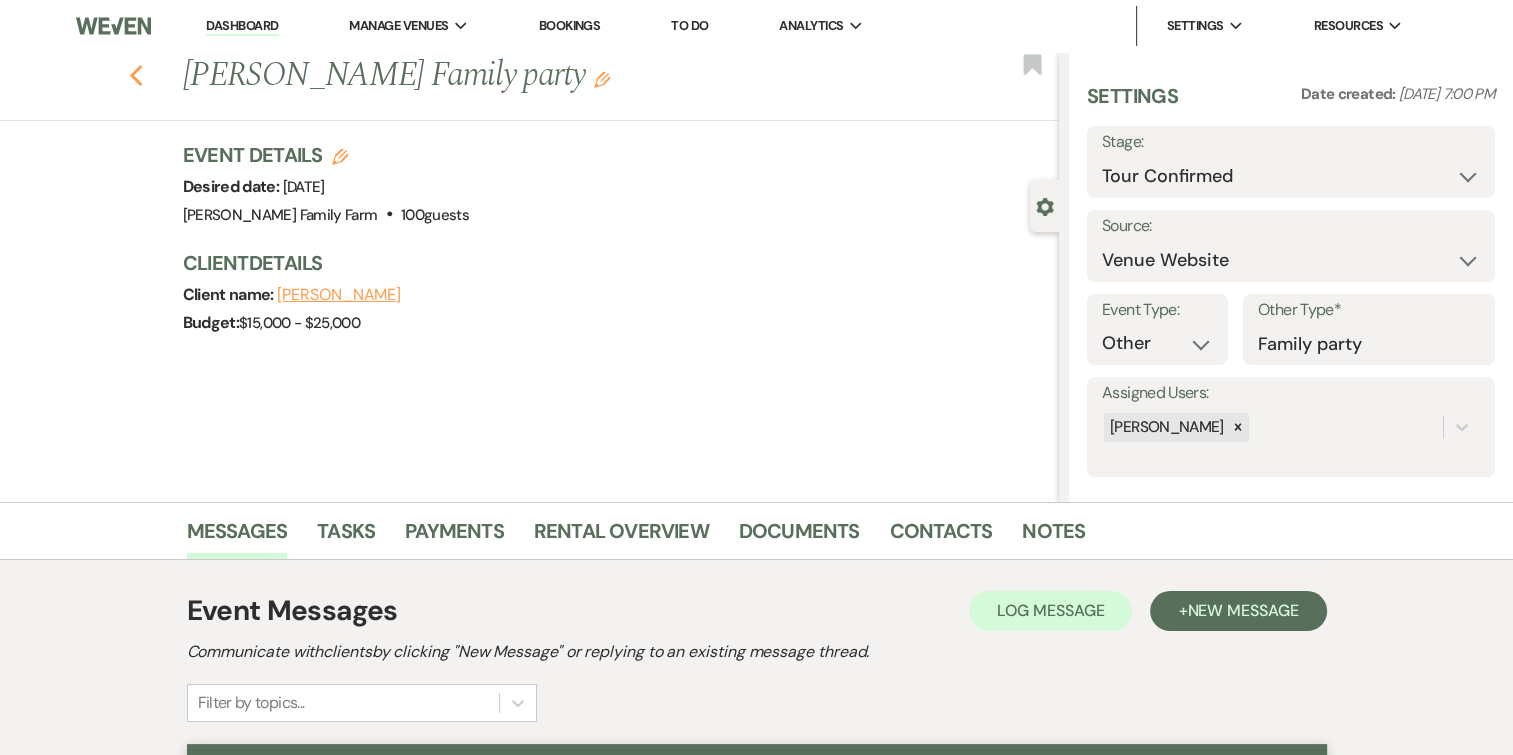 click 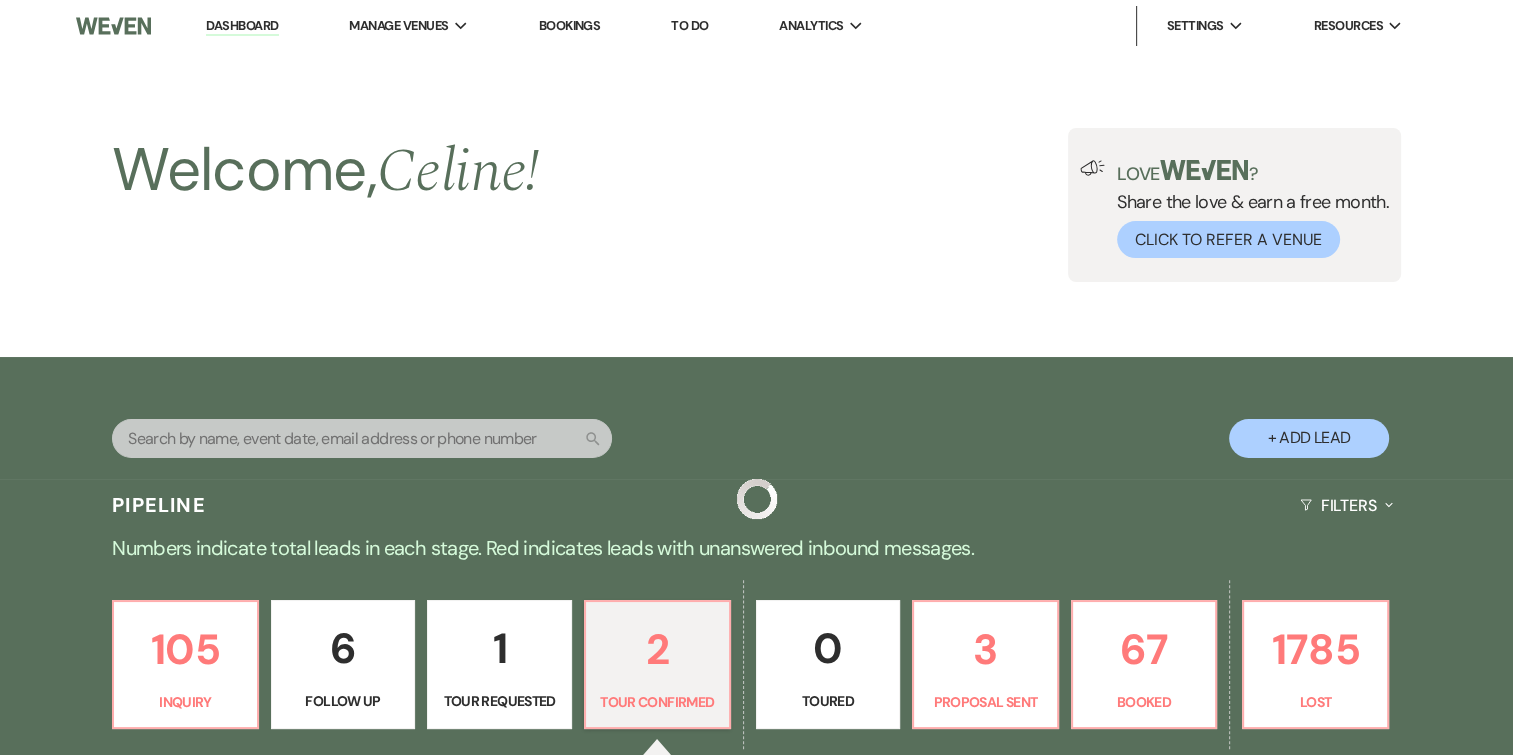 scroll, scrollTop: 579, scrollLeft: 0, axis: vertical 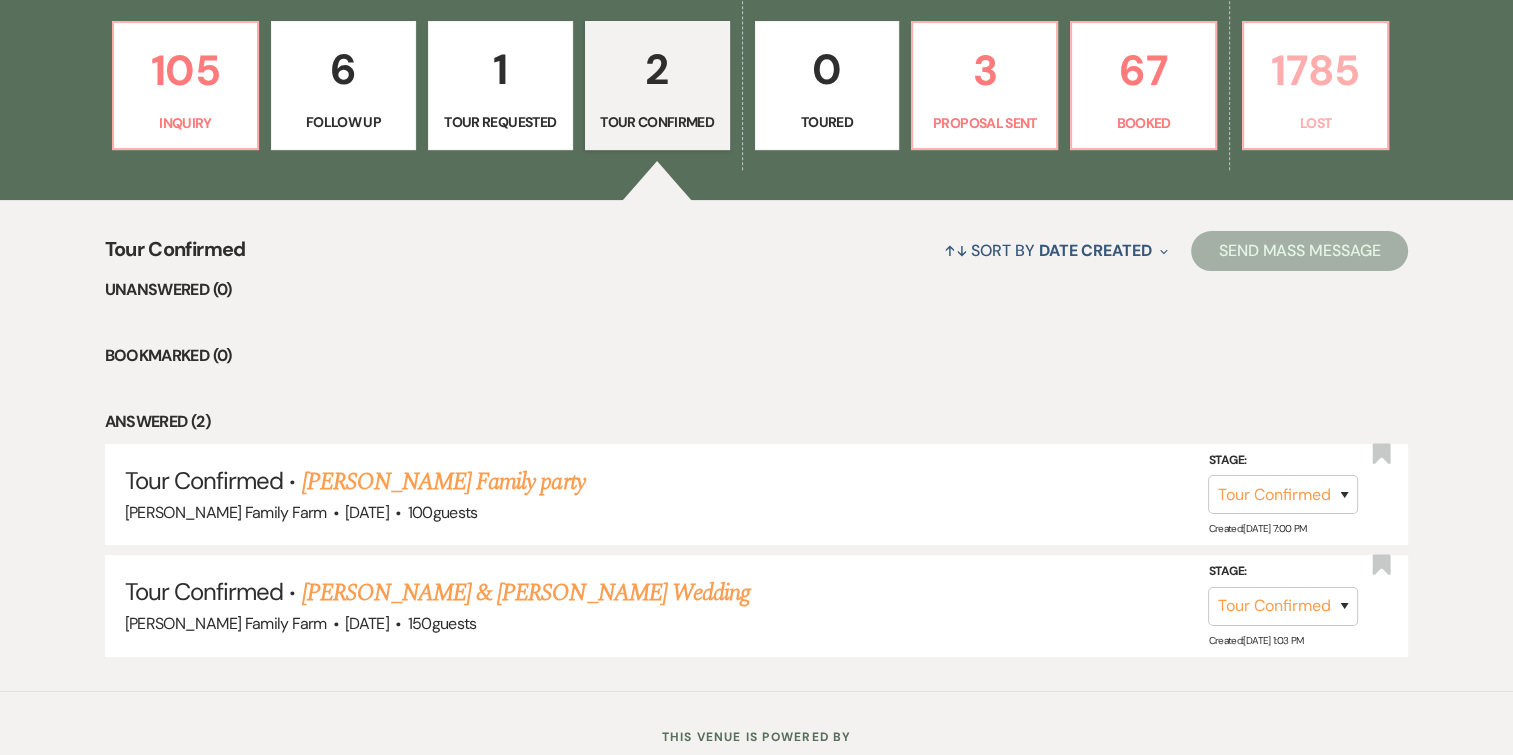 click on "1785" at bounding box center [1315, 70] 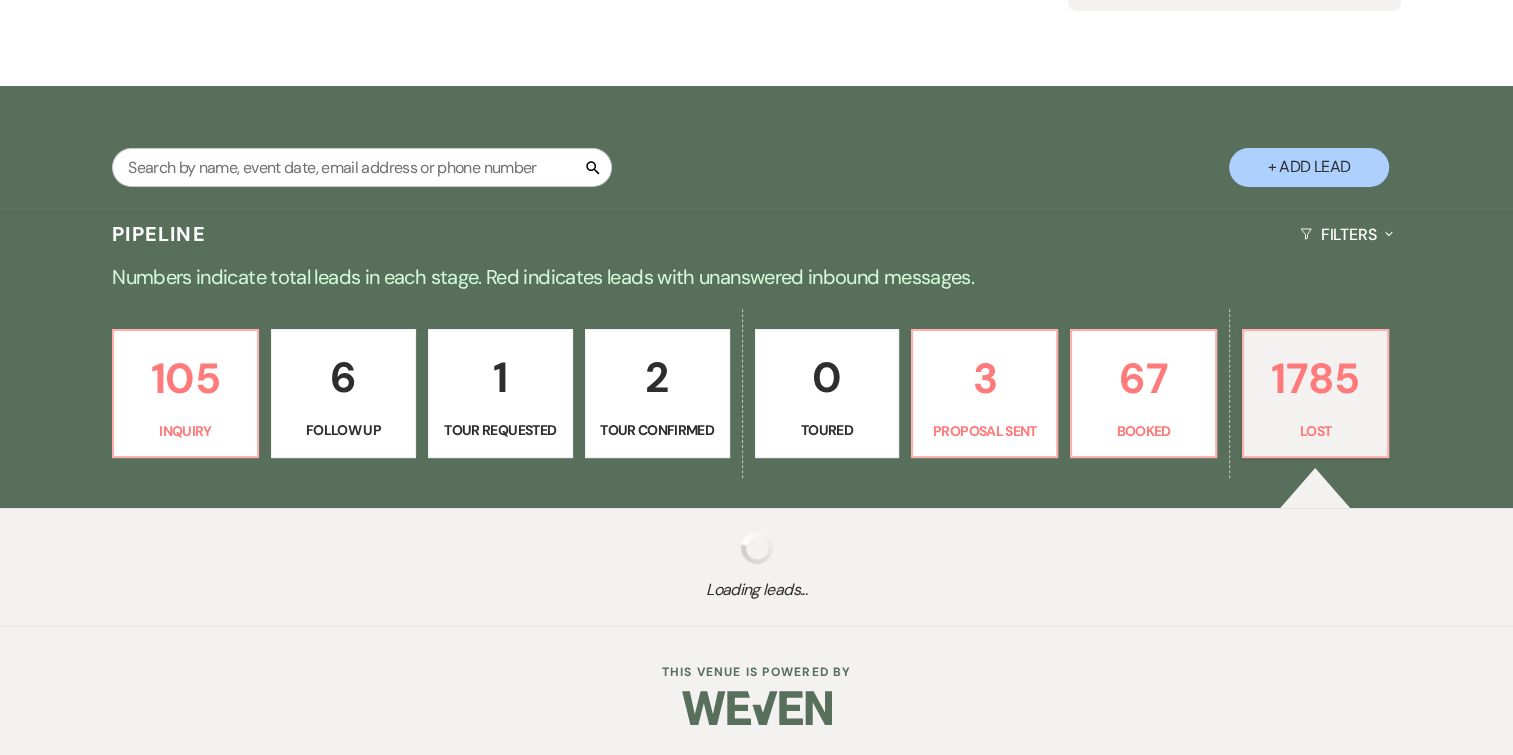 scroll, scrollTop: 271, scrollLeft: 0, axis: vertical 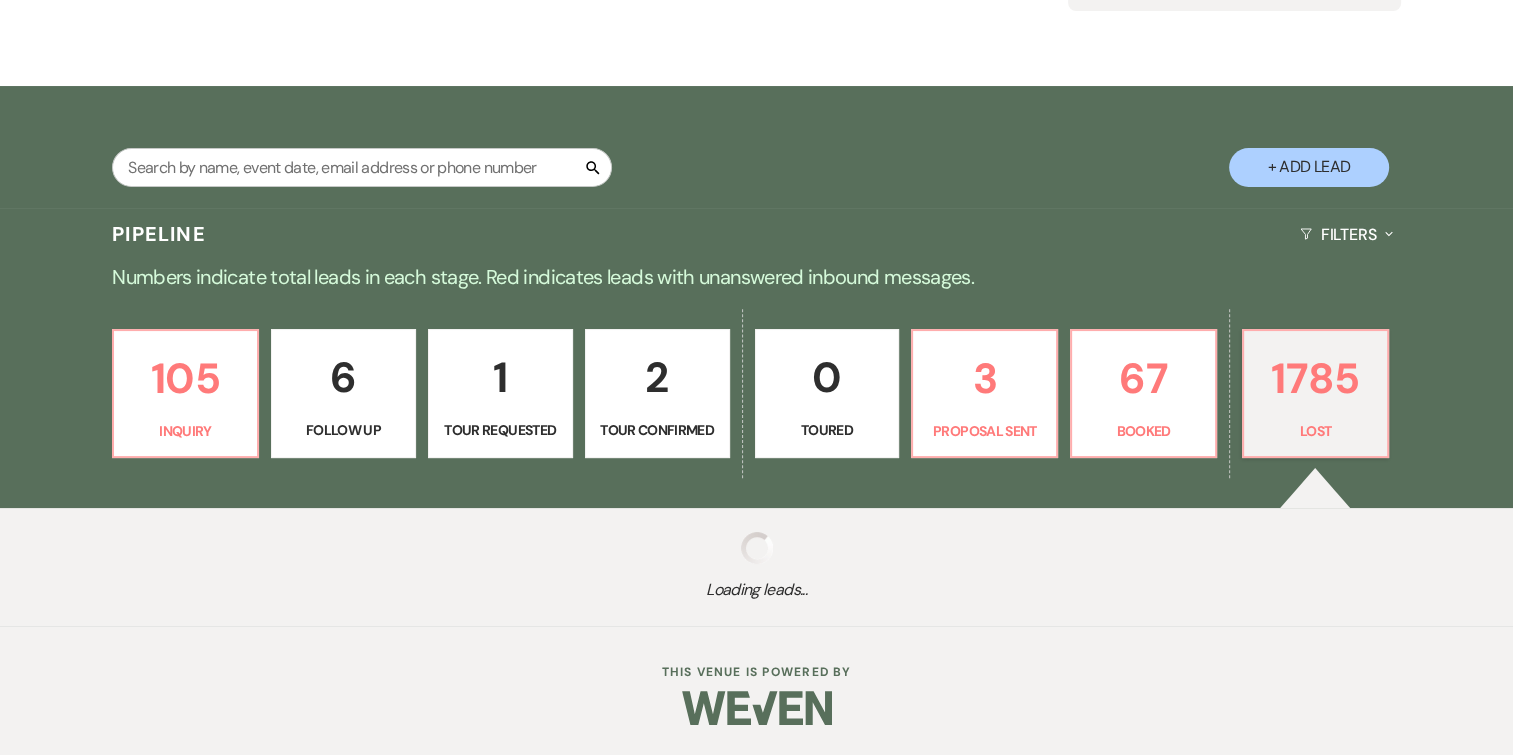 select on "8" 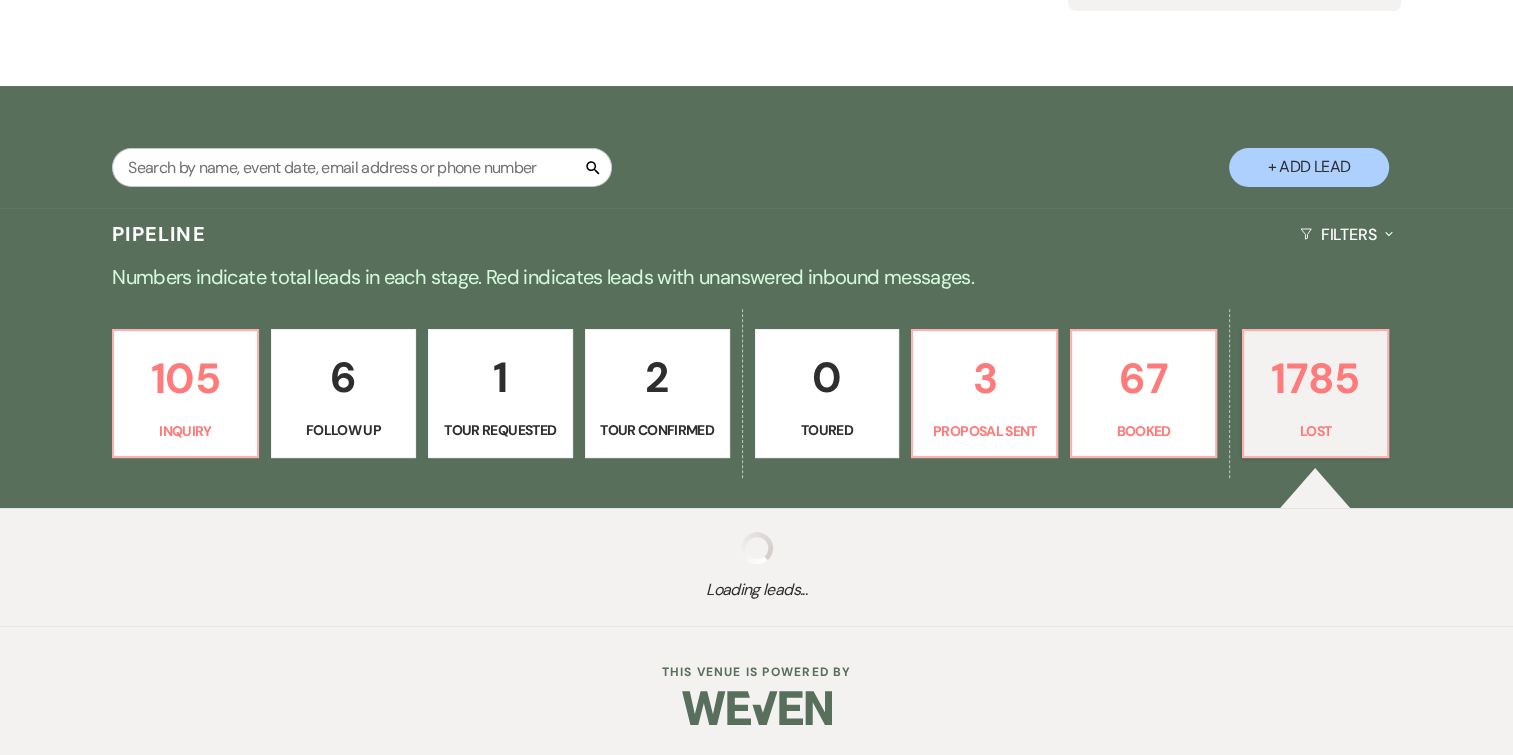 select on "7" 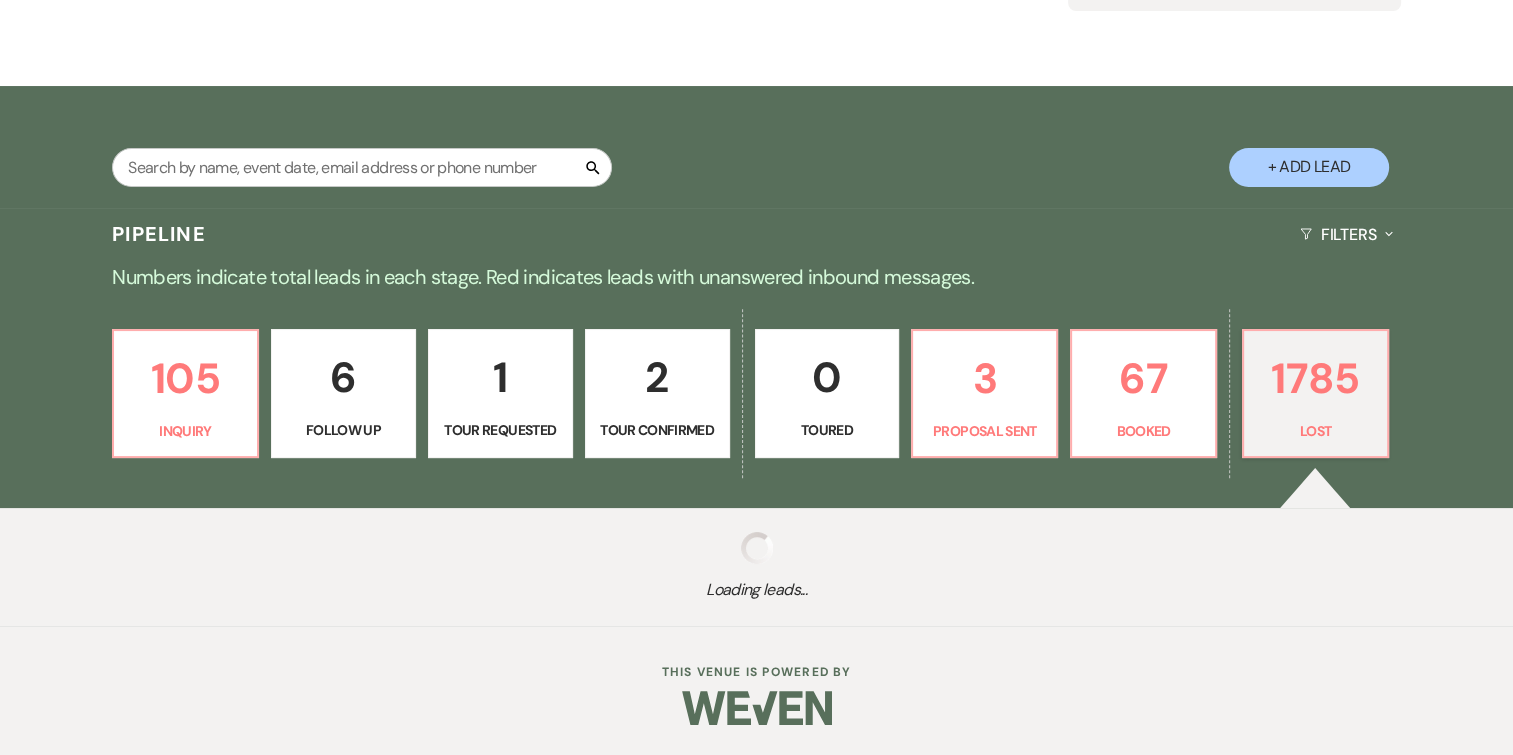 select on "8" 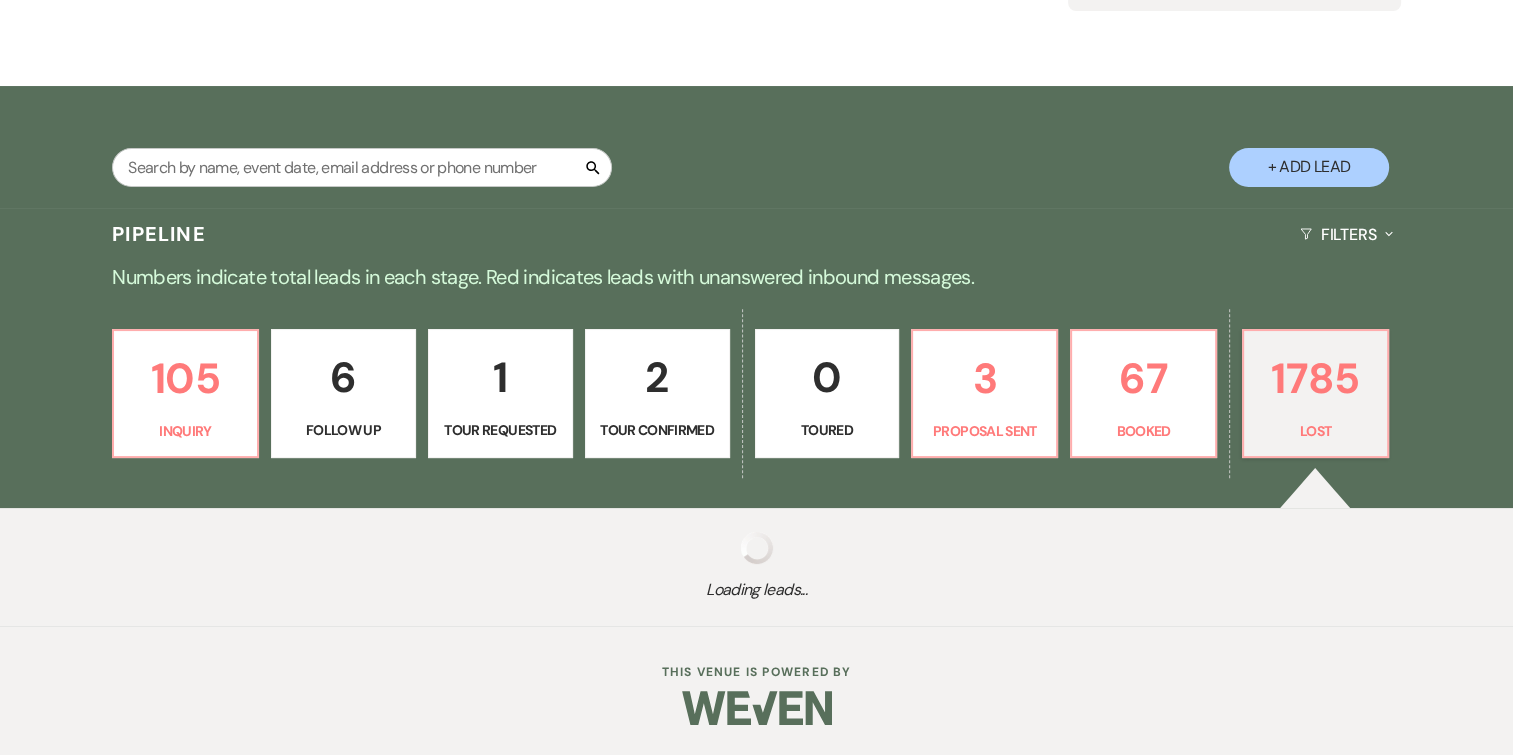 select on "10" 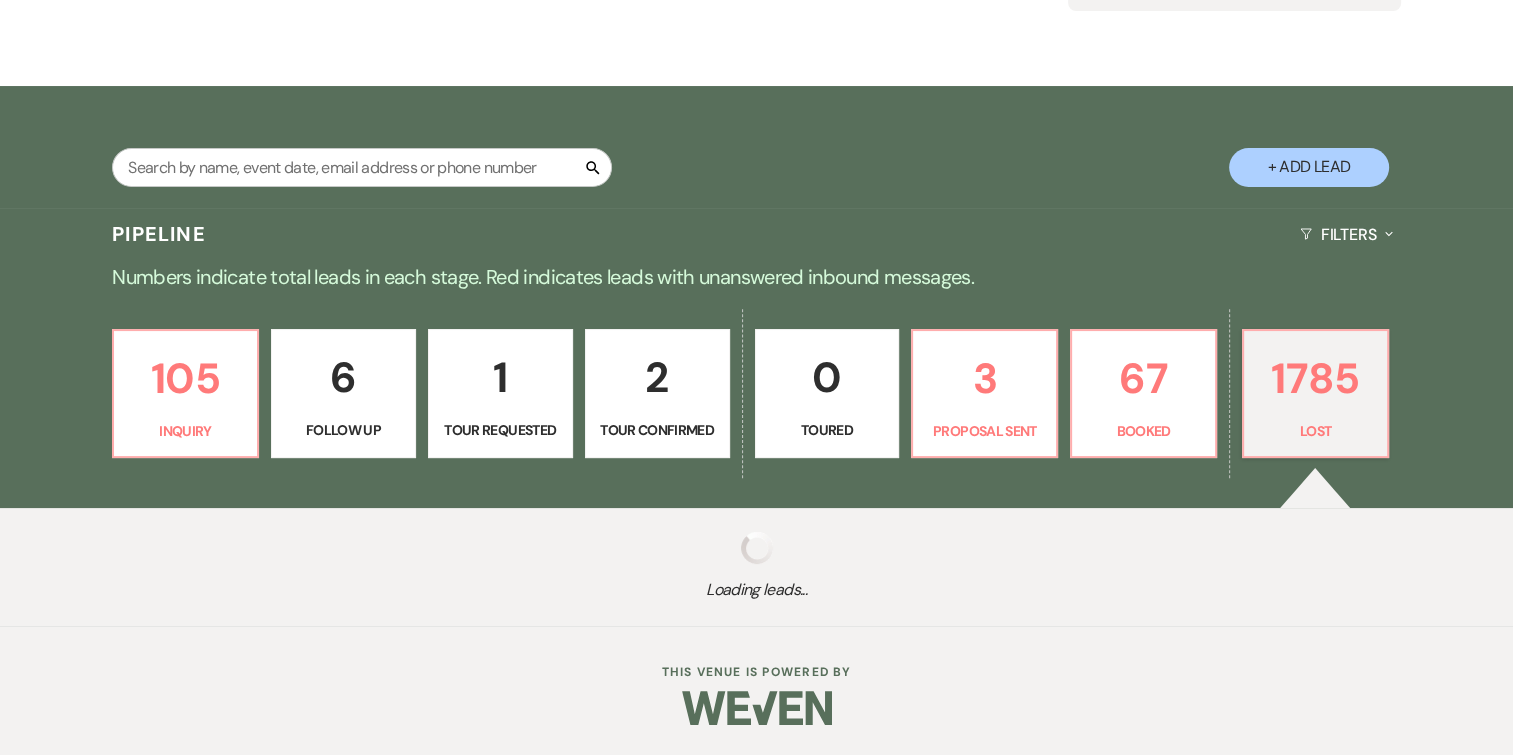 select on "8" 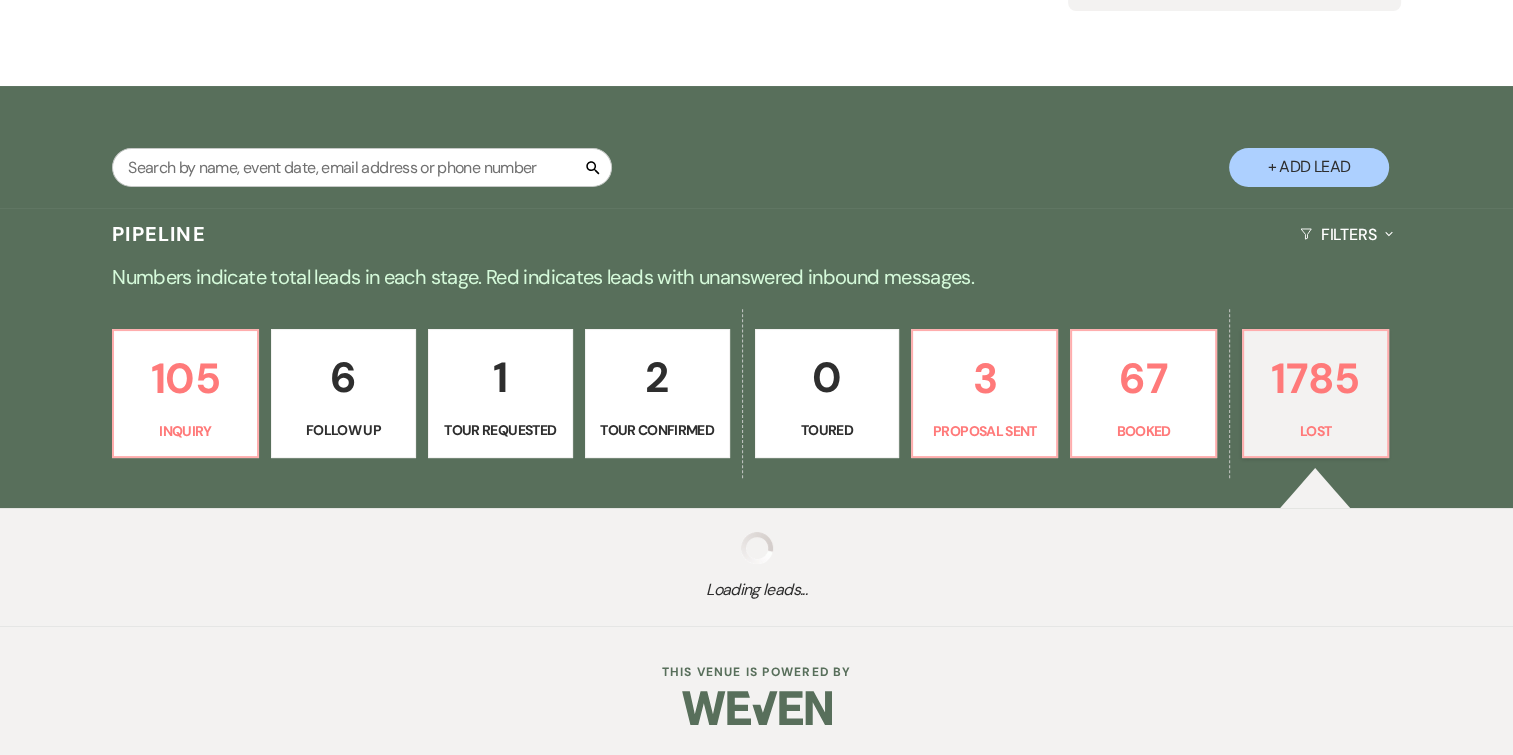 select on "5" 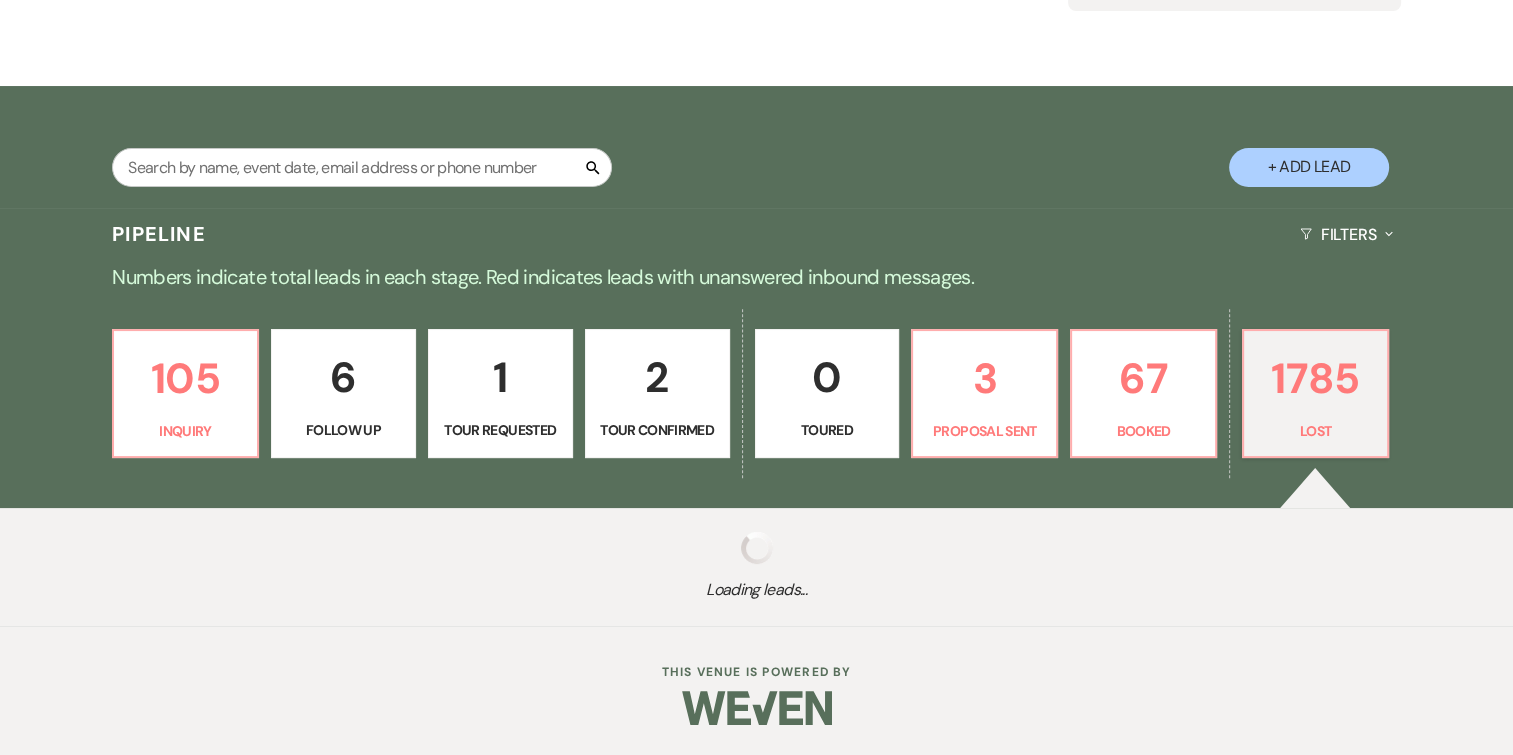 select on "8" 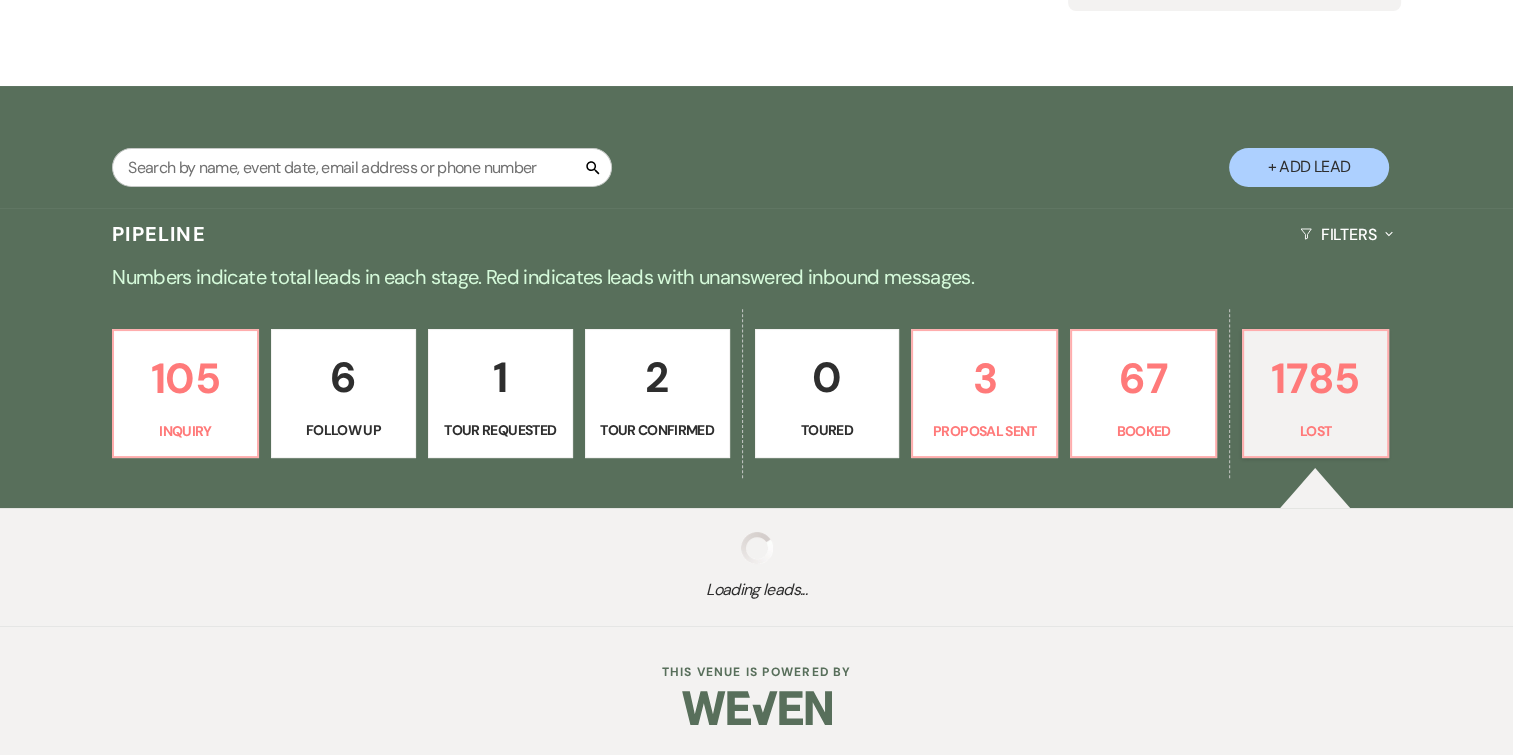 select on "7" 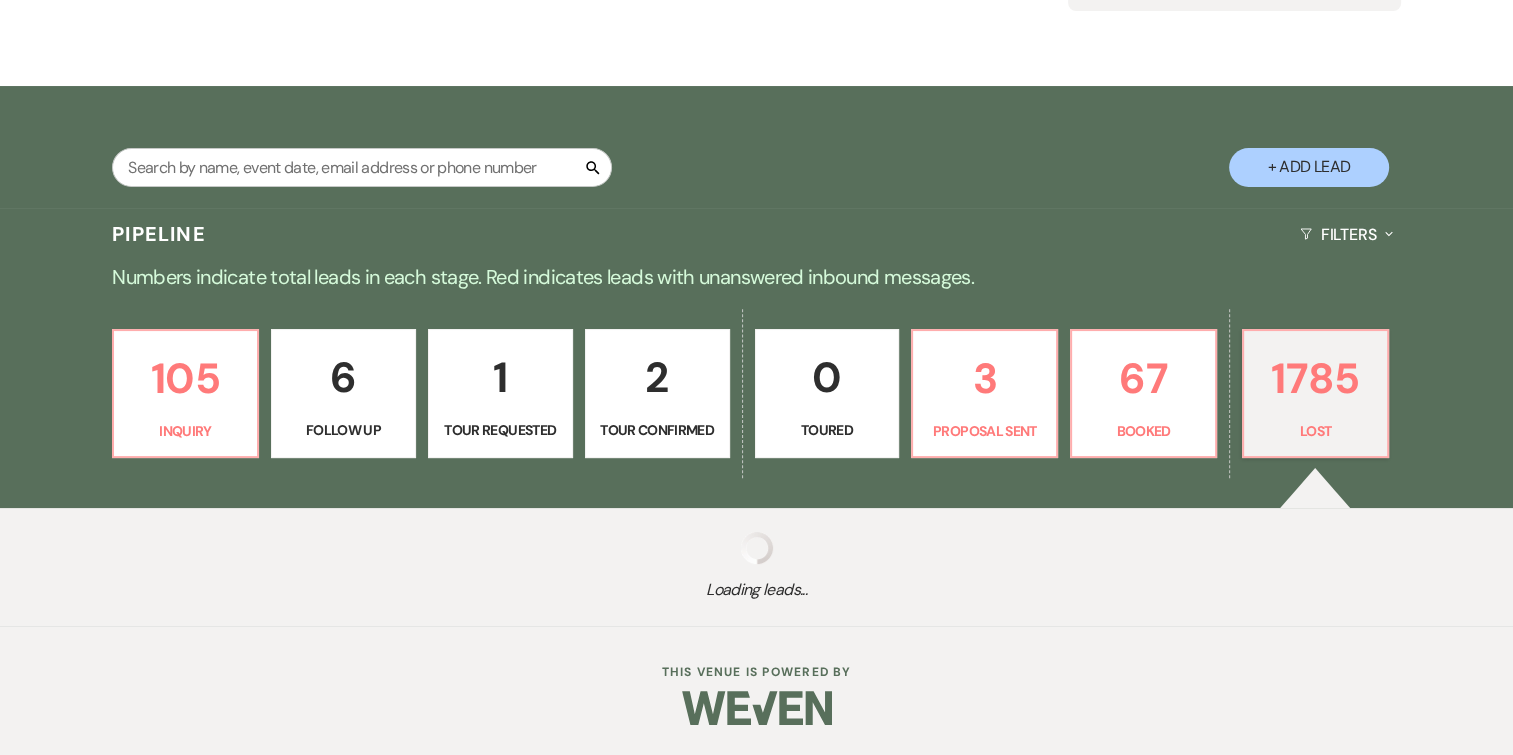 select on "8" 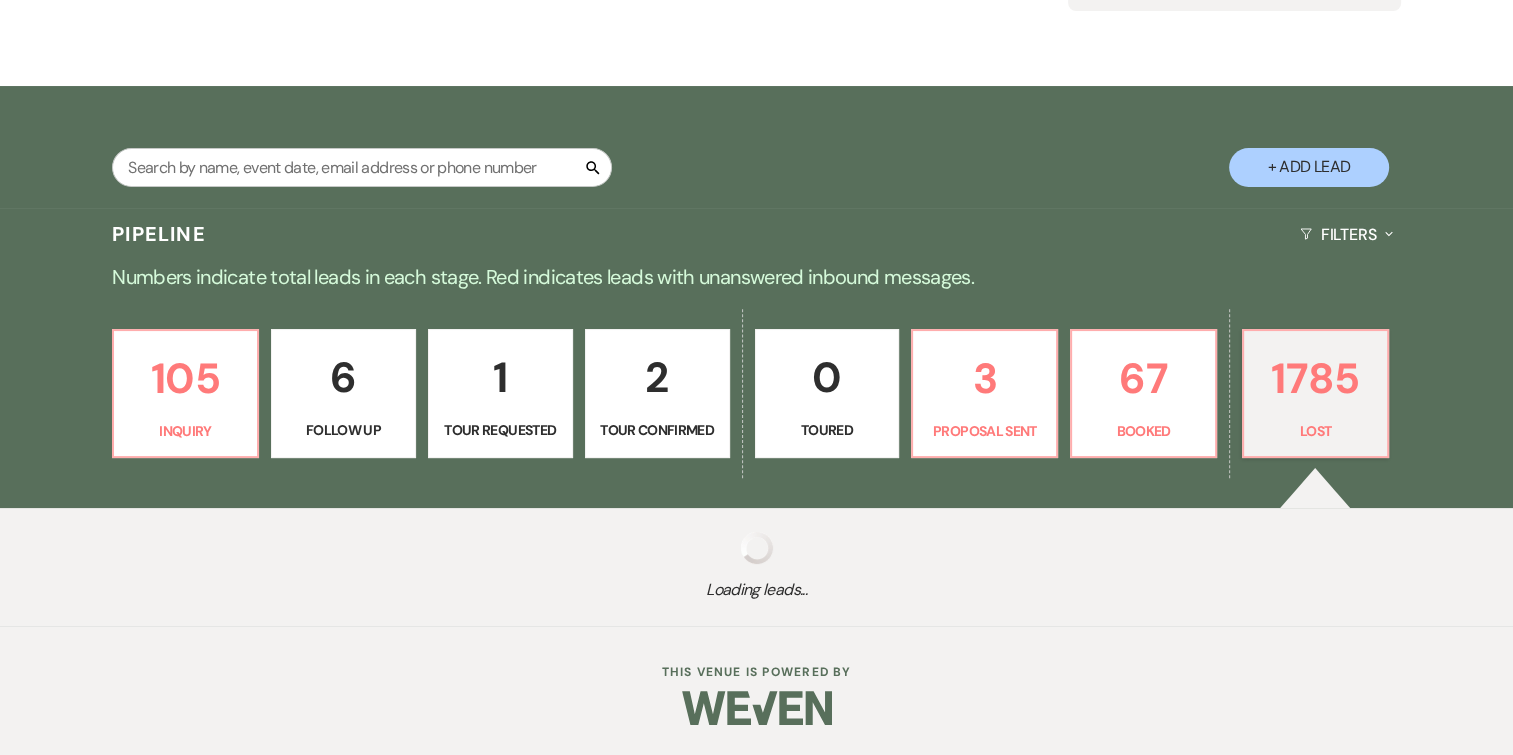 select on "8" 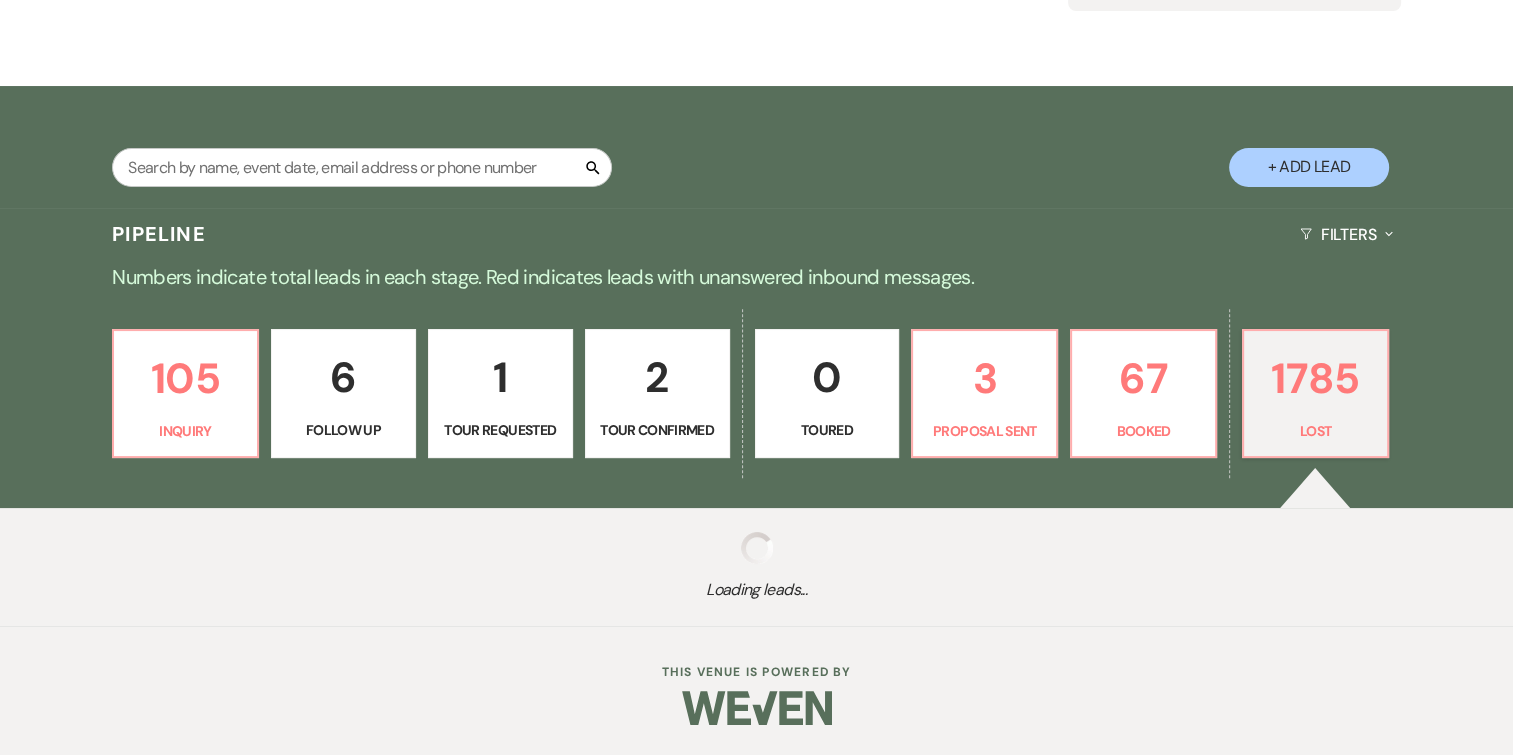 select on "5" 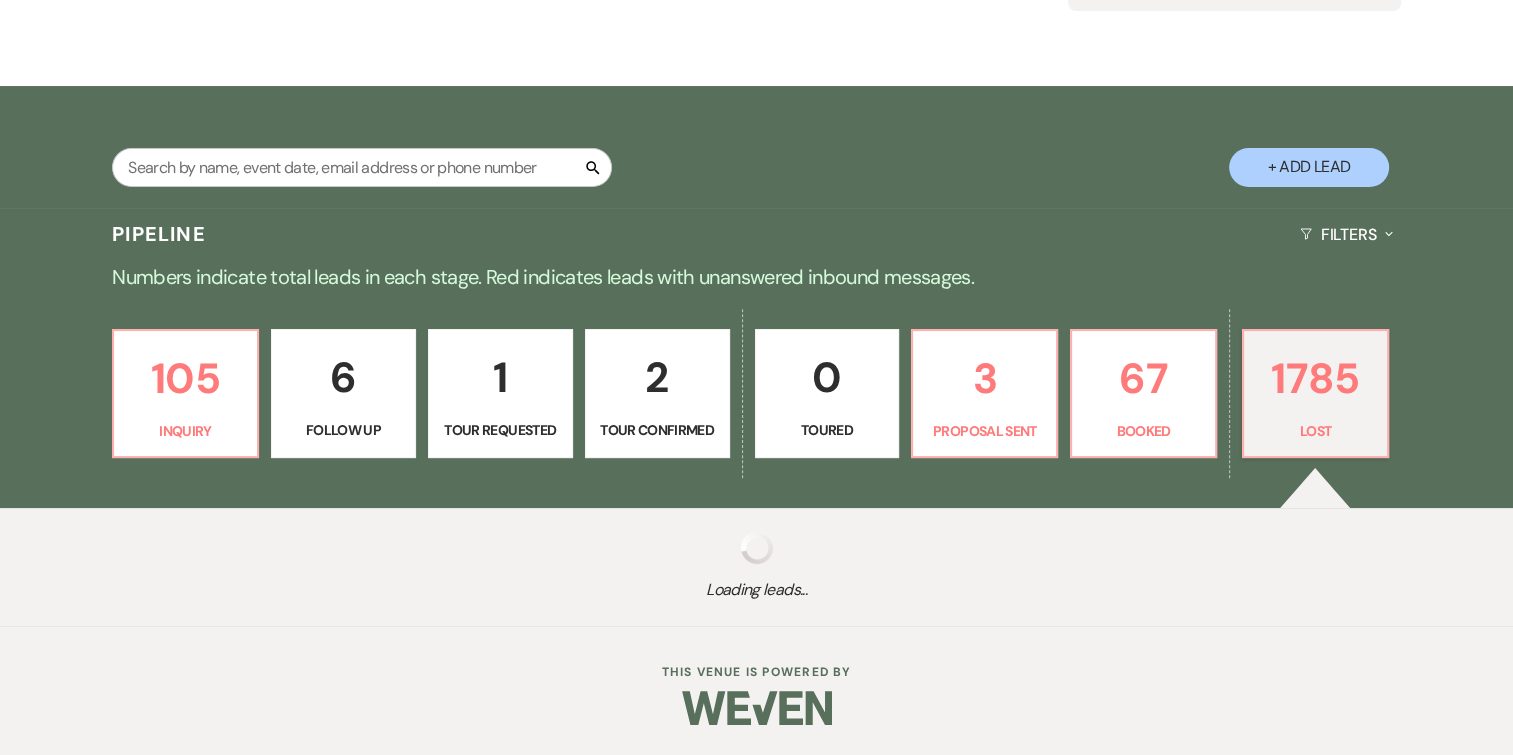 select on "8" 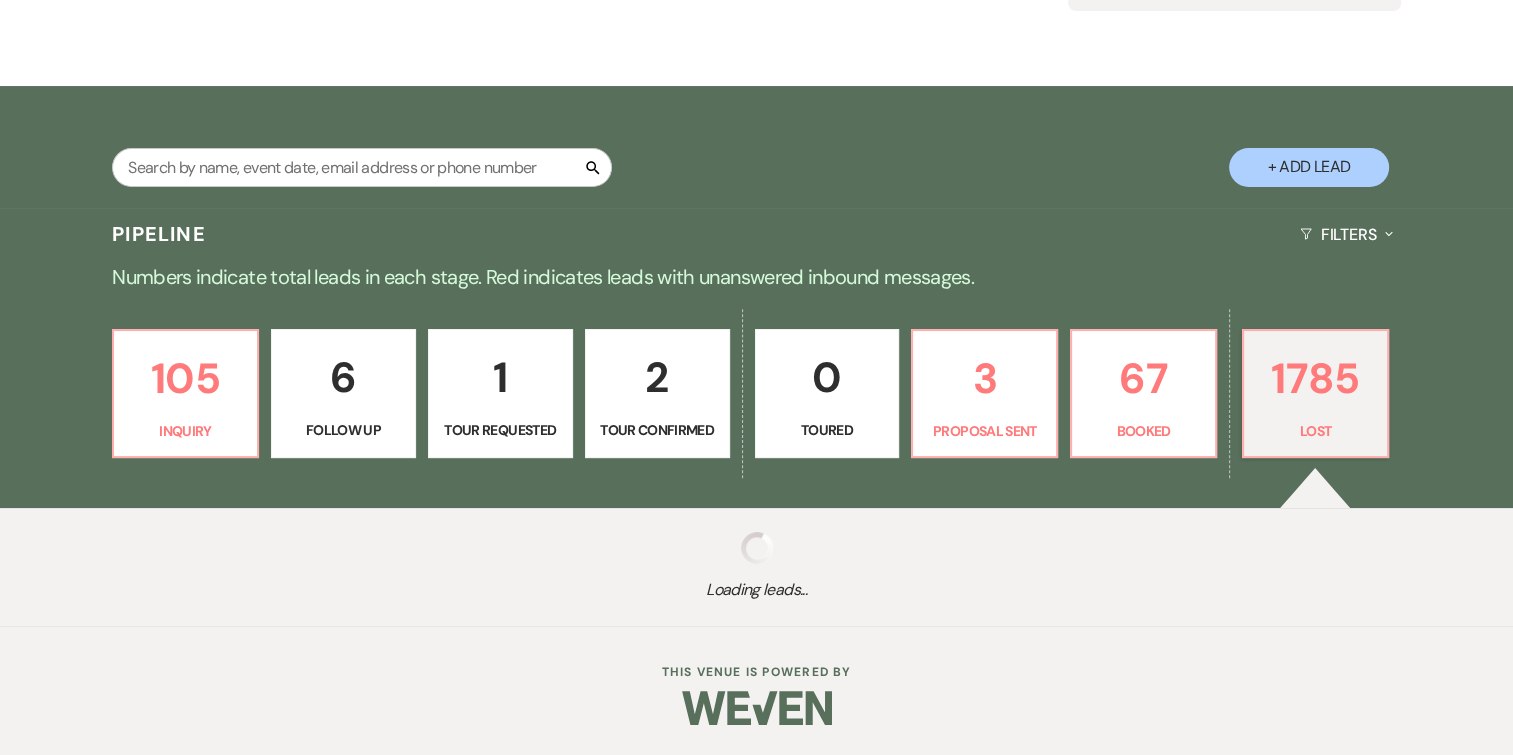 select on "5" 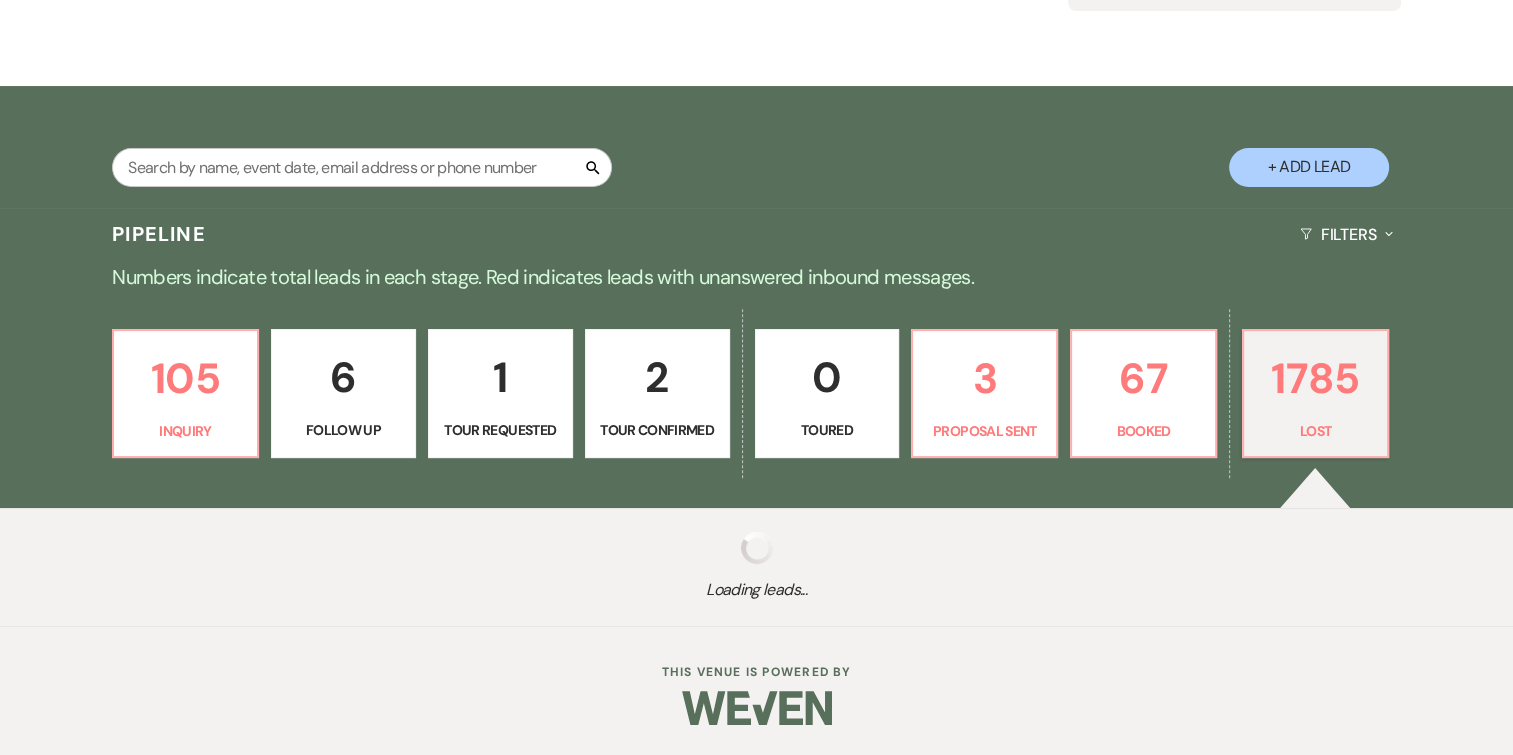 select on "8" 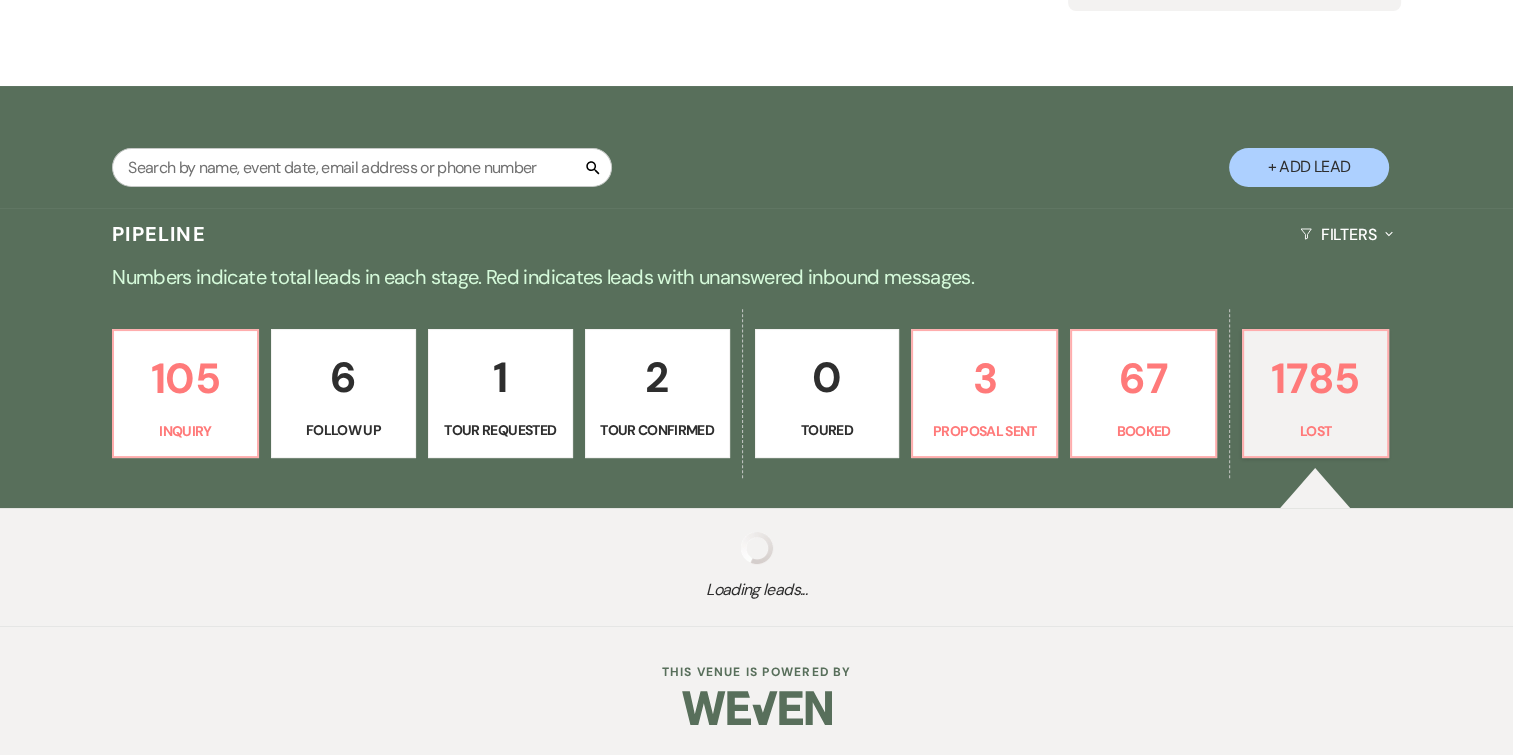 select on "5" 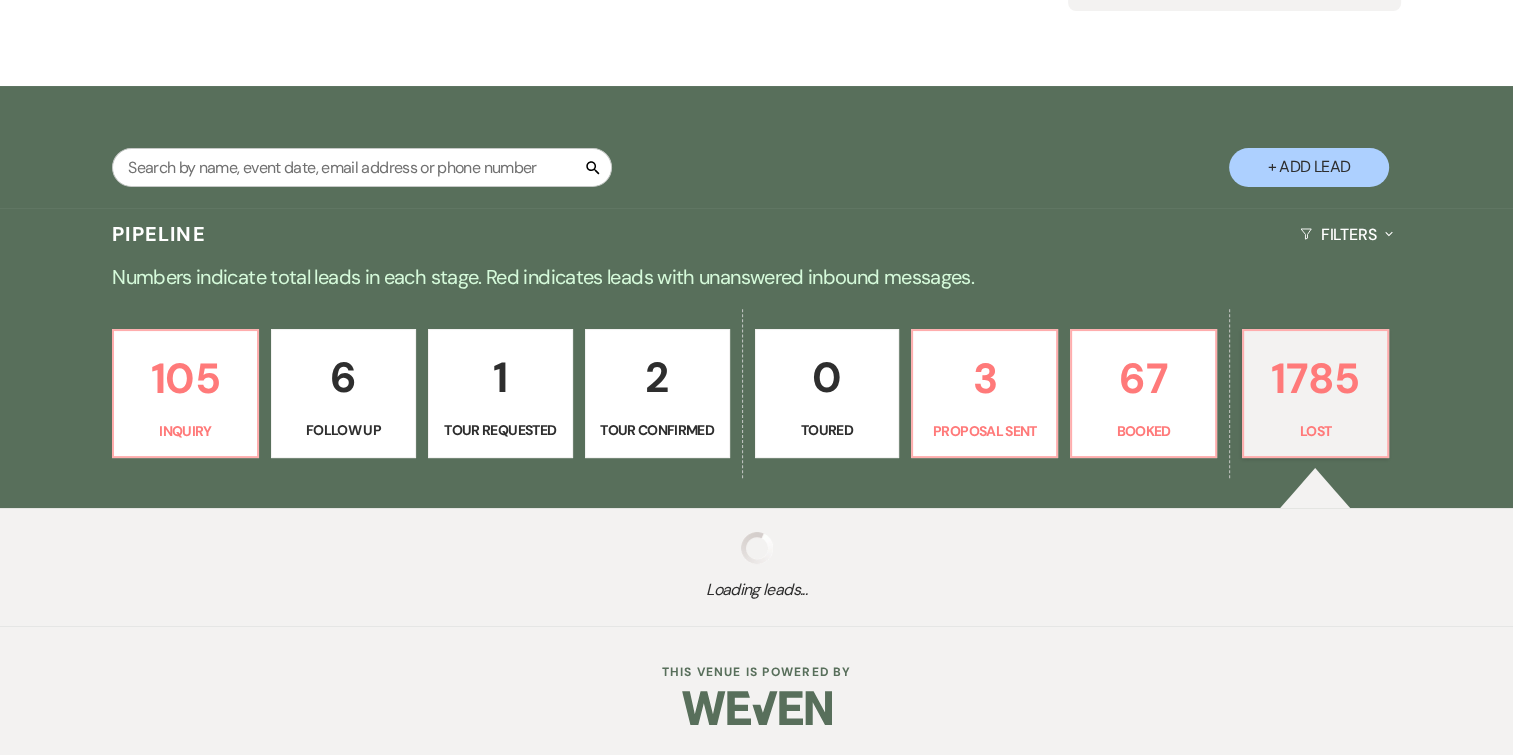 select on "8" 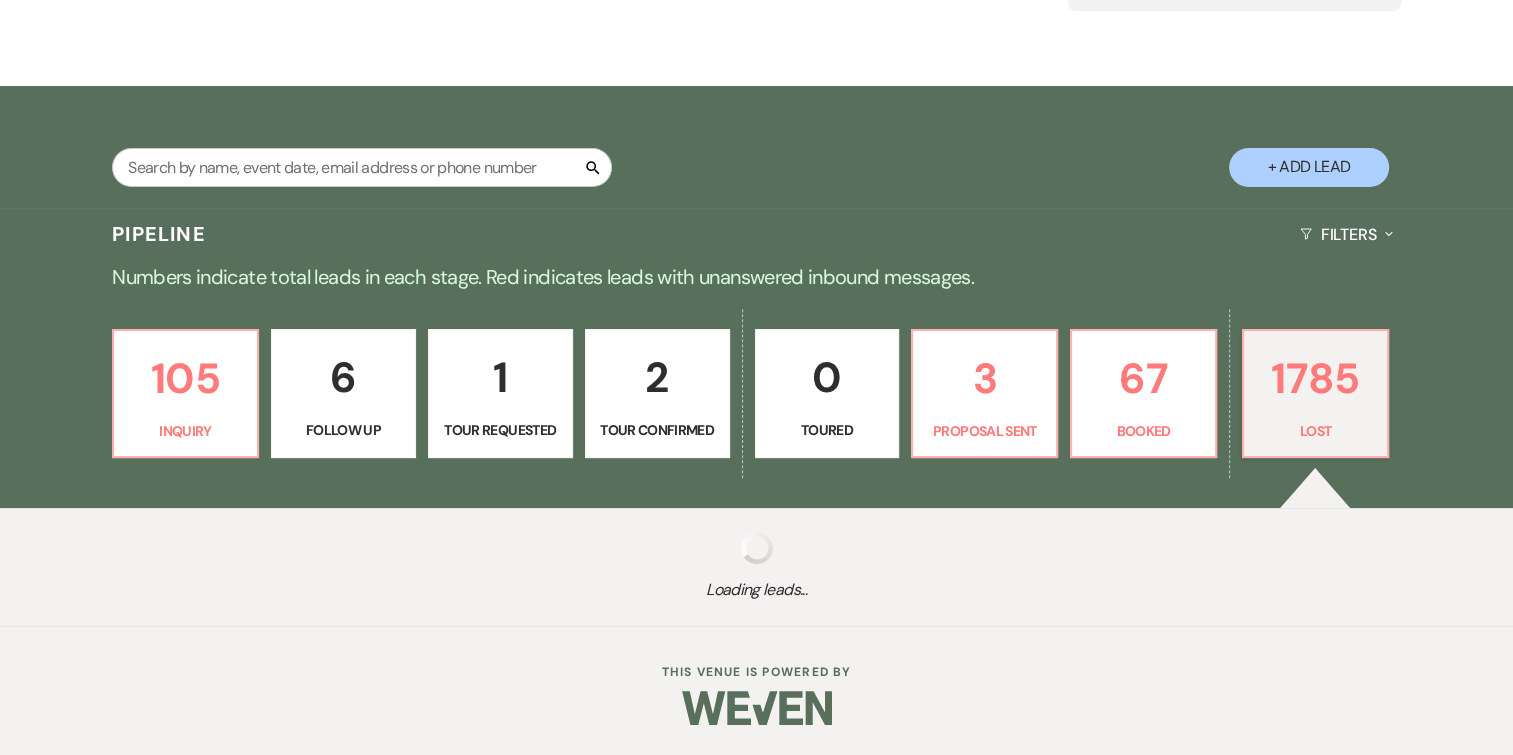 select on "6" 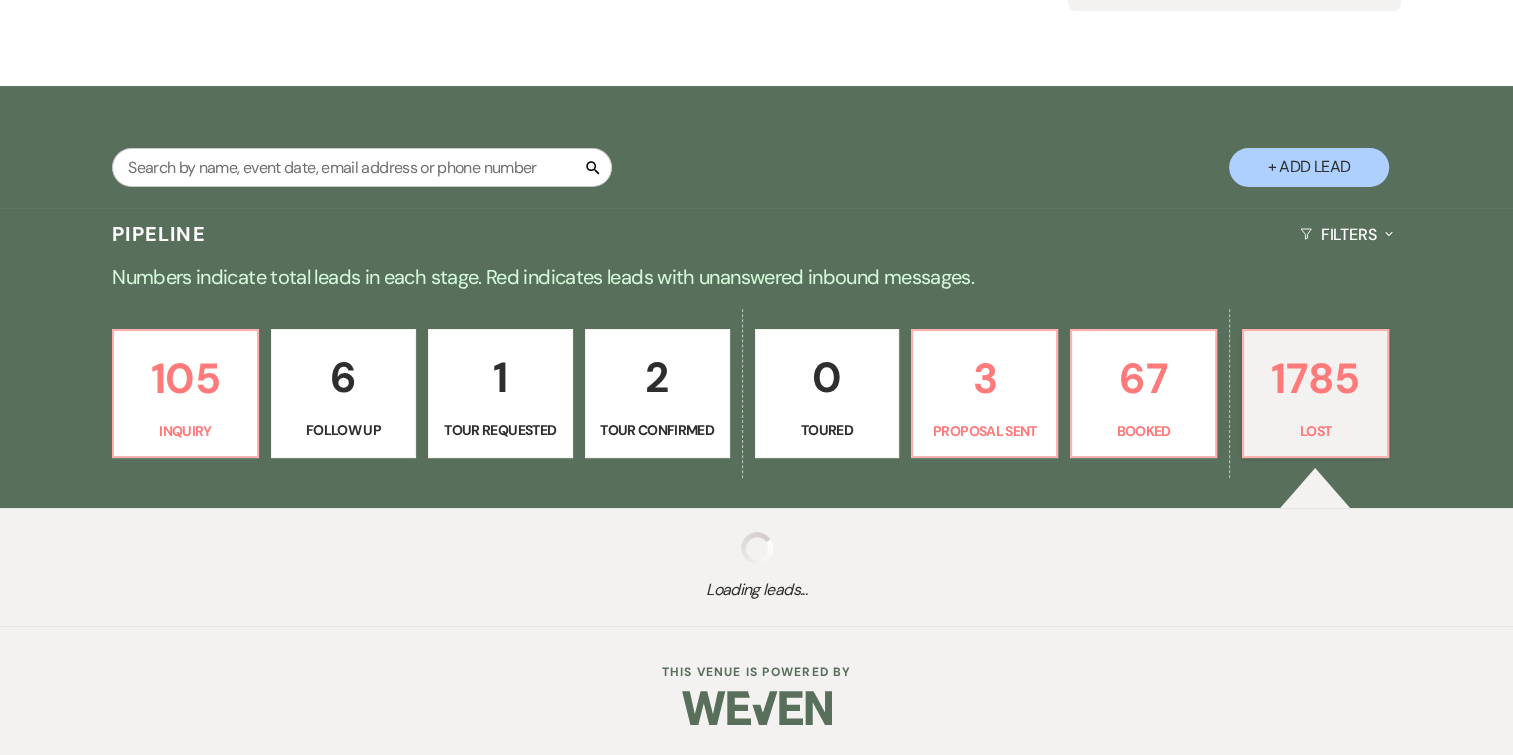 select on "5" 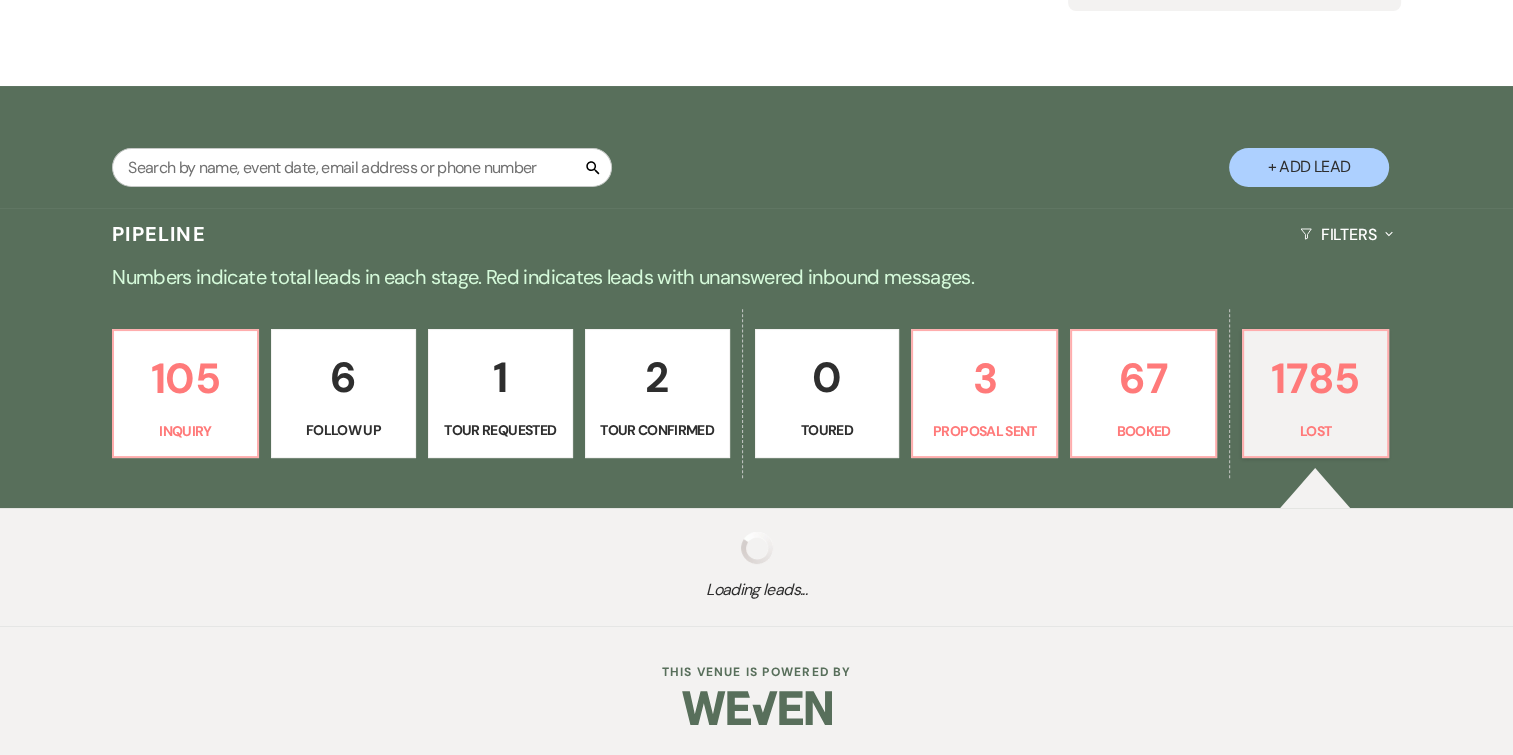 select on "8" 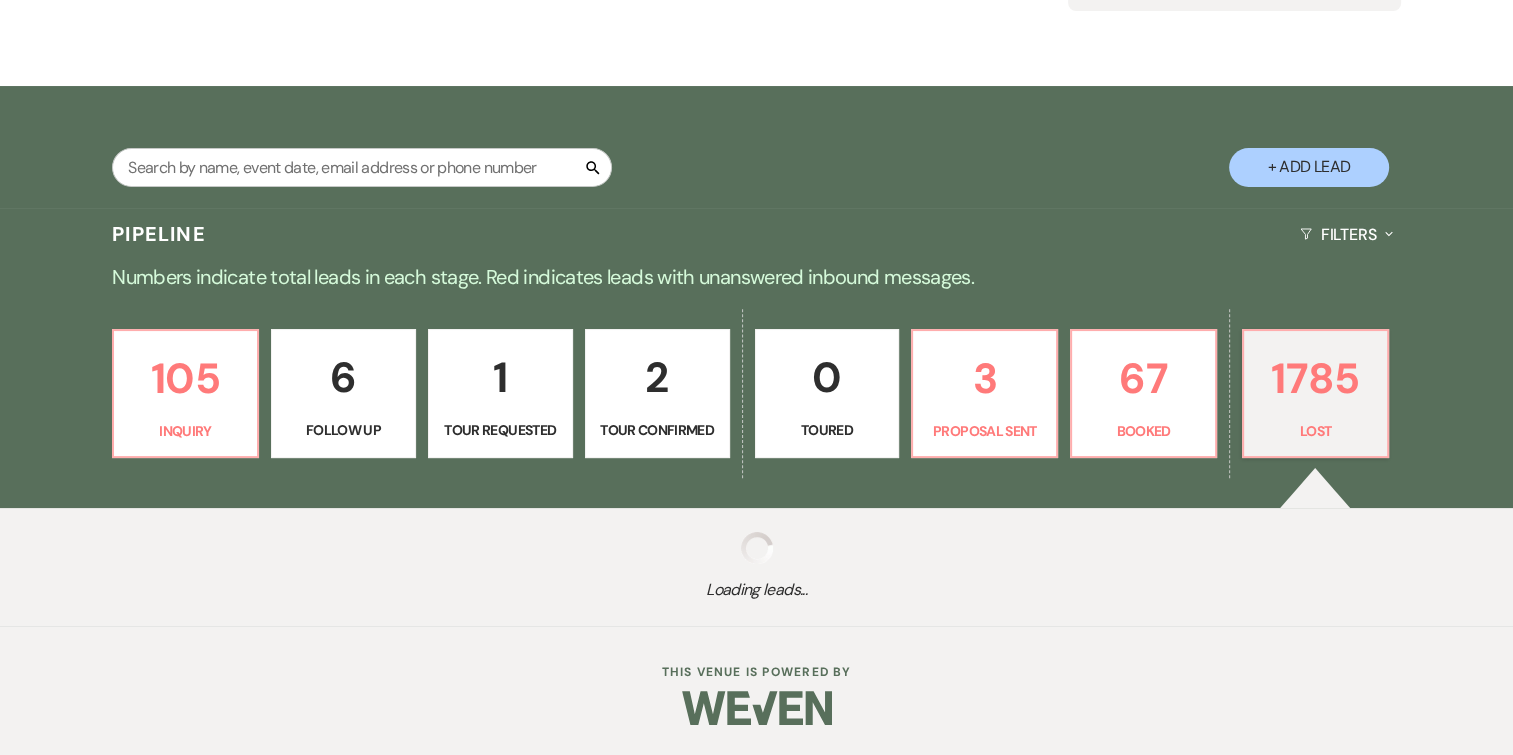 select on "5" 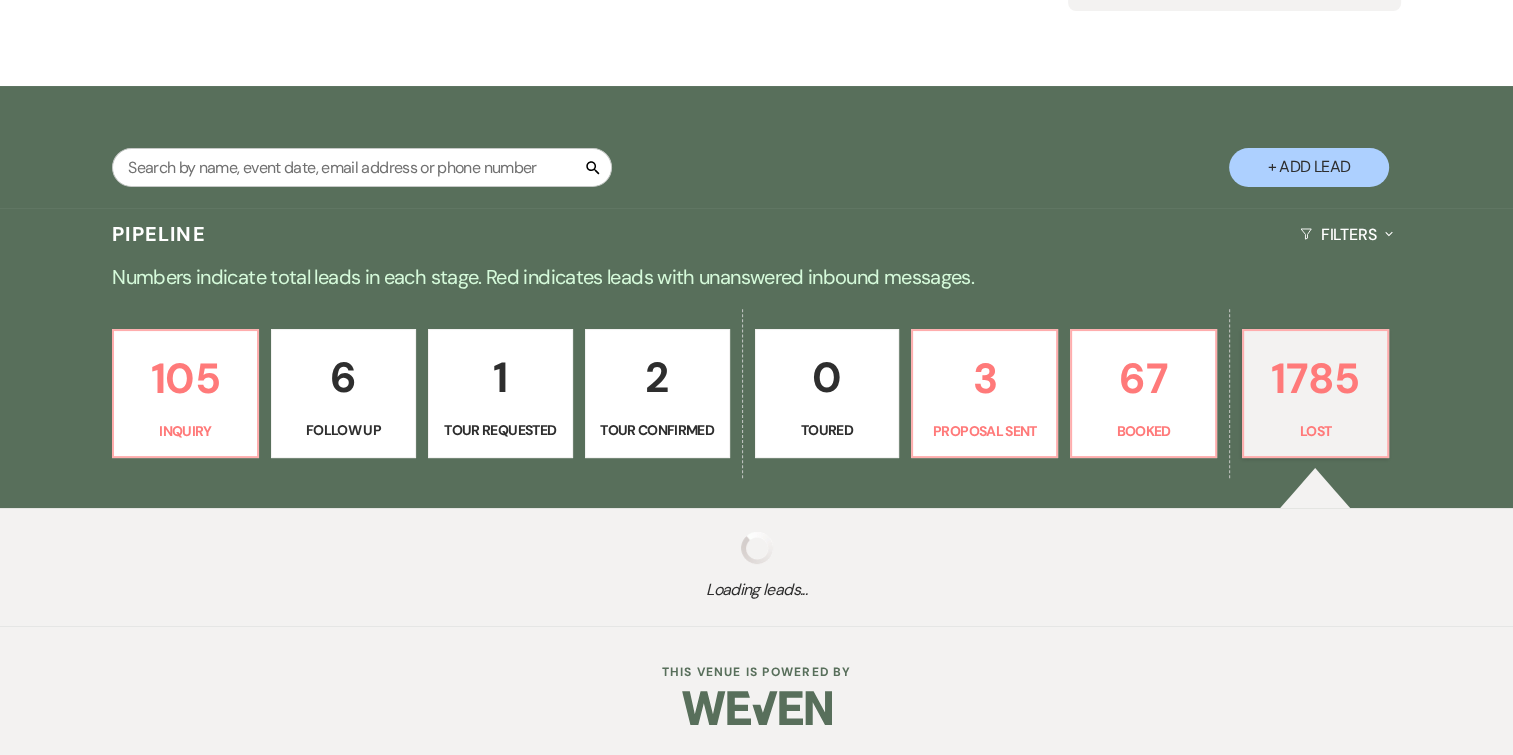 select on "8" 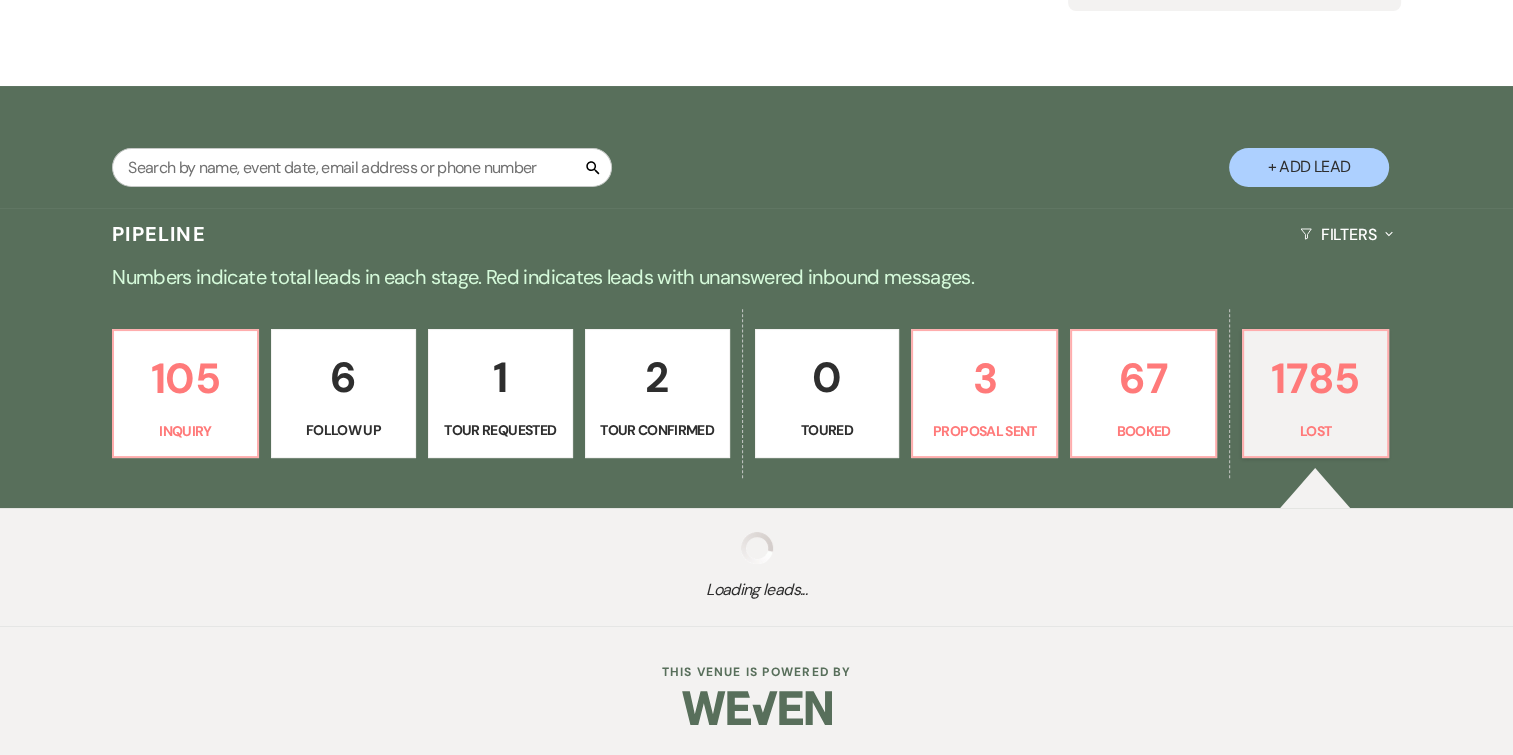 select on "5" 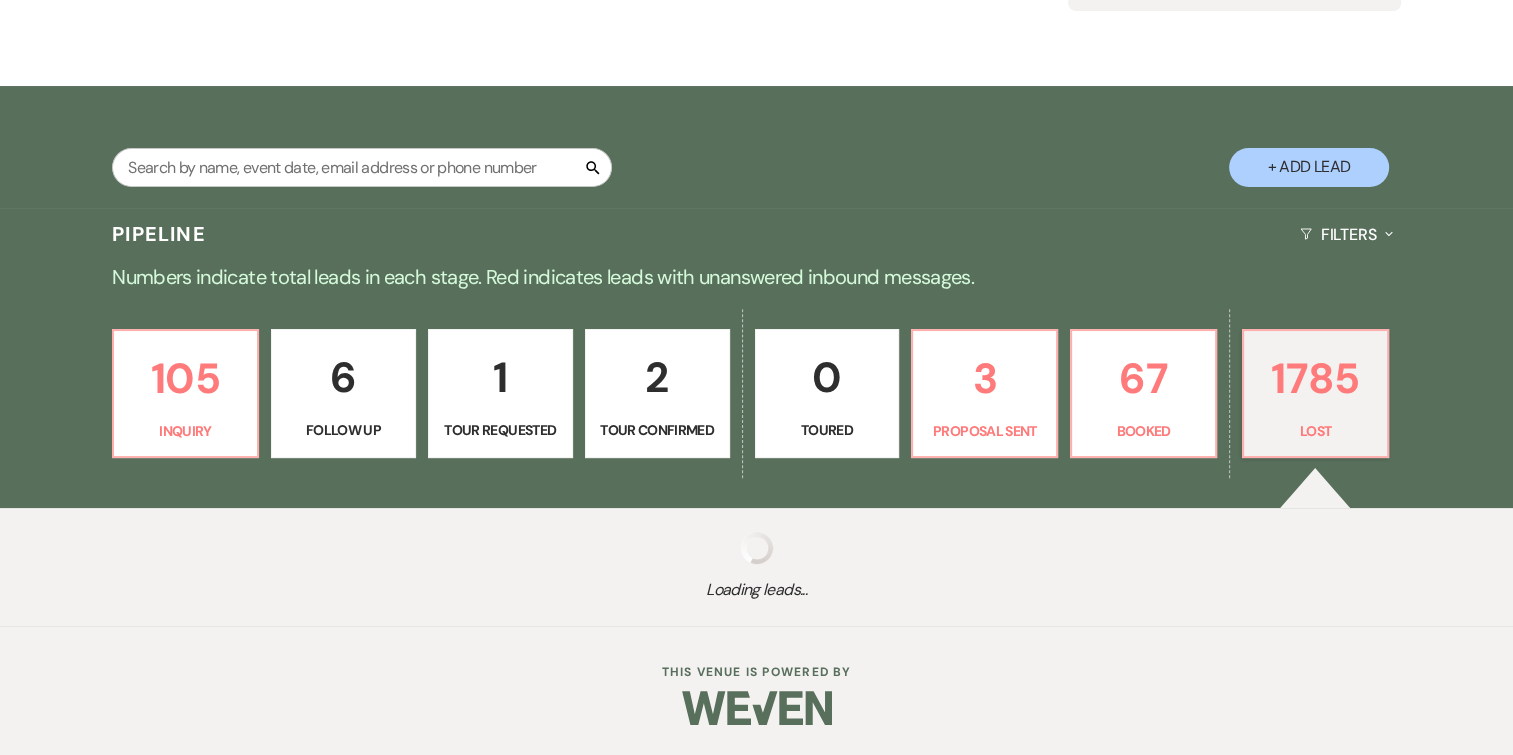 select on "8" 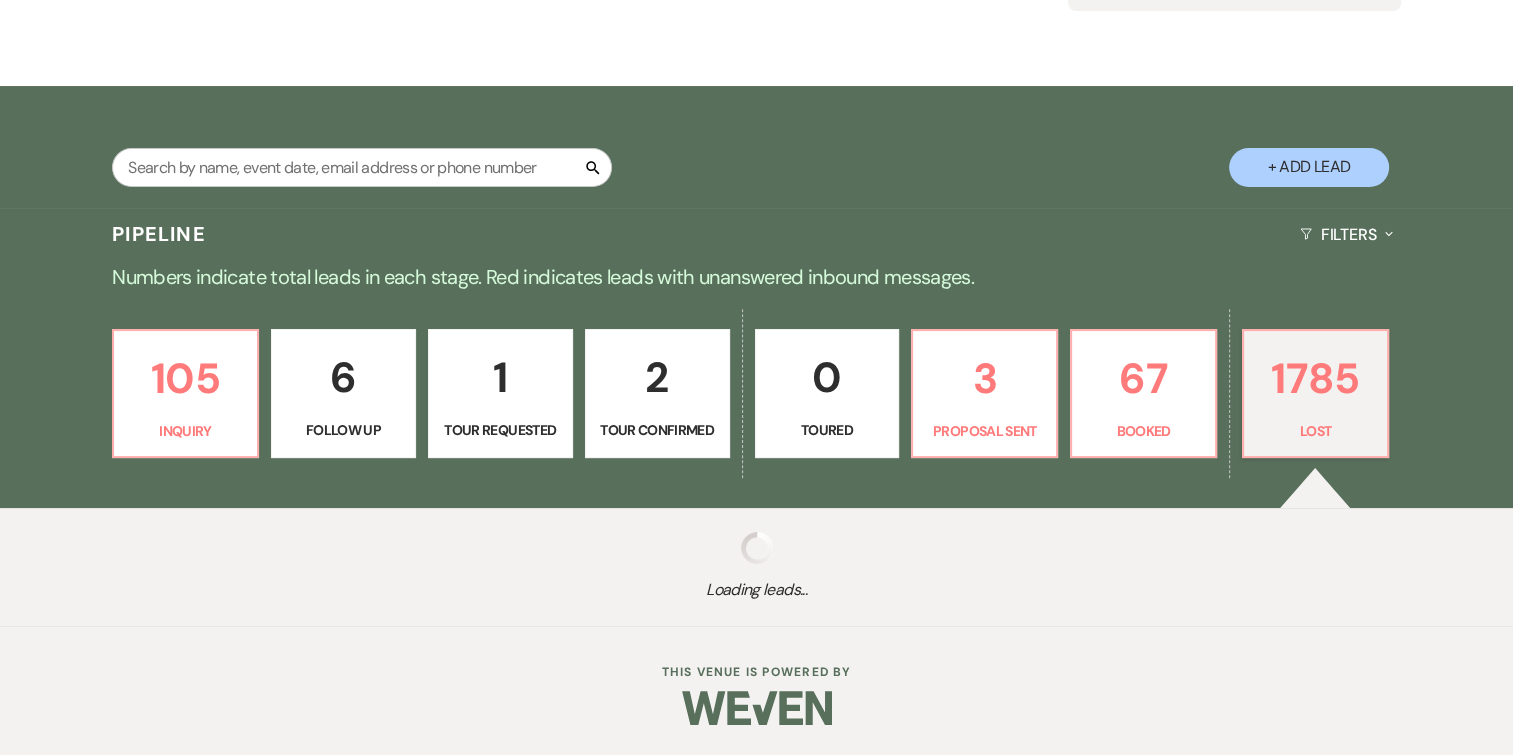 select on "5" 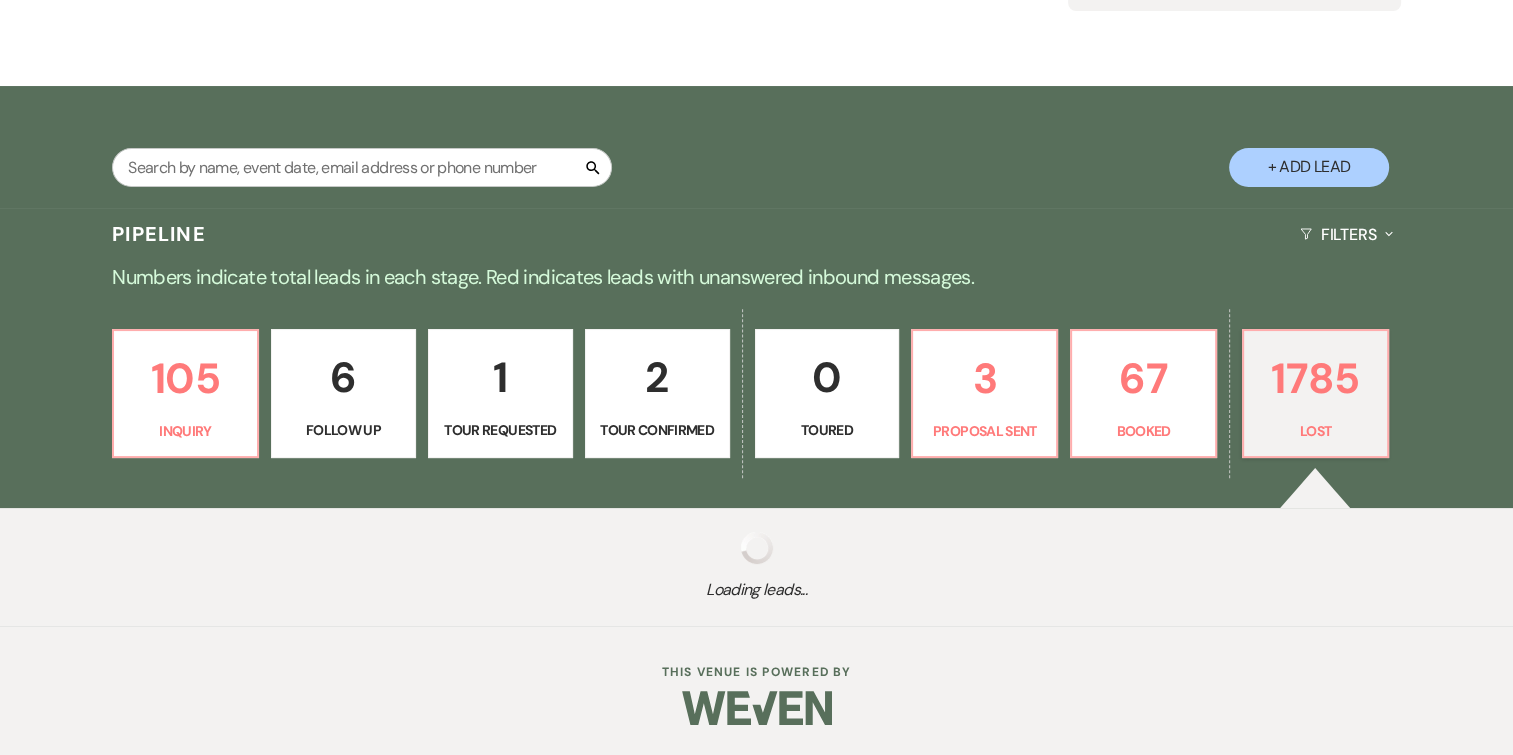 select on "8" 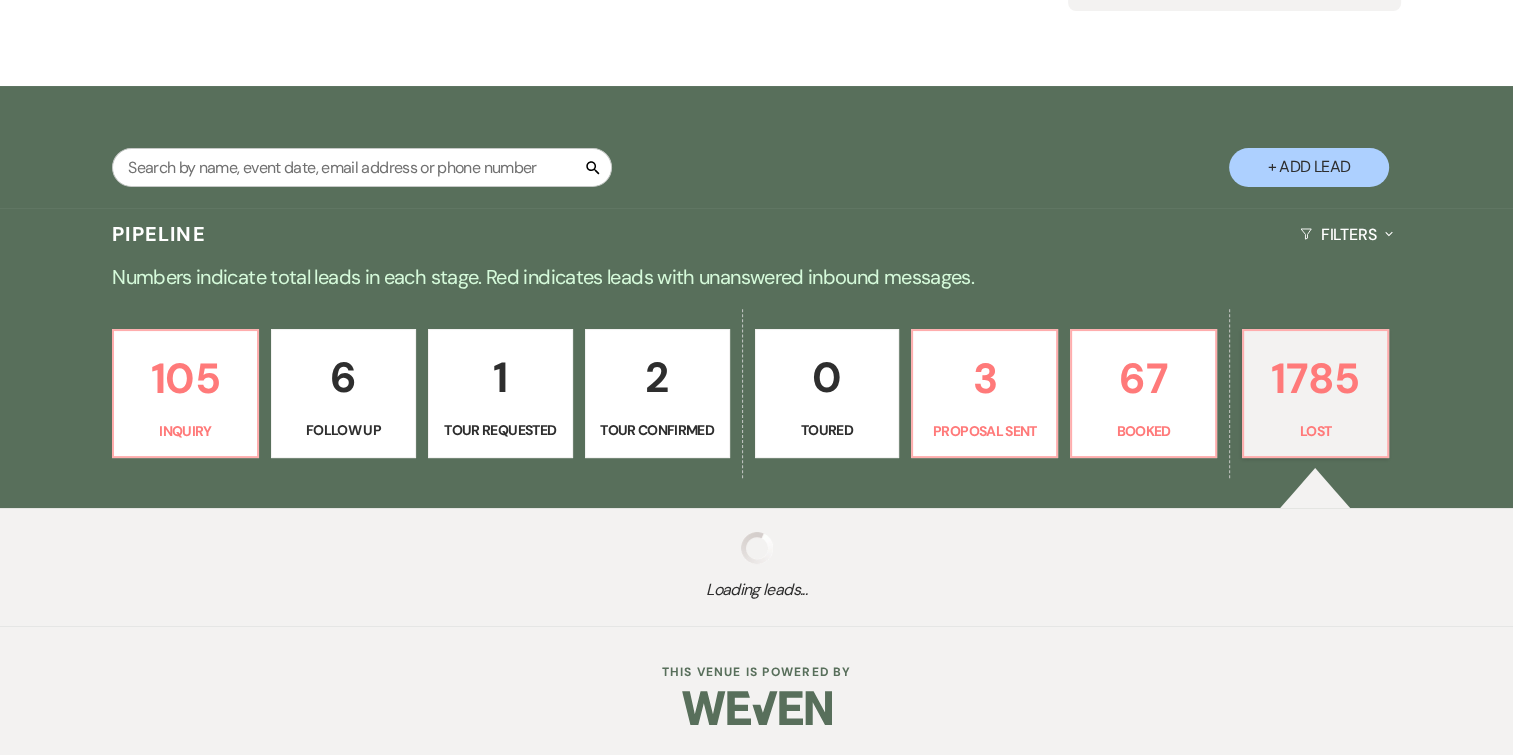 select on "7" 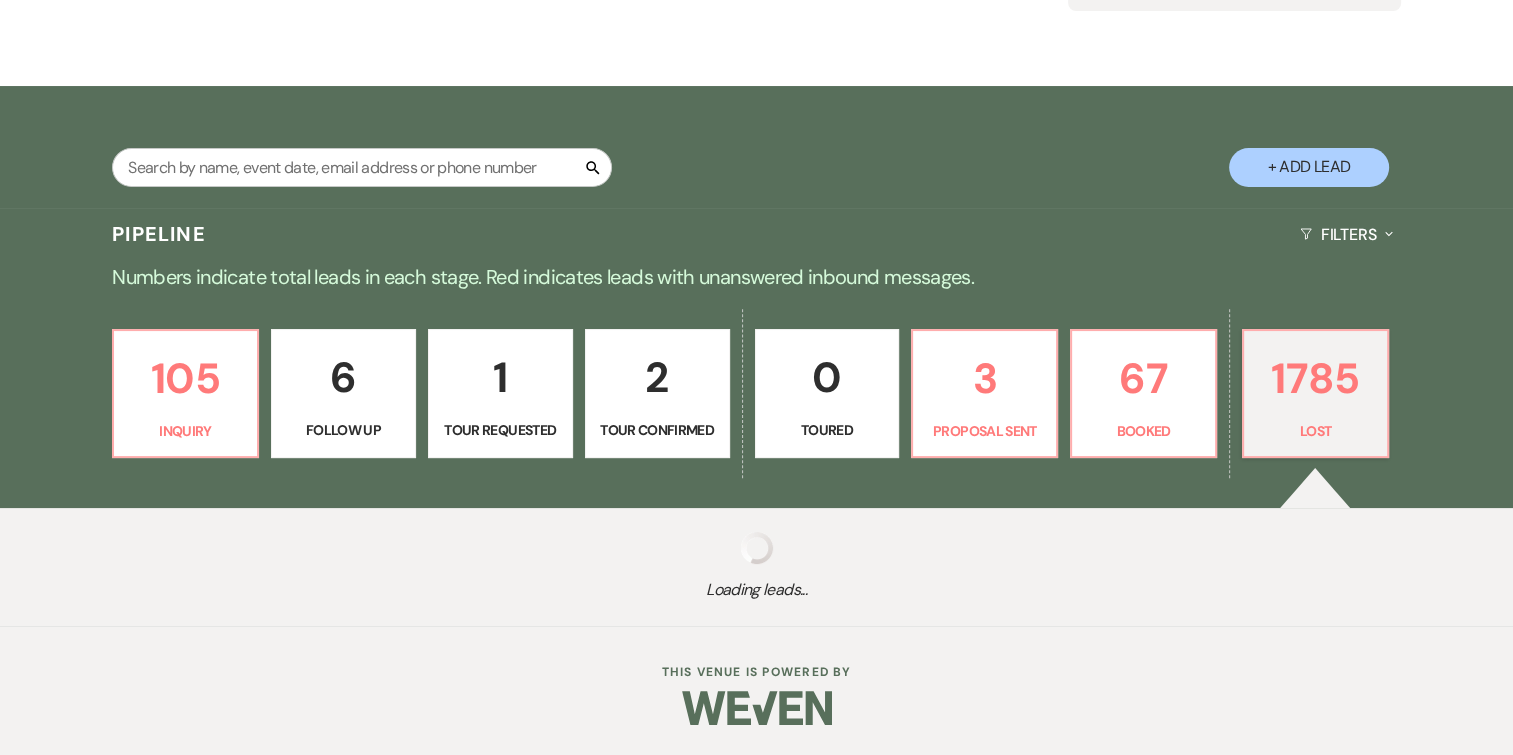 select on "8" 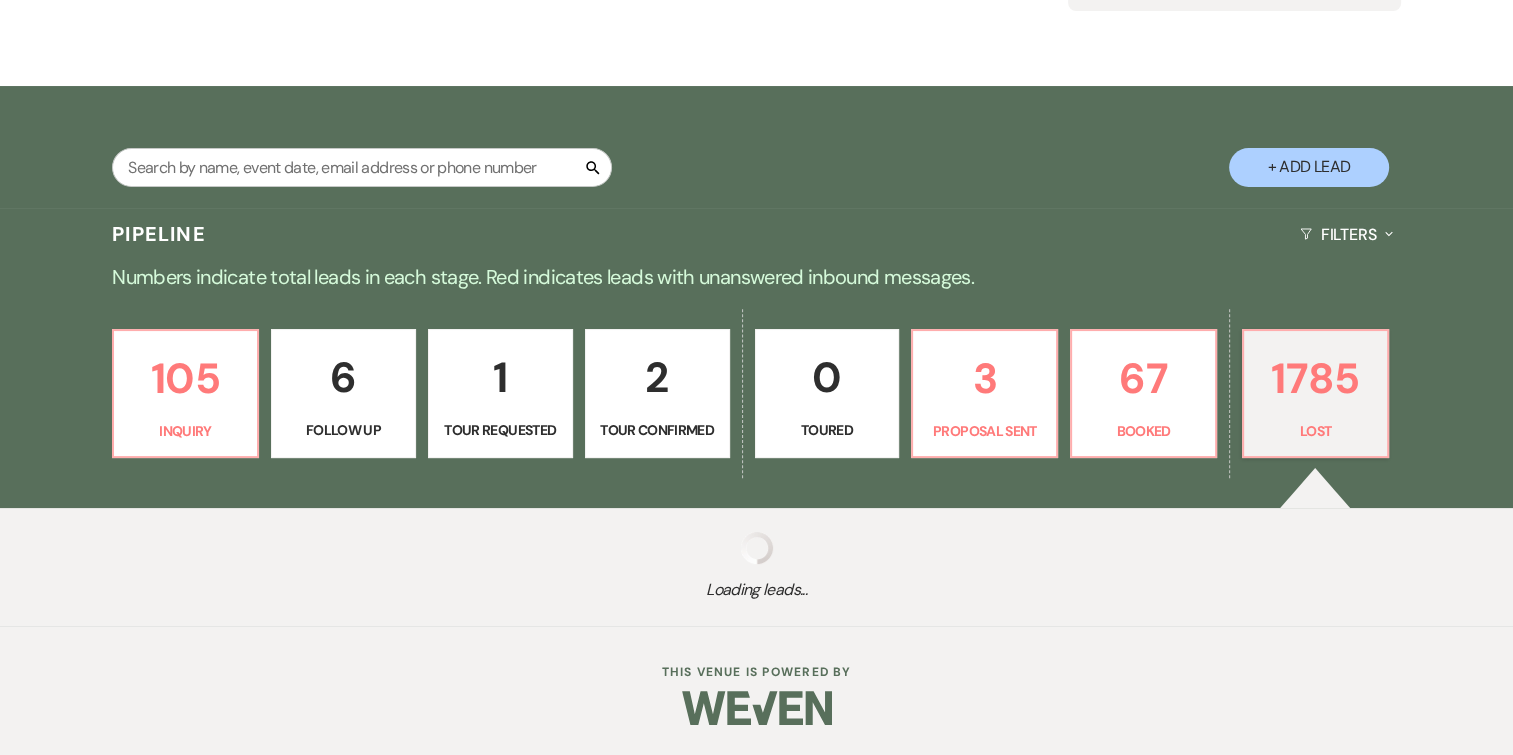 select on "7" 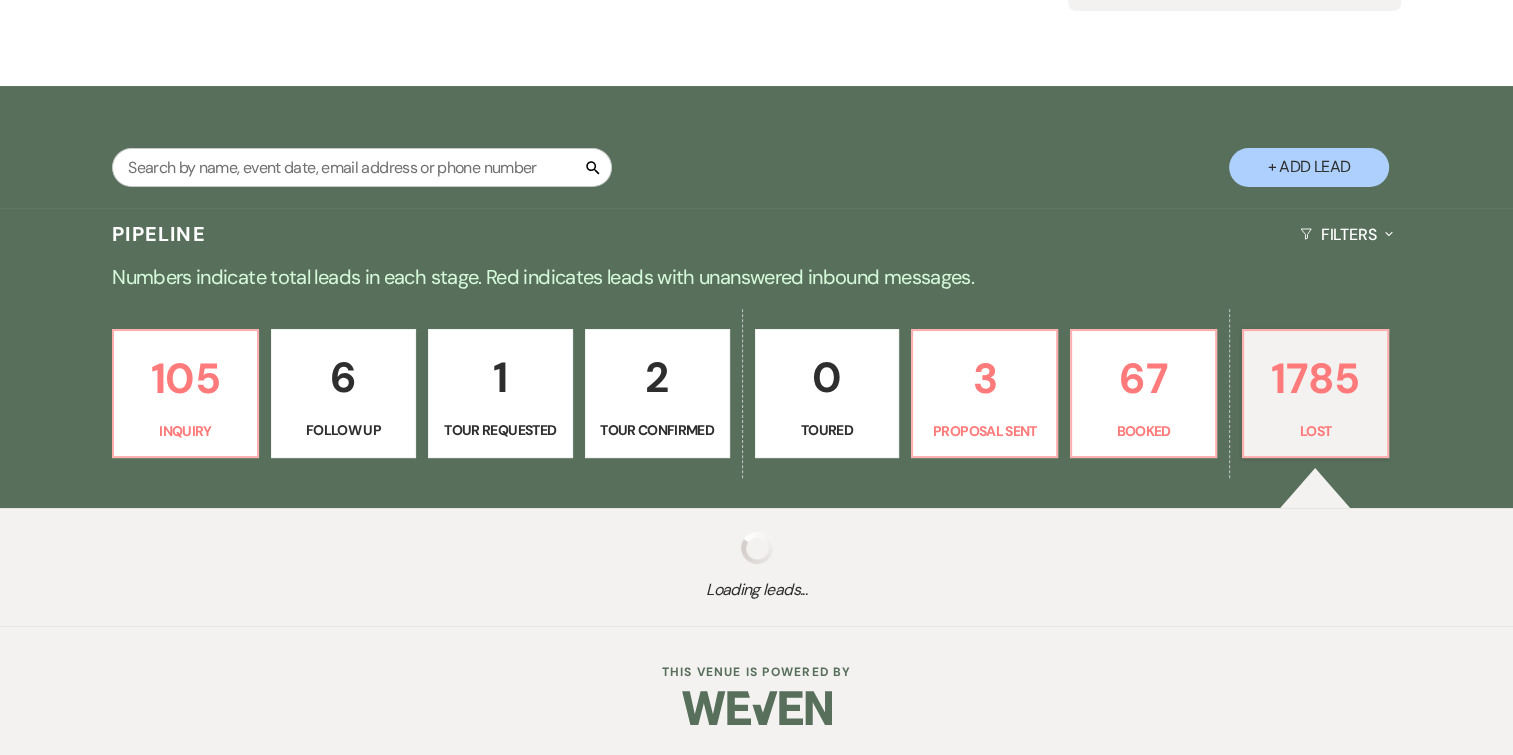 select on "8" 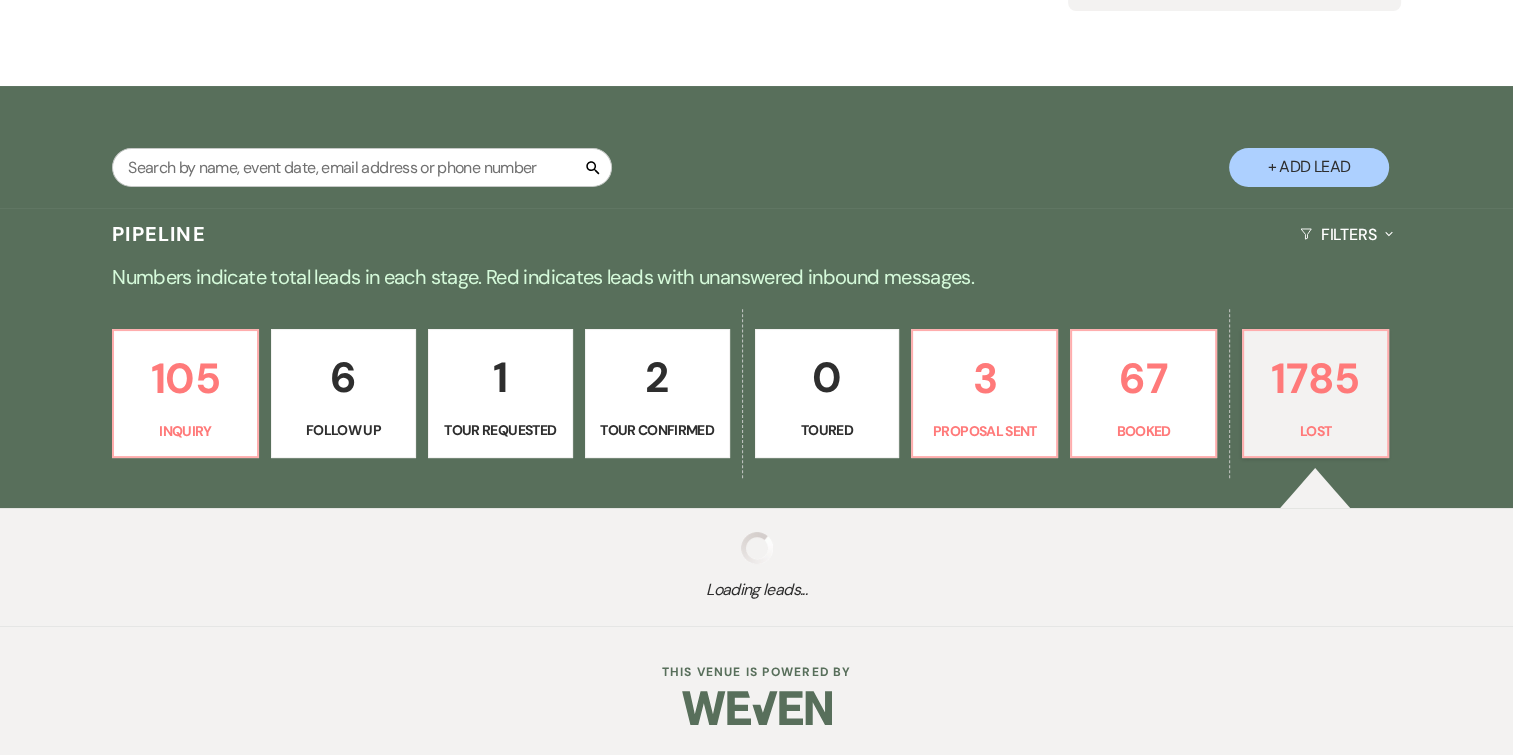 select on "5" 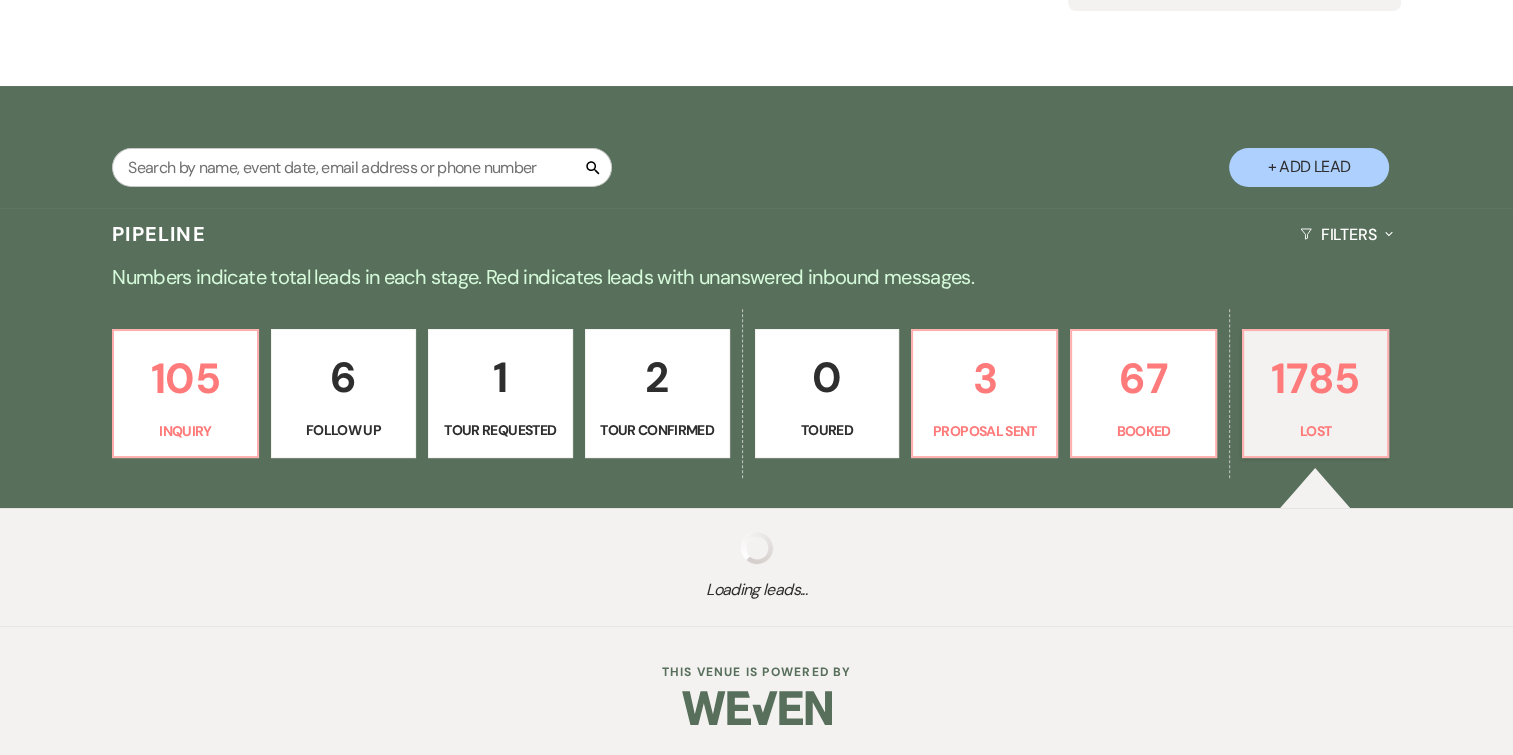 select on "8" 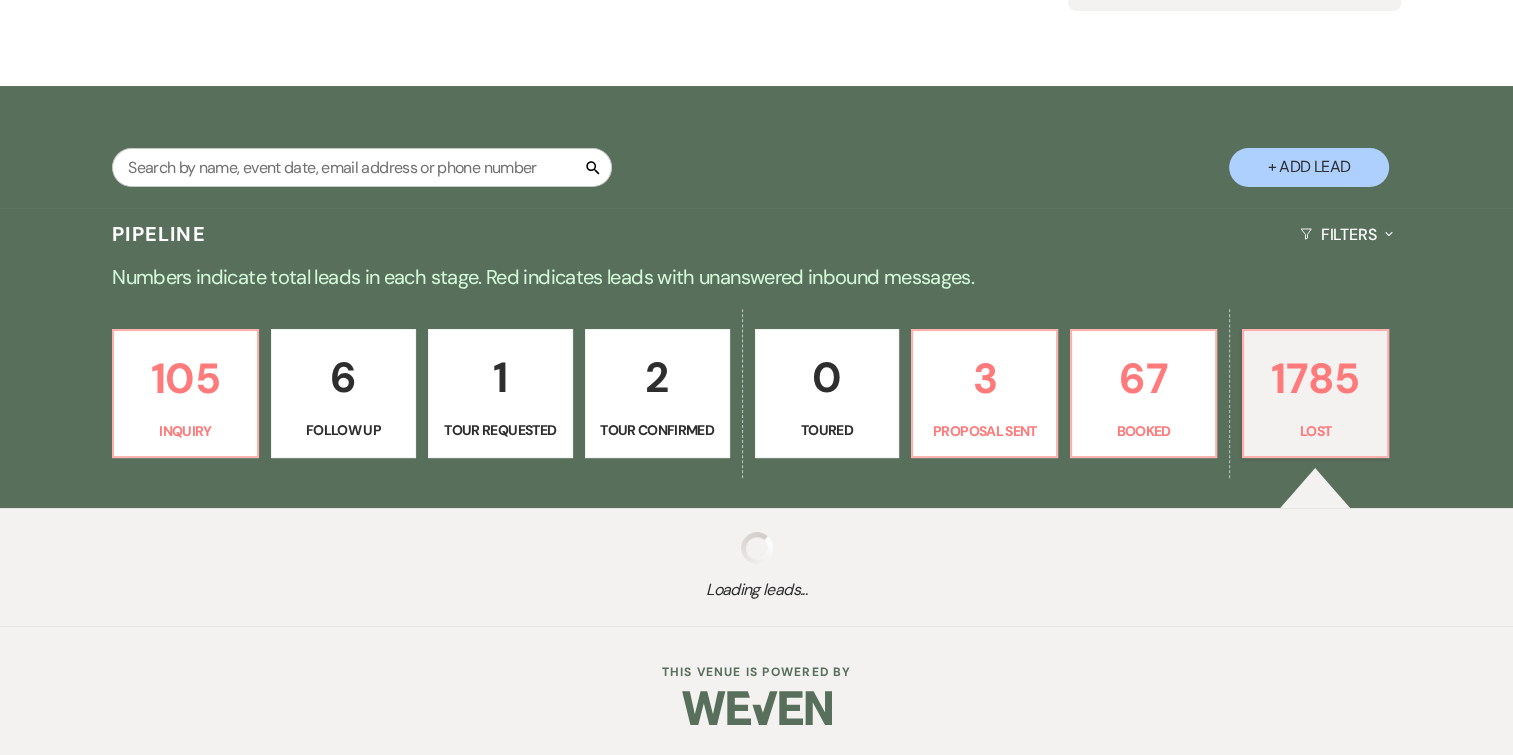 select on "8" 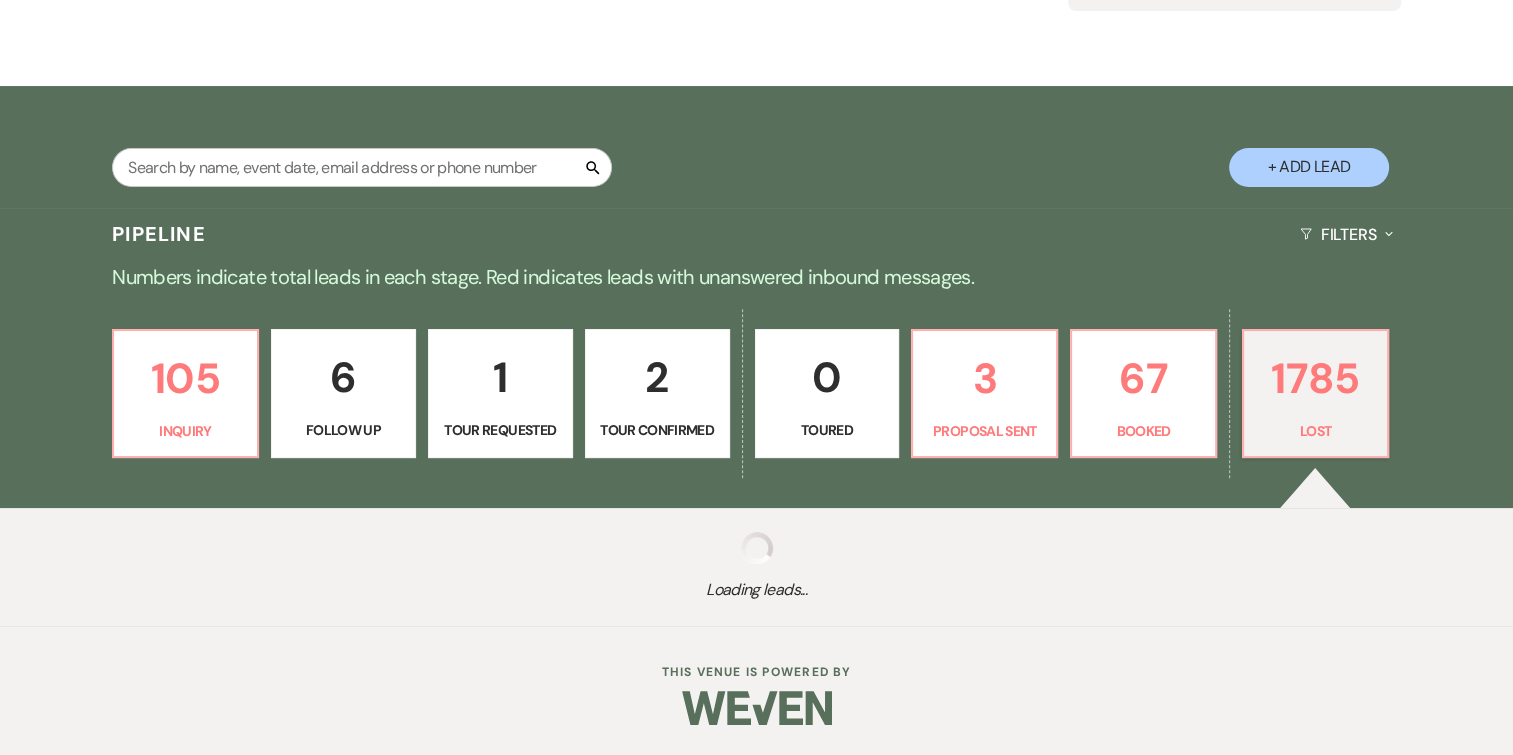 select on "5" 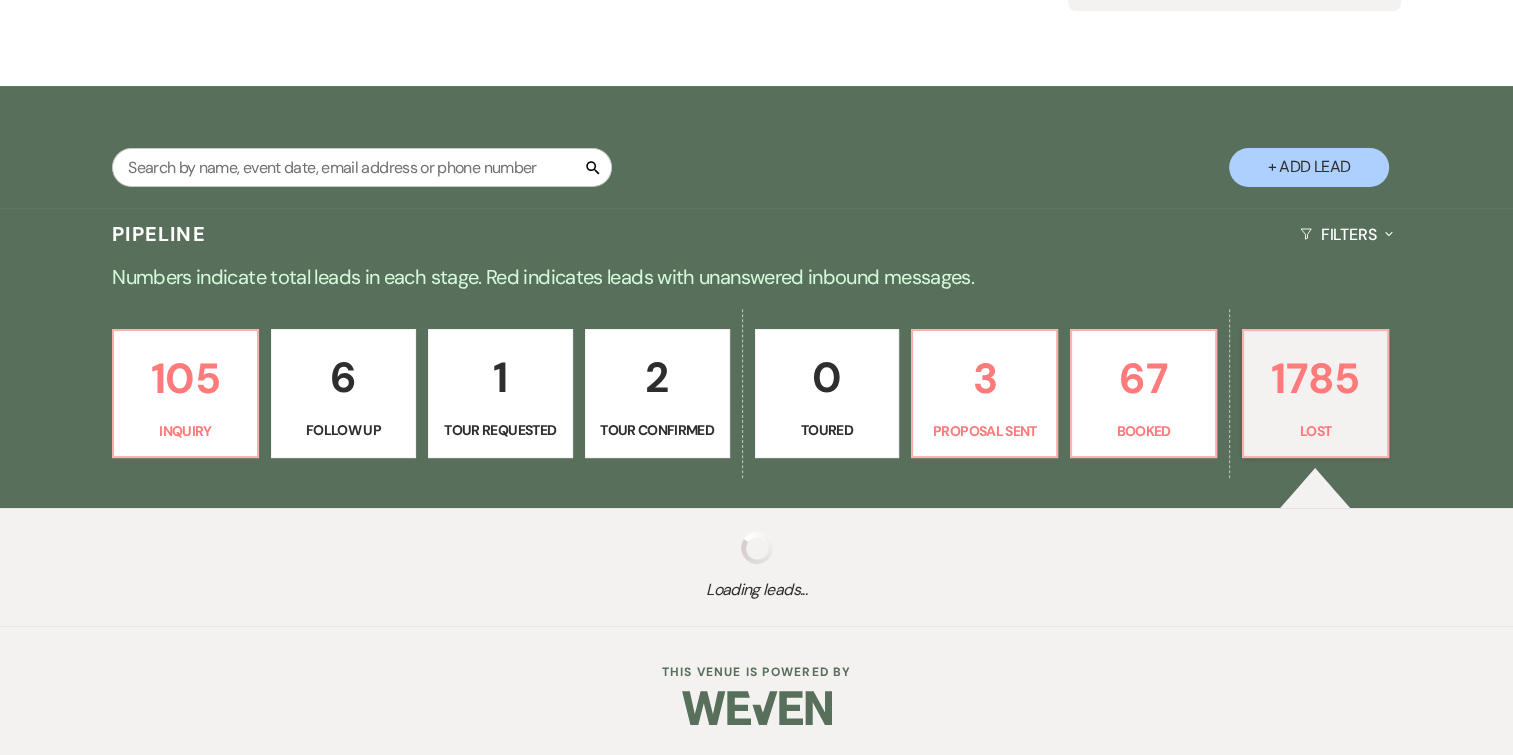 select on "8" 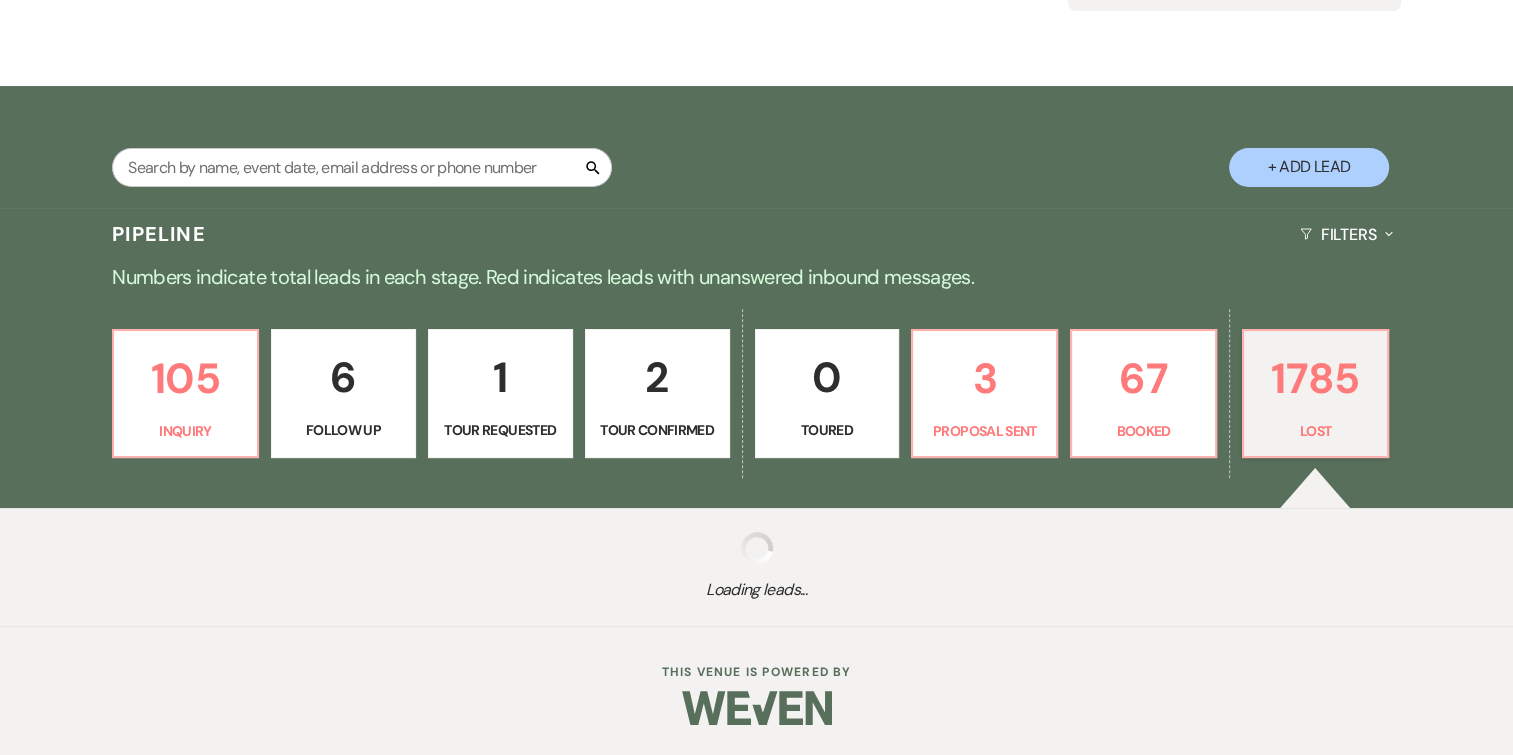 select on "6" 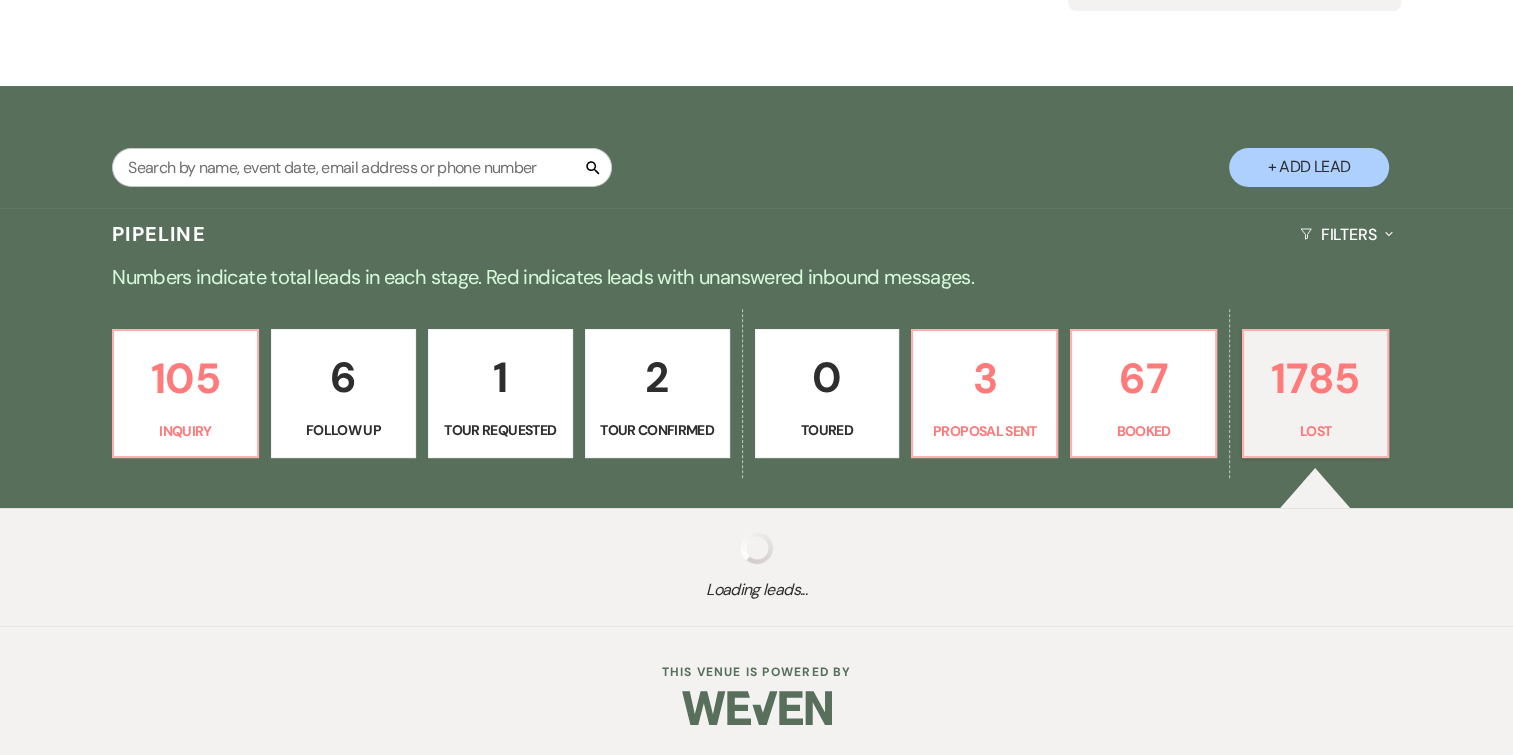 select on "8" 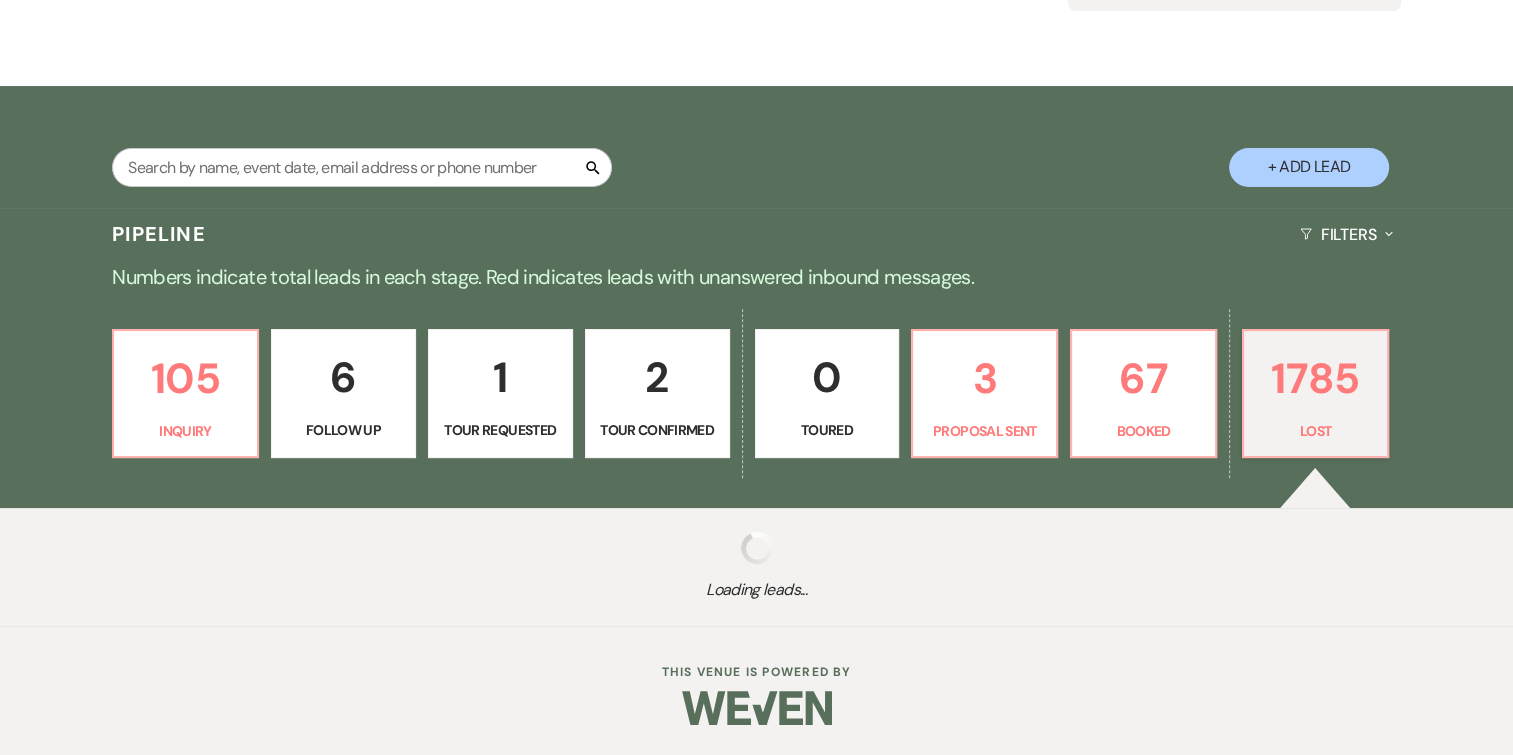 select on "5" 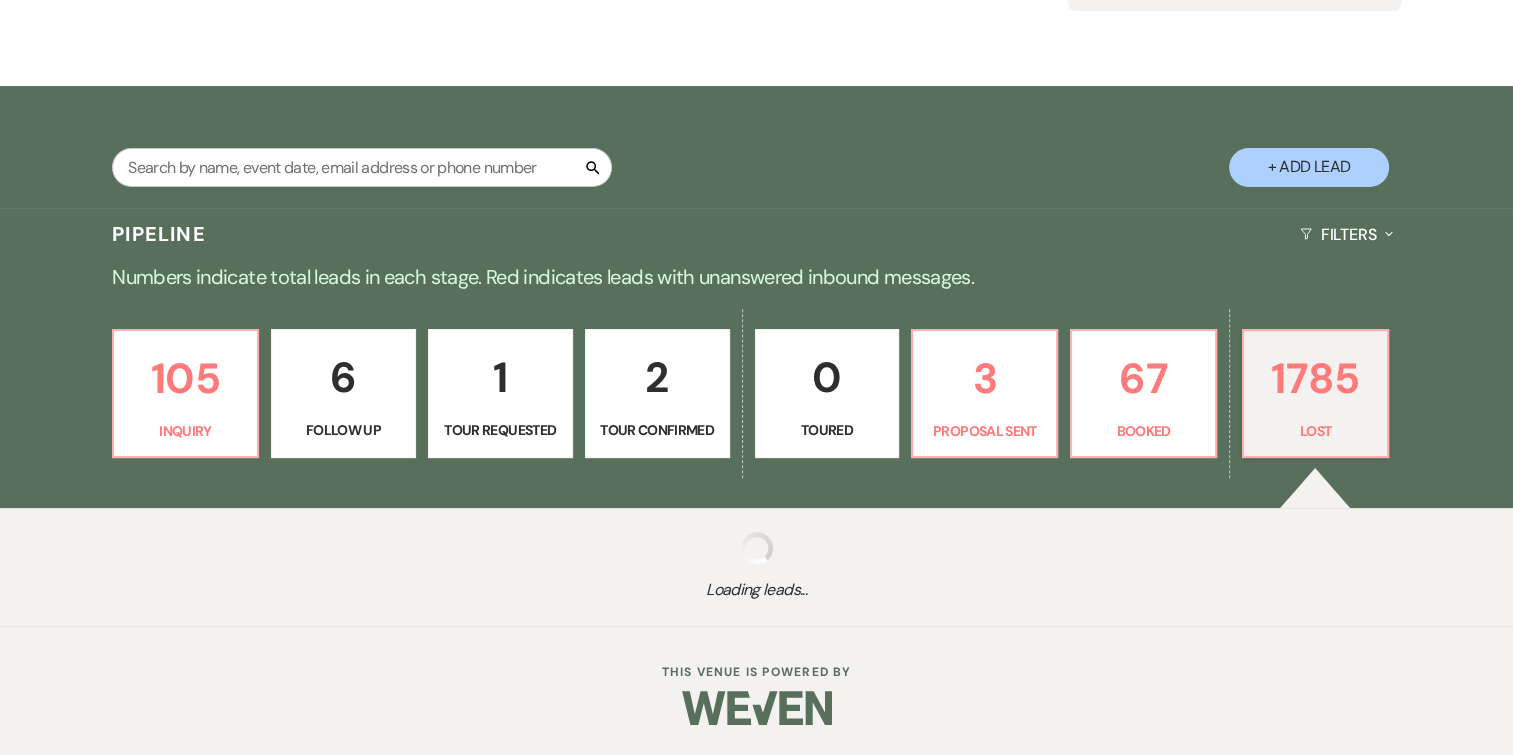 select on "8" 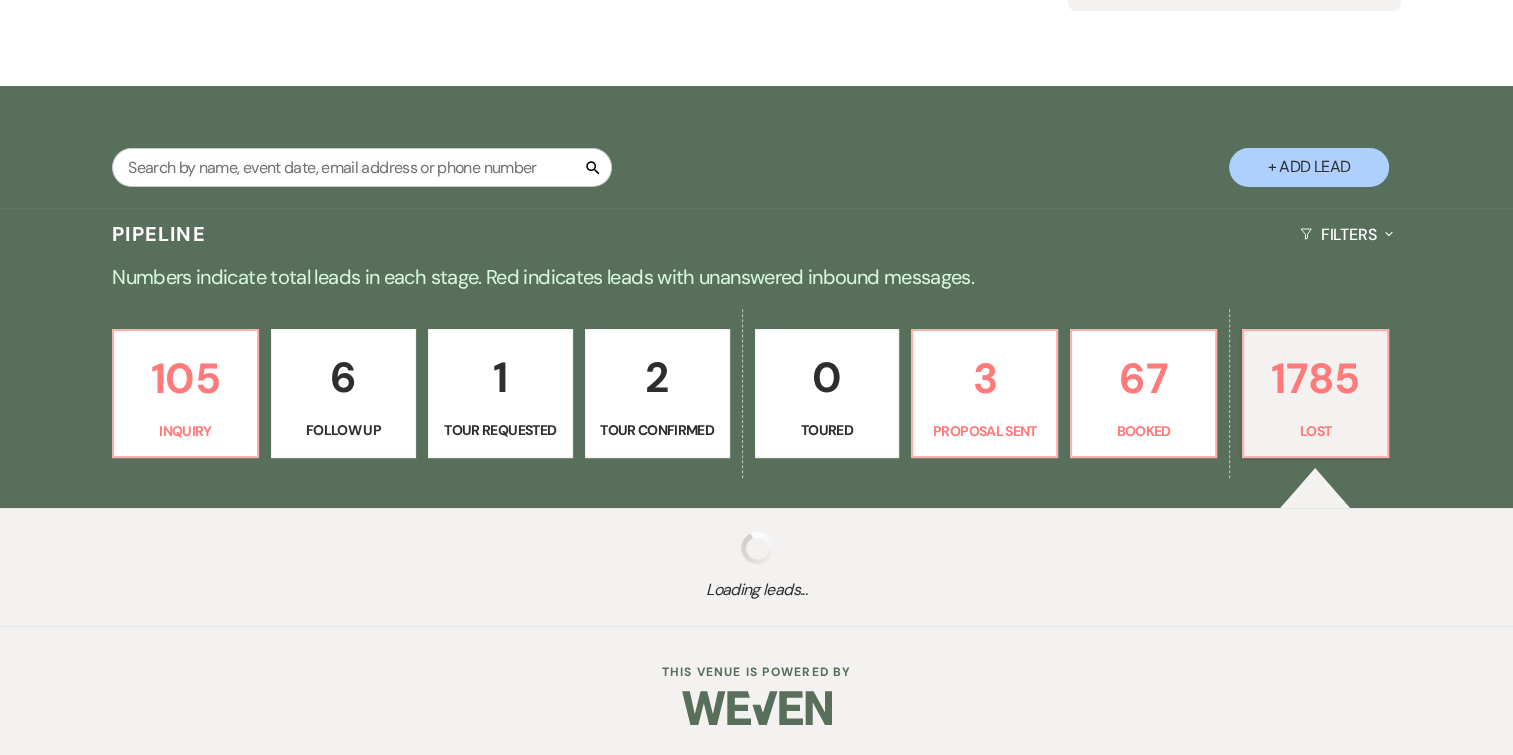 select on "5" 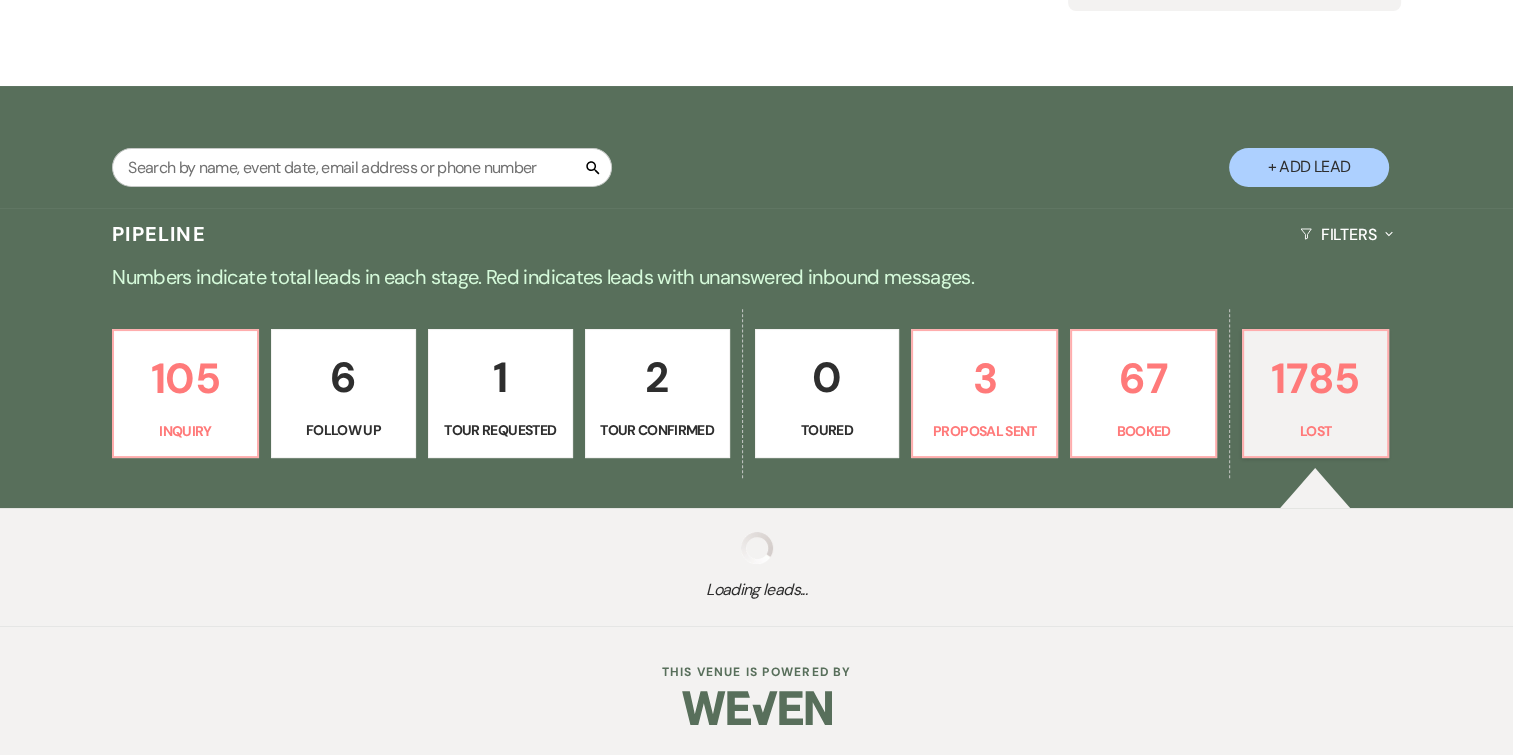 select on "8" 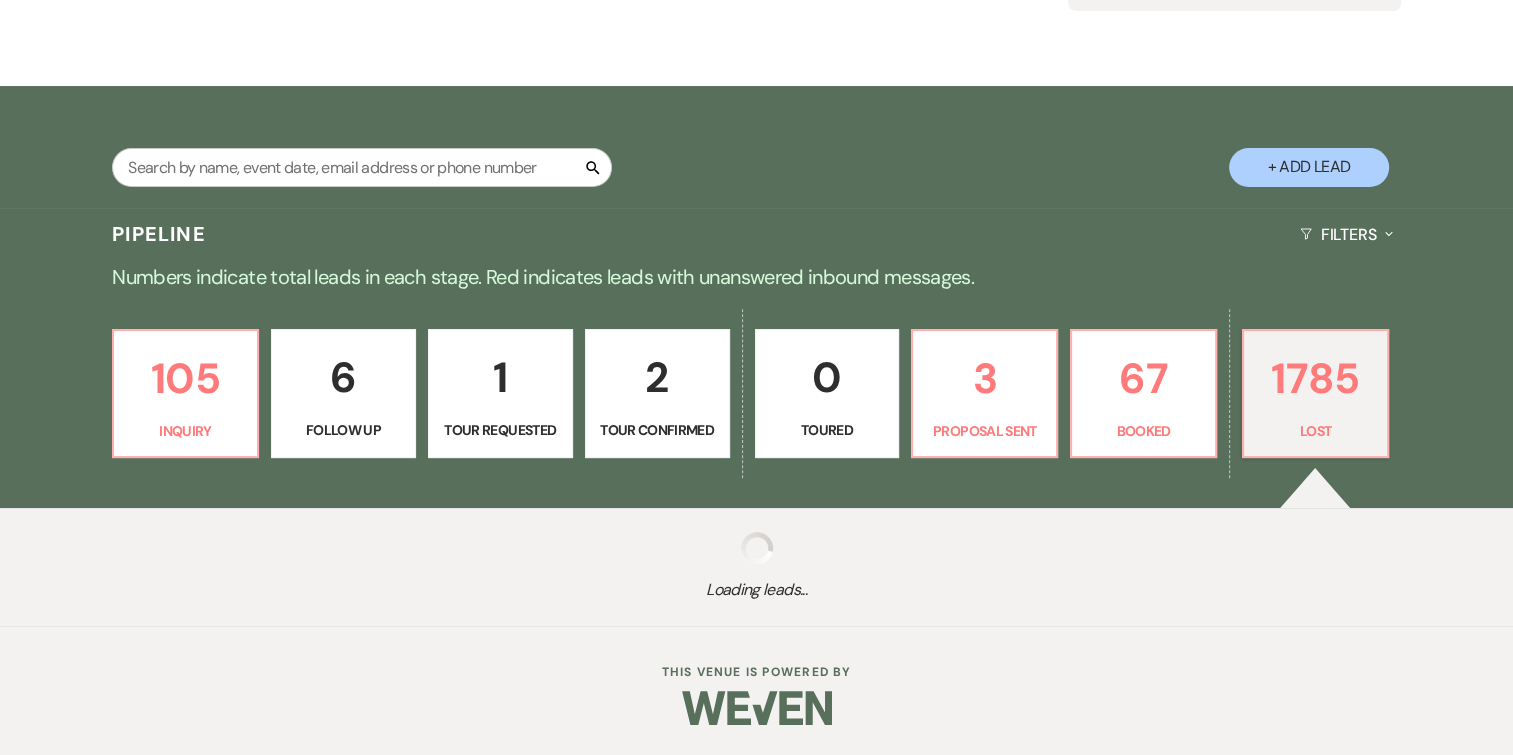 select on "5" 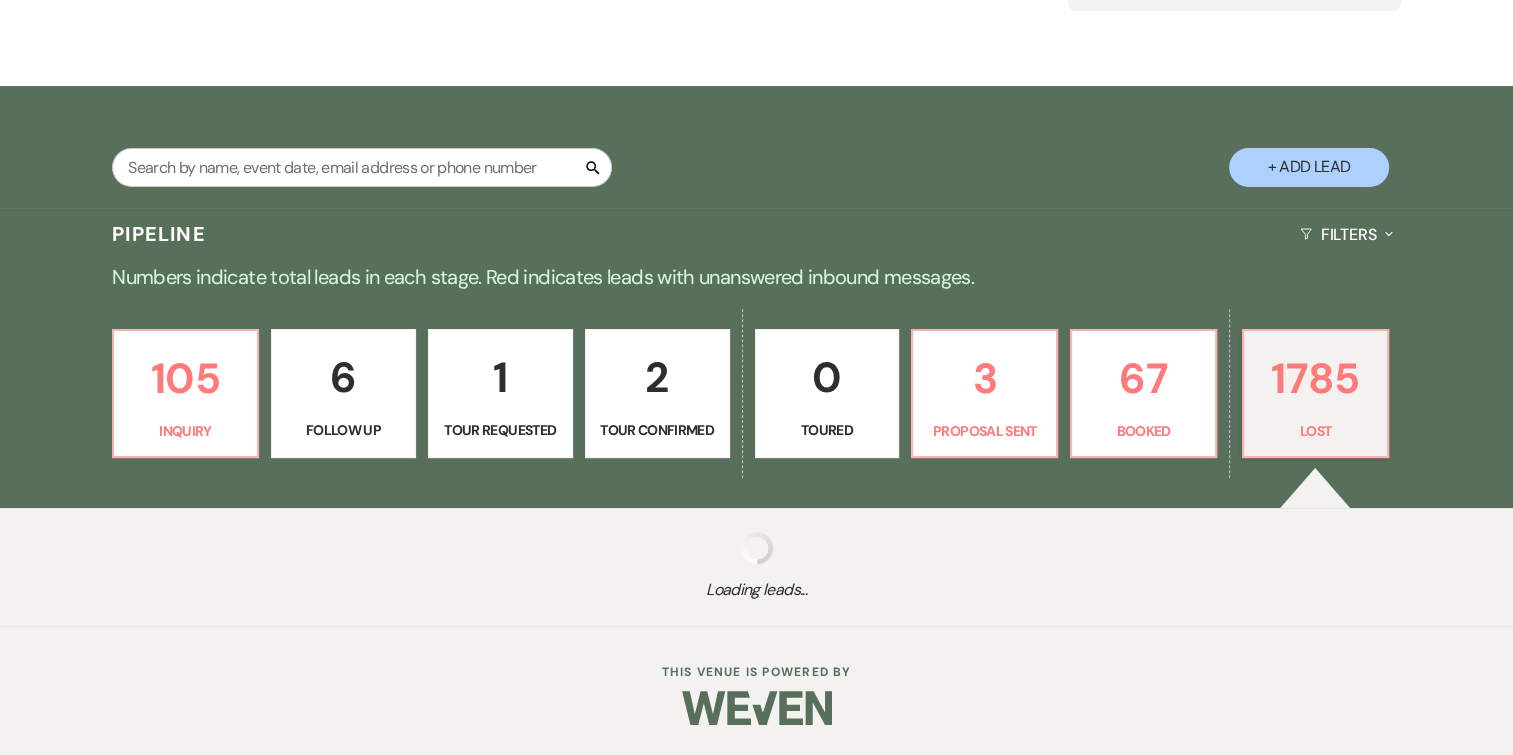 select on "8" 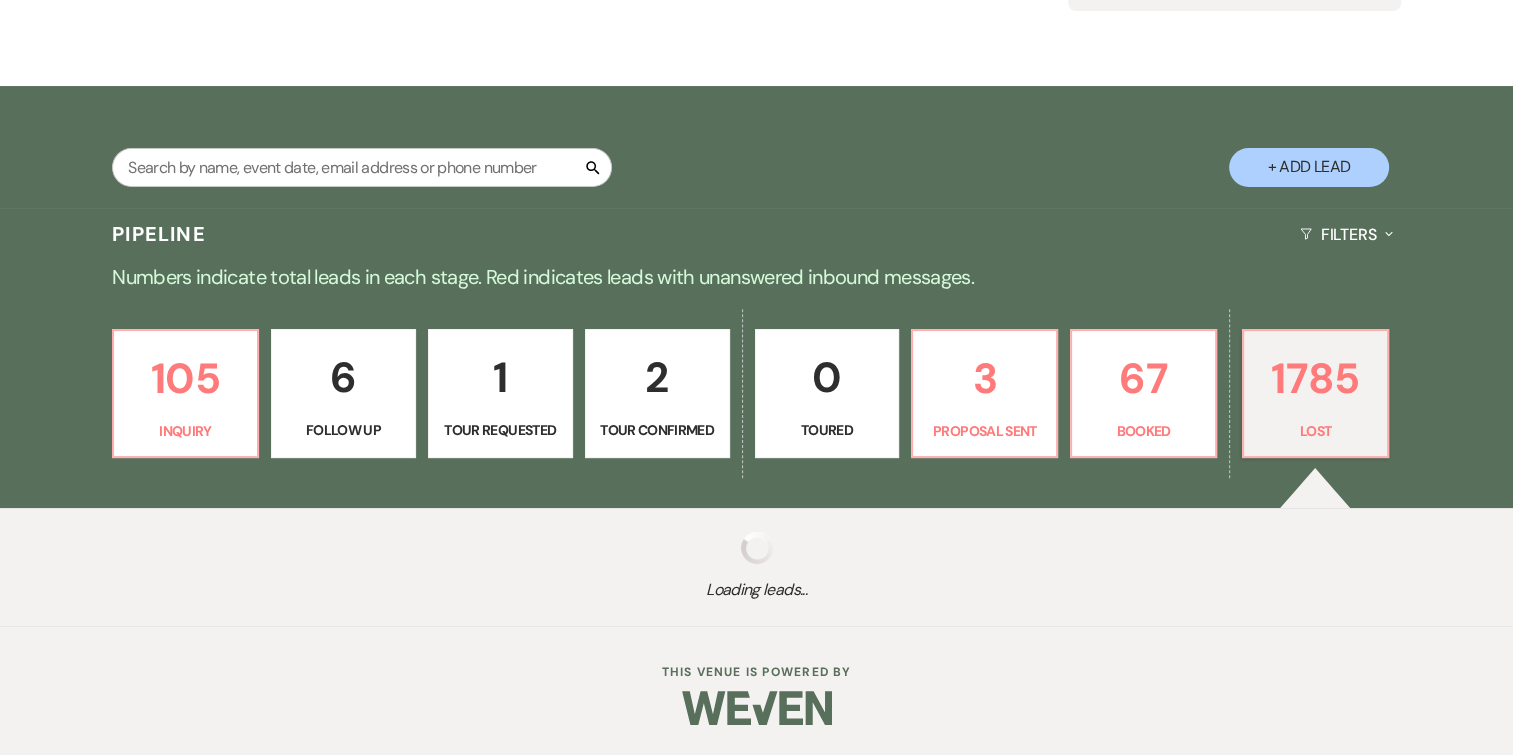 select on "6" 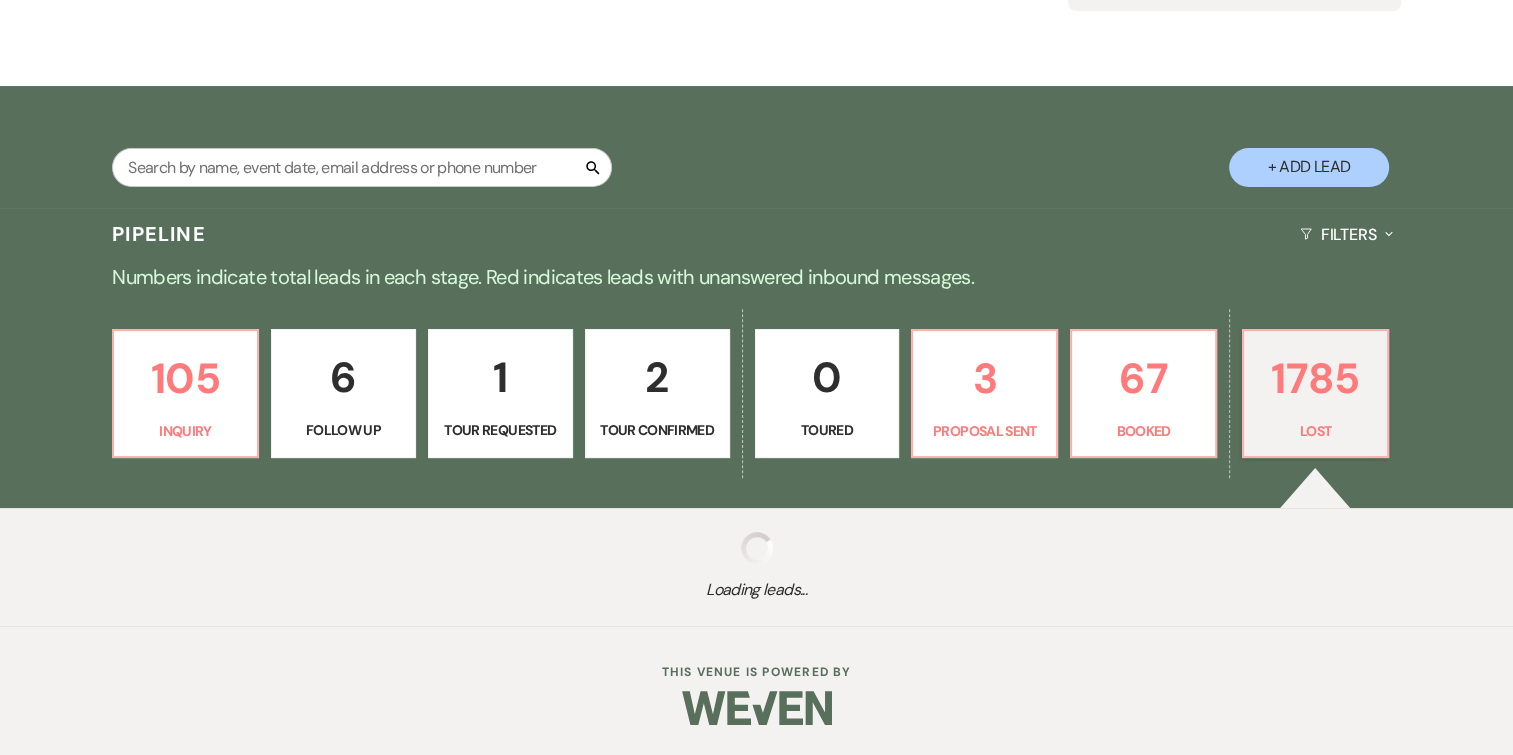 select on "8" 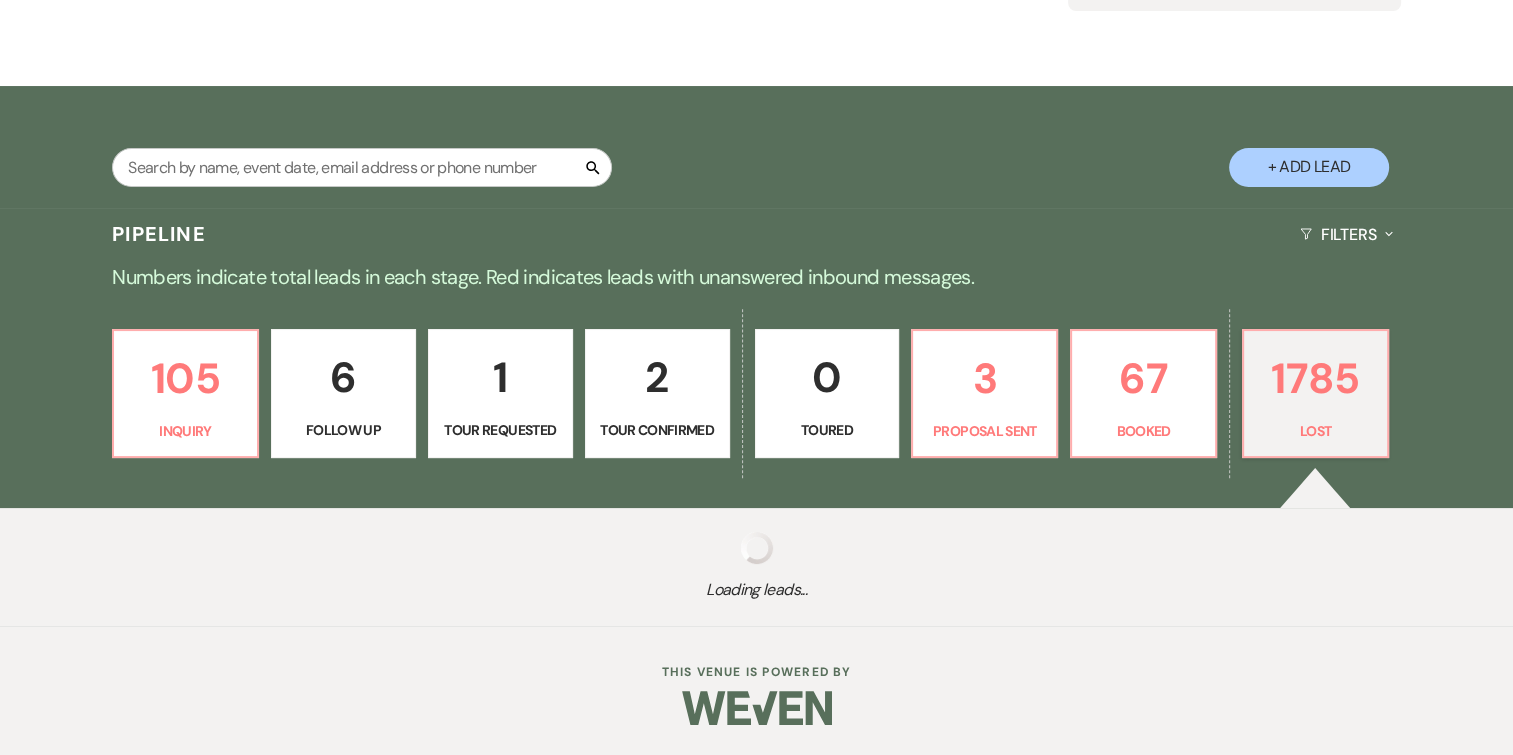 select on "5" 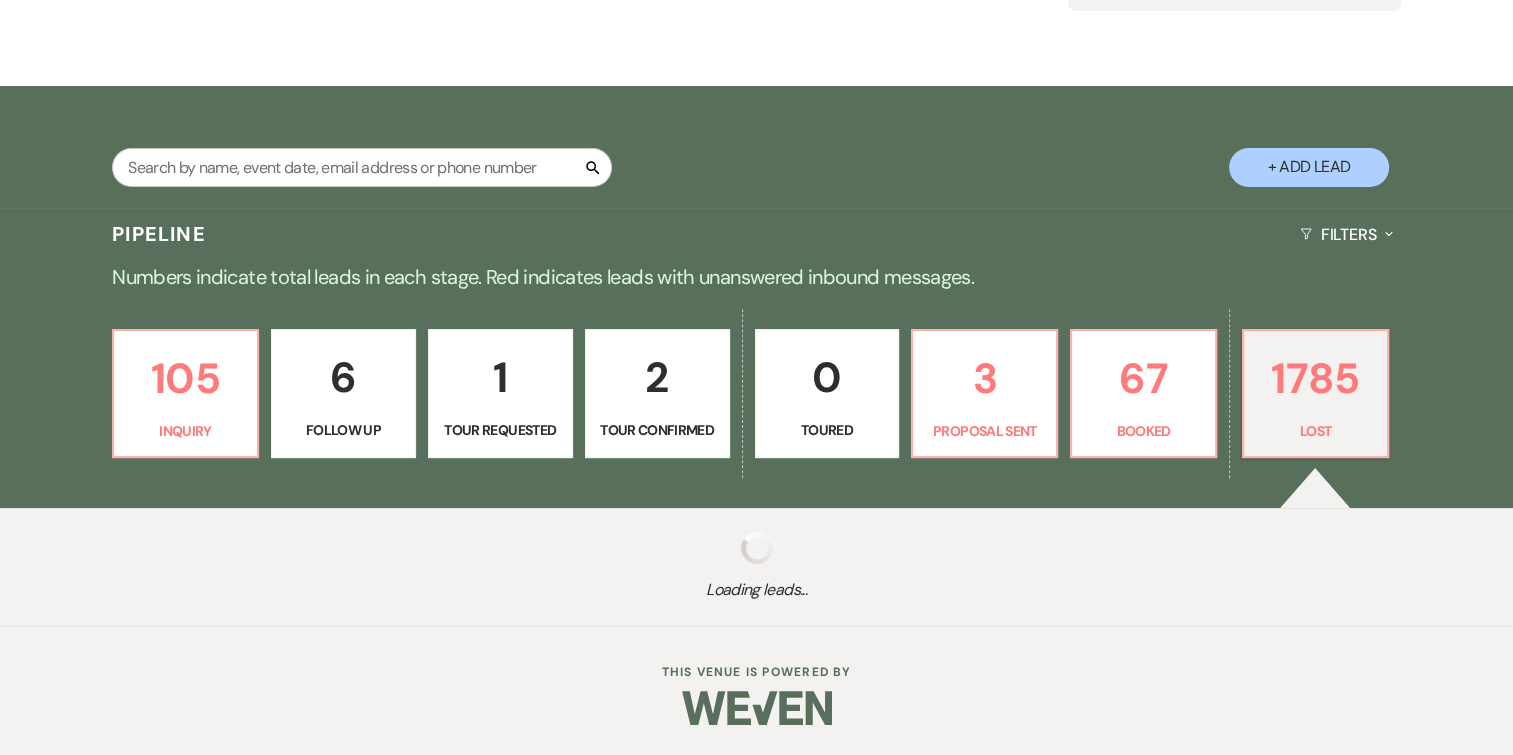 select on "8" 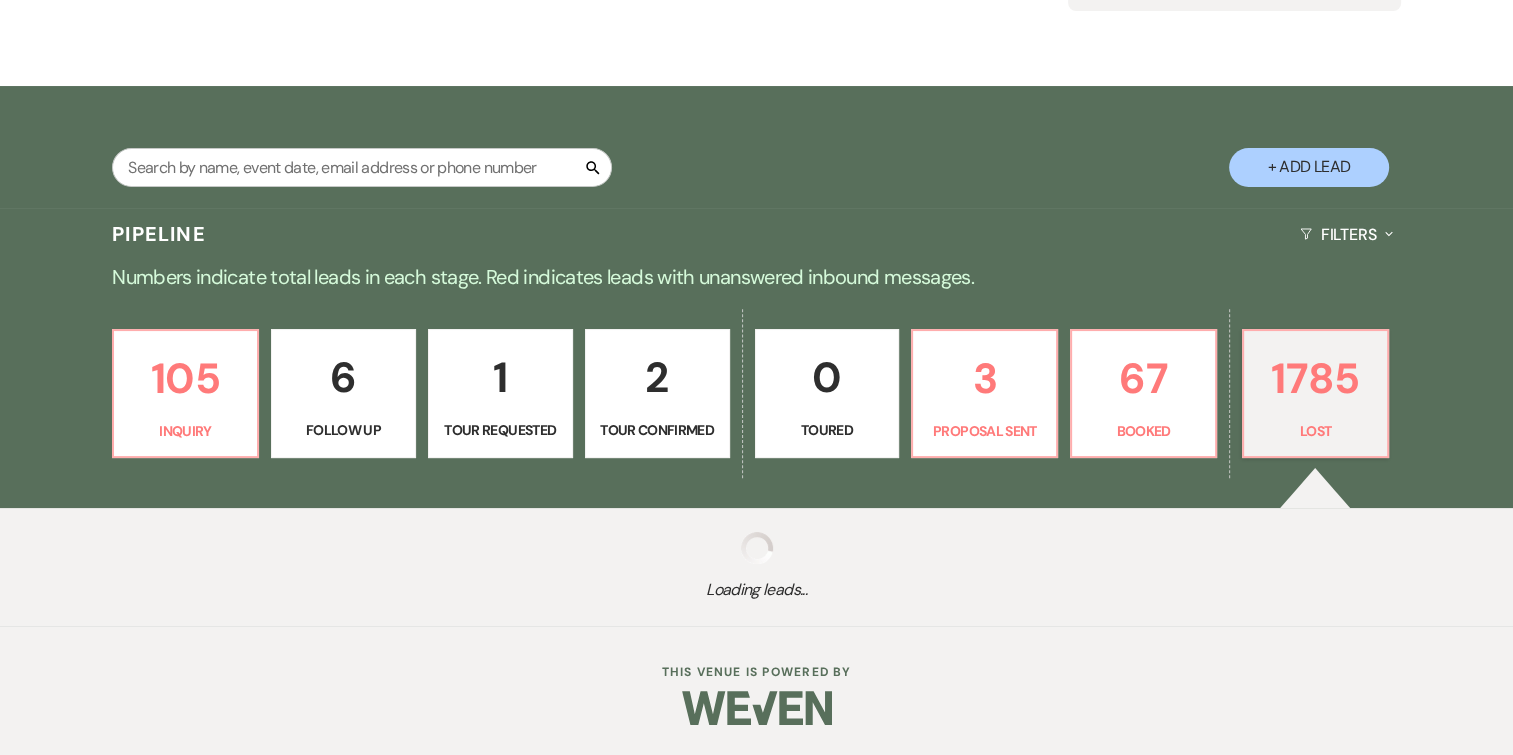 select on "5" 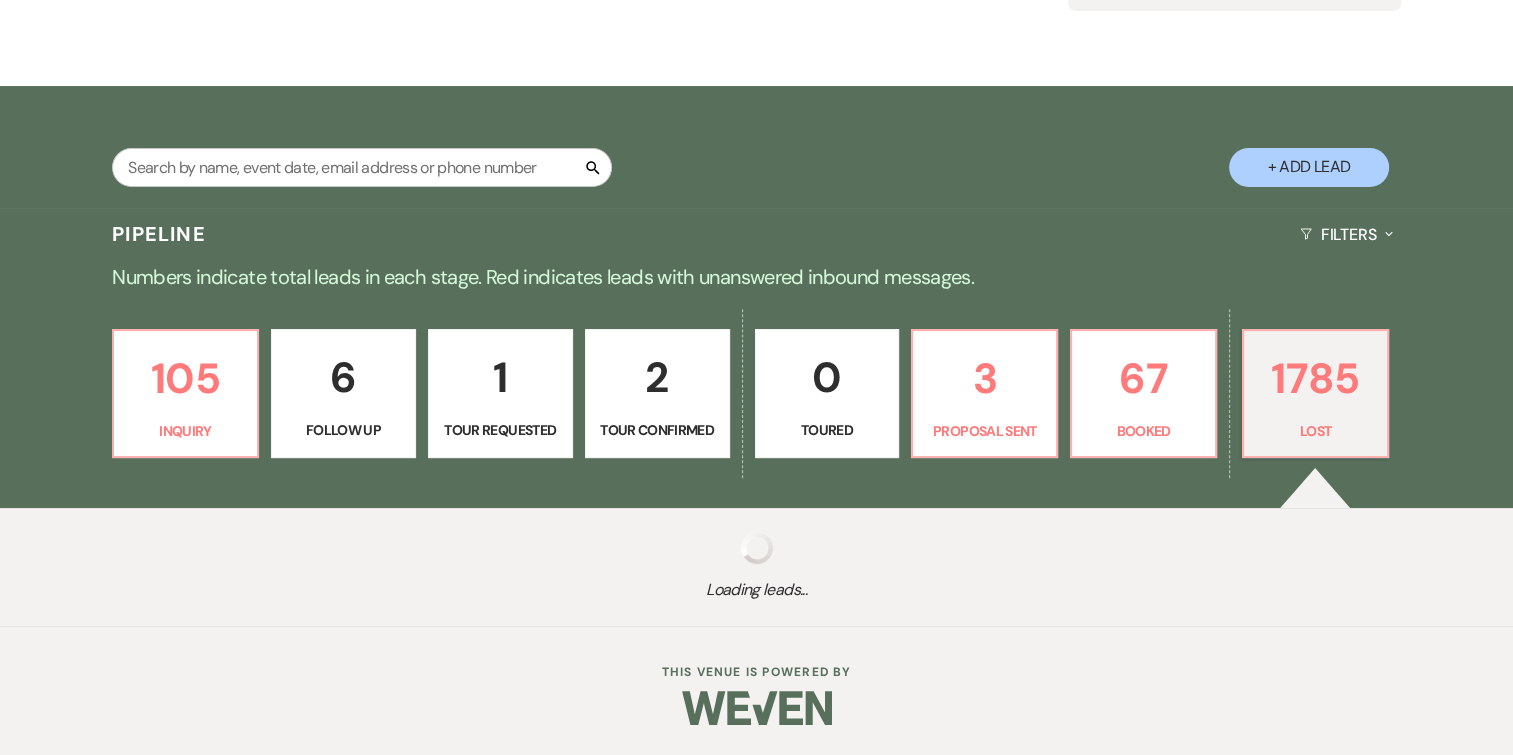 select on "8" 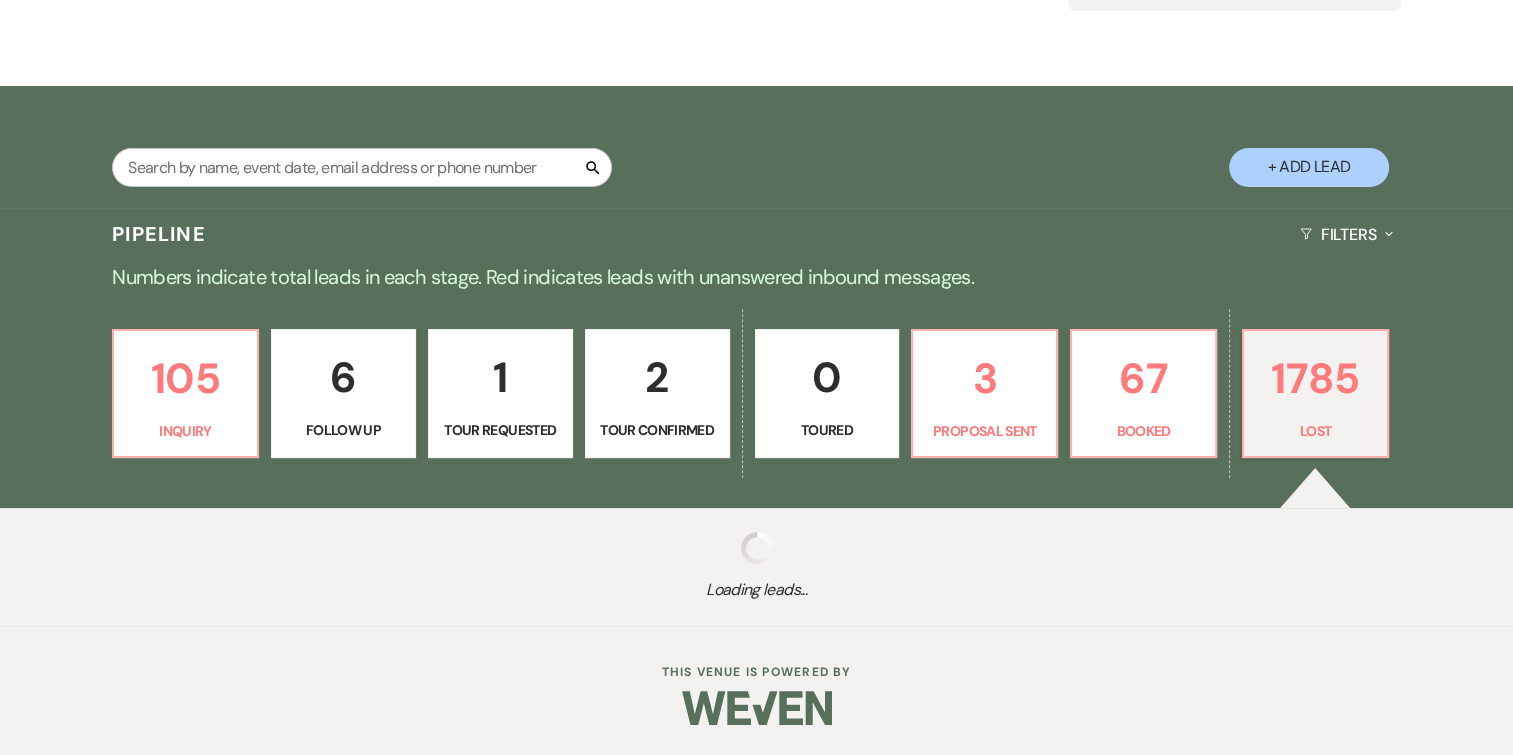 select on "5" 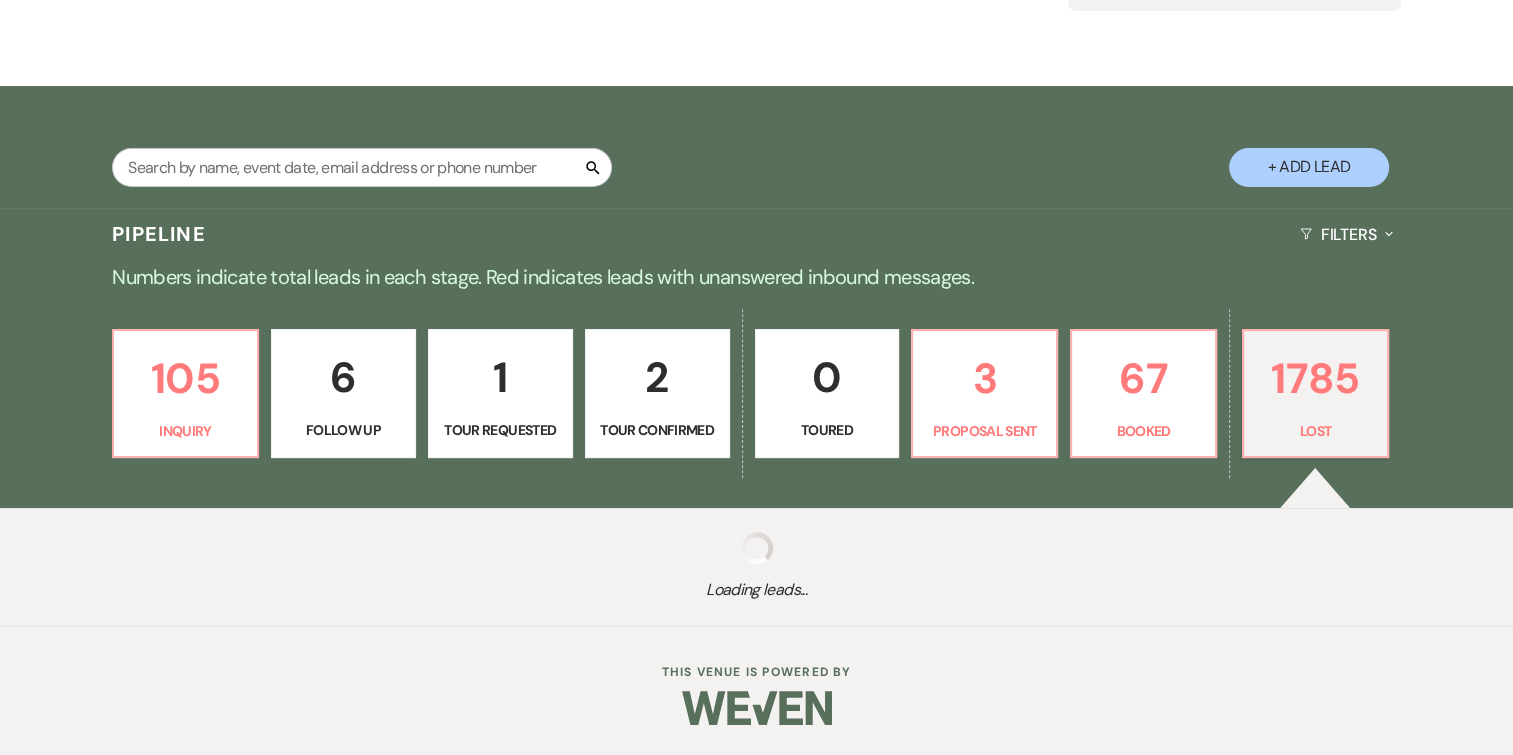 select on "8" 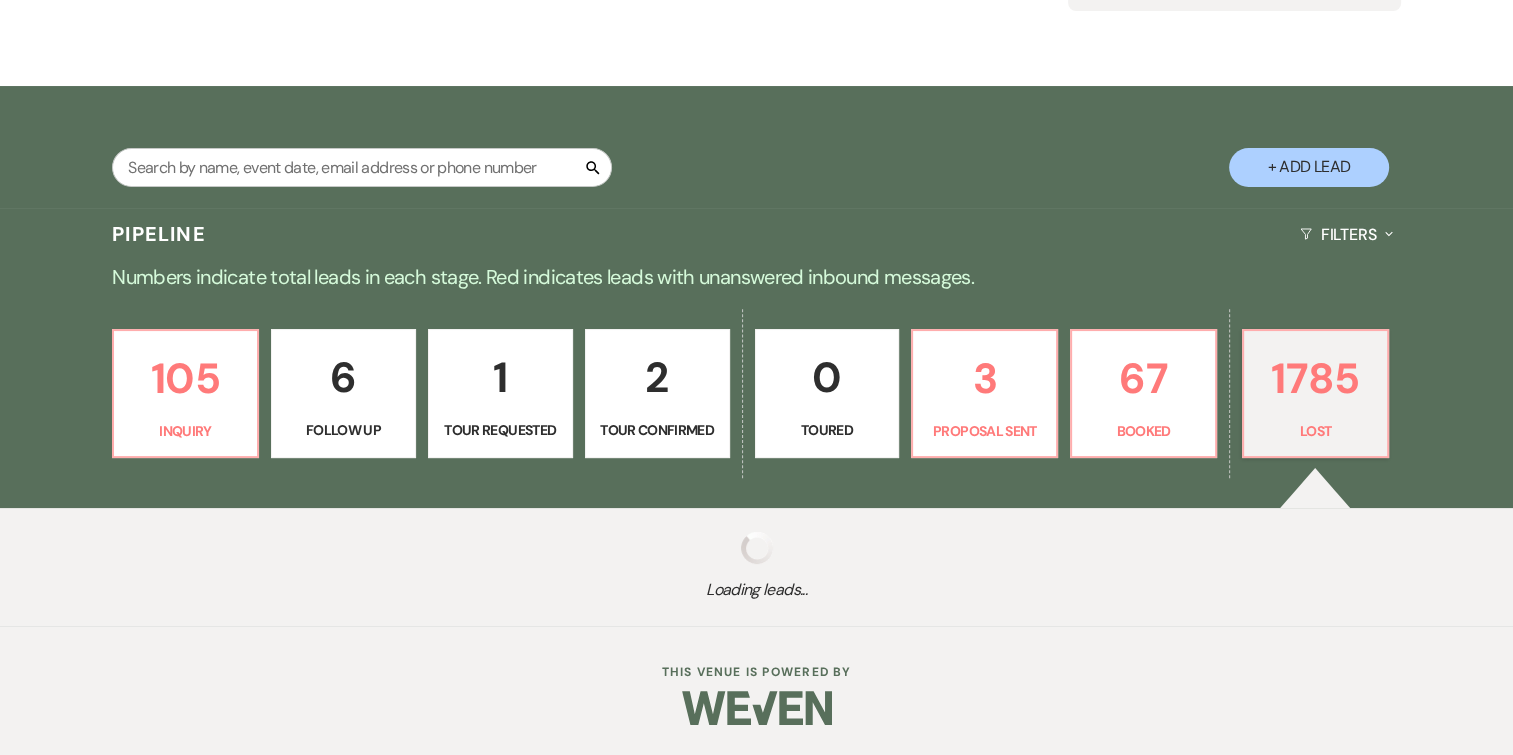 select on "5" 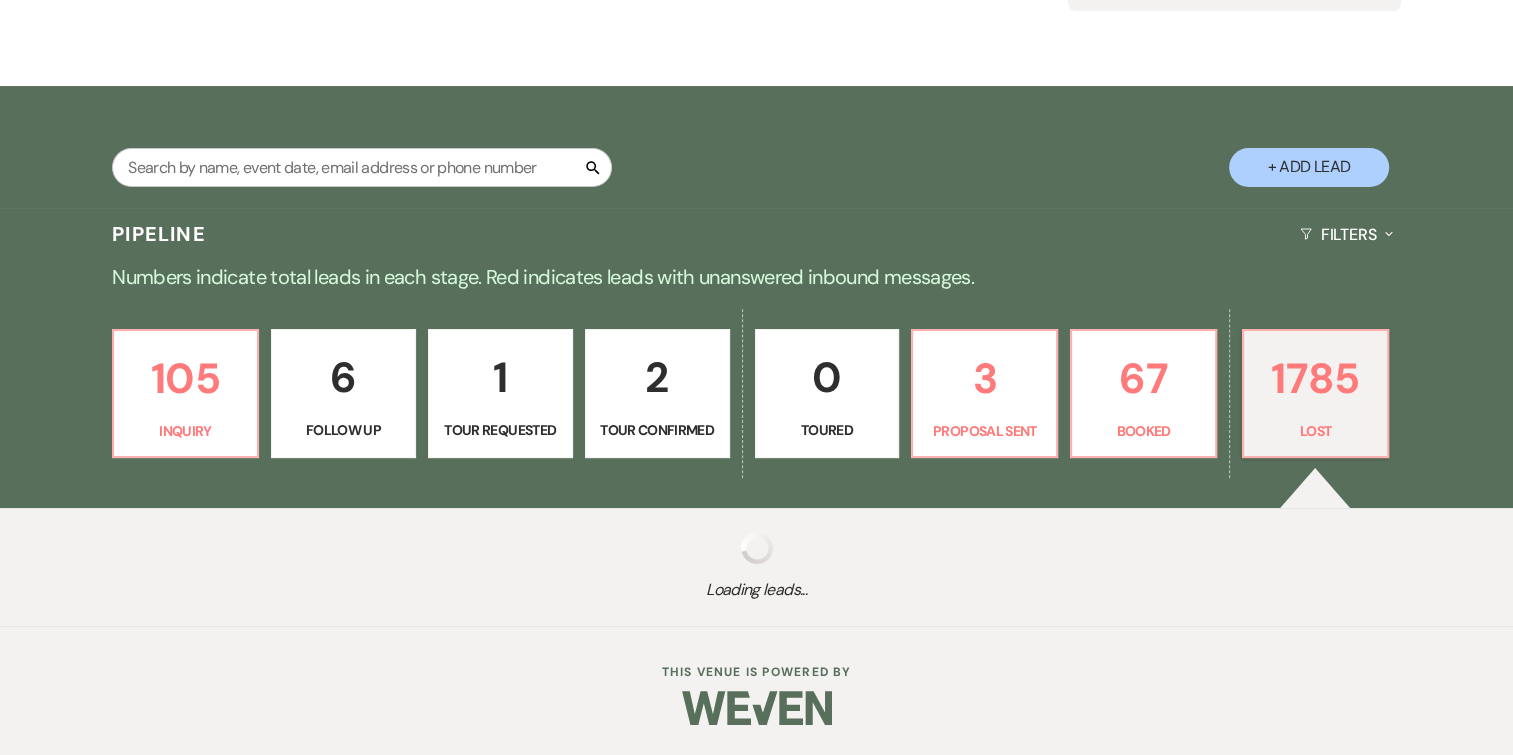 select on "8" 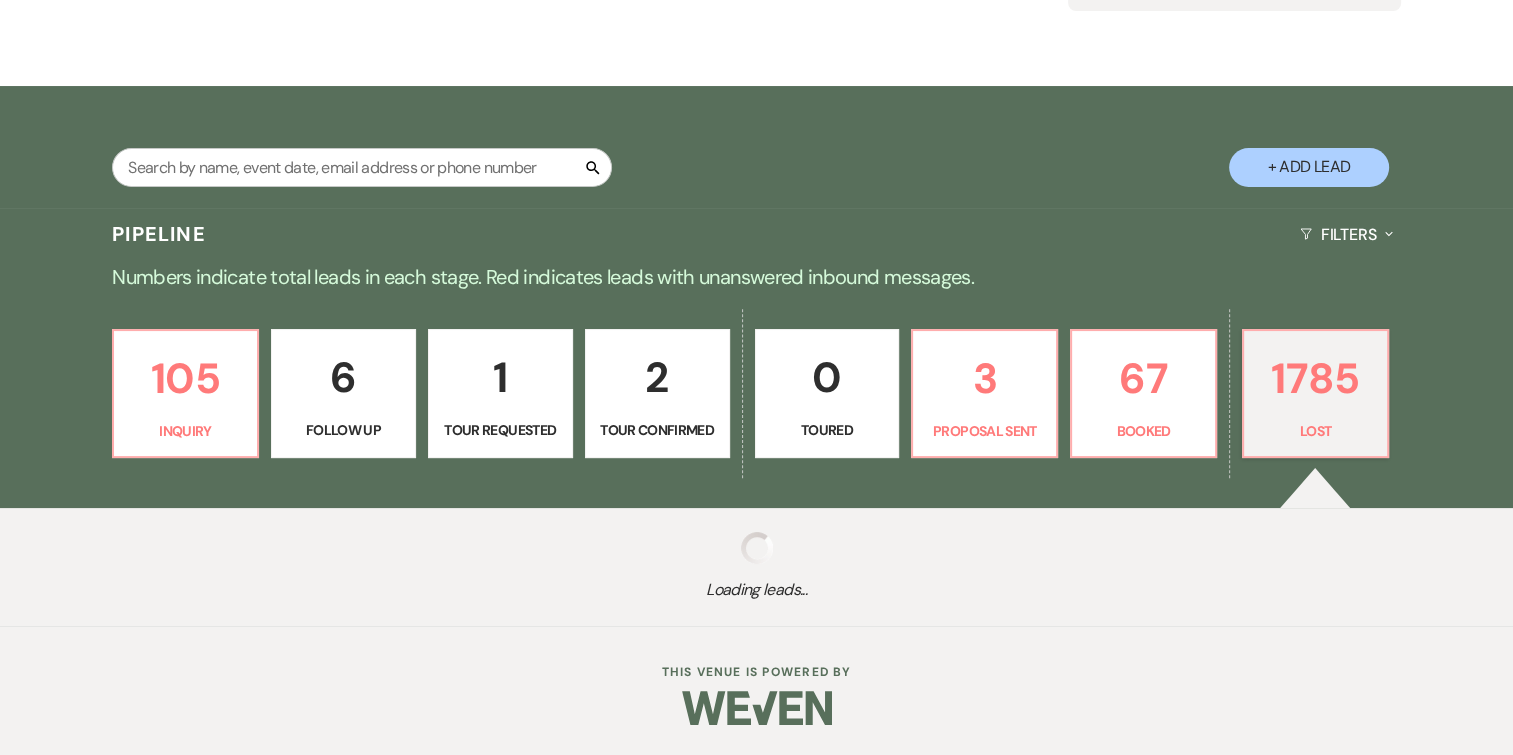select on "5" 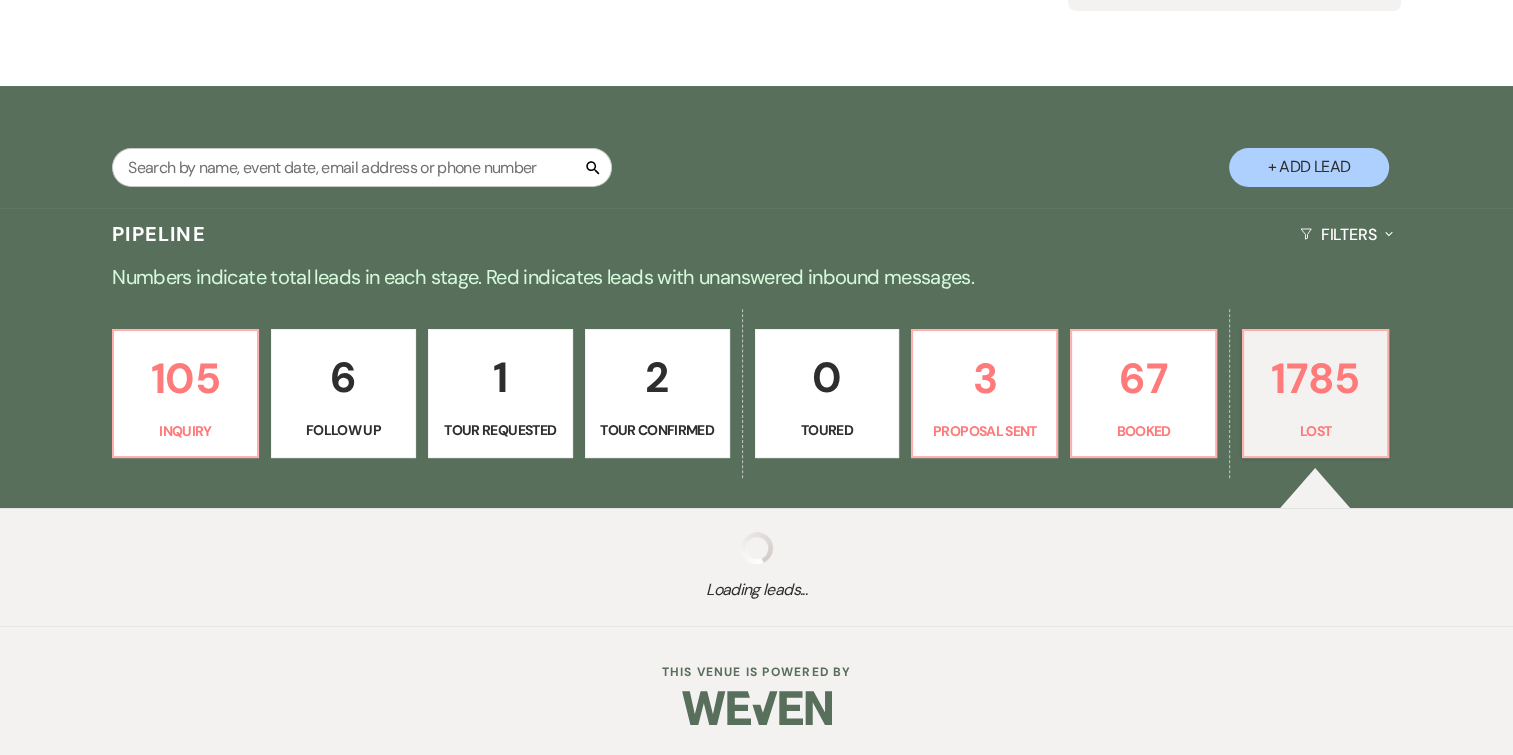 select on "8" 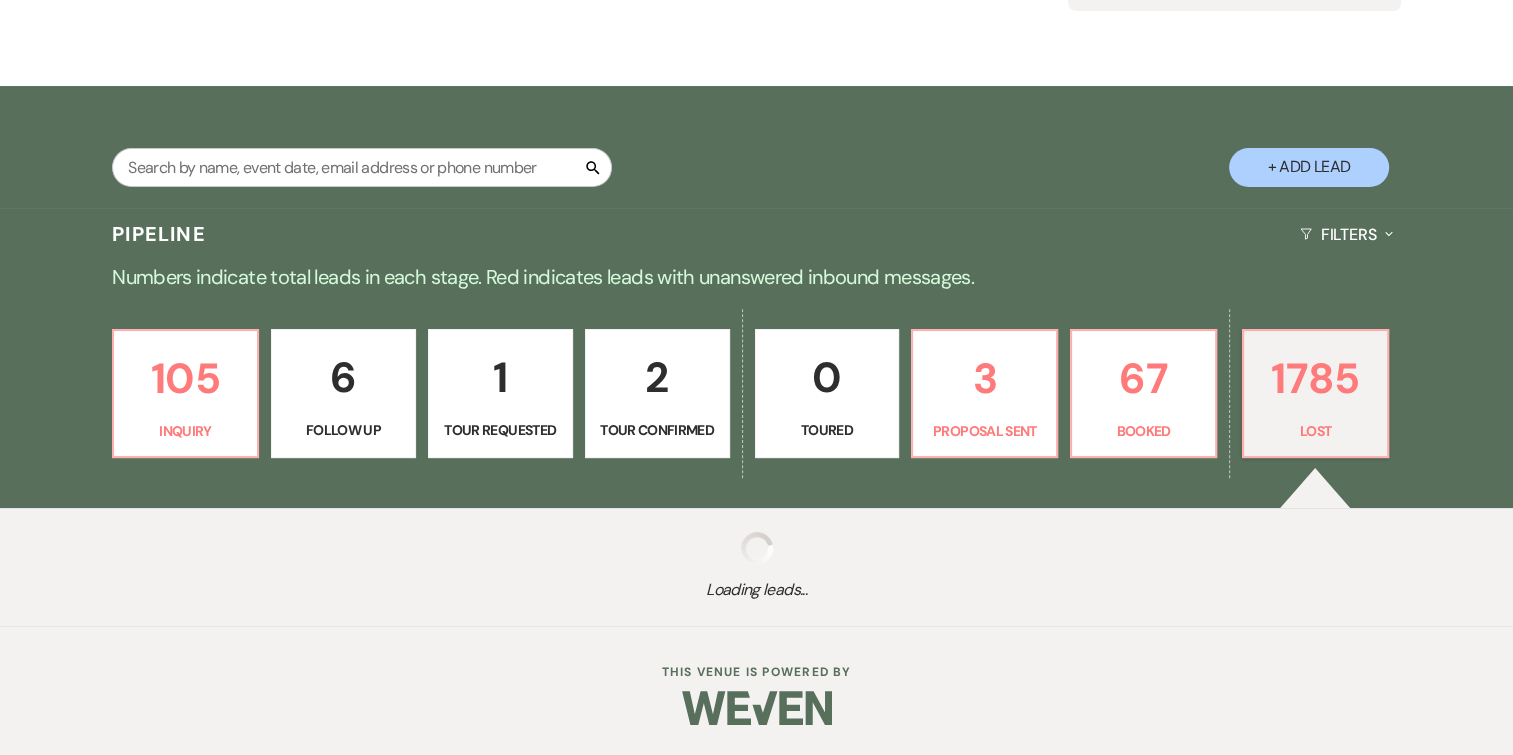 select on "5" 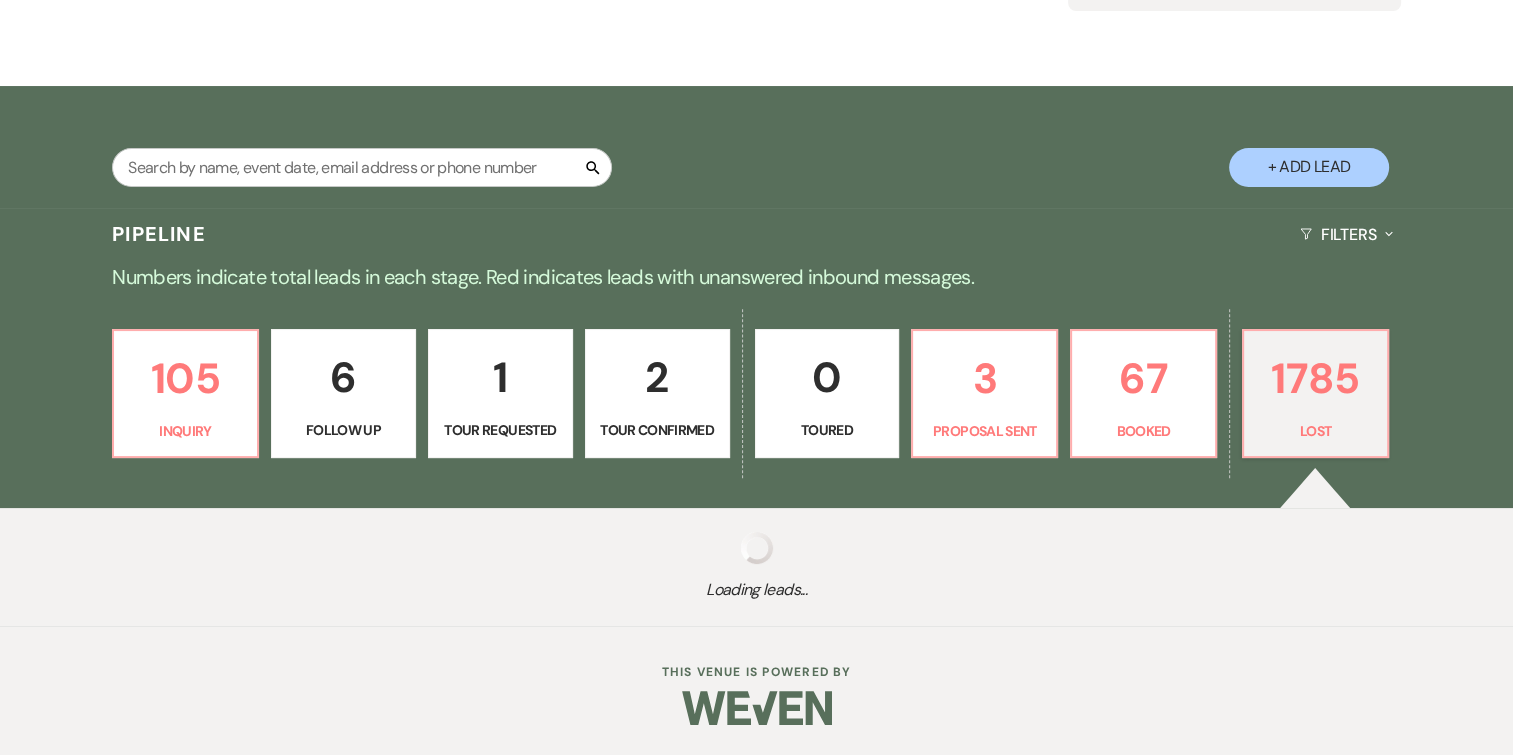 select on "8" 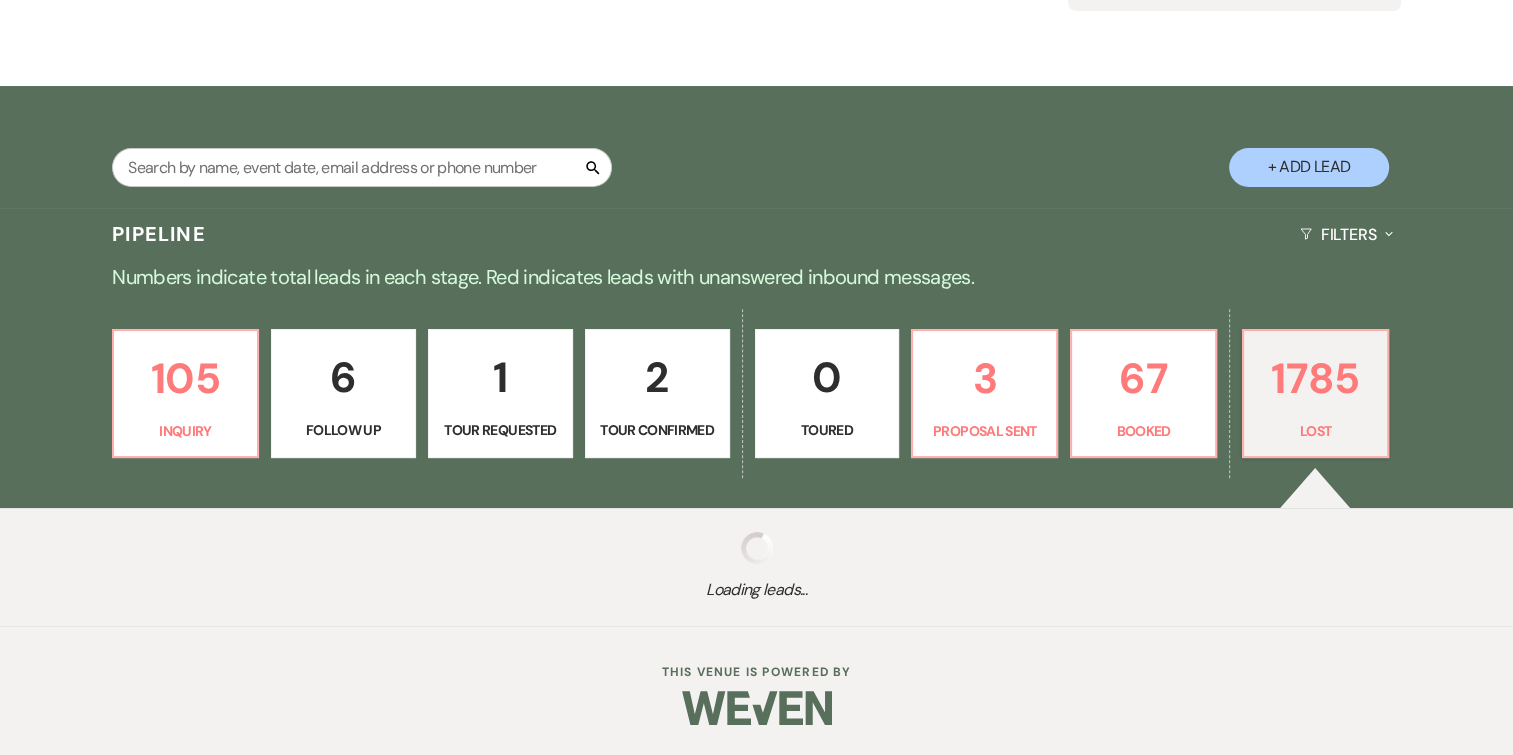 select on "5" 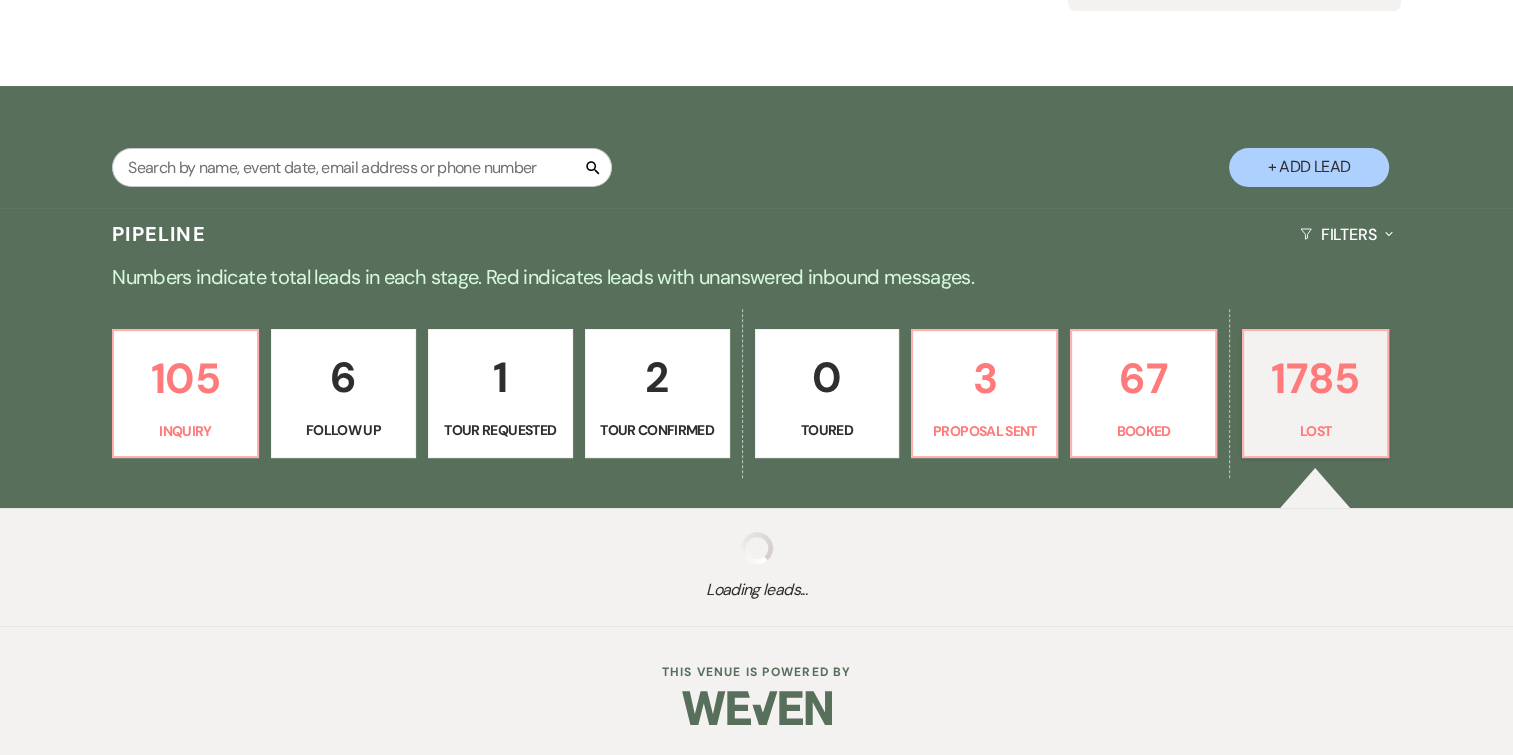 select on "5" 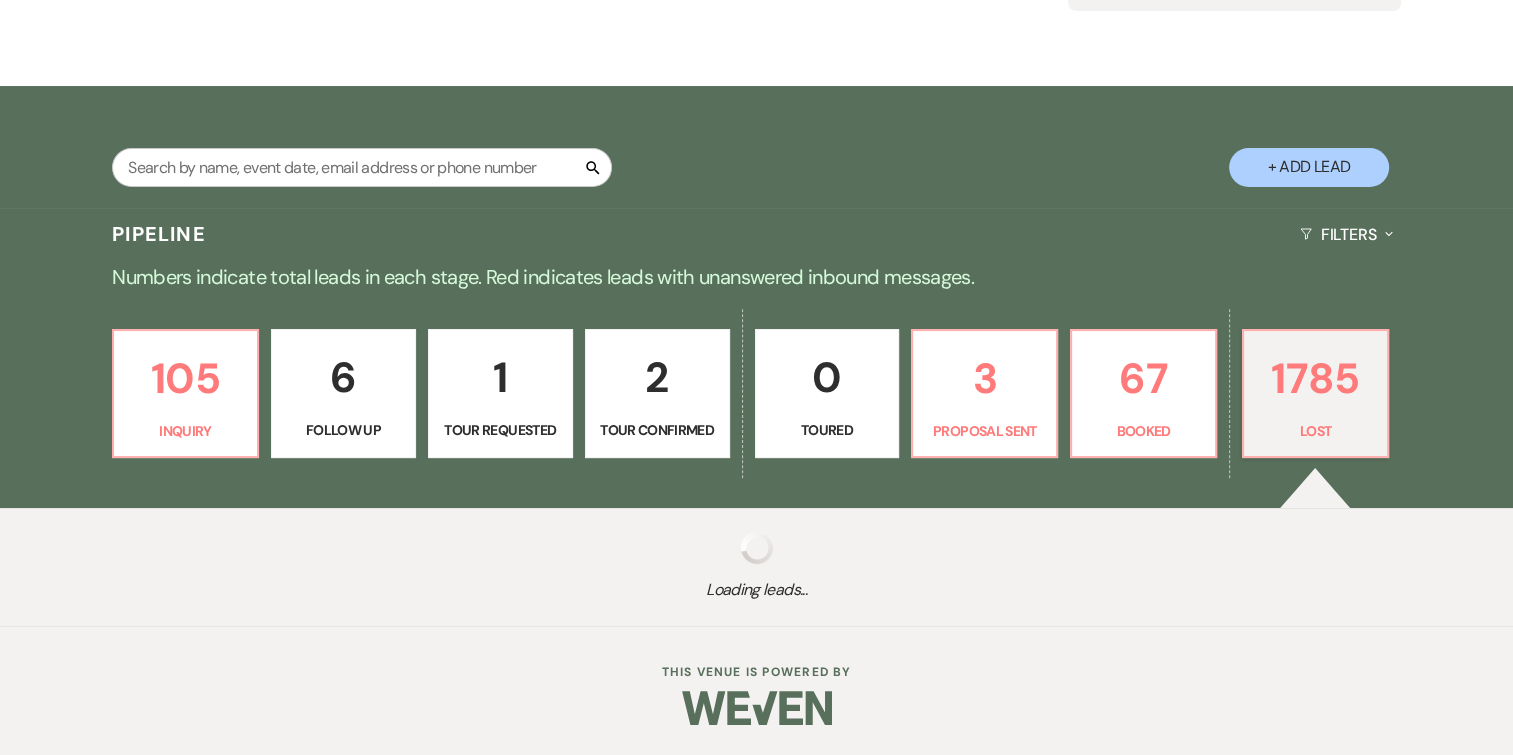 select on "8" 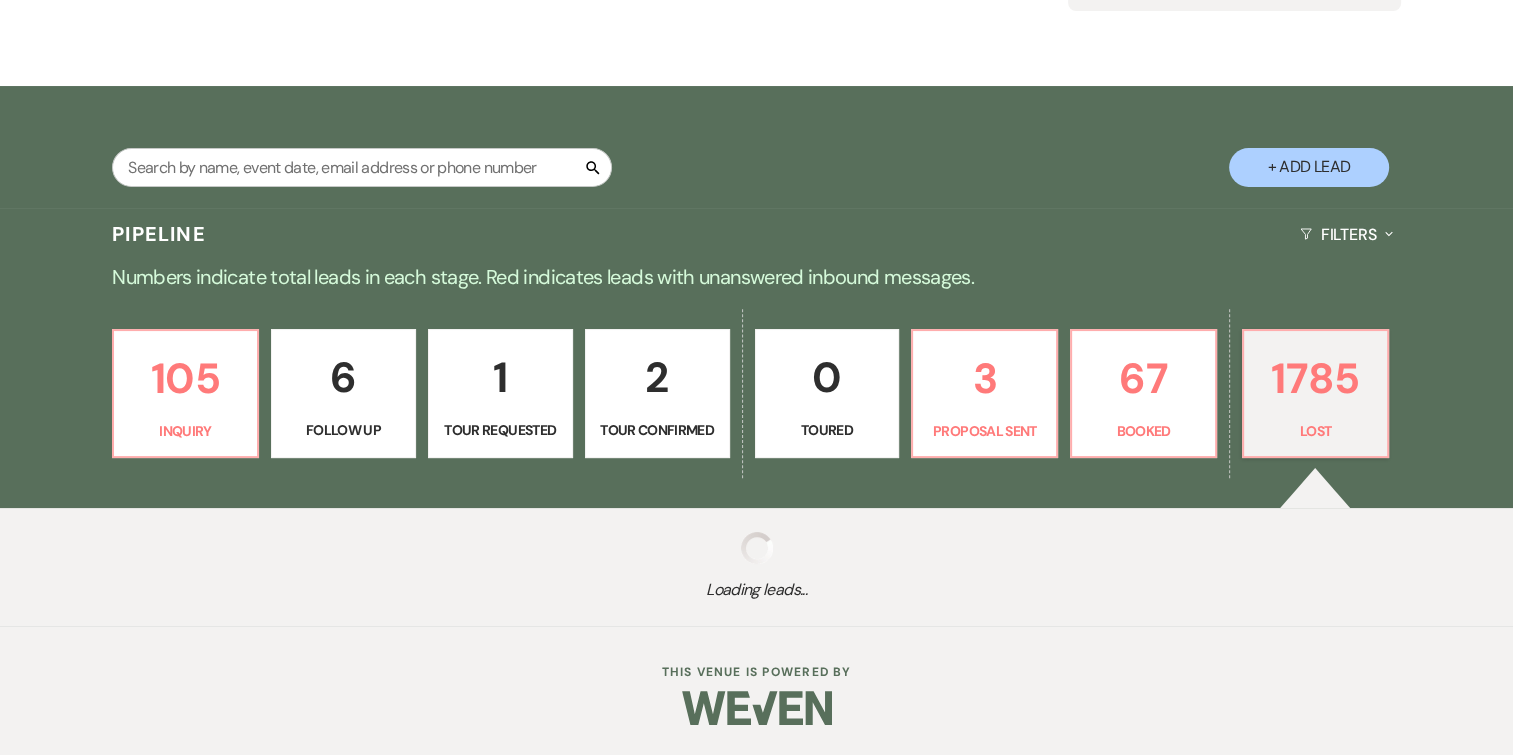 select on "5" 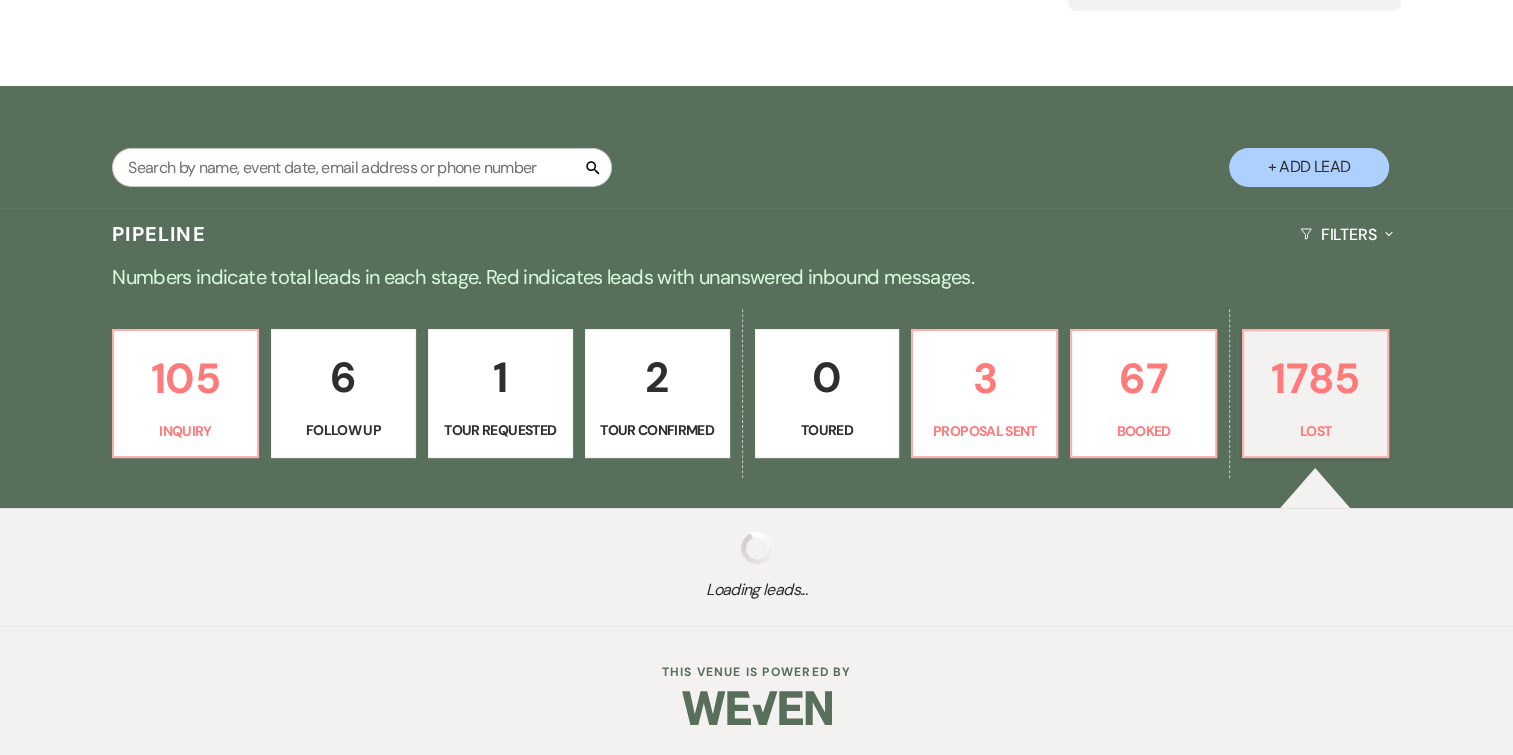 select on "8" 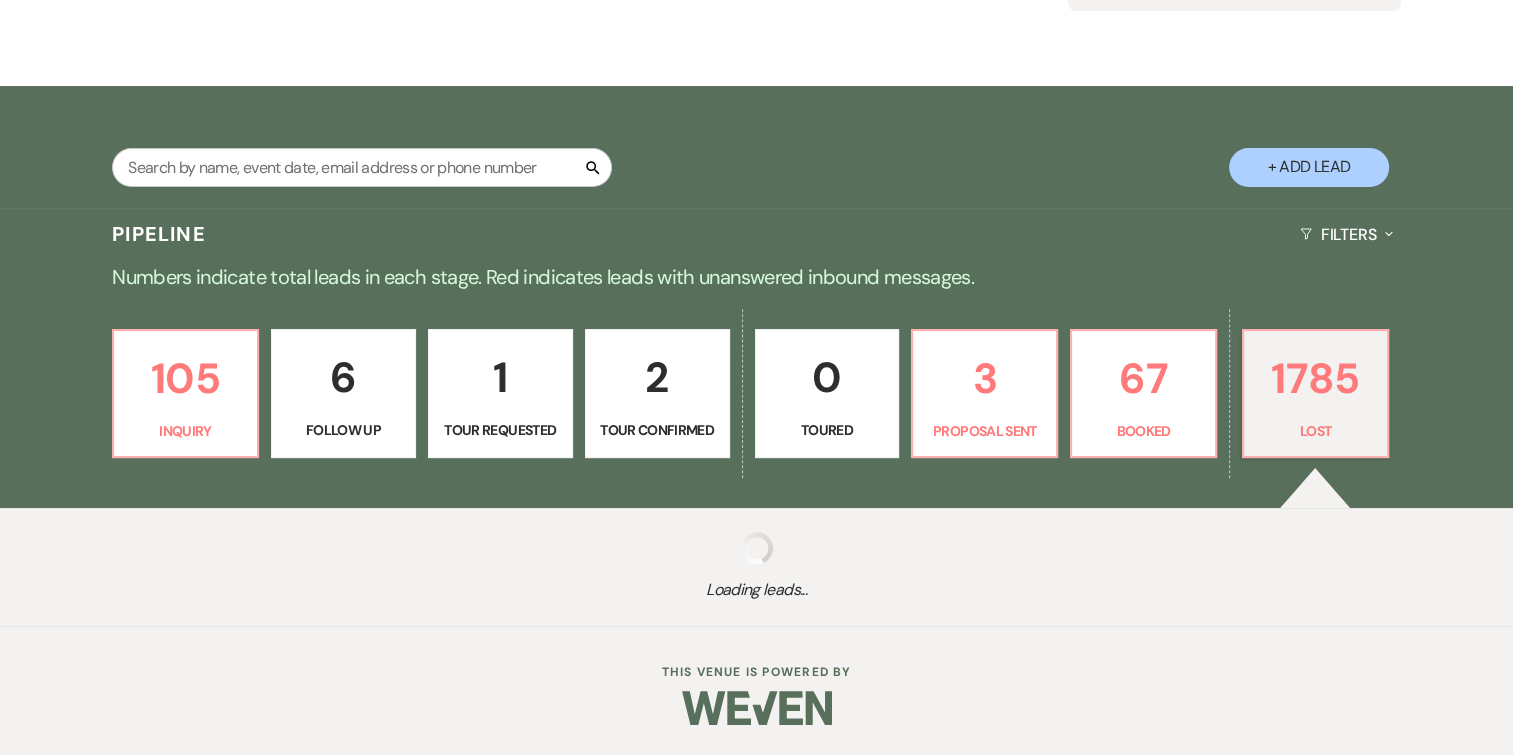 select on "5" 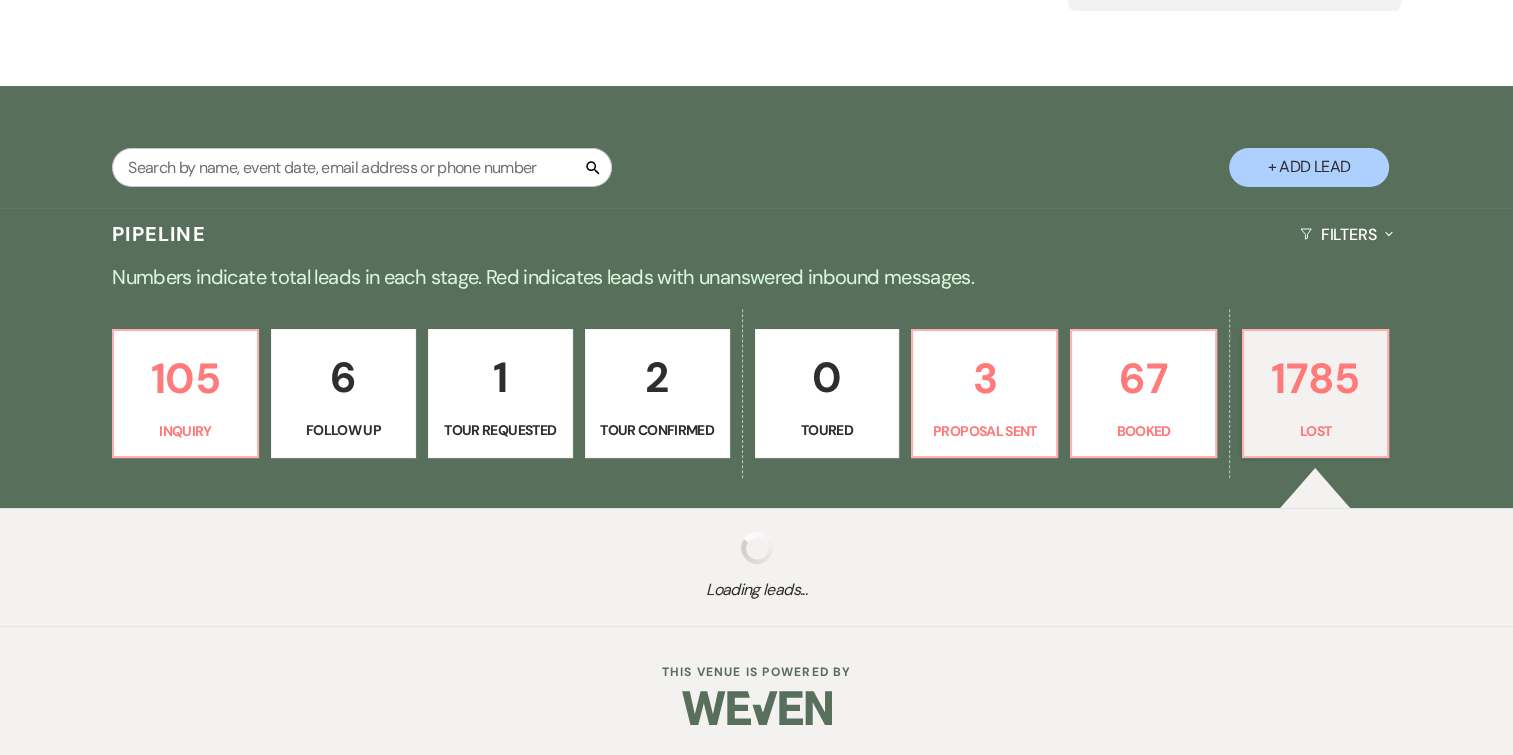 select on "8" 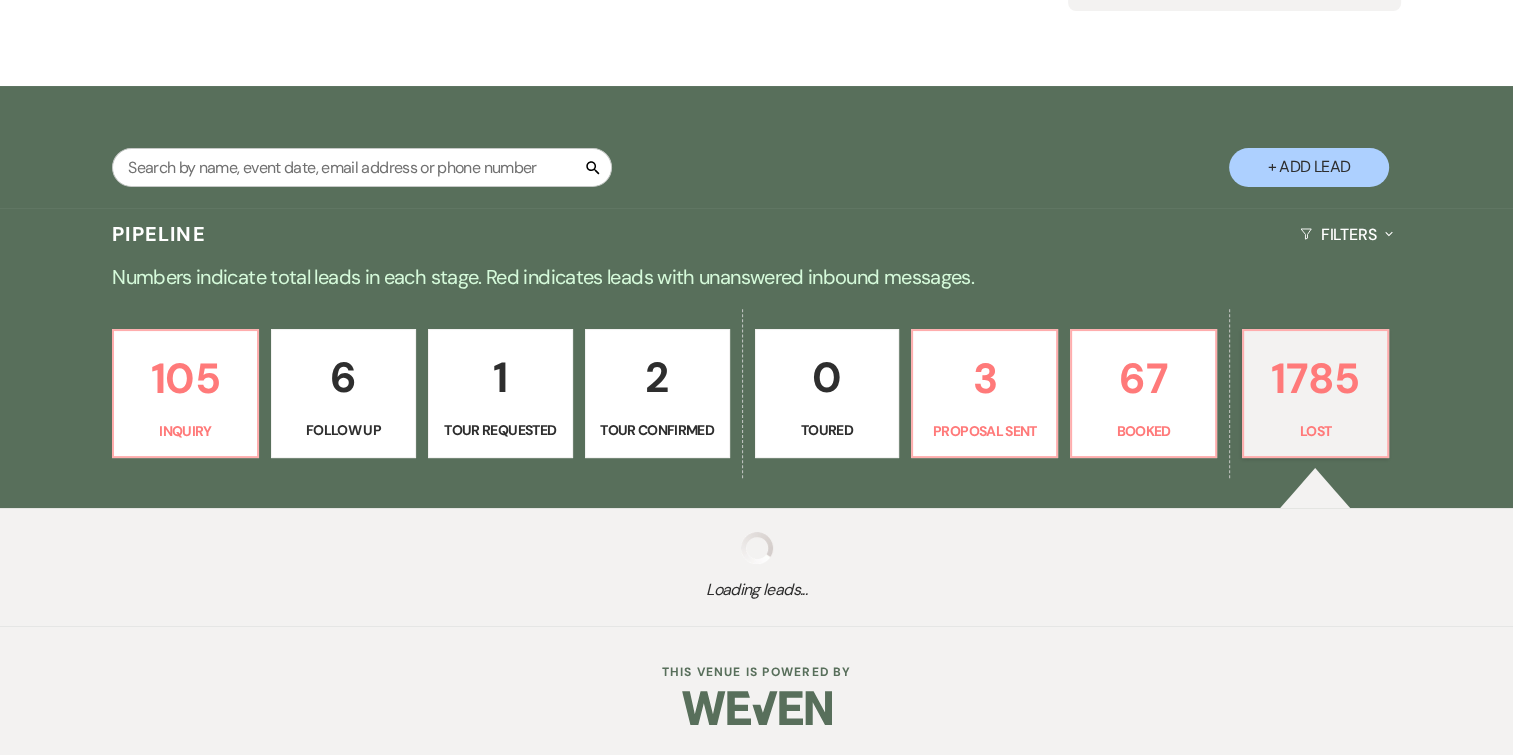 select on "5" 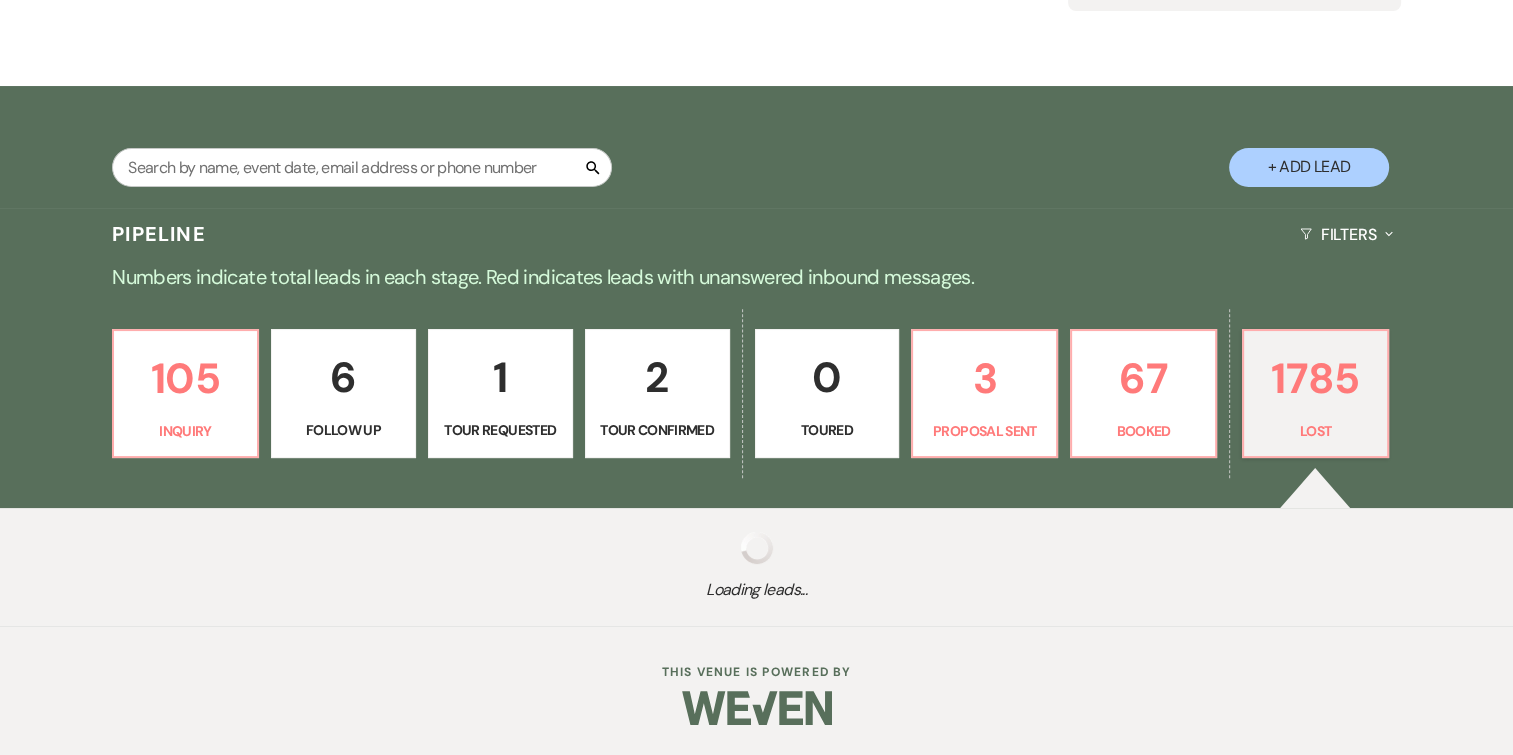 select on "8" 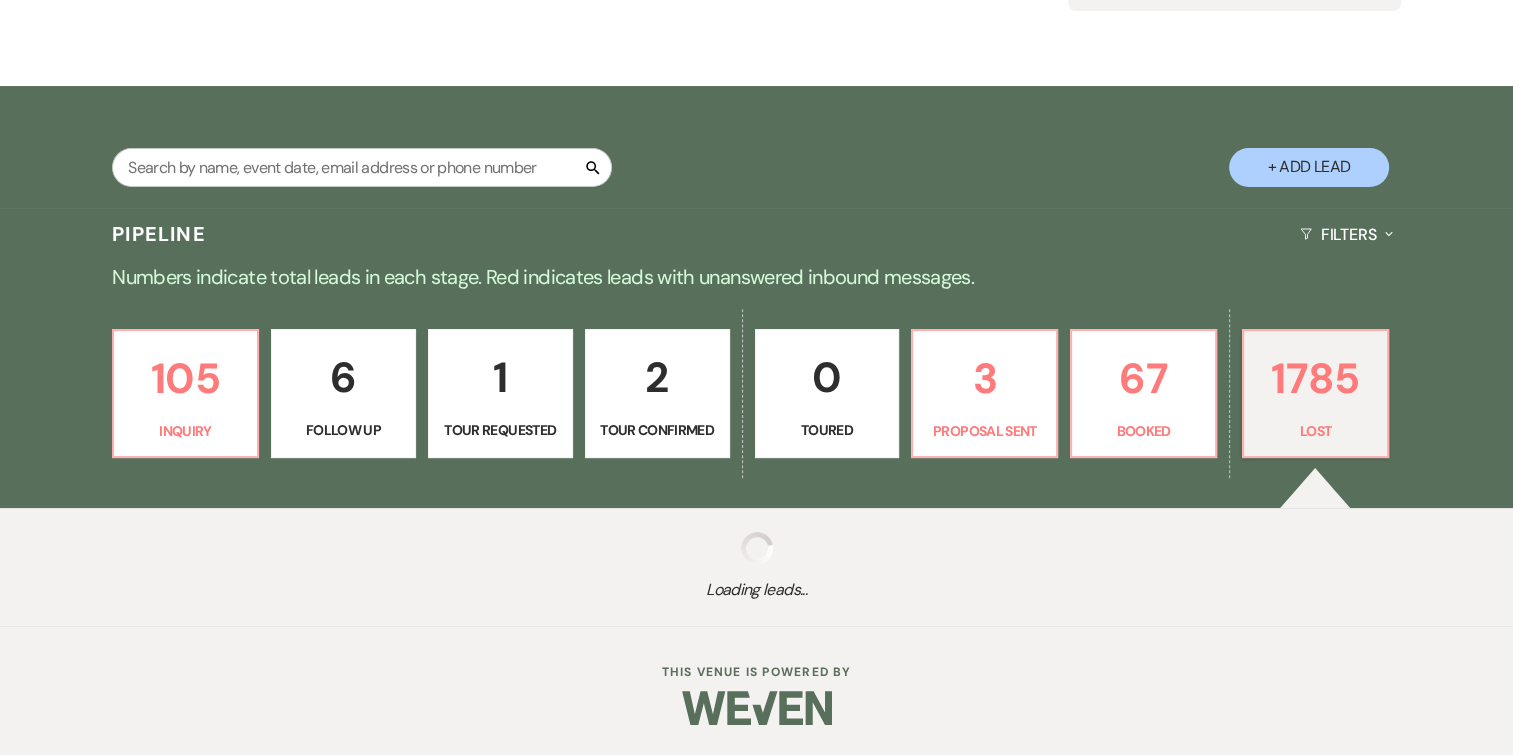 select on "5" 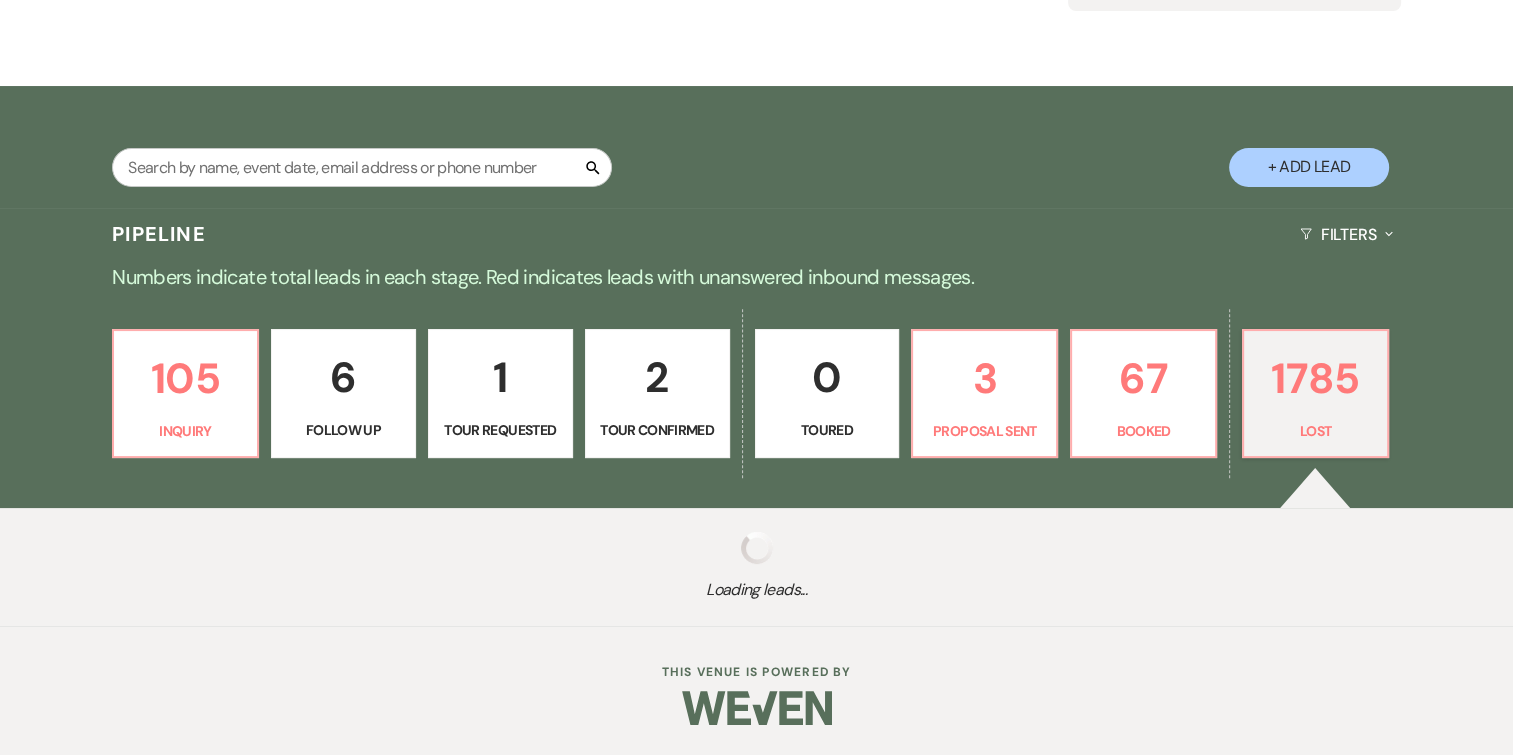 select on "8" 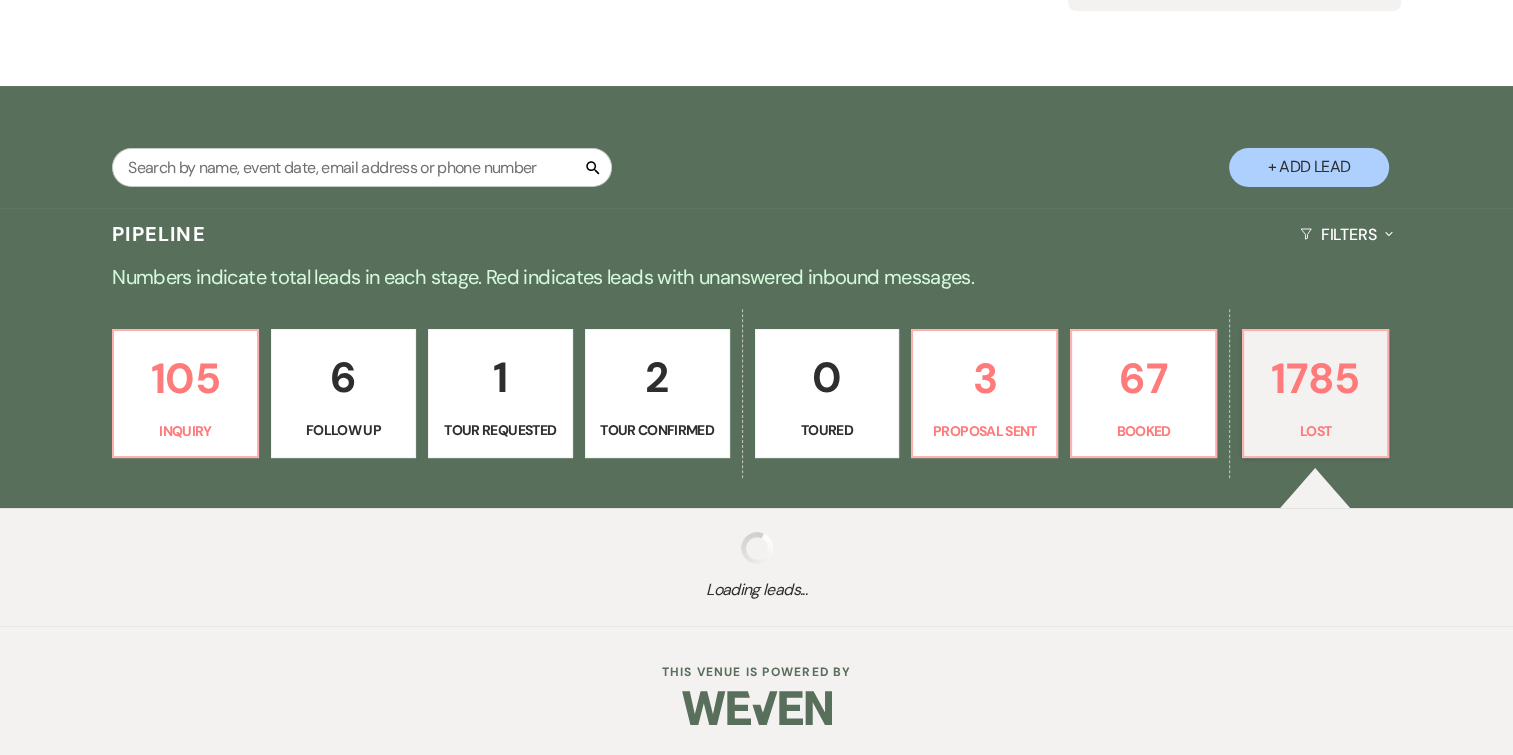select on "6" 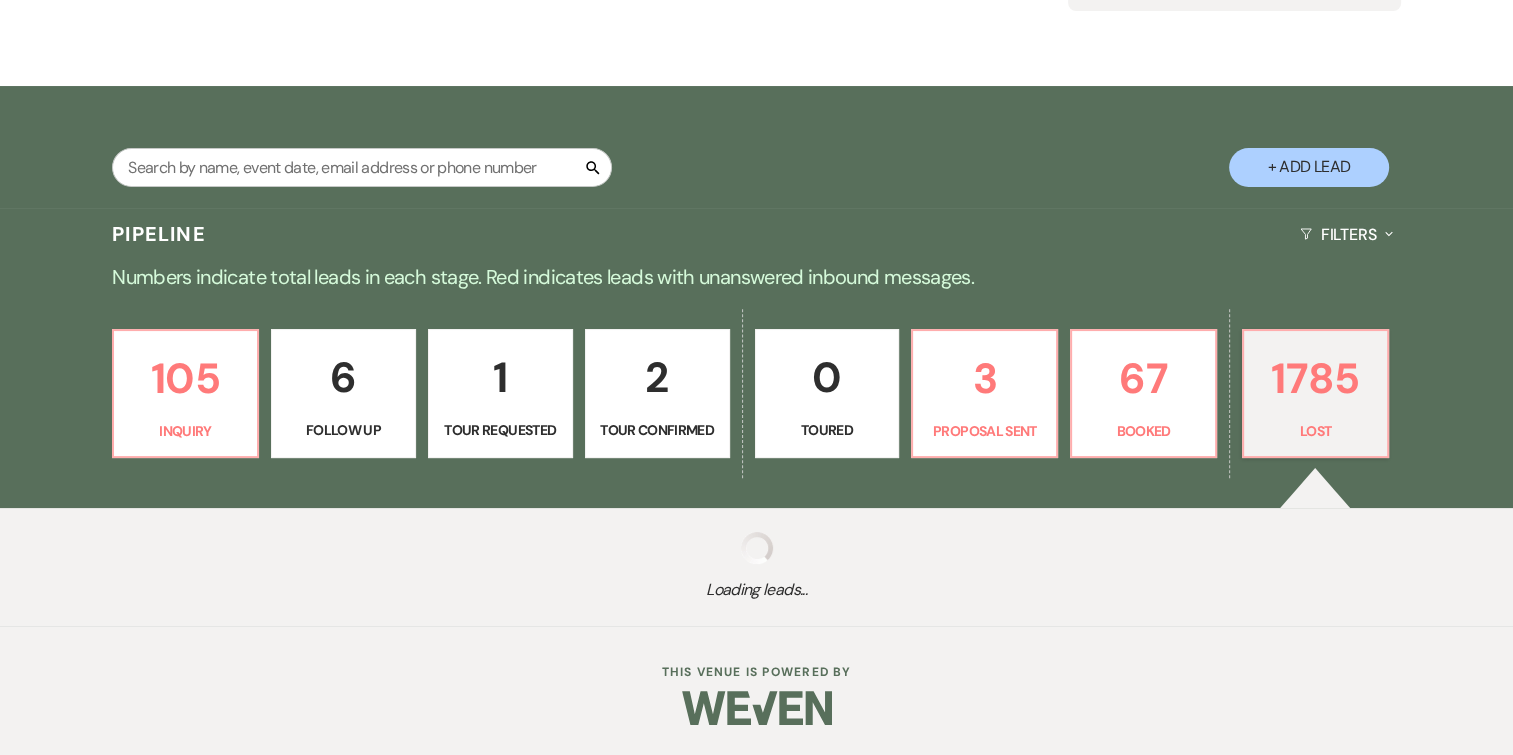 select on "8" 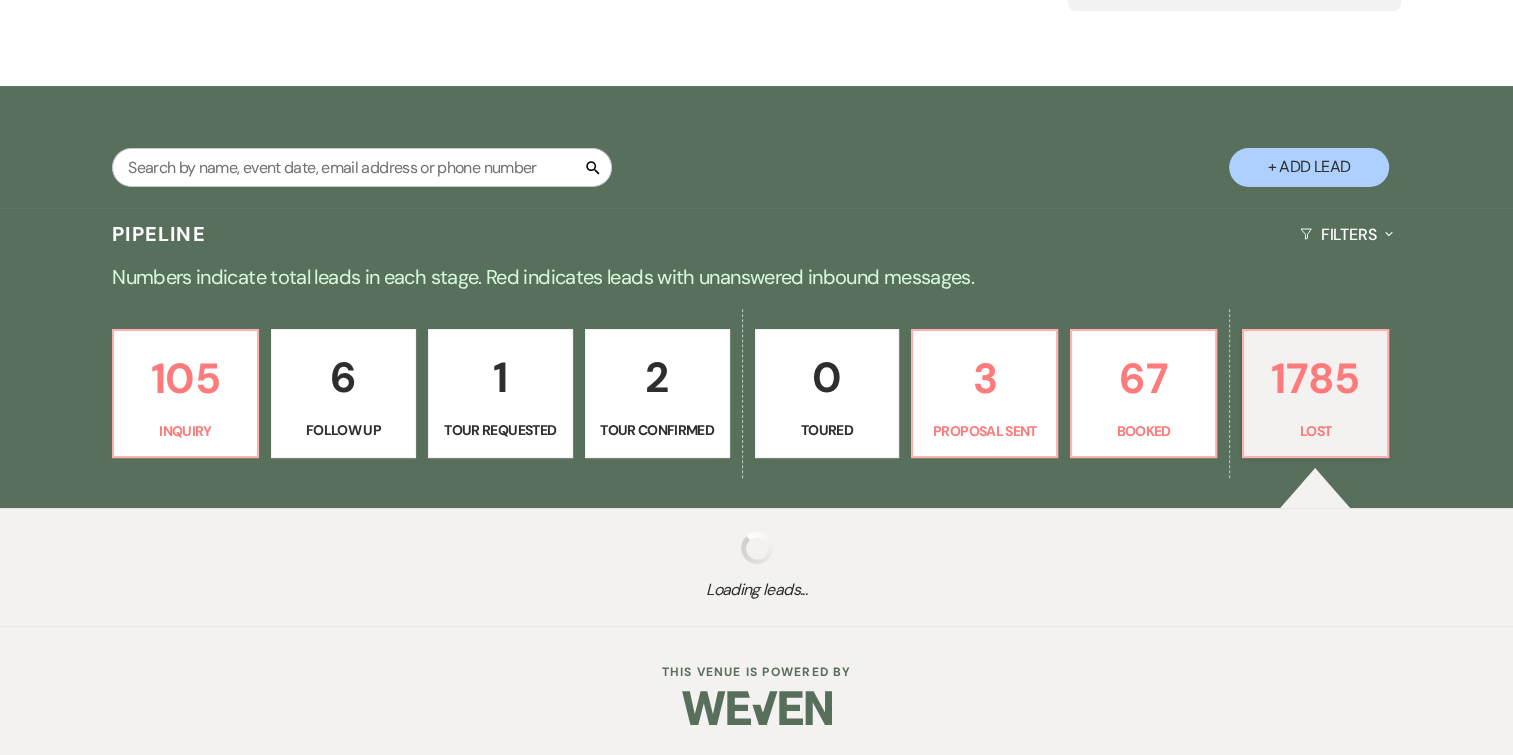 select on "6" 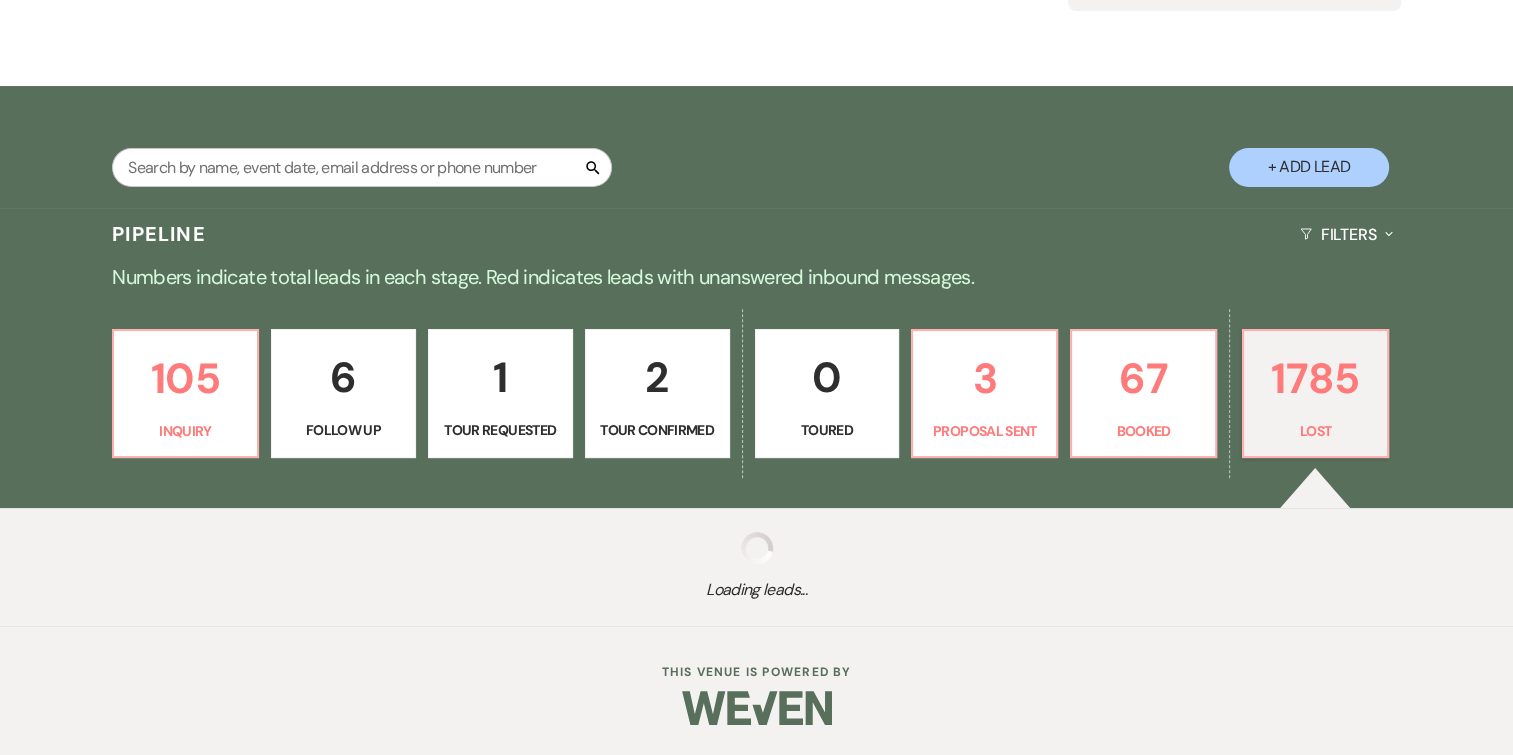 select on "8" 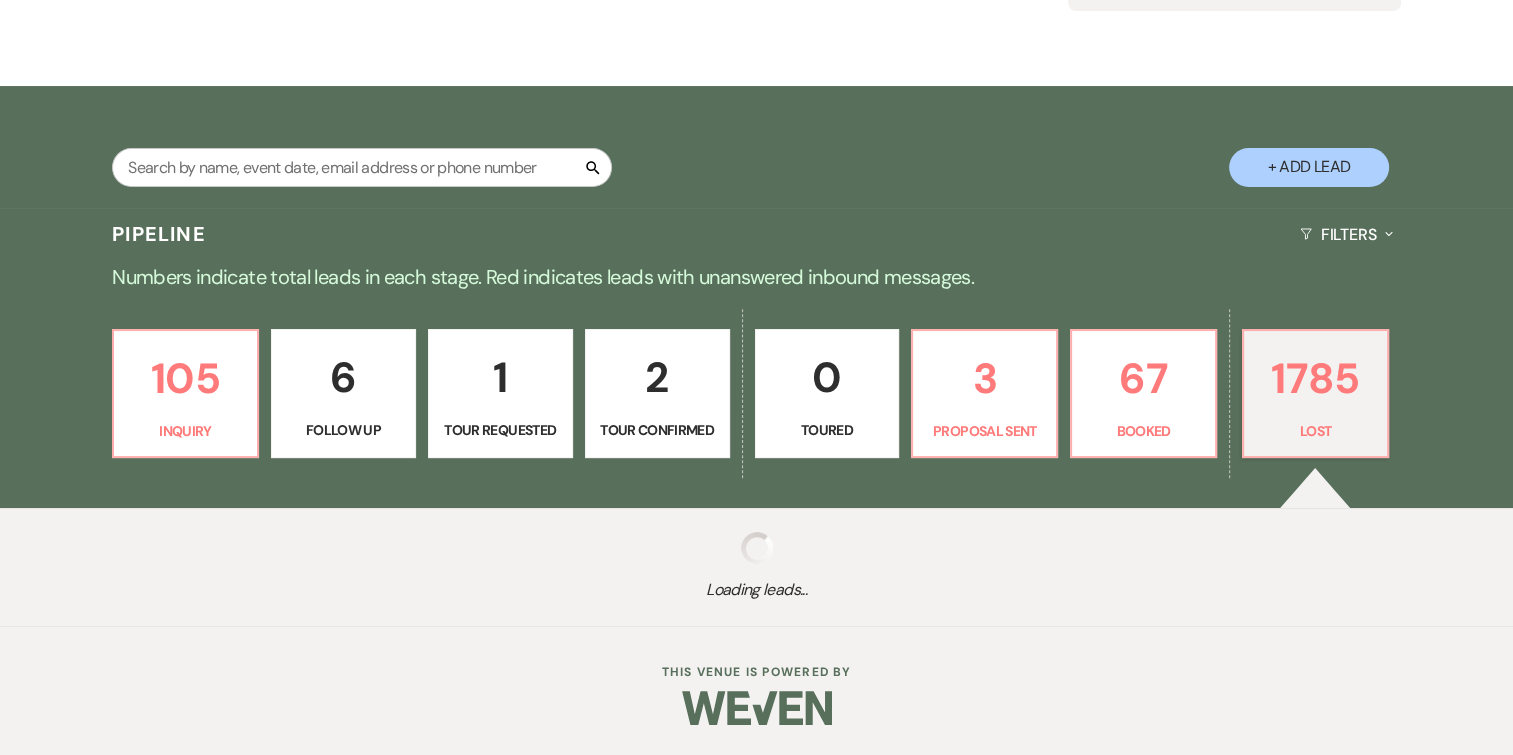 select on "7" 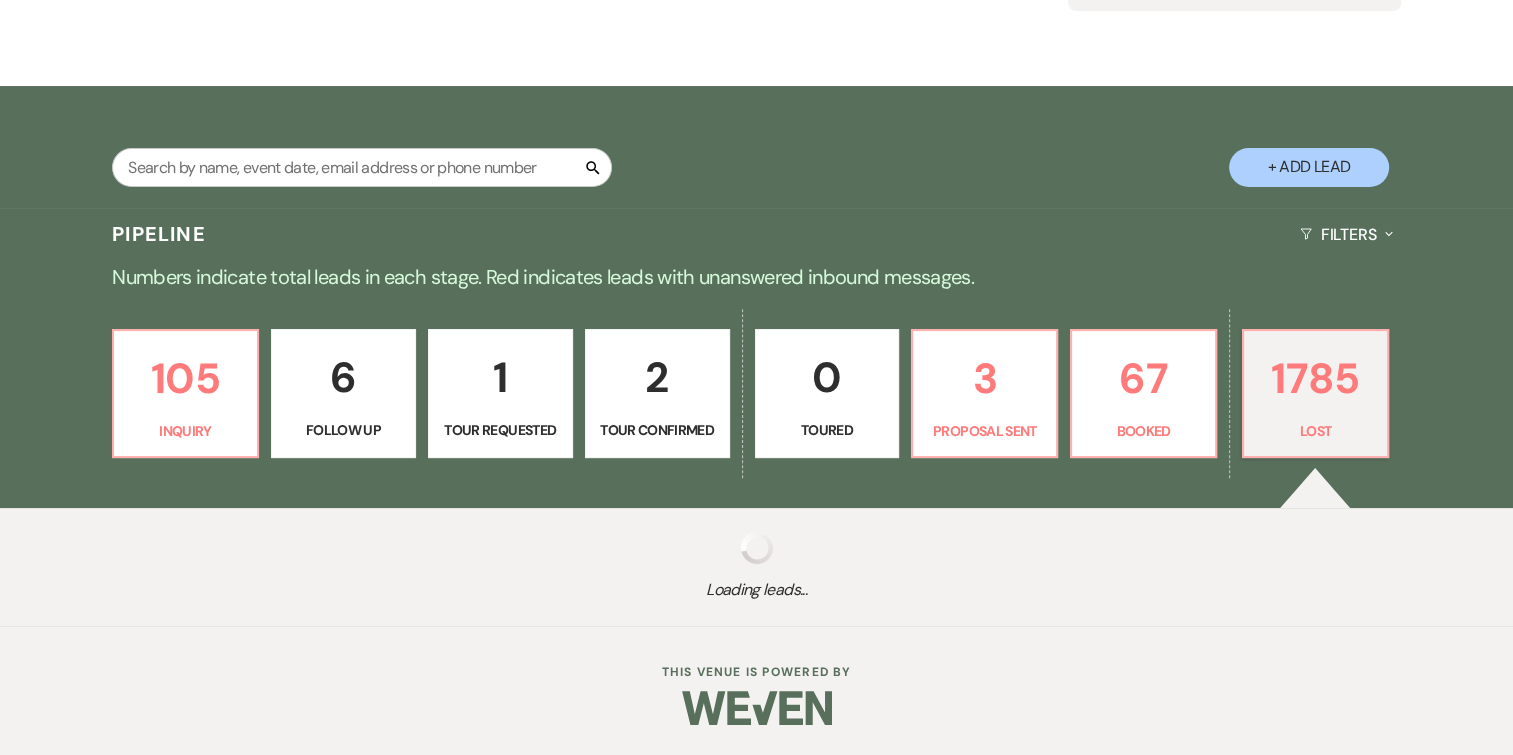select on "8" 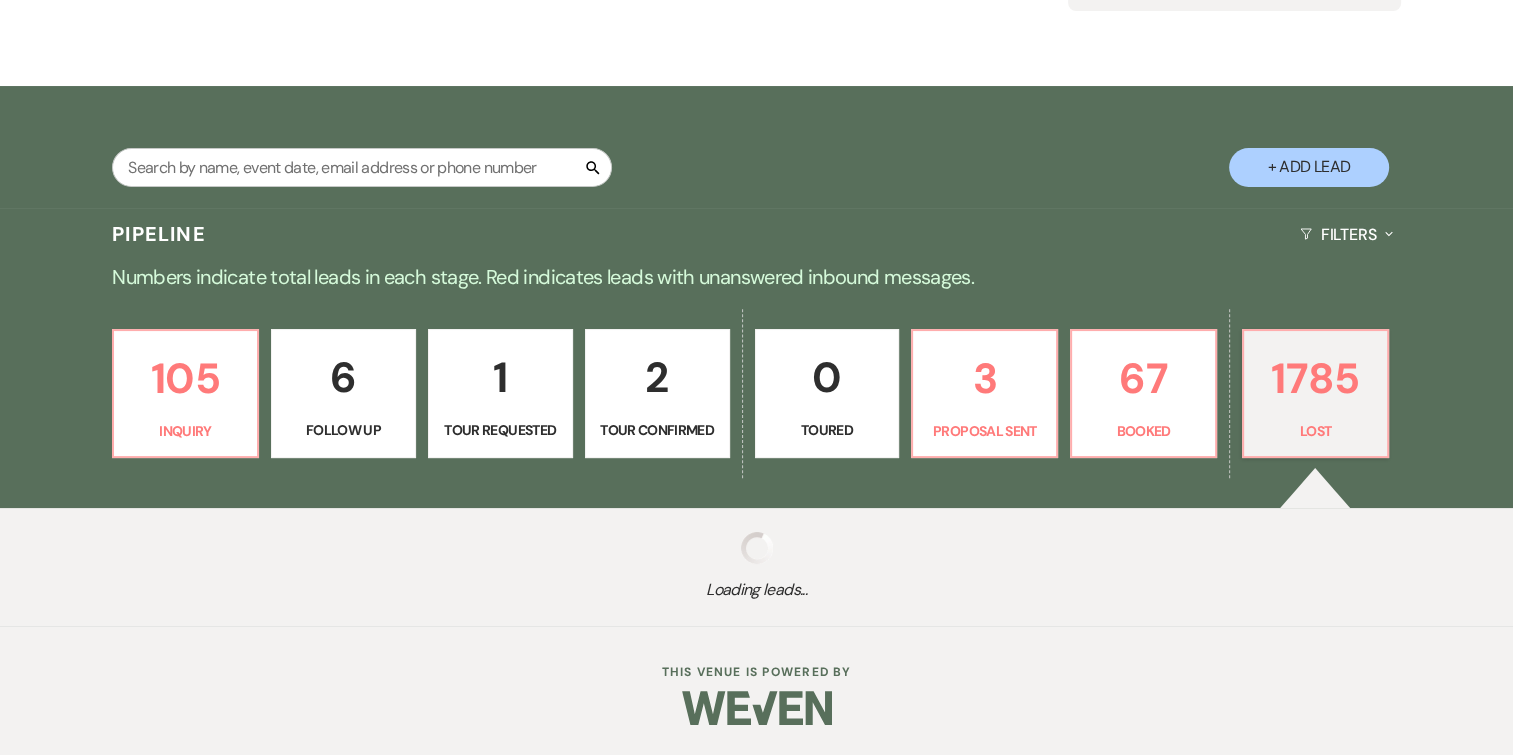 select on "5" 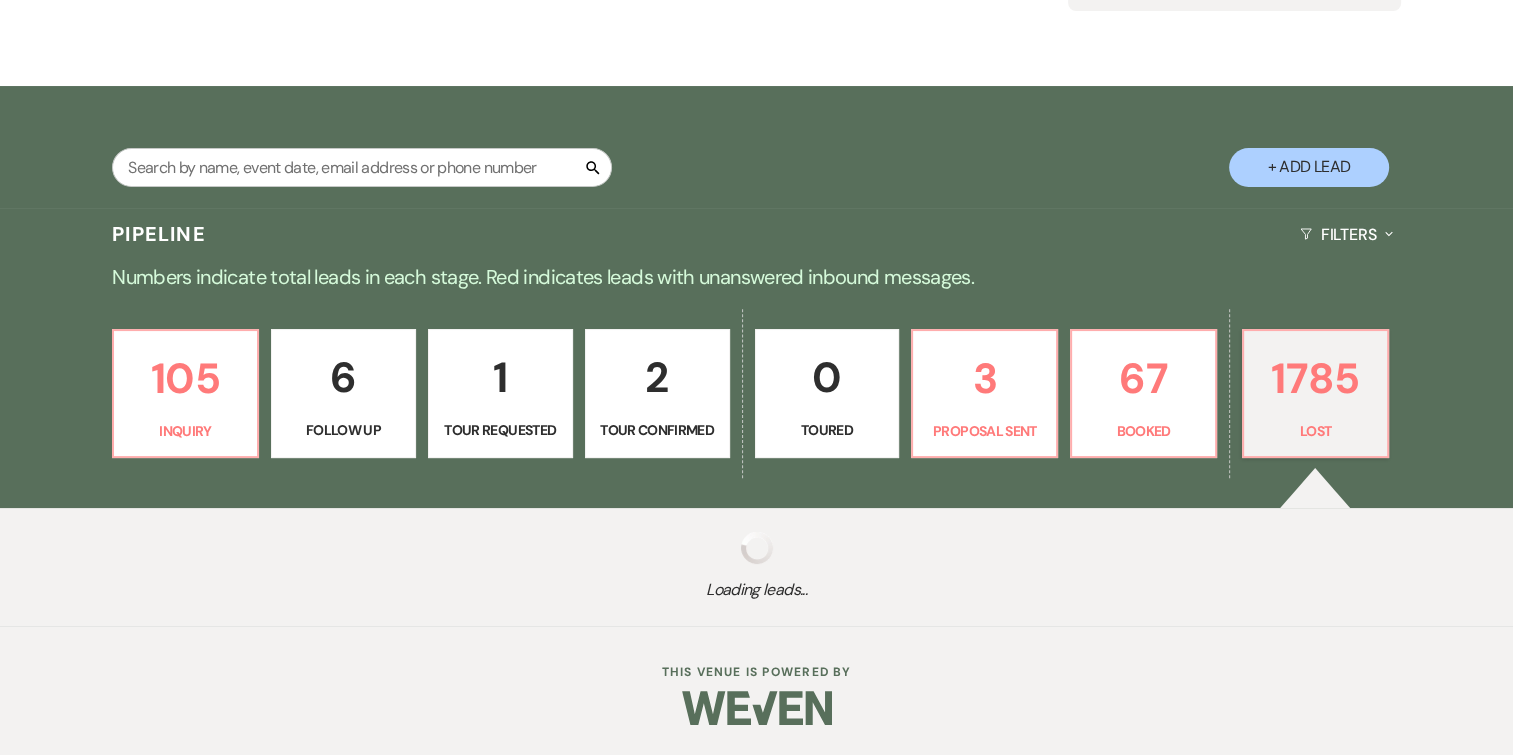 select on "8" 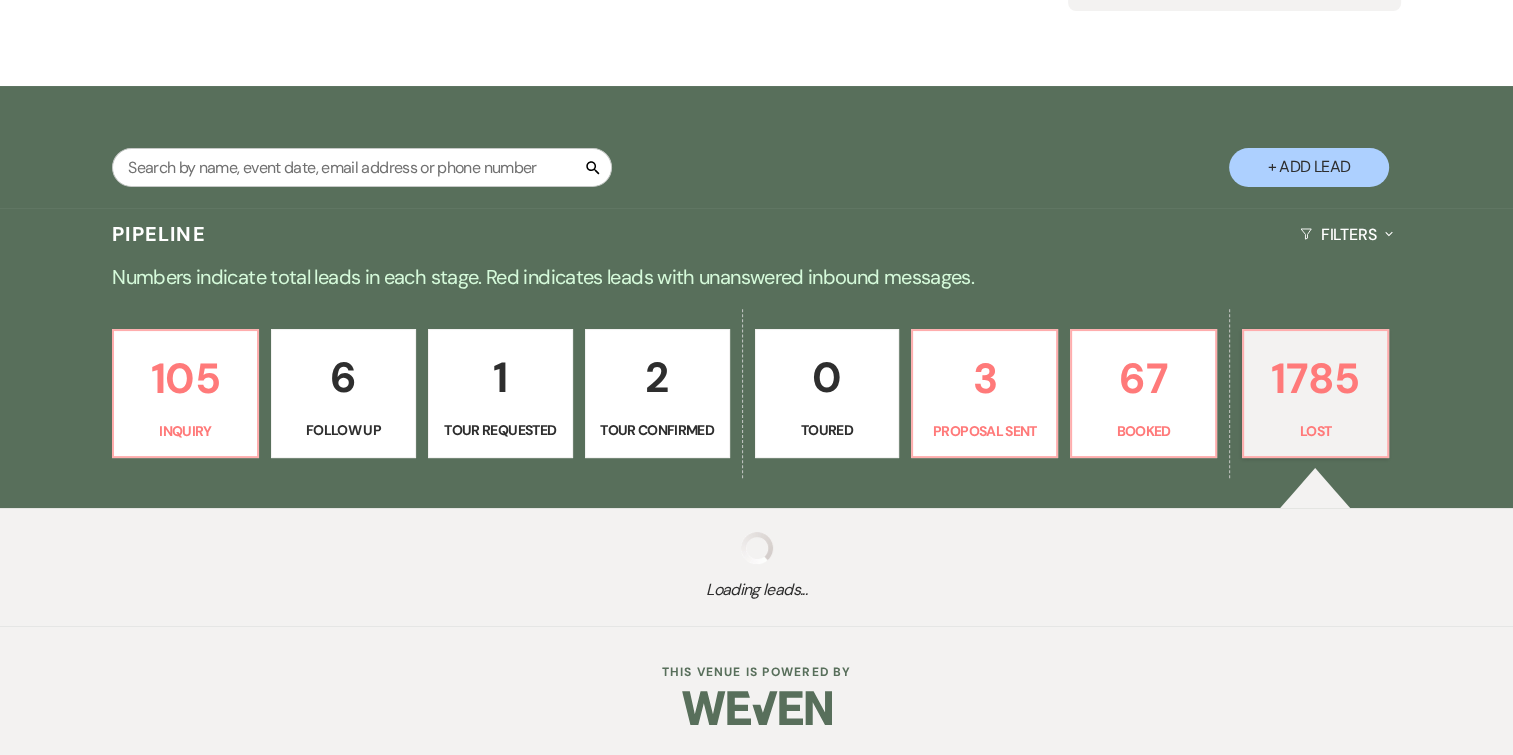select on "5" 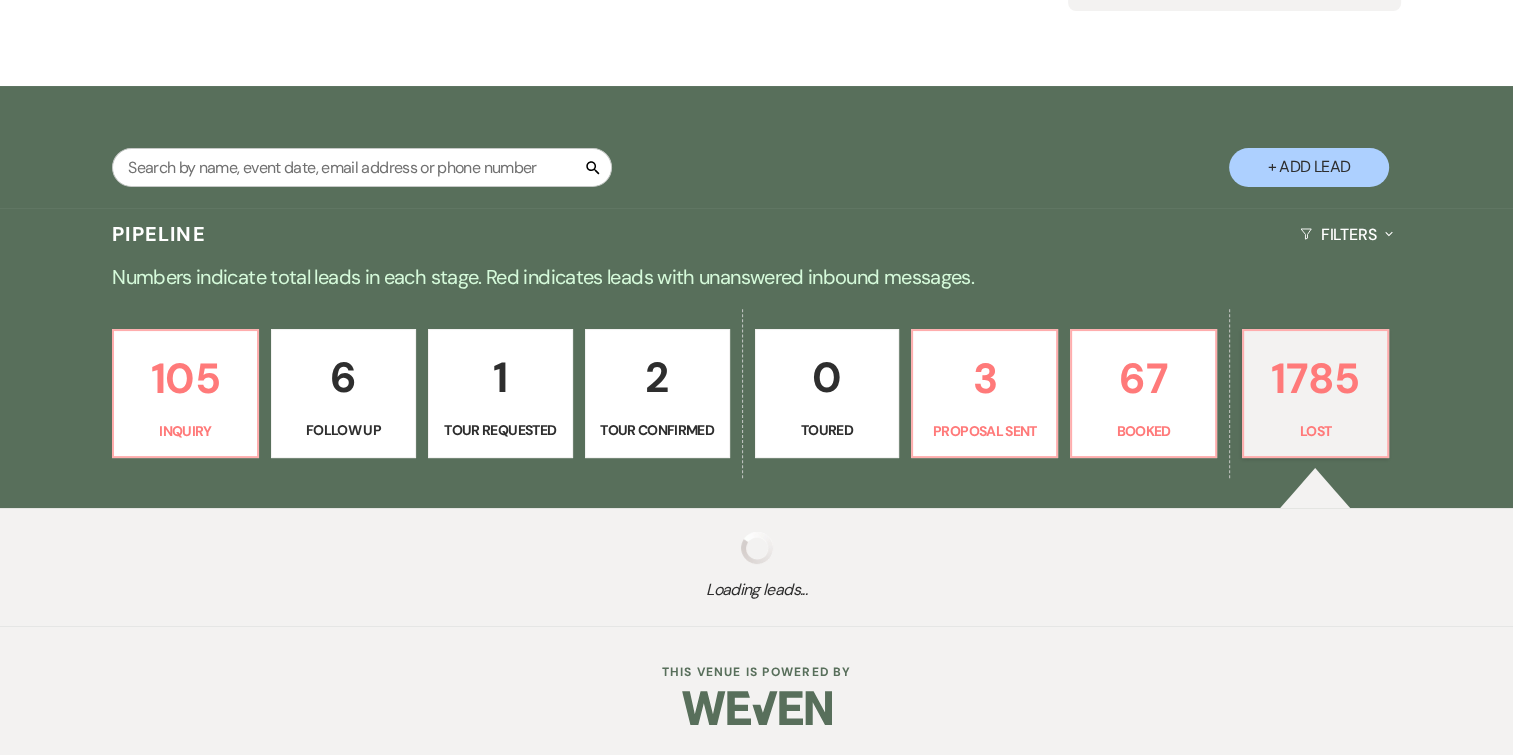 select on "8" 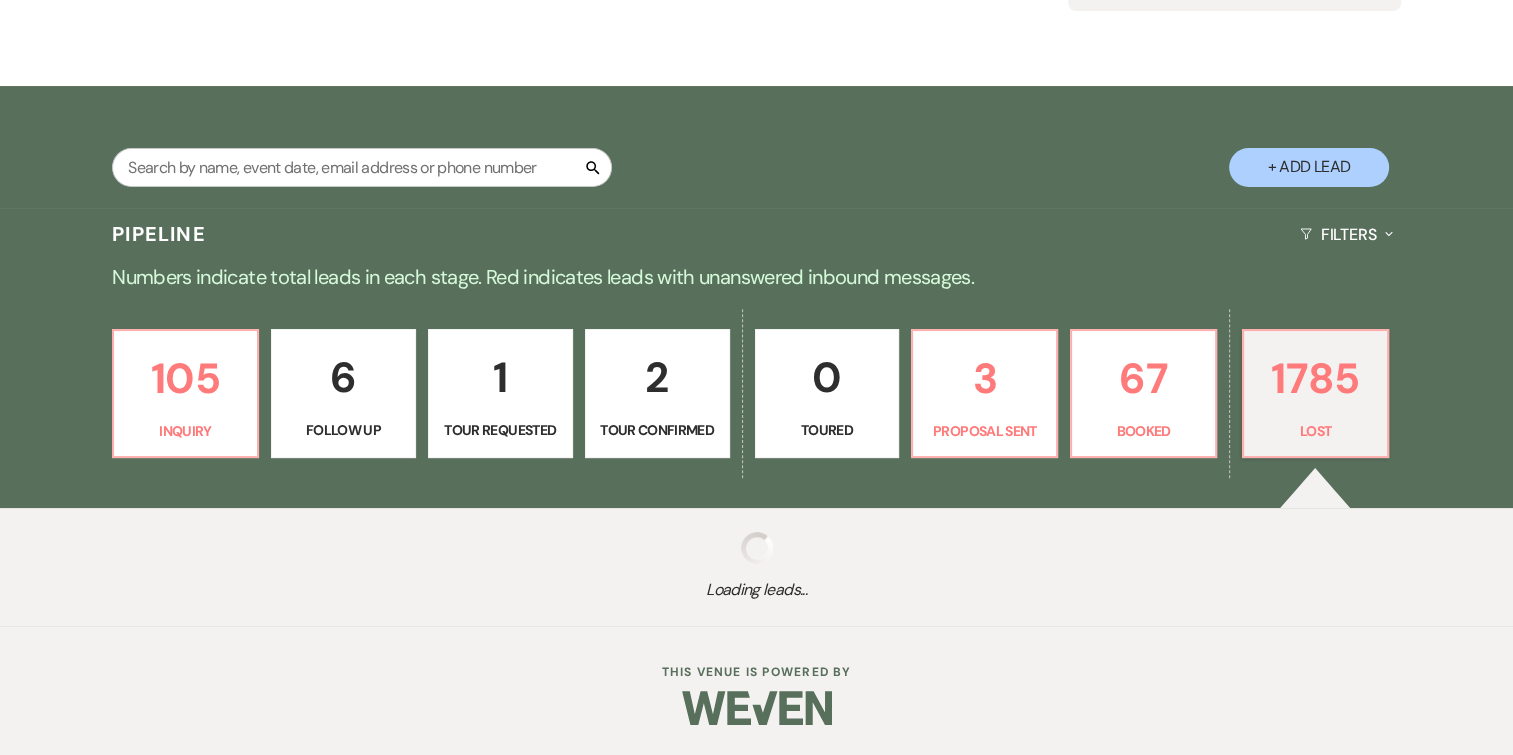 select on "5" 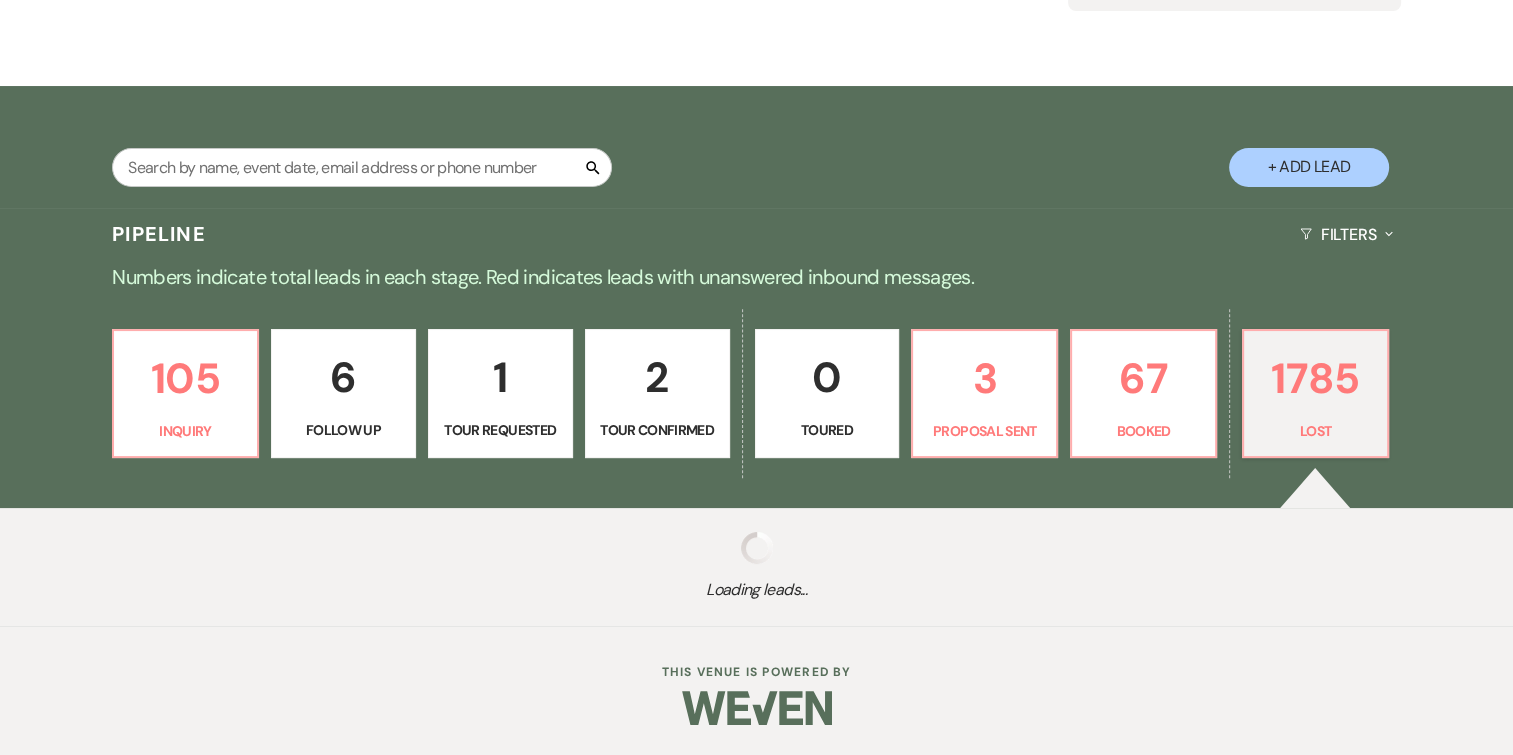 select on "8" 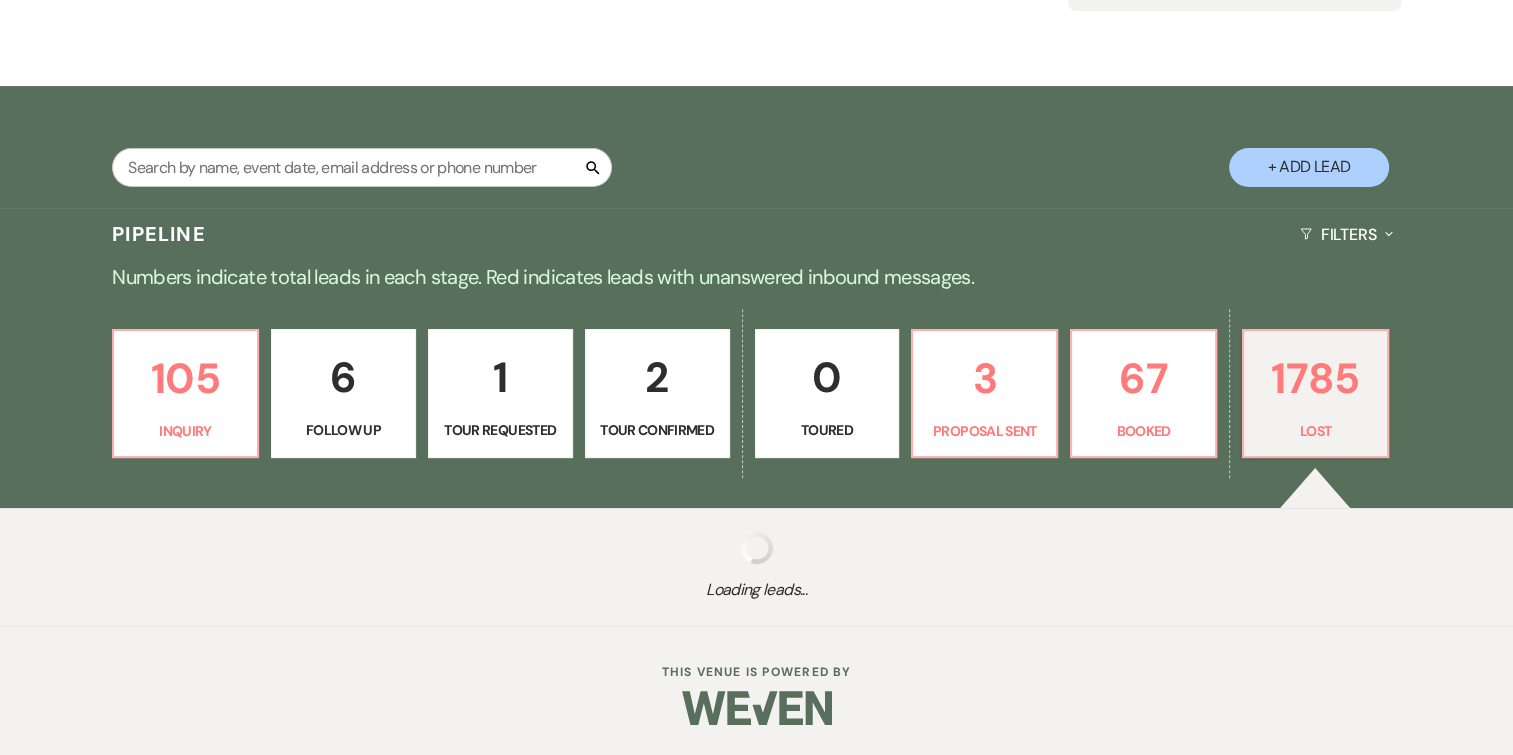 select on "8" 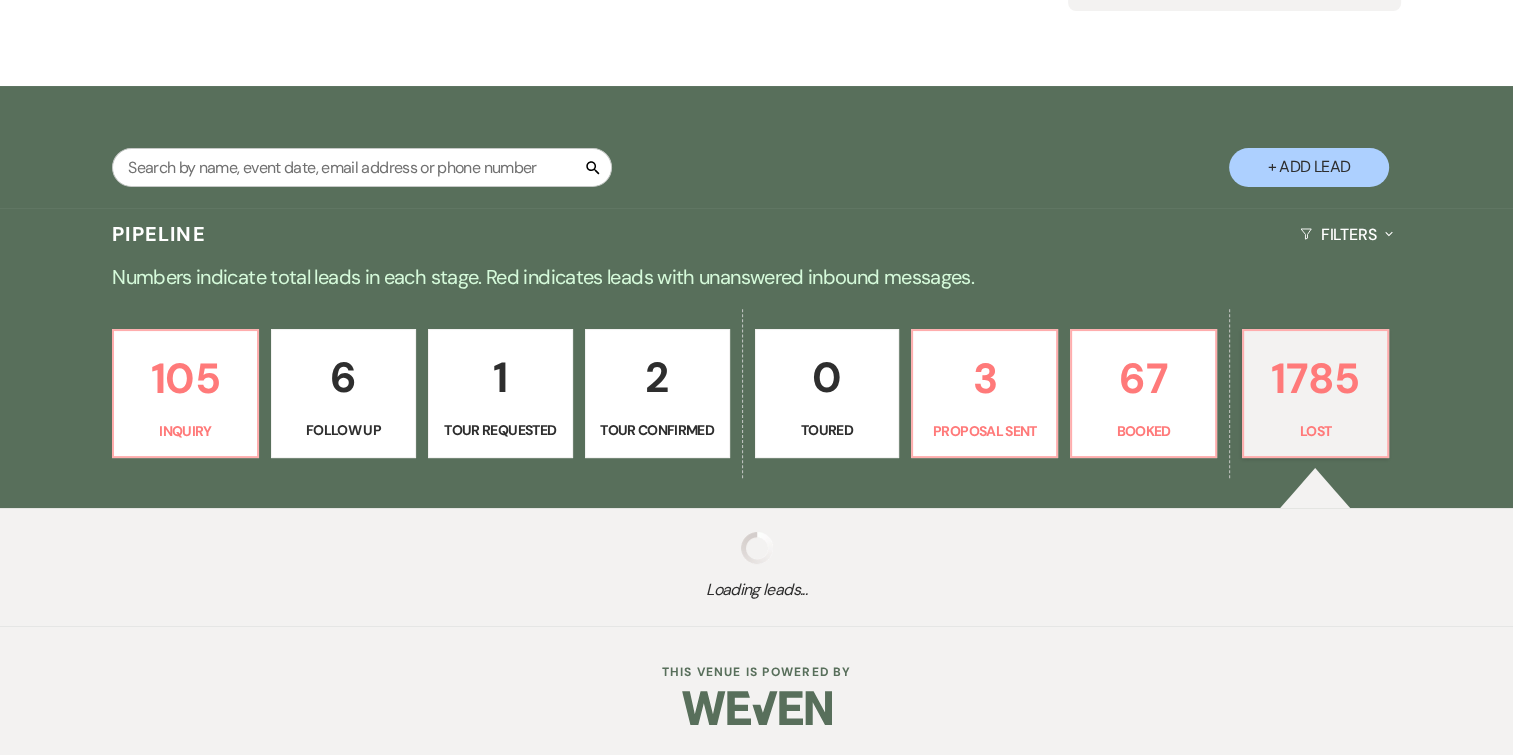 select on "5" 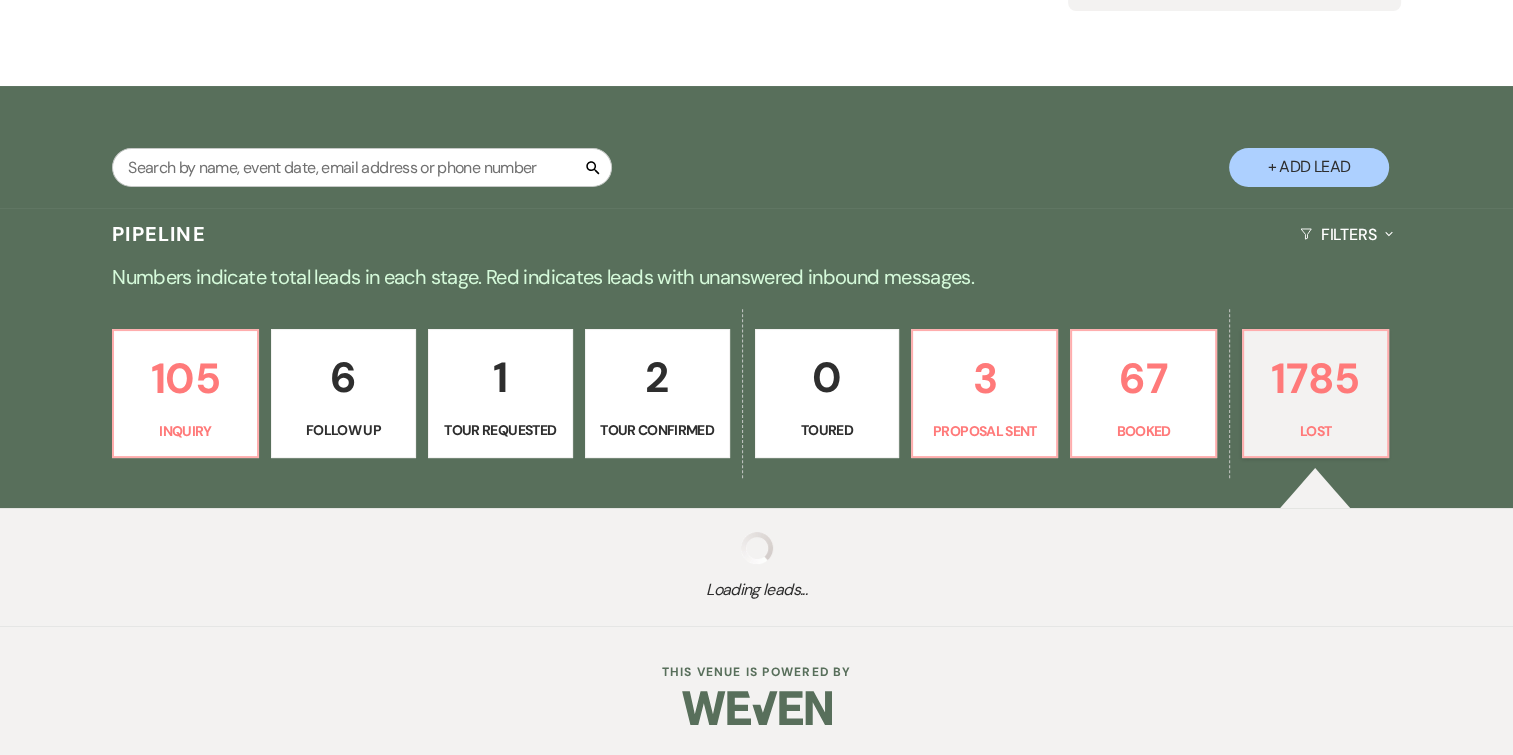 select on "8" 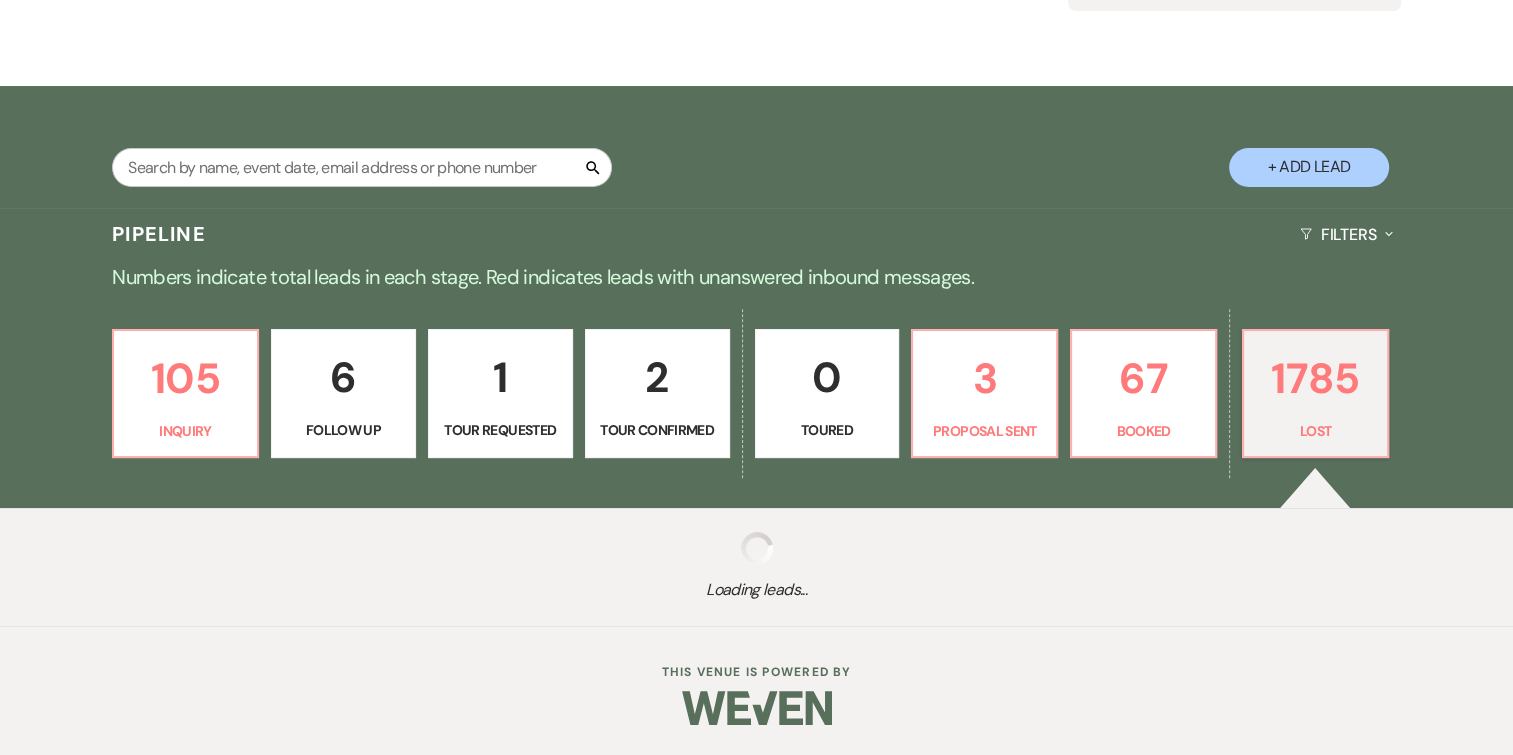 select on "8" 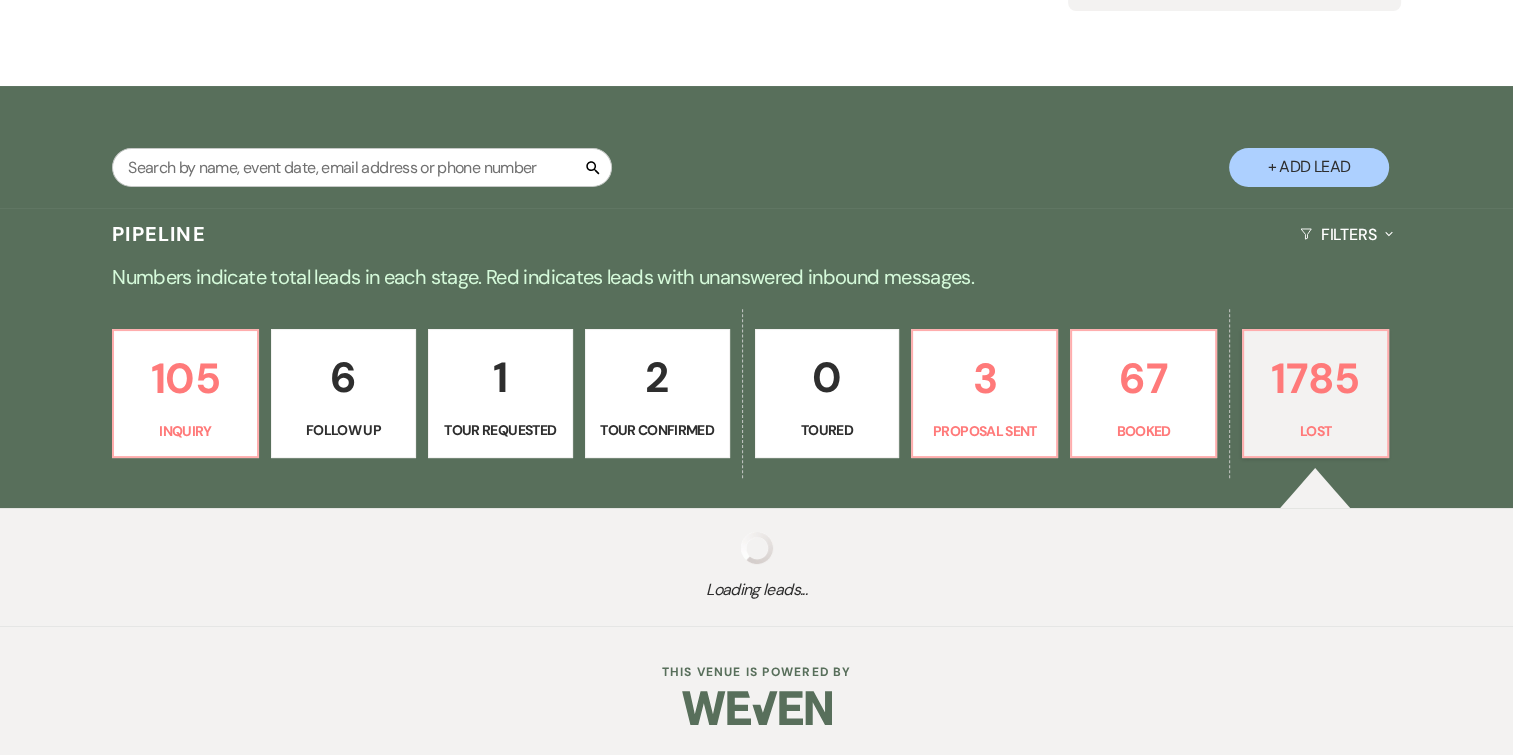 select on "5" 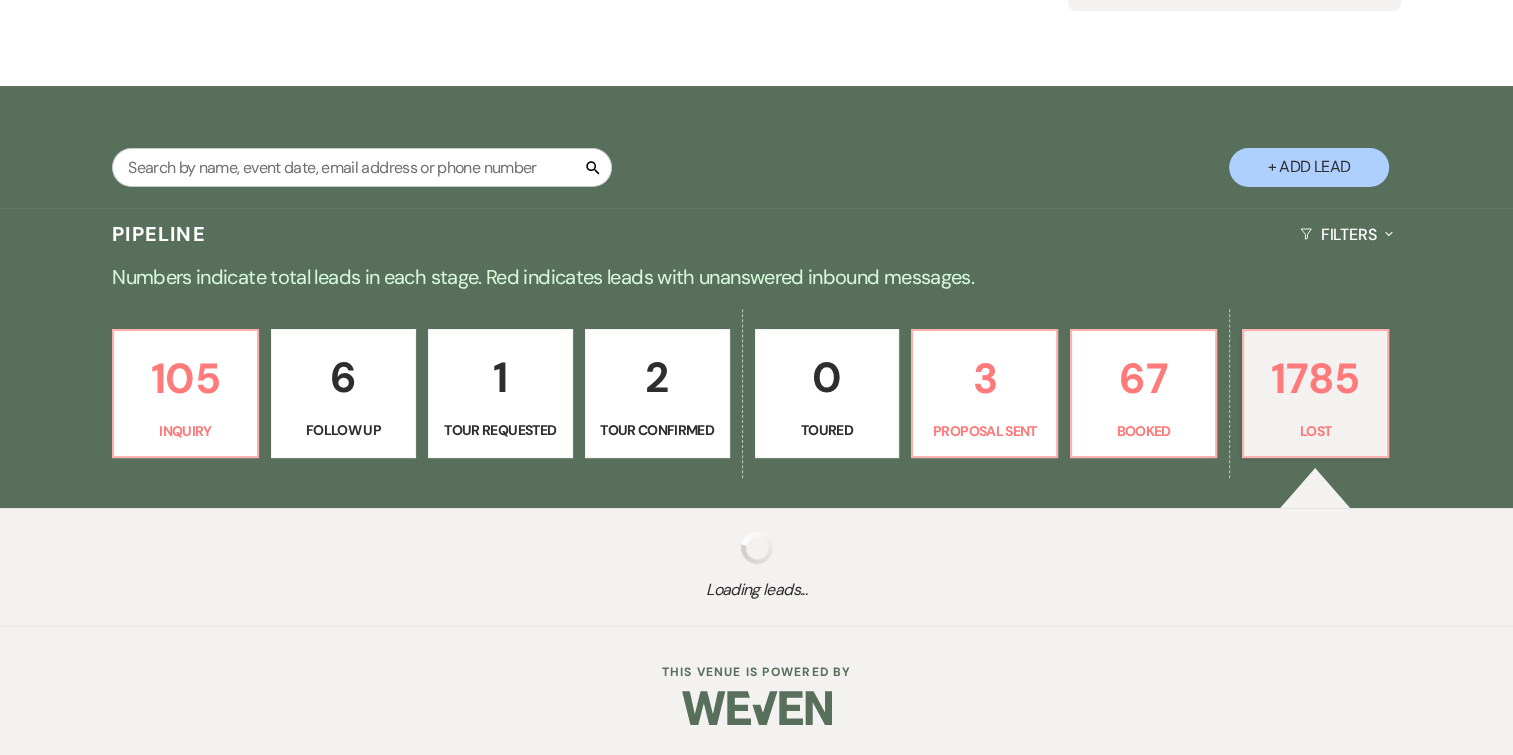 select on "8" 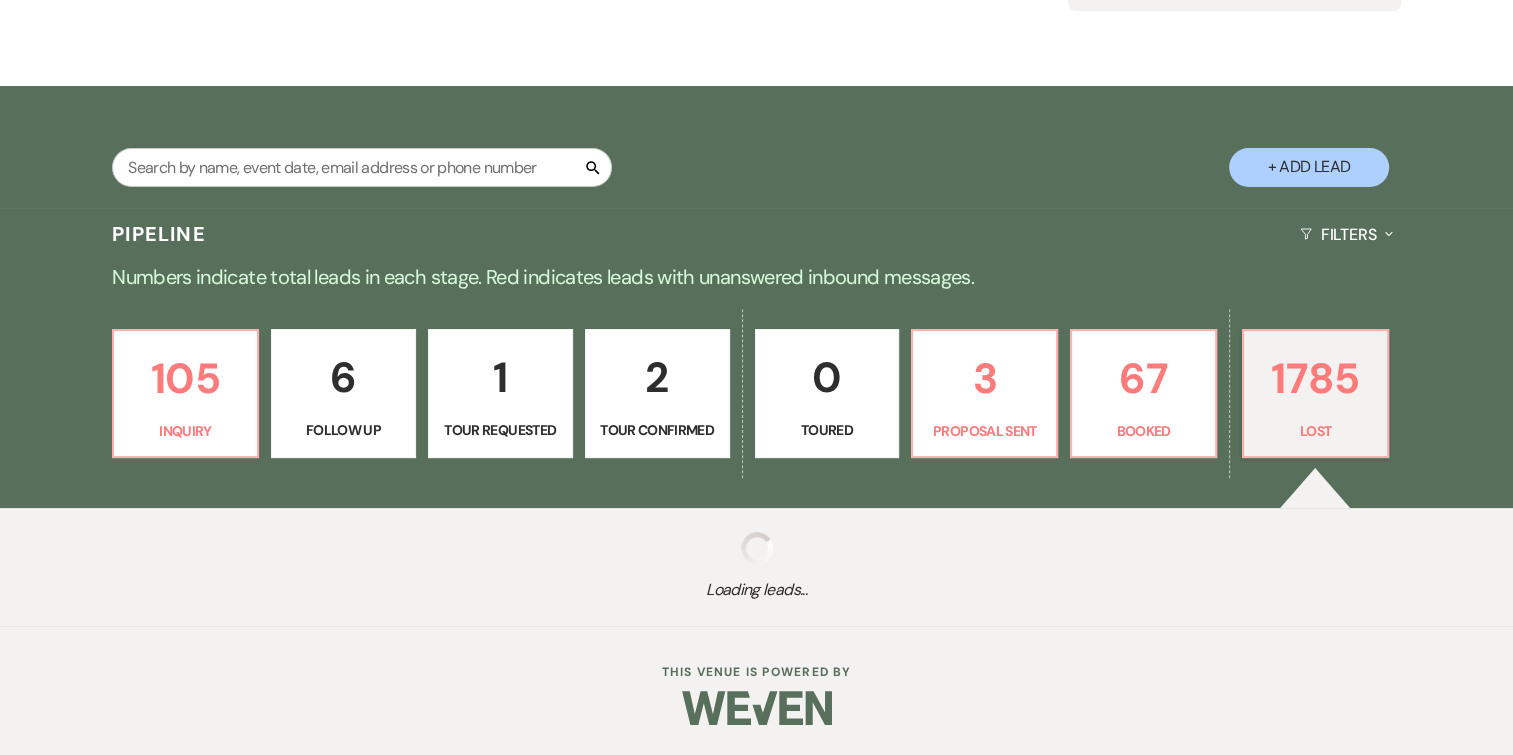 select on "9" 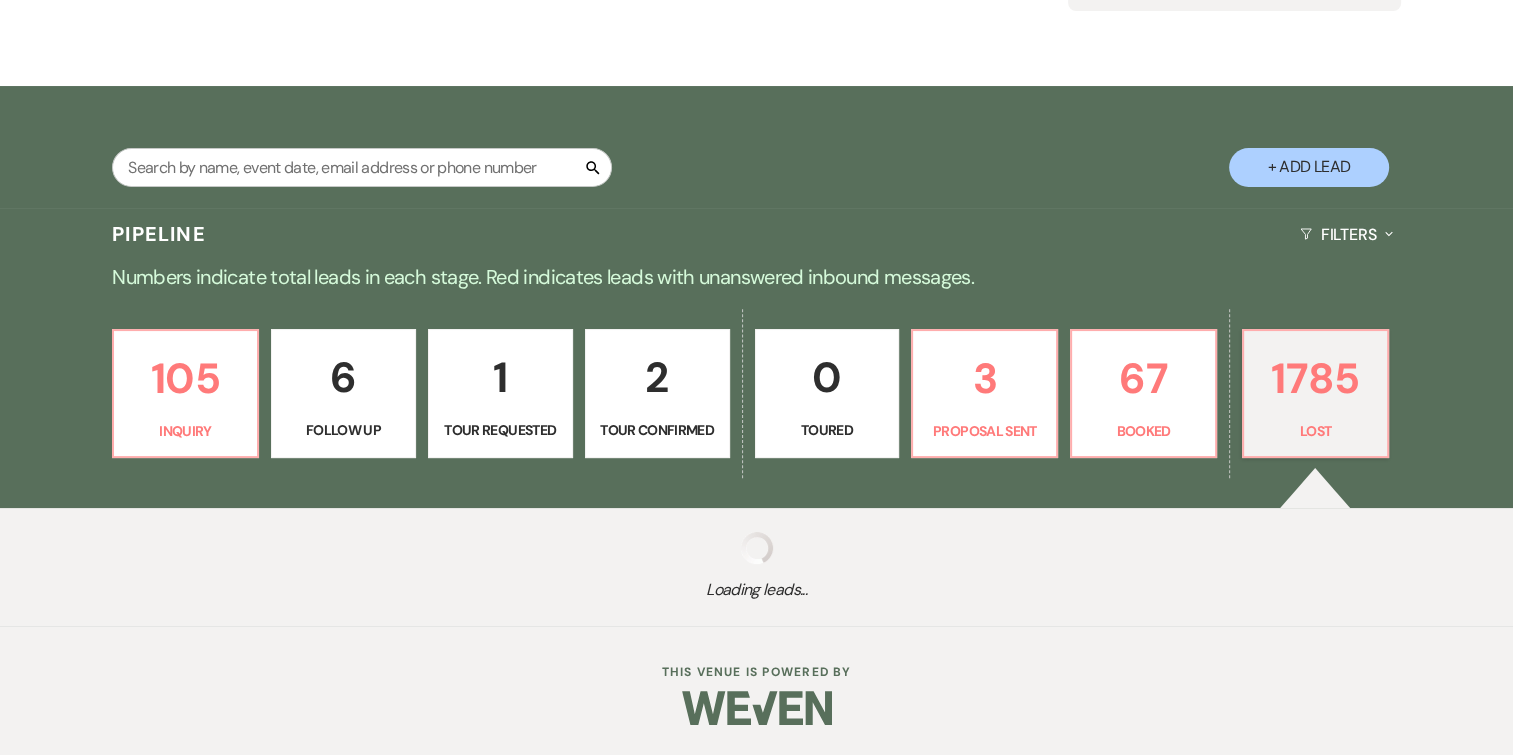 select on "8" 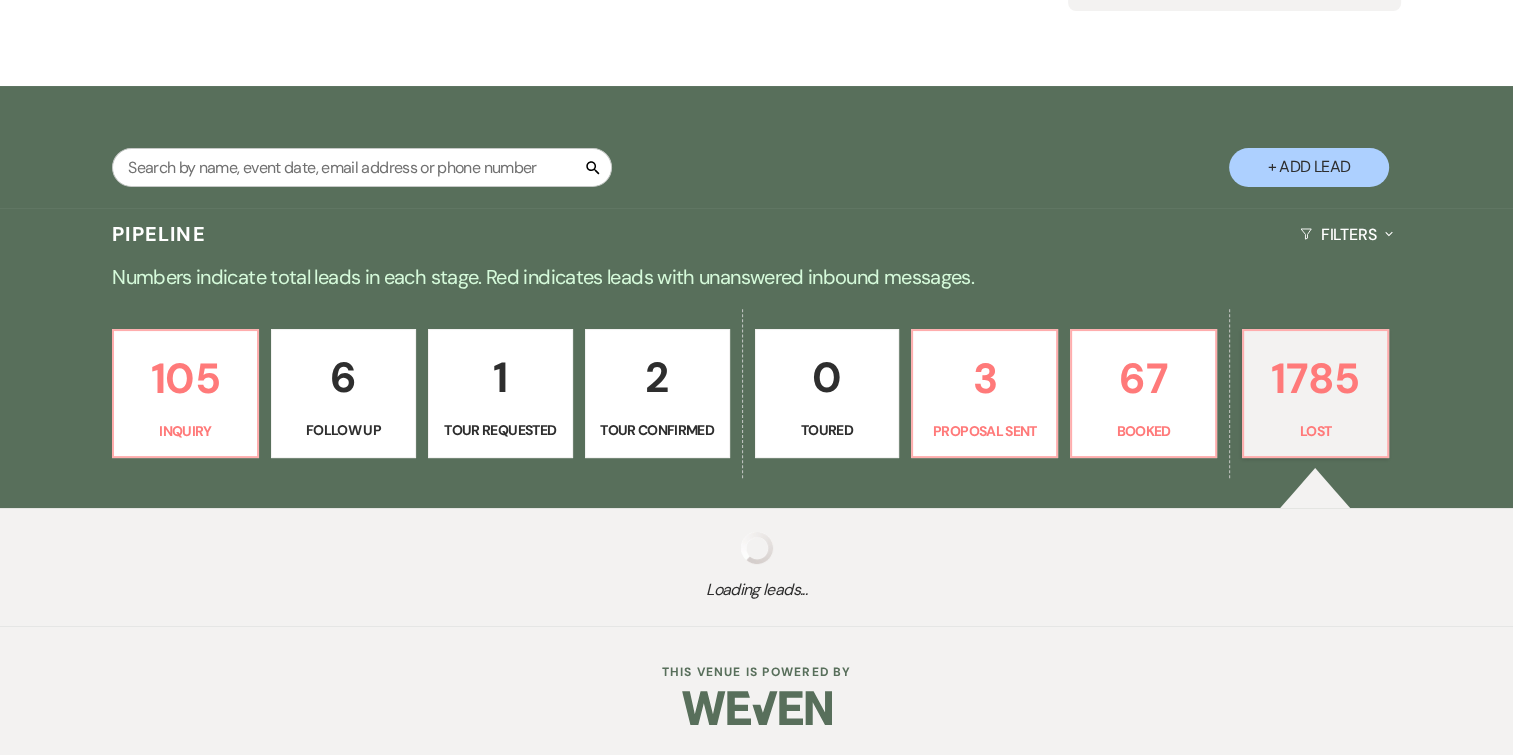 select on "7" 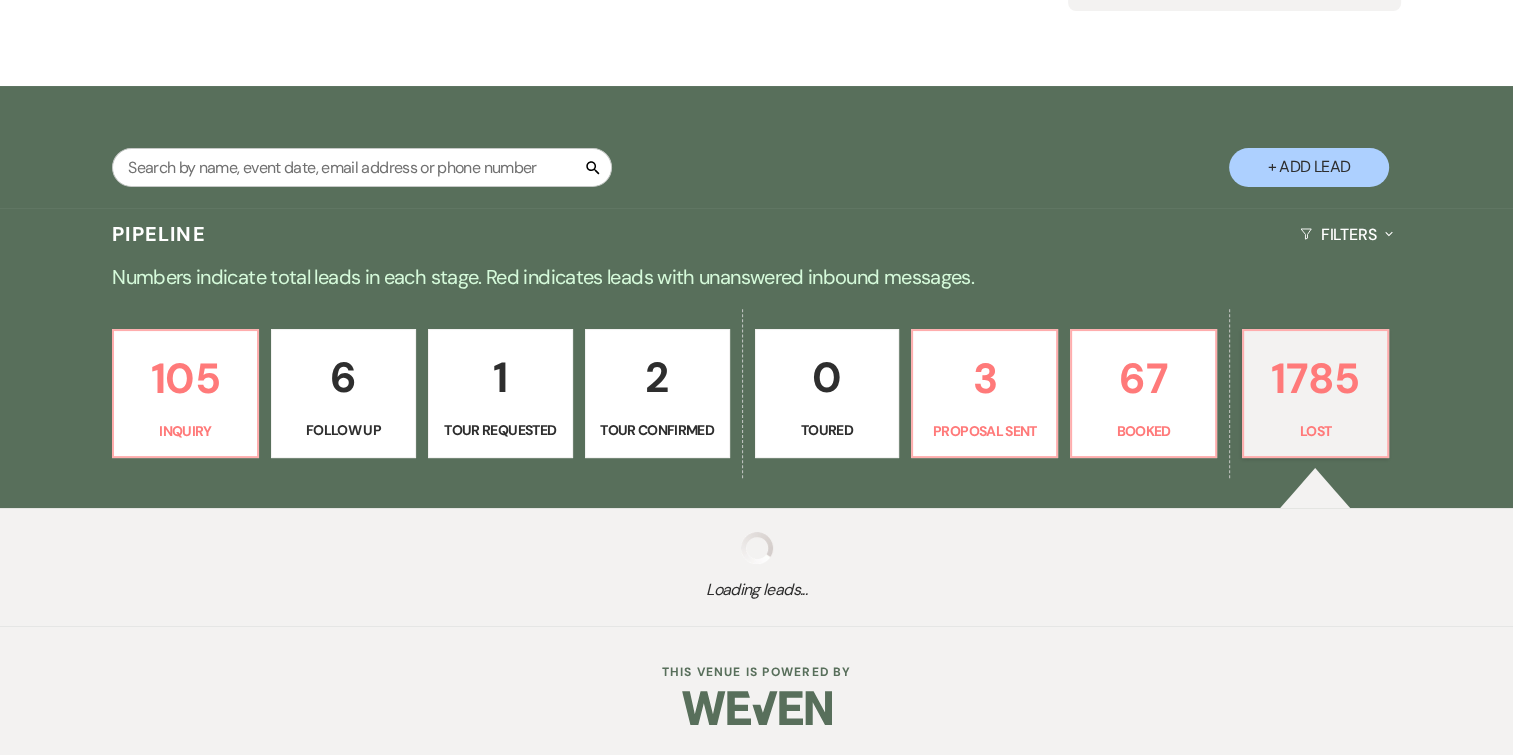 select on "8" 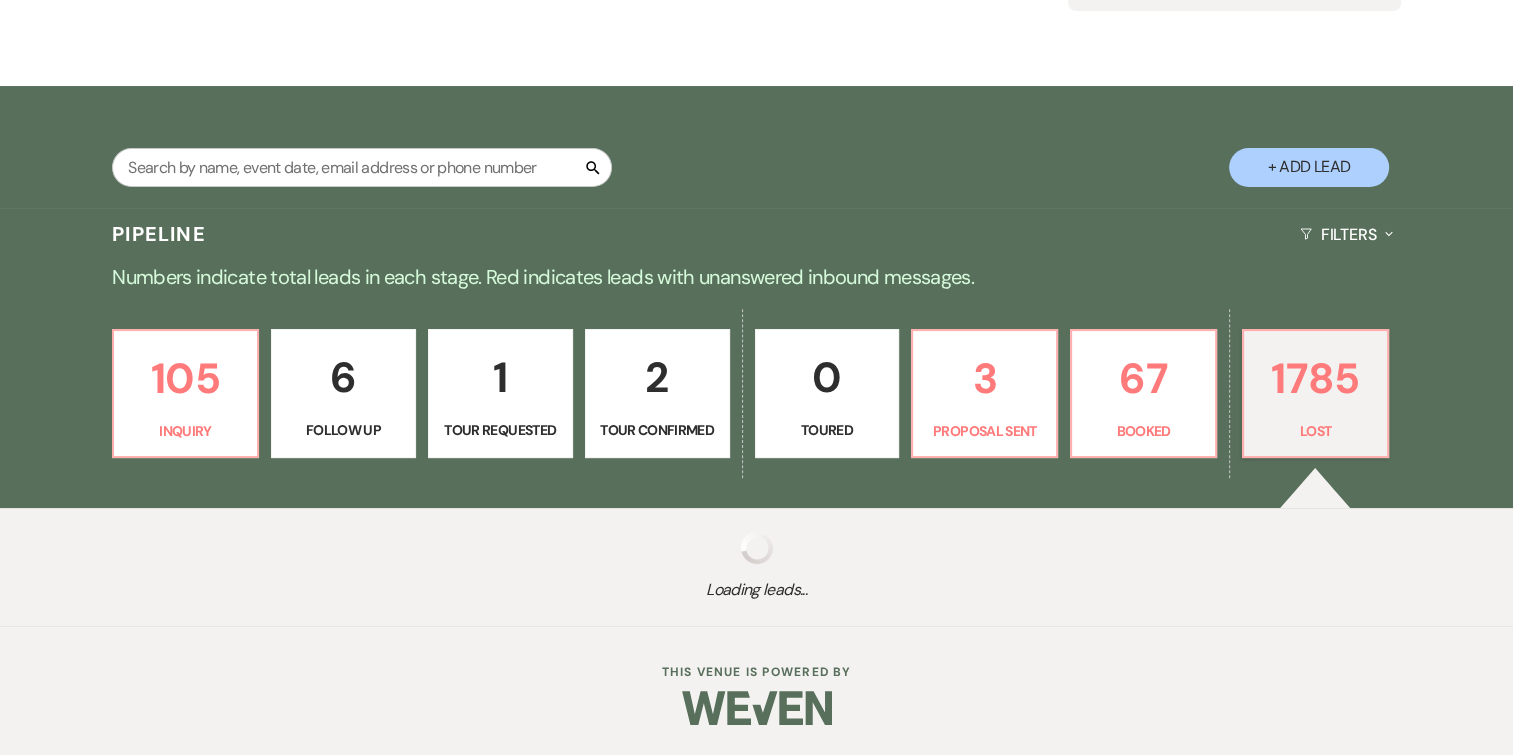select on "5" 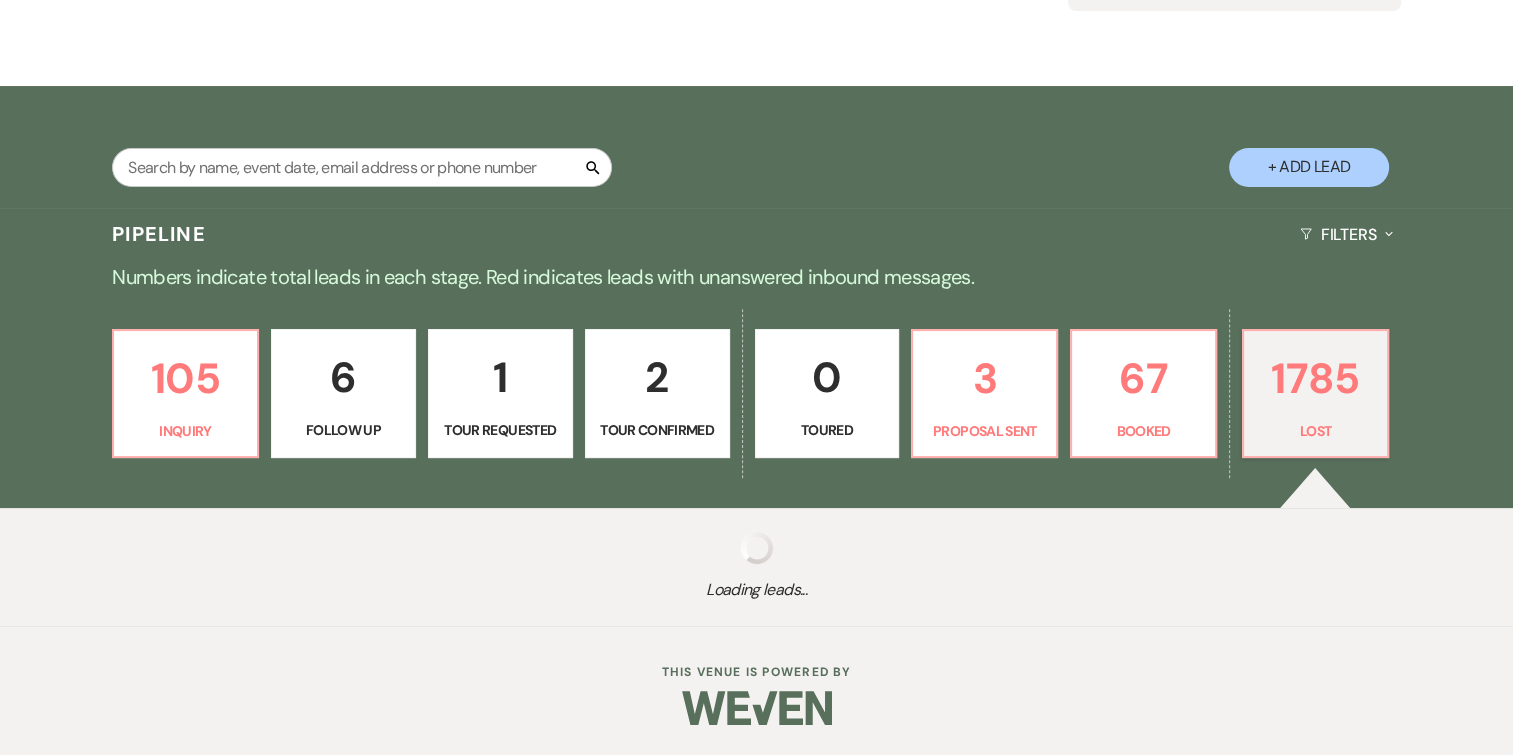 select on "8" 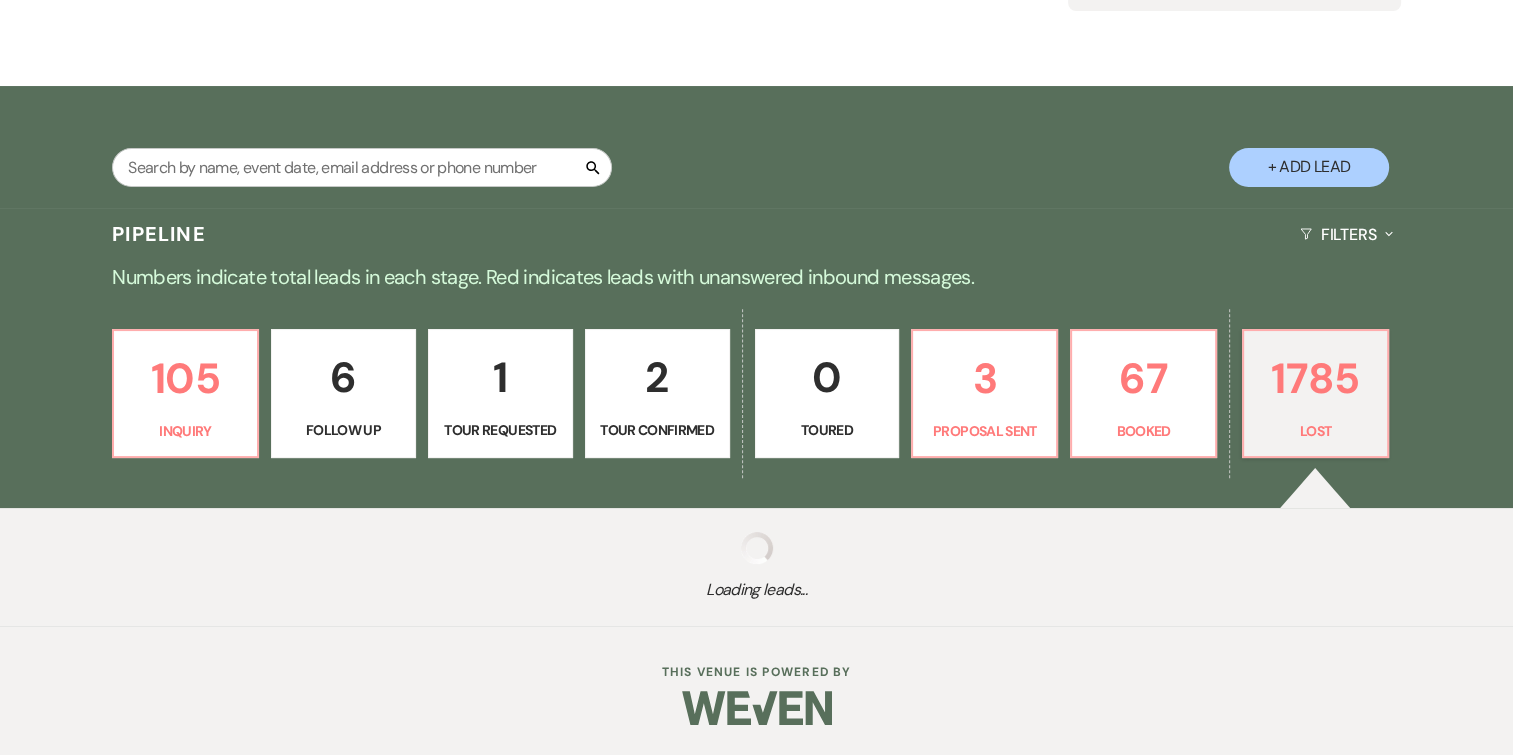select on "5" 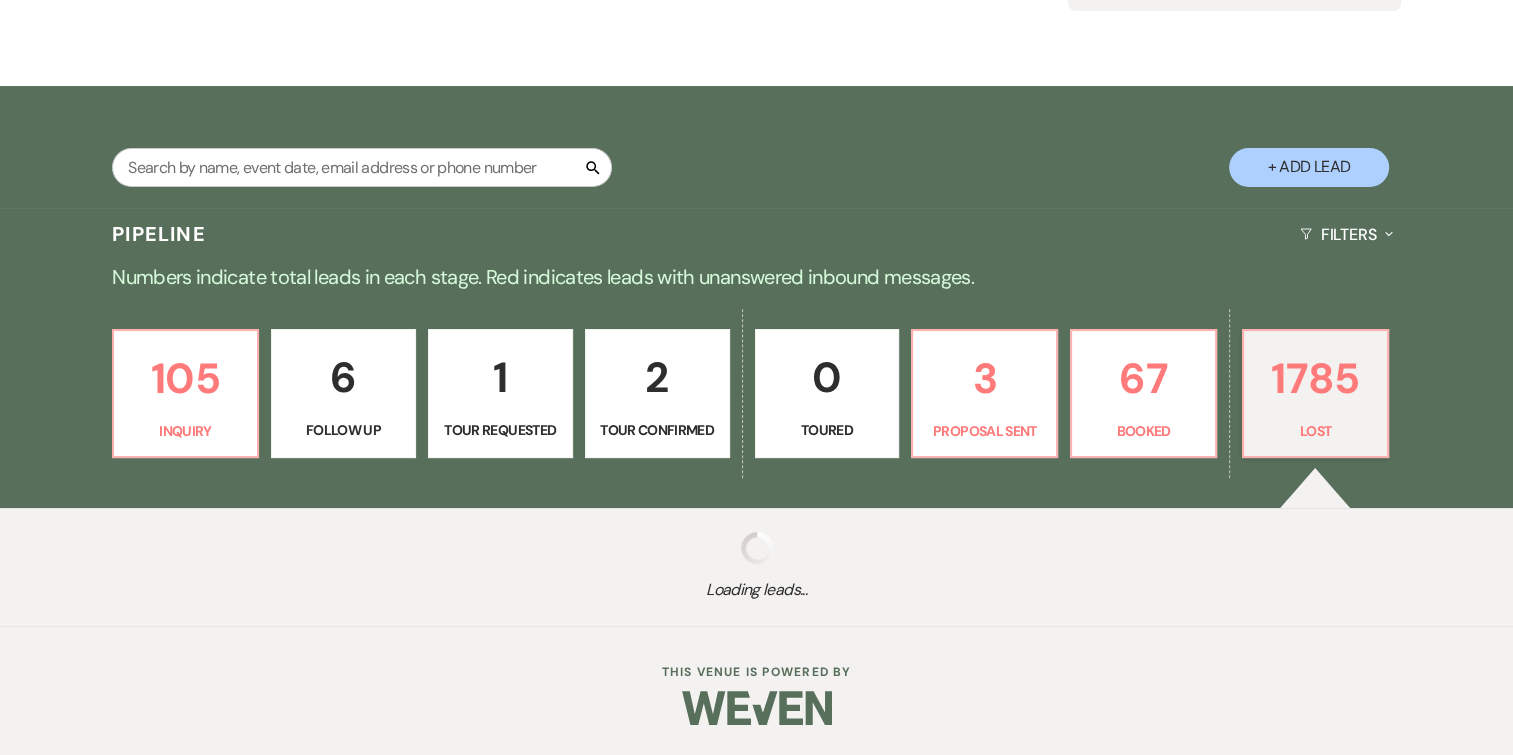 select on "8" 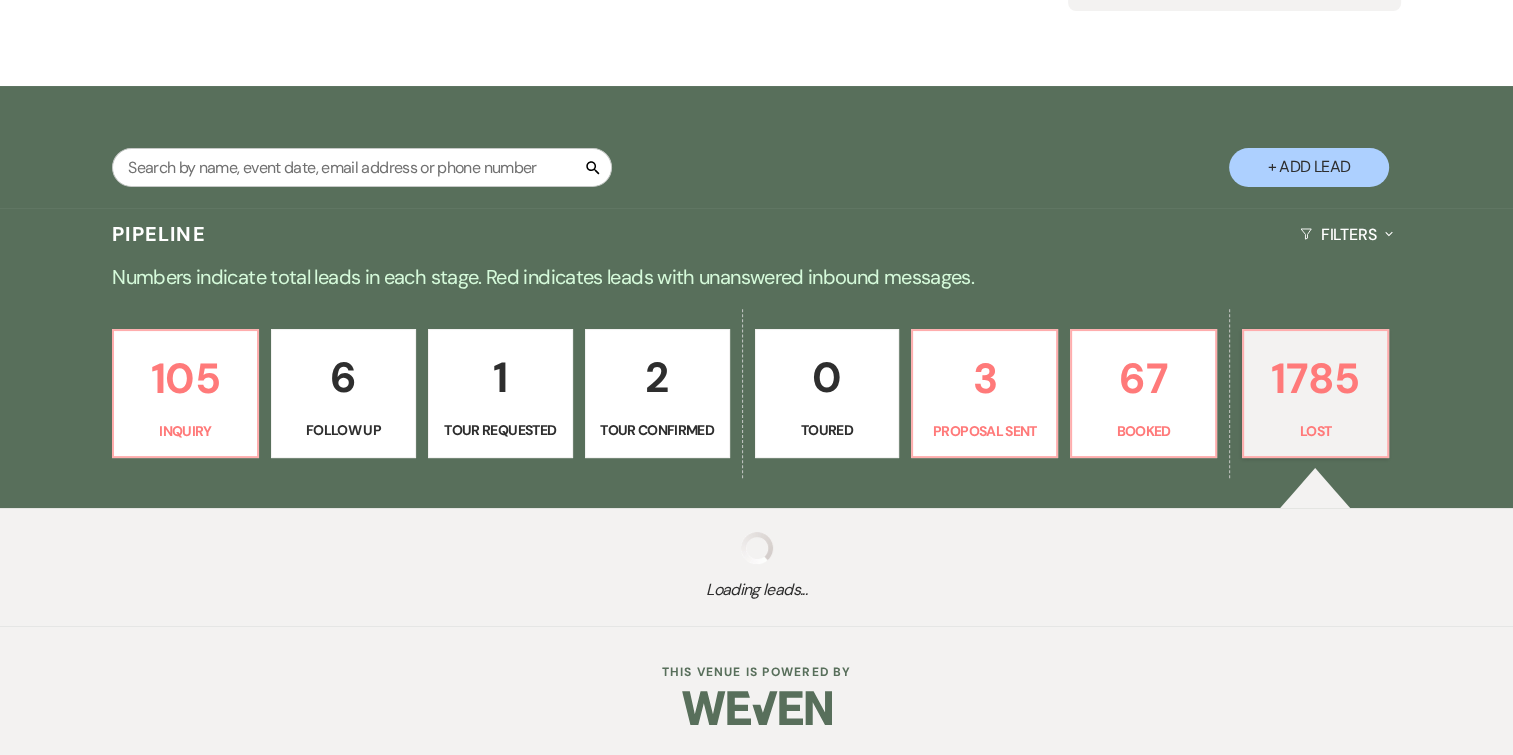 select on "5" 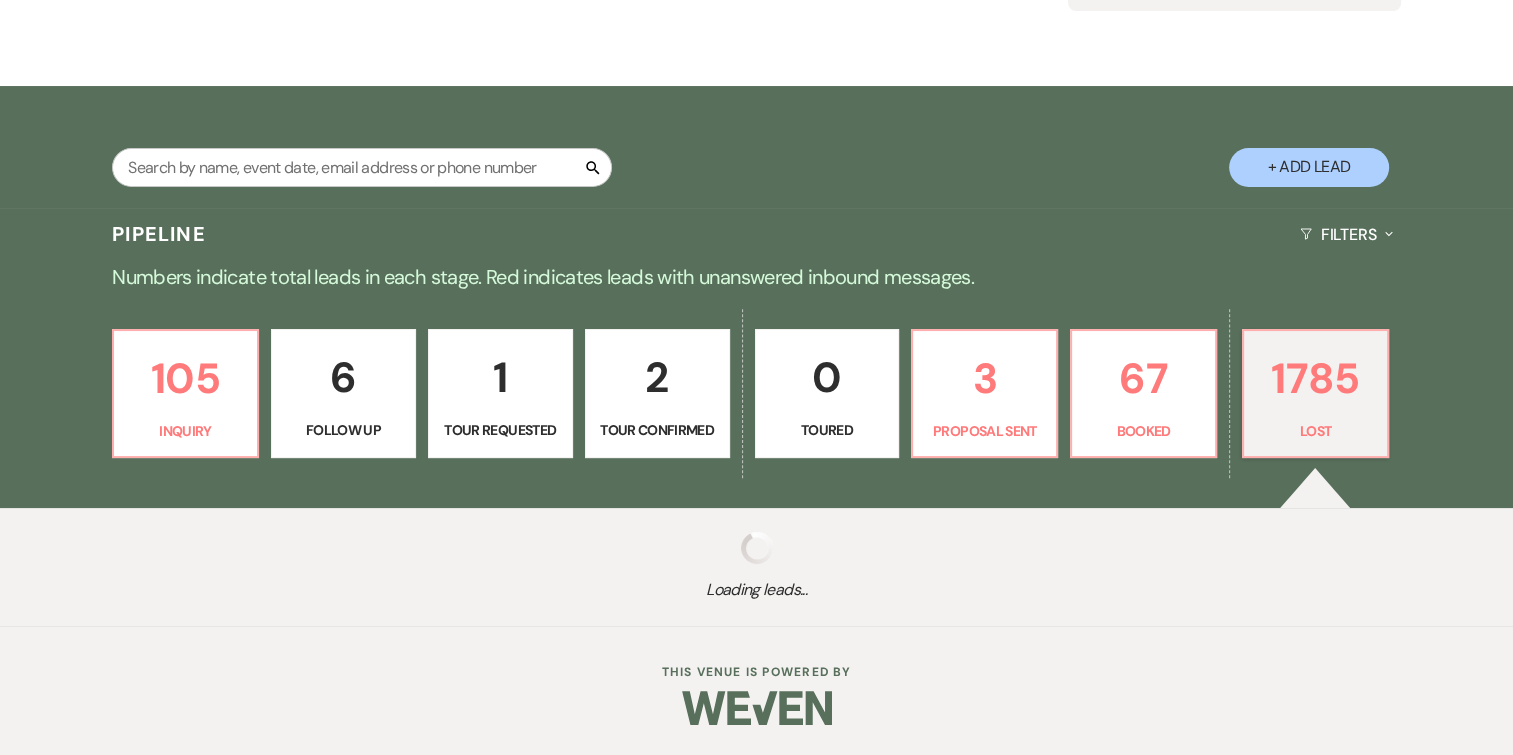 select on "8" 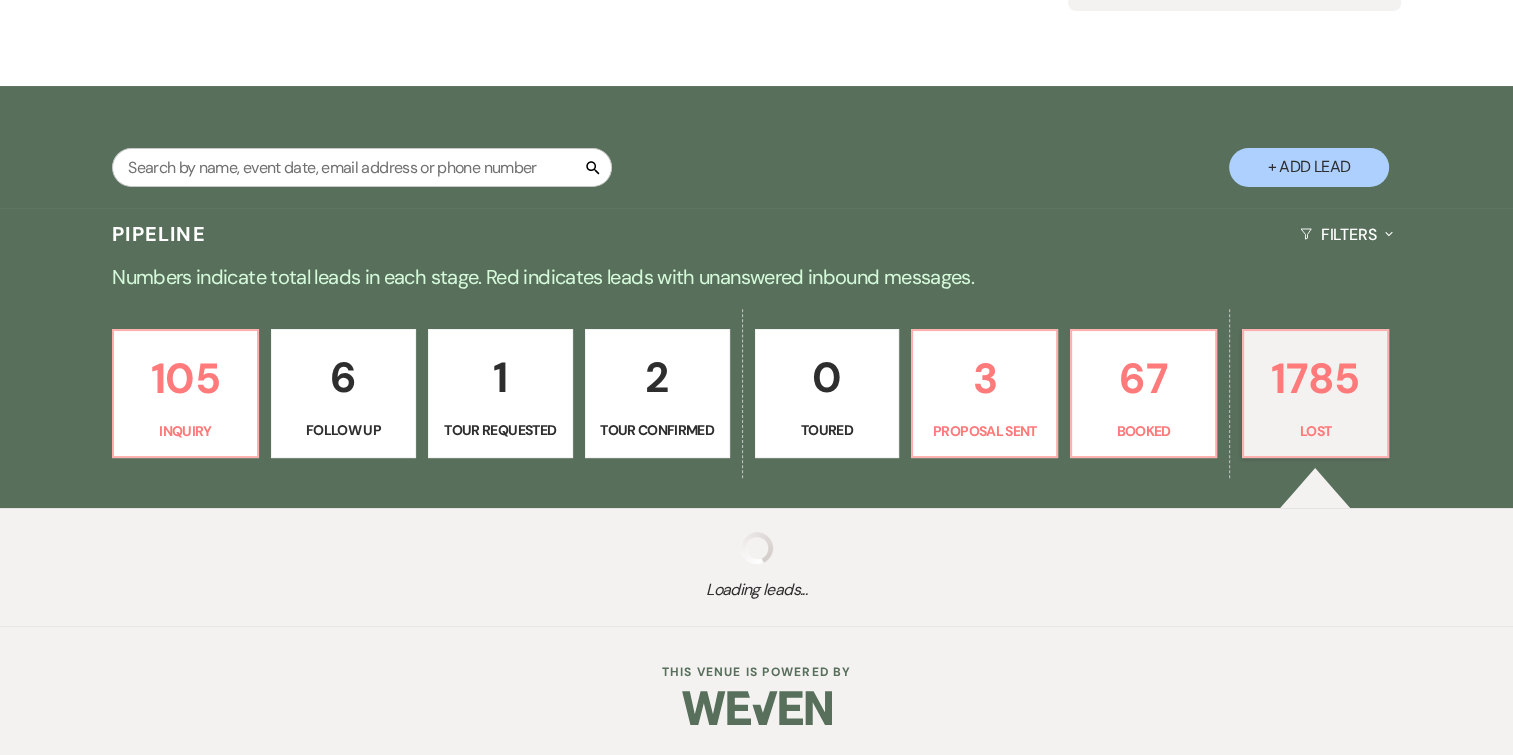 select on "5" 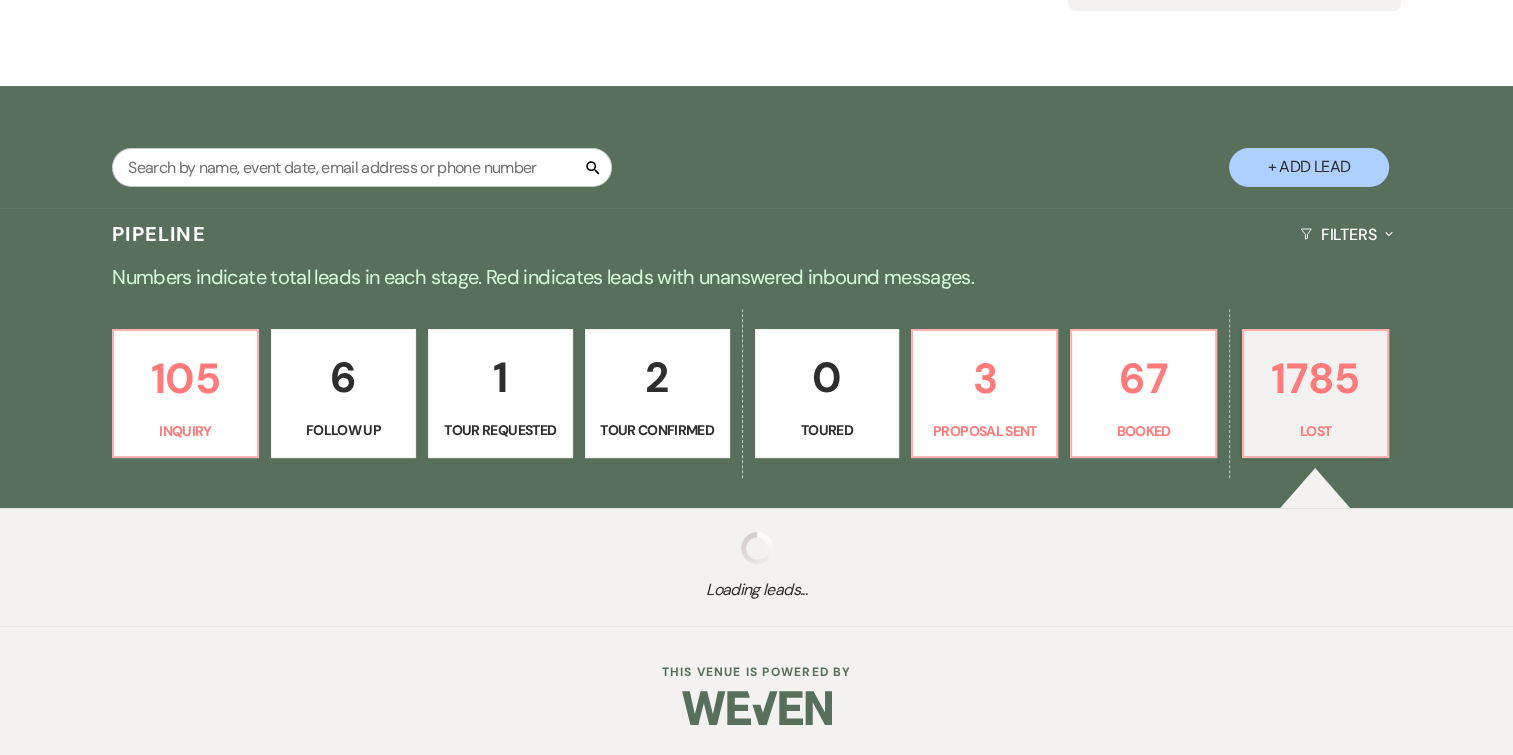 select on "8" 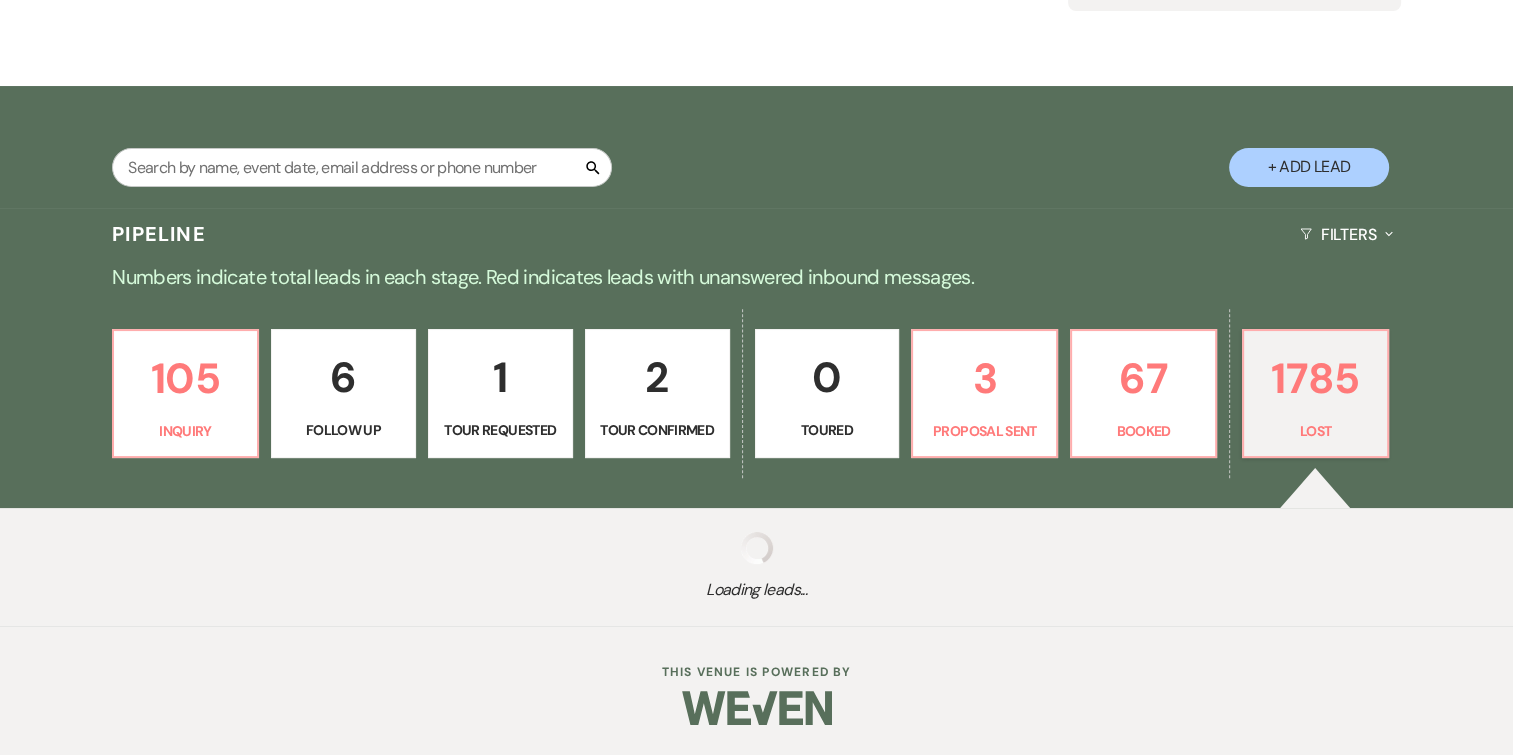 select on "5" 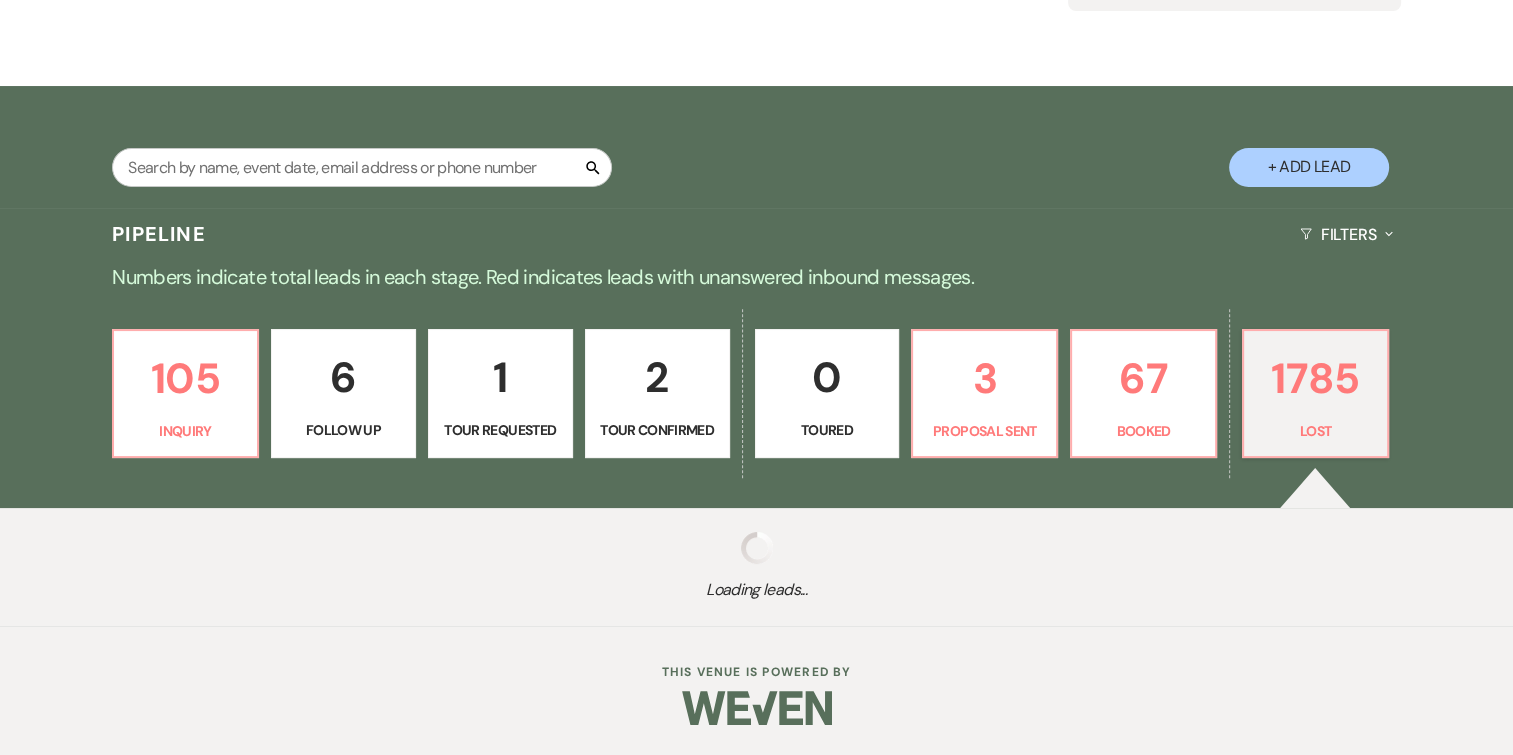 select on "8" 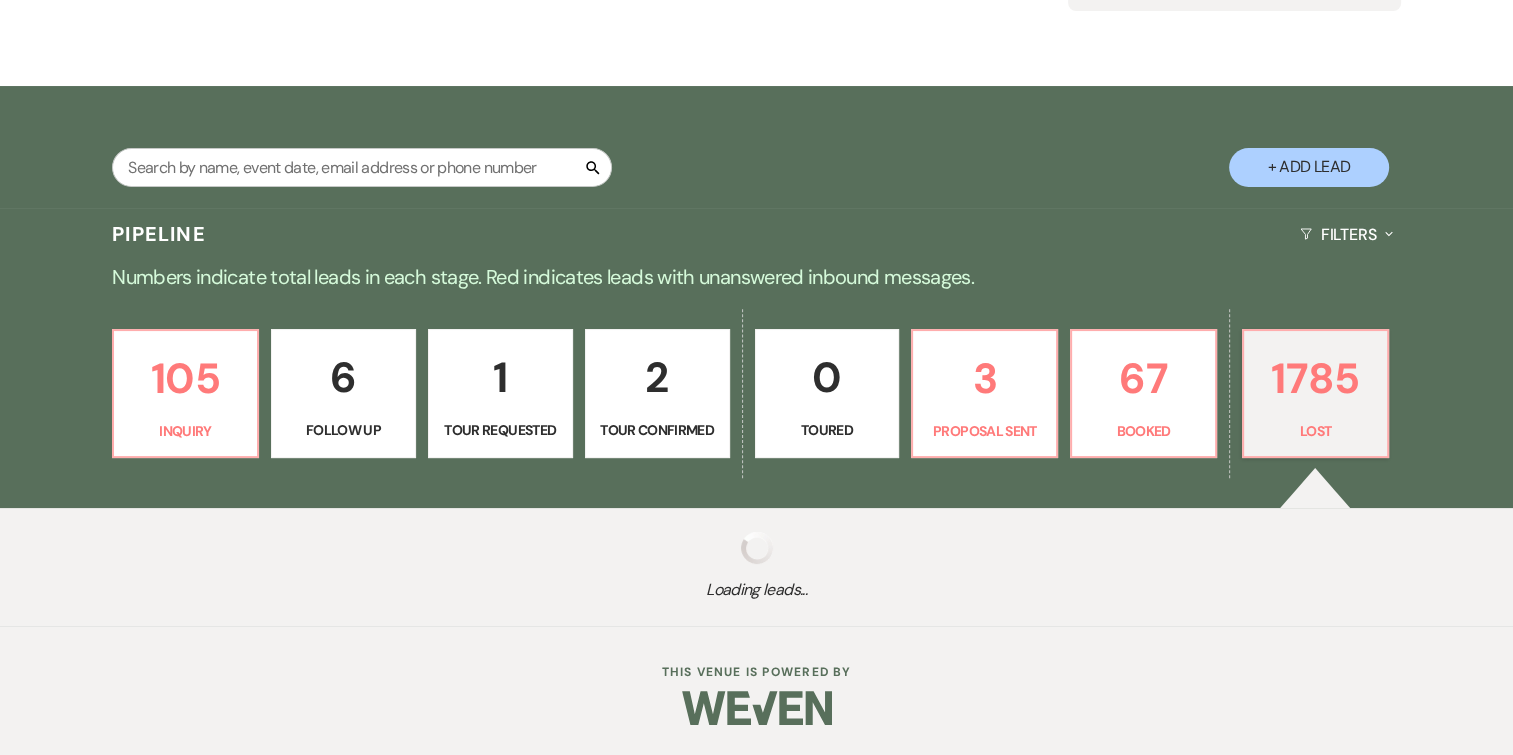 select on "5" 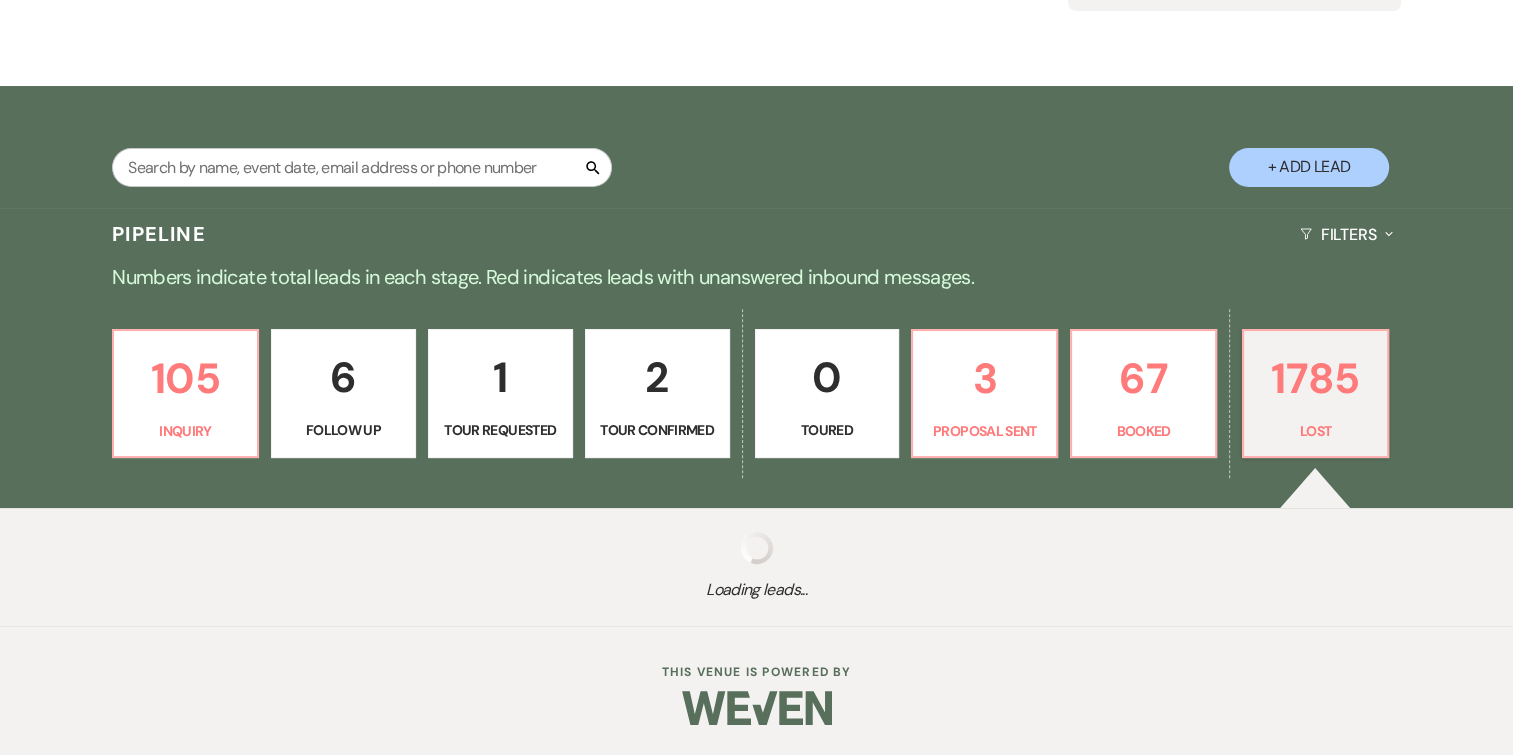 select on "8" 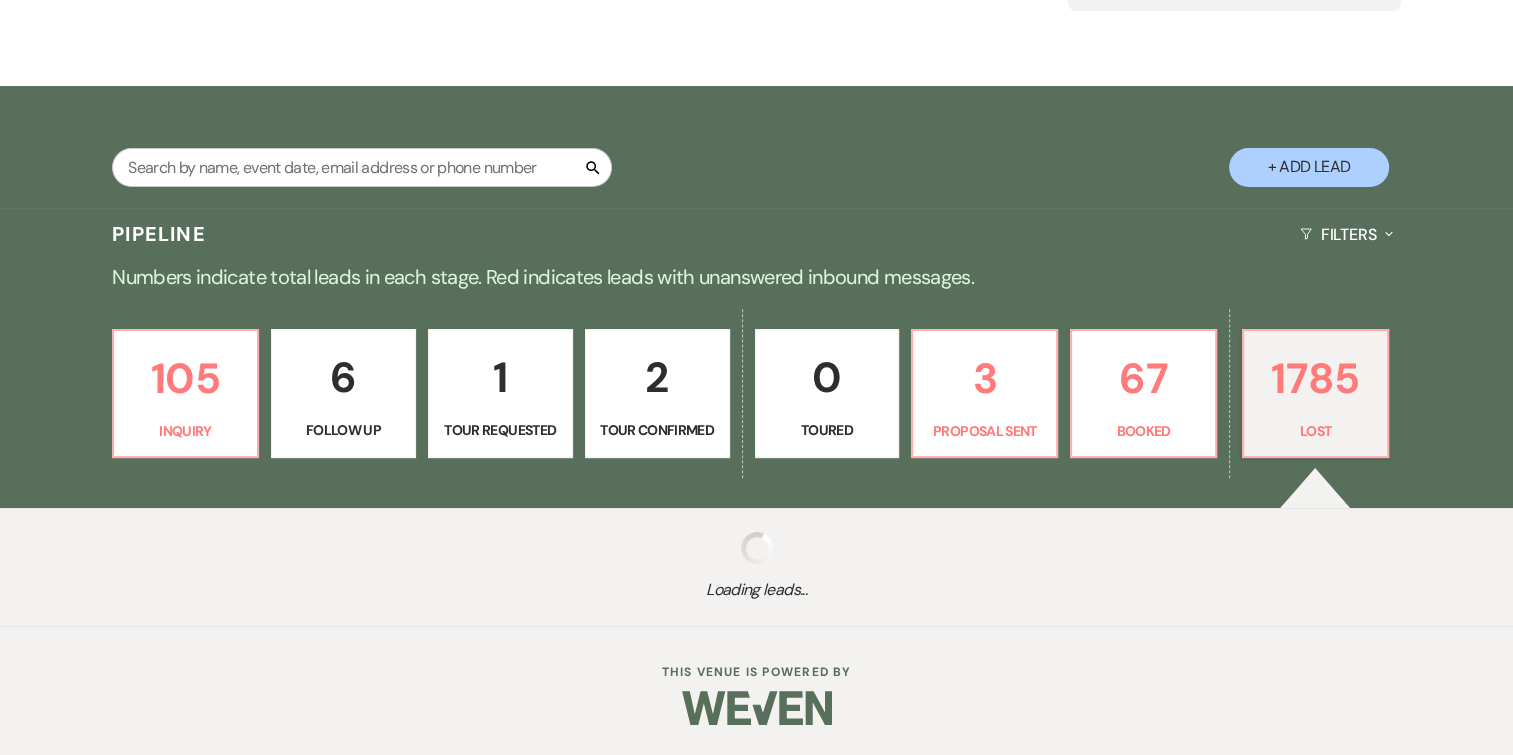 select on "5" 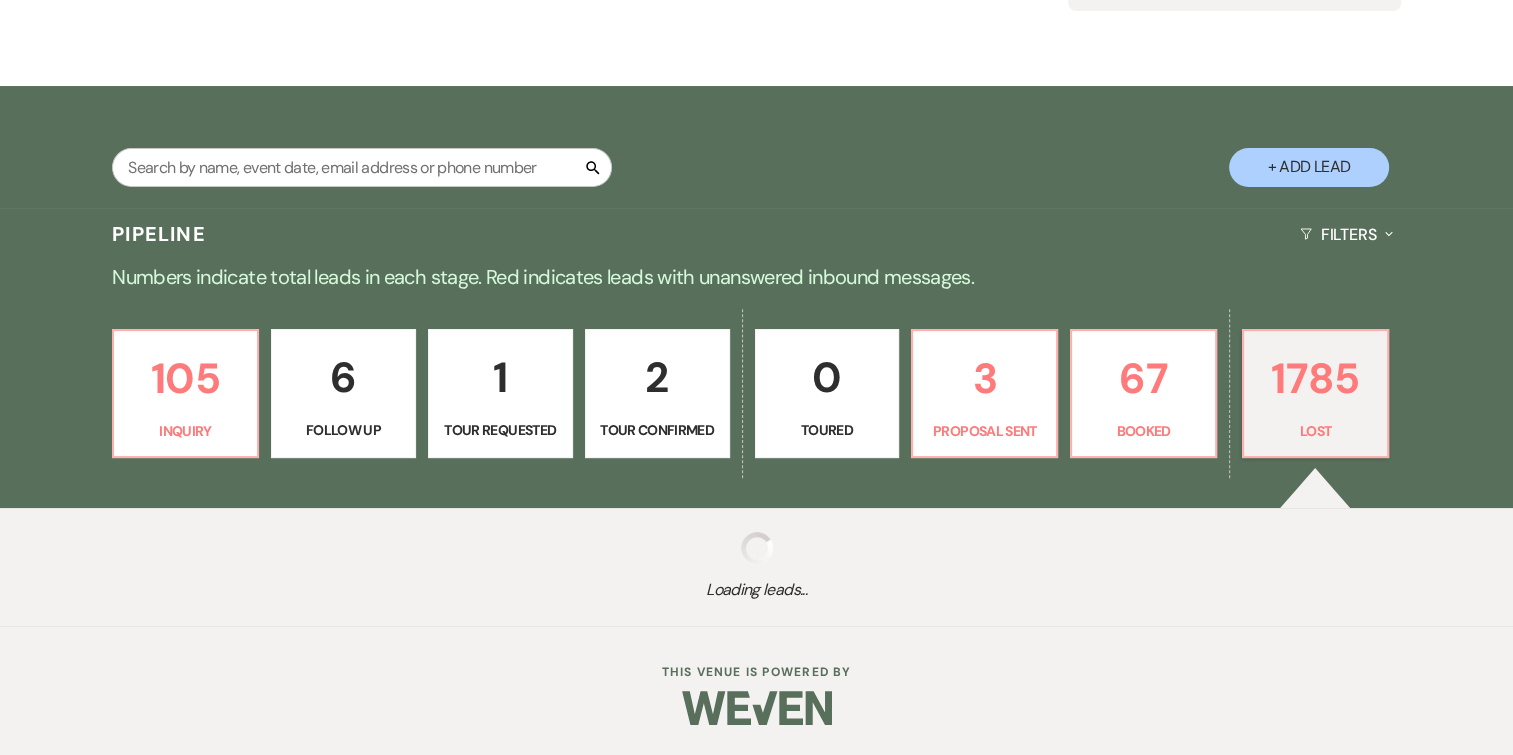 select on "8" 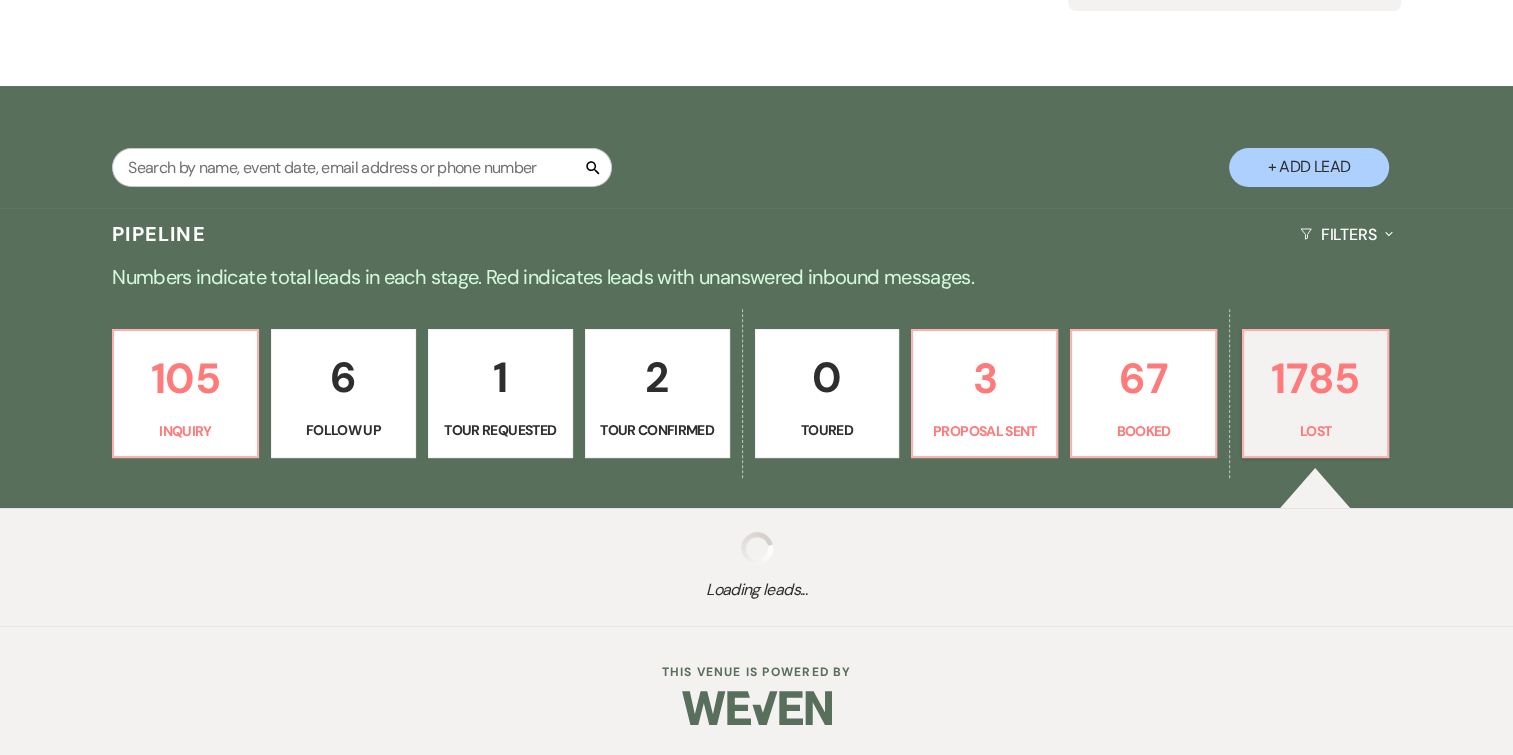 select on "6" 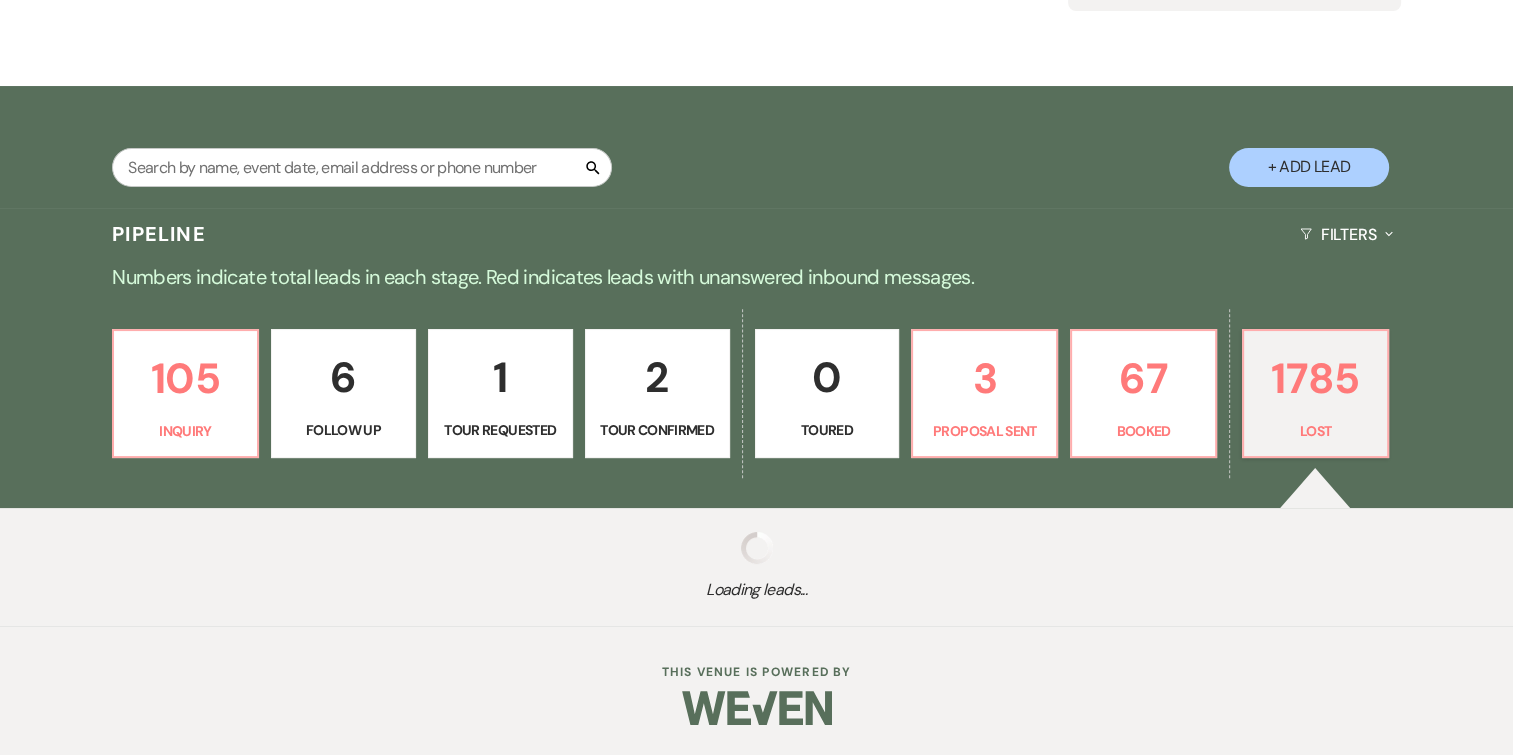 select on "8" 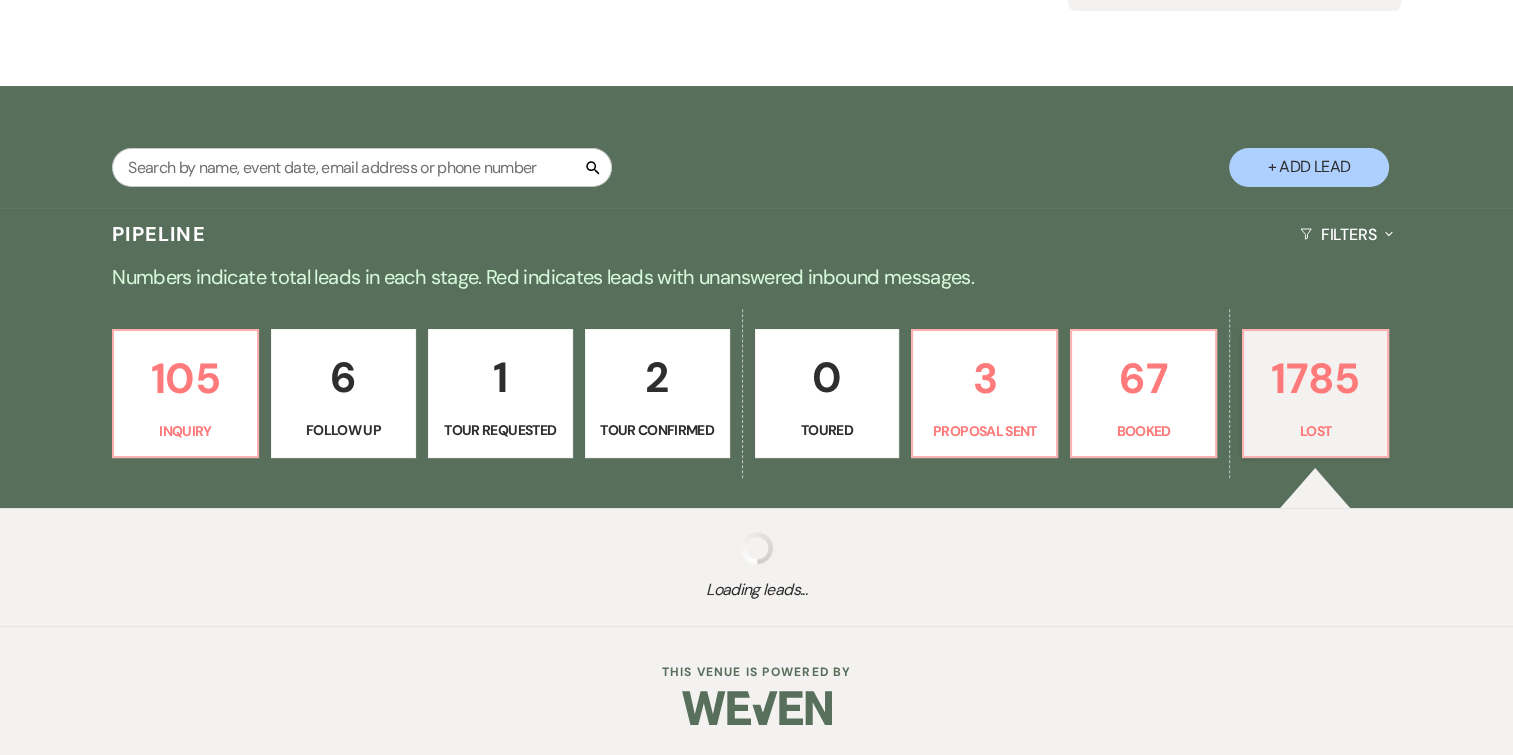 select on "5" 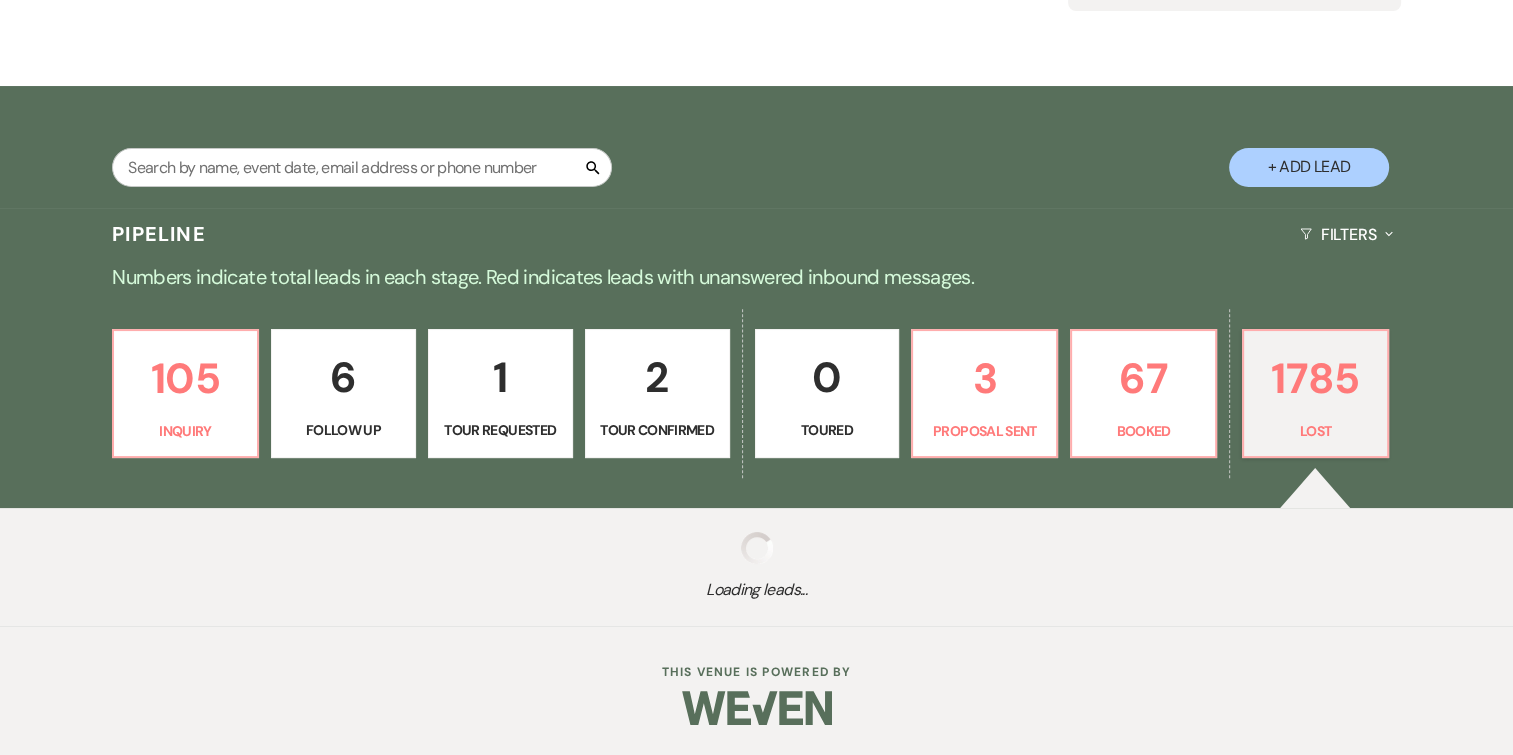 select on "8" 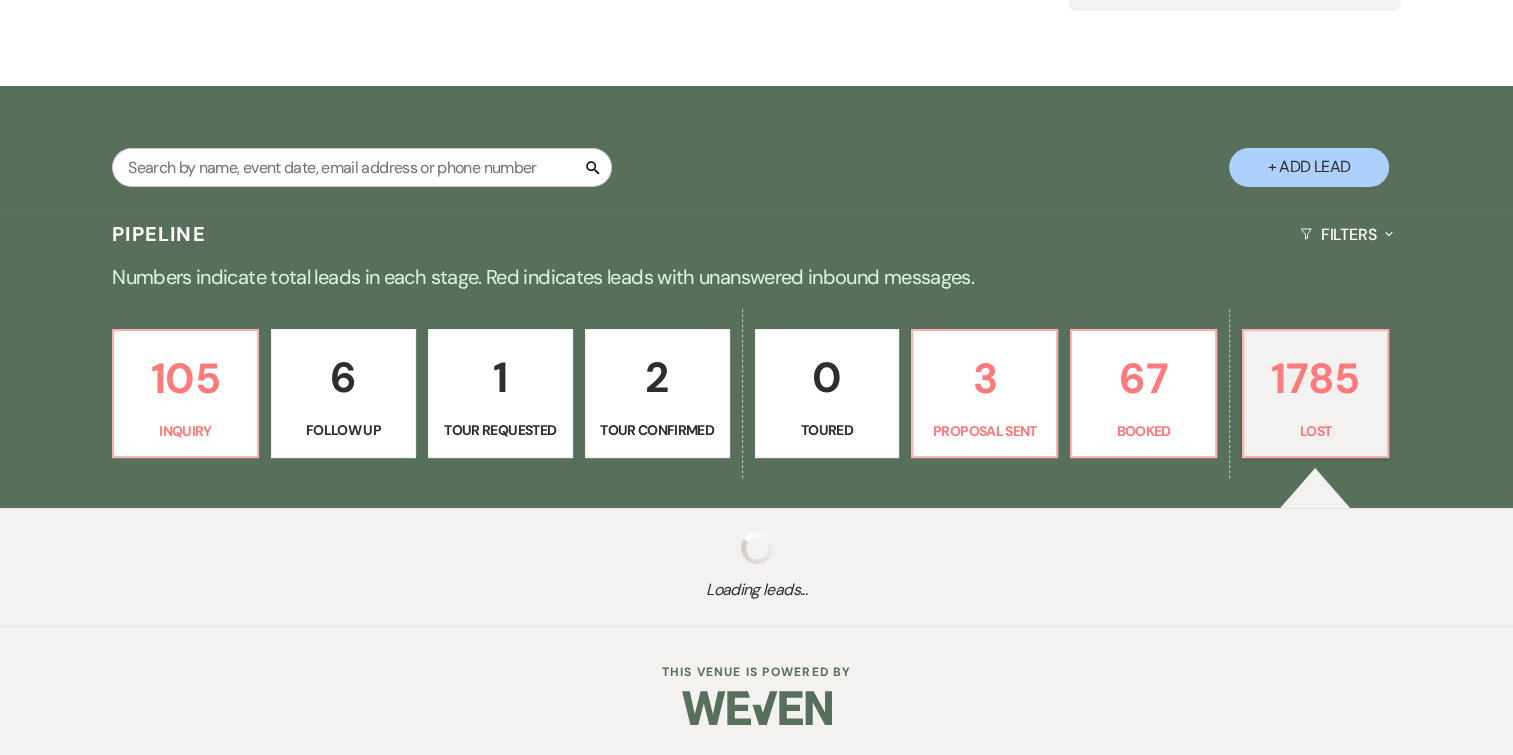 select on "8" 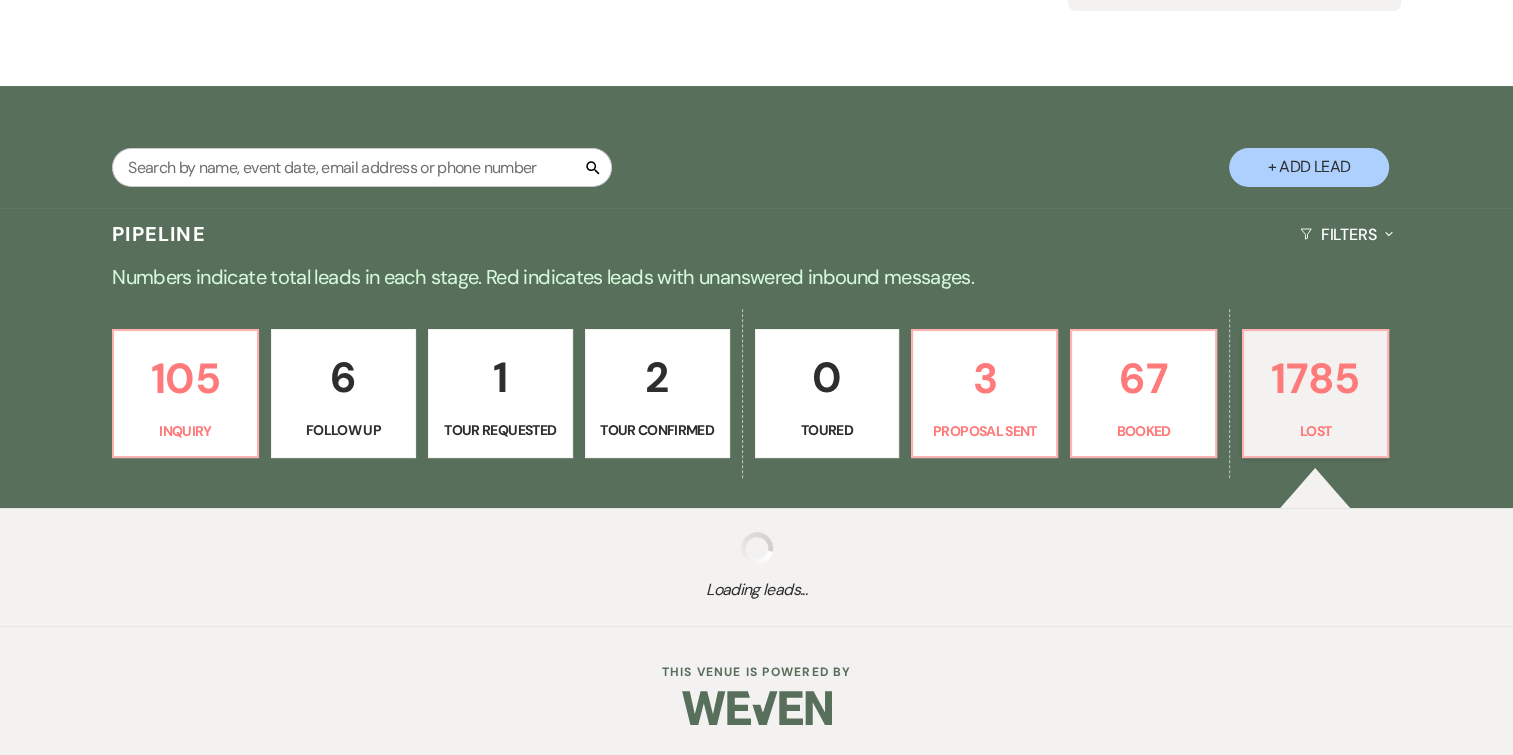 select on "5" 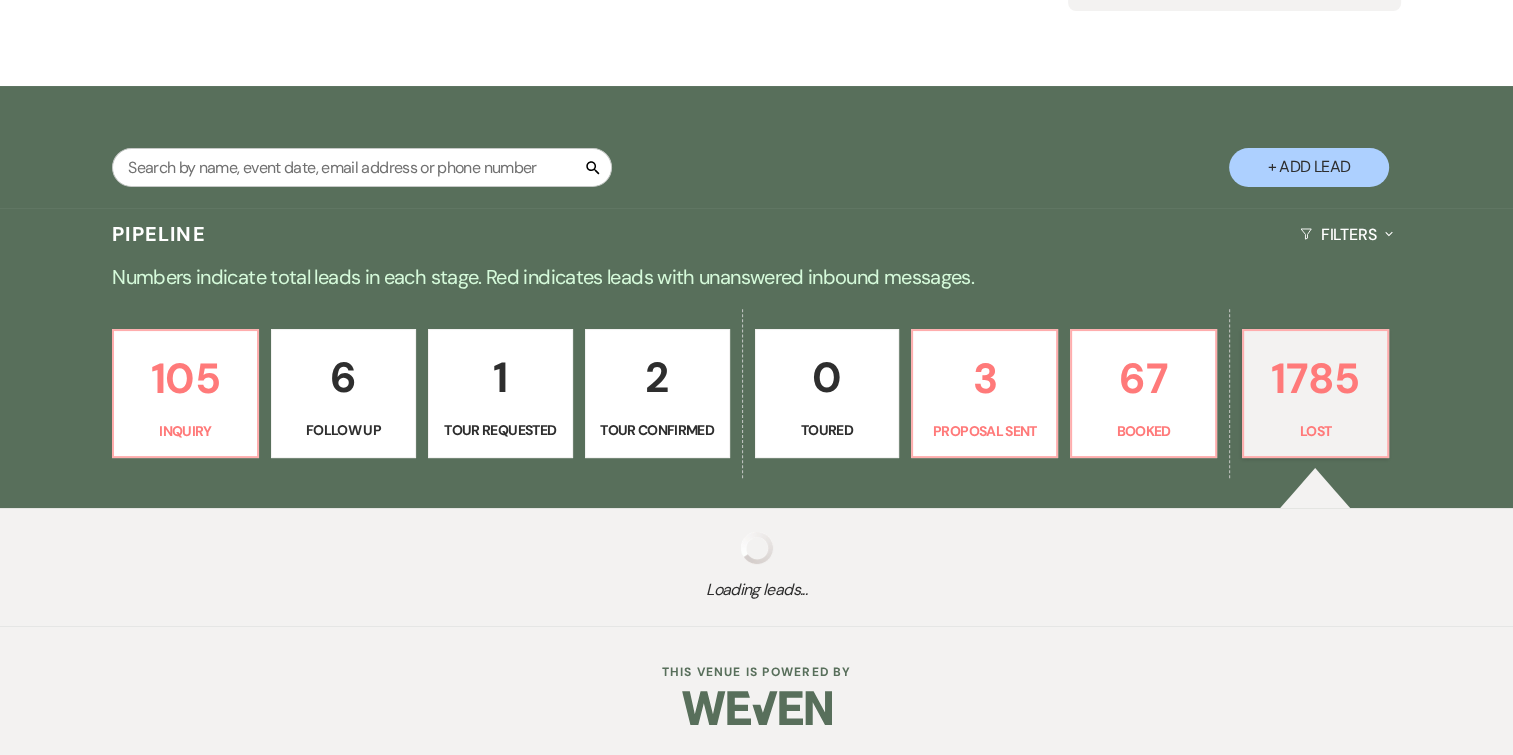 select on "8" 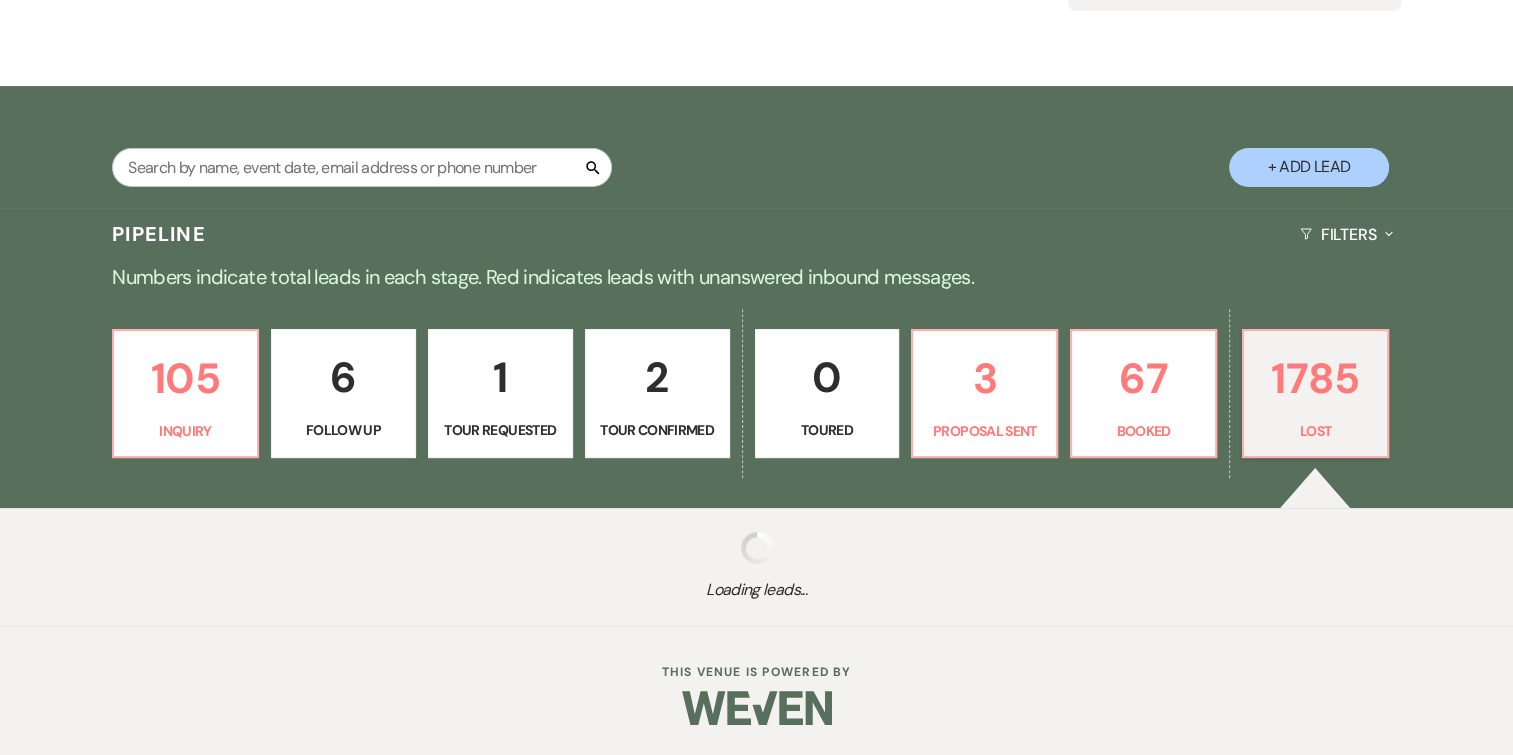 select on "5" 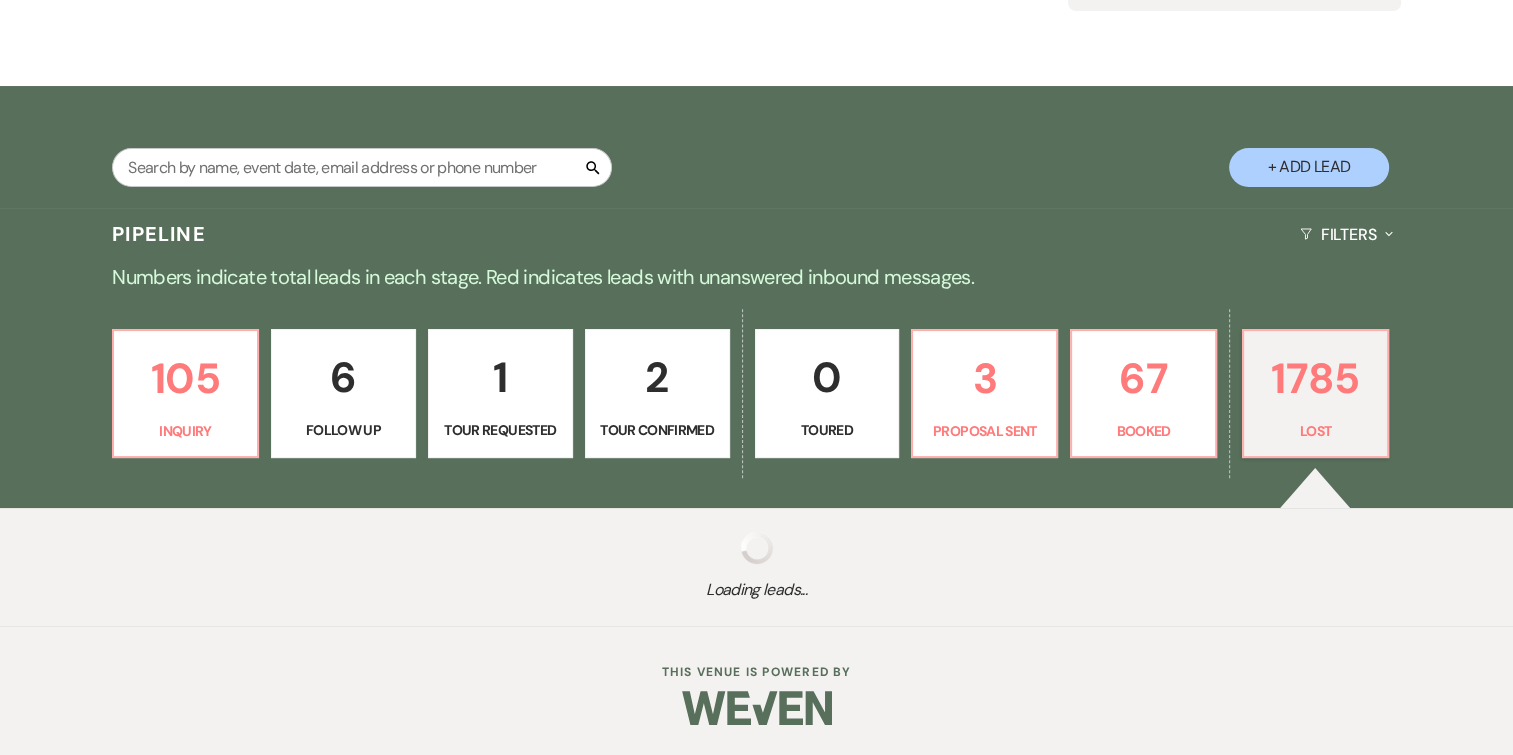 select on "8" 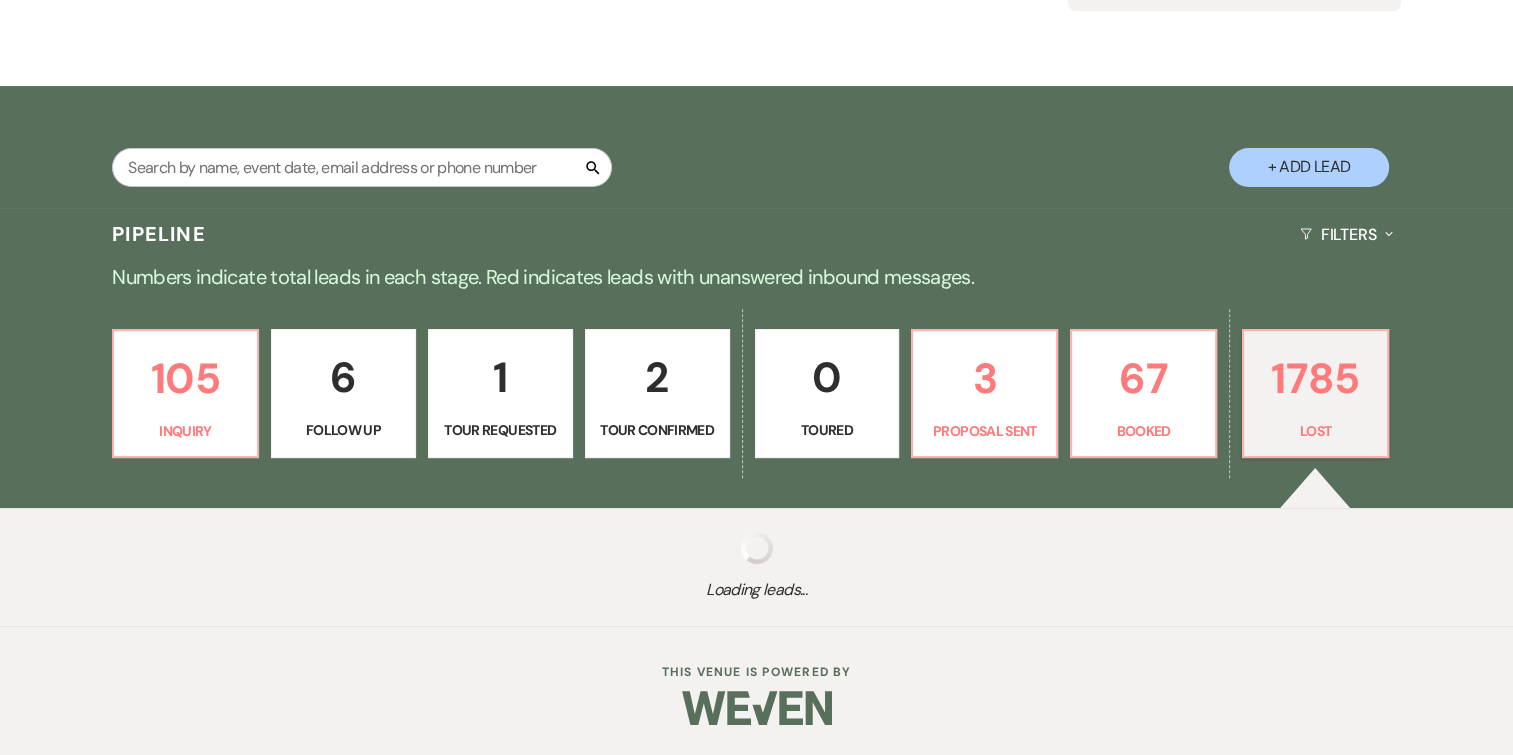 select on "5" 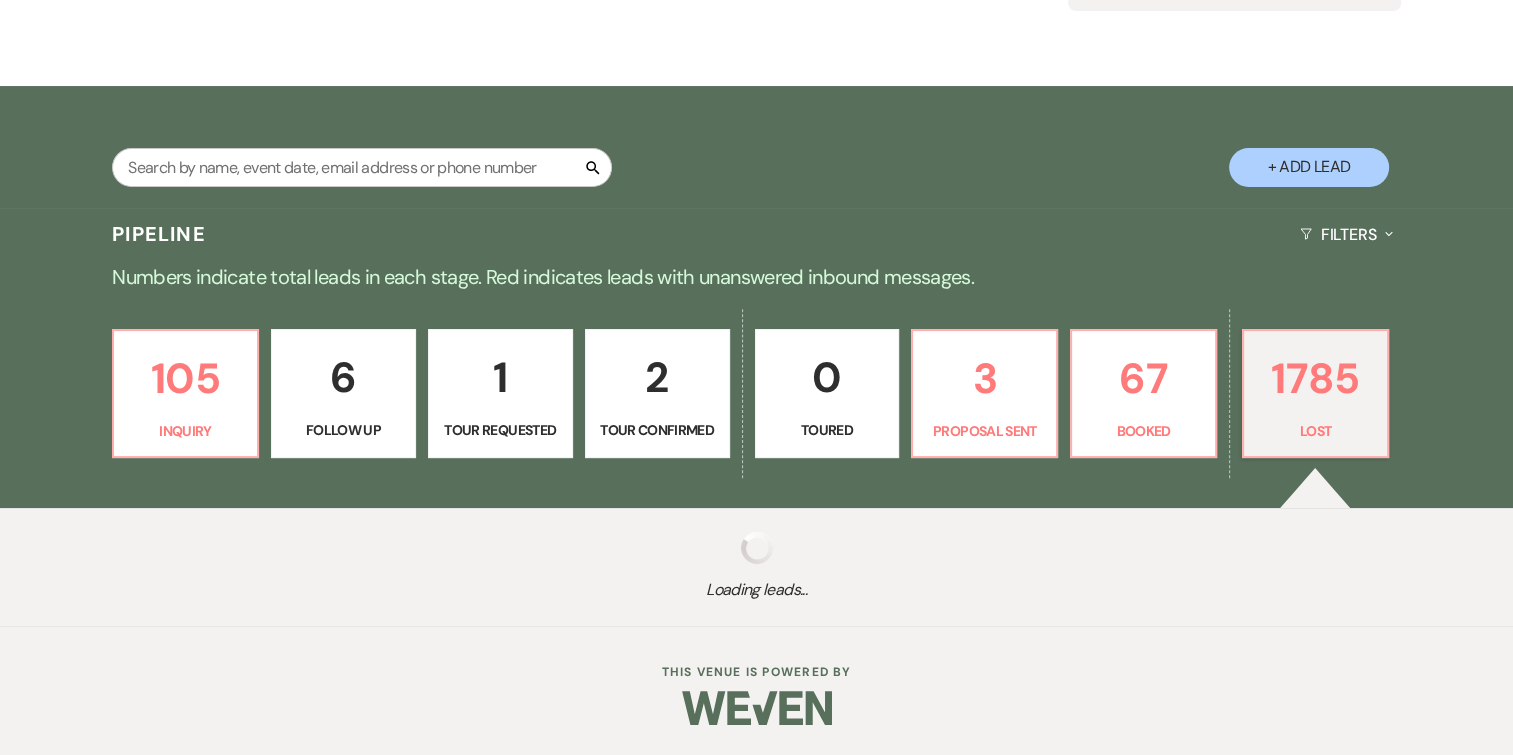 select on "8" 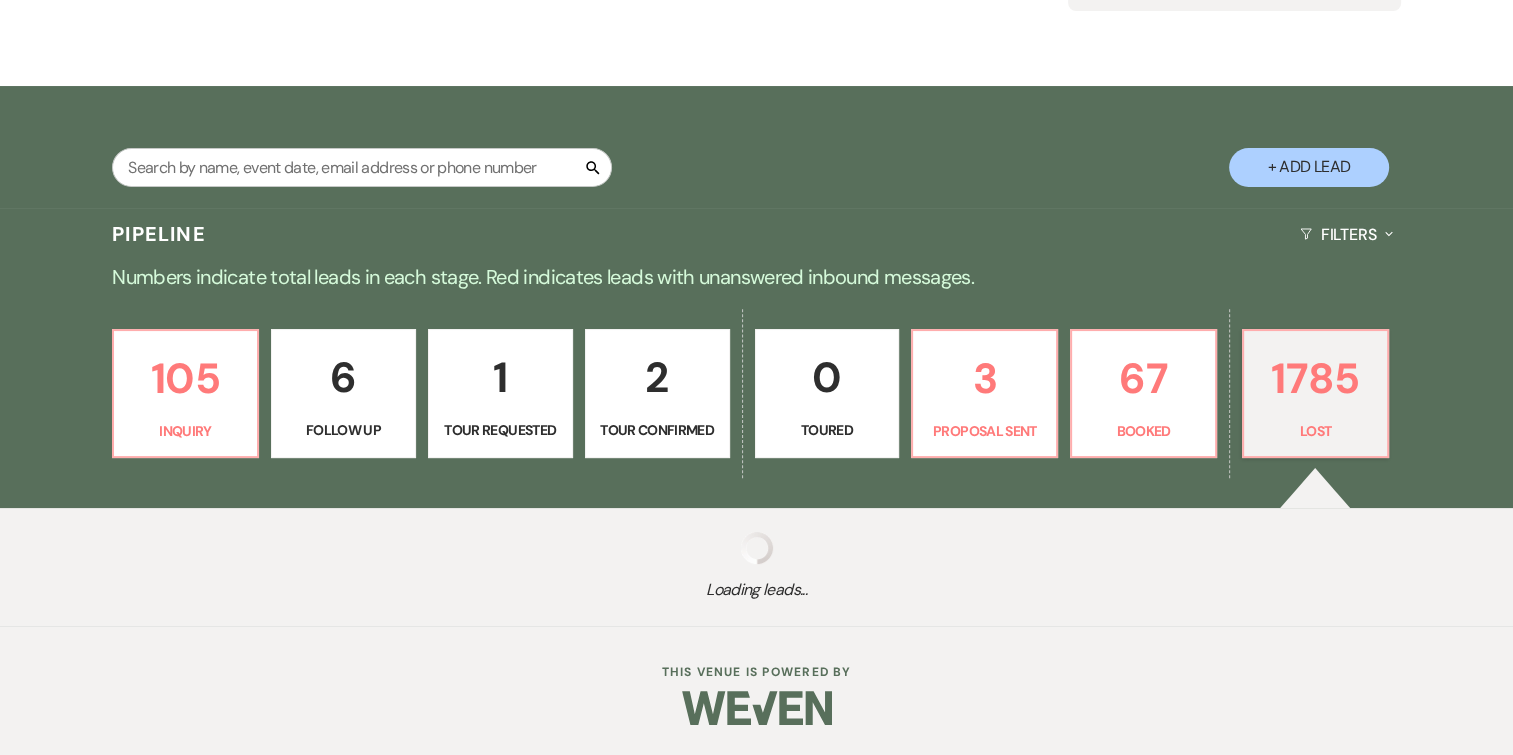 select on "5" 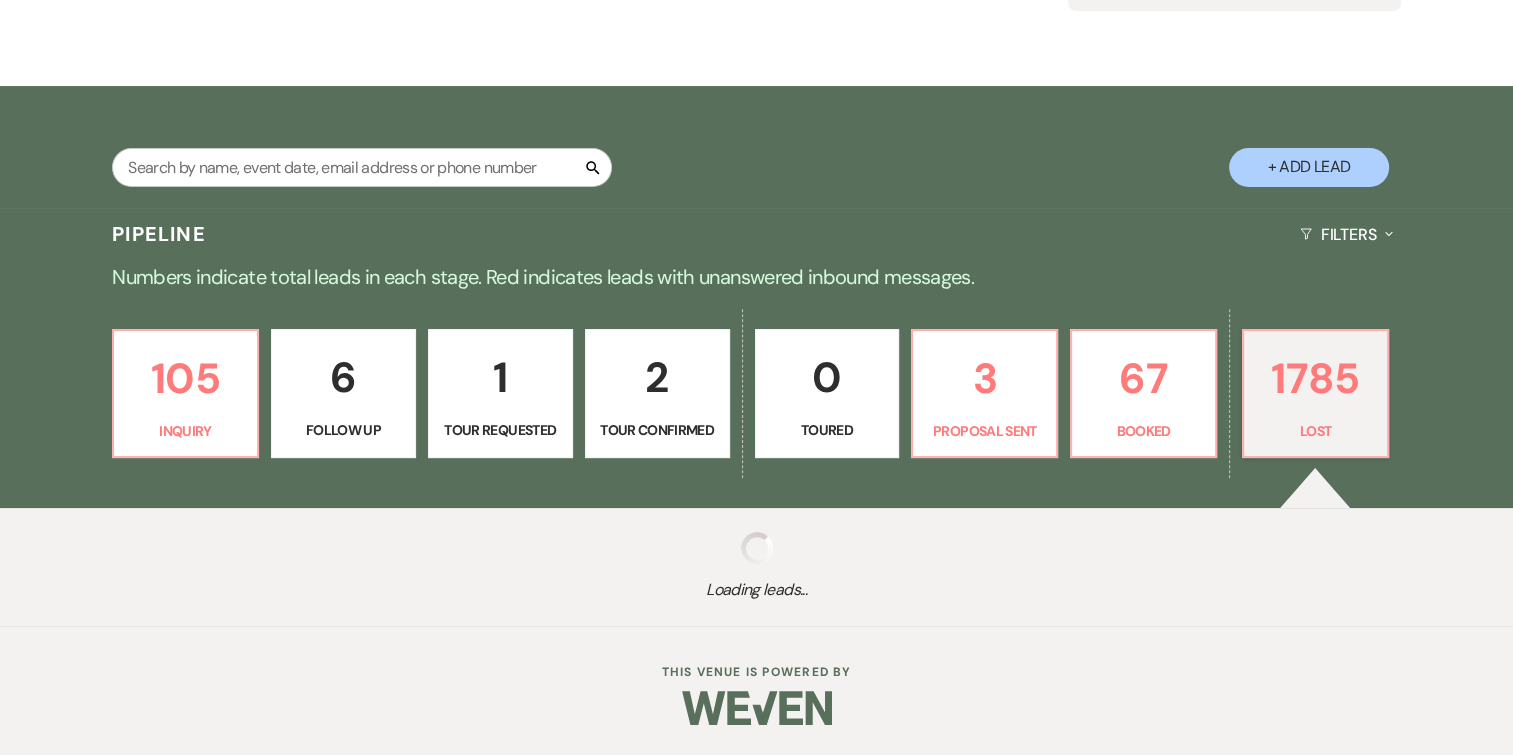 select on "8" 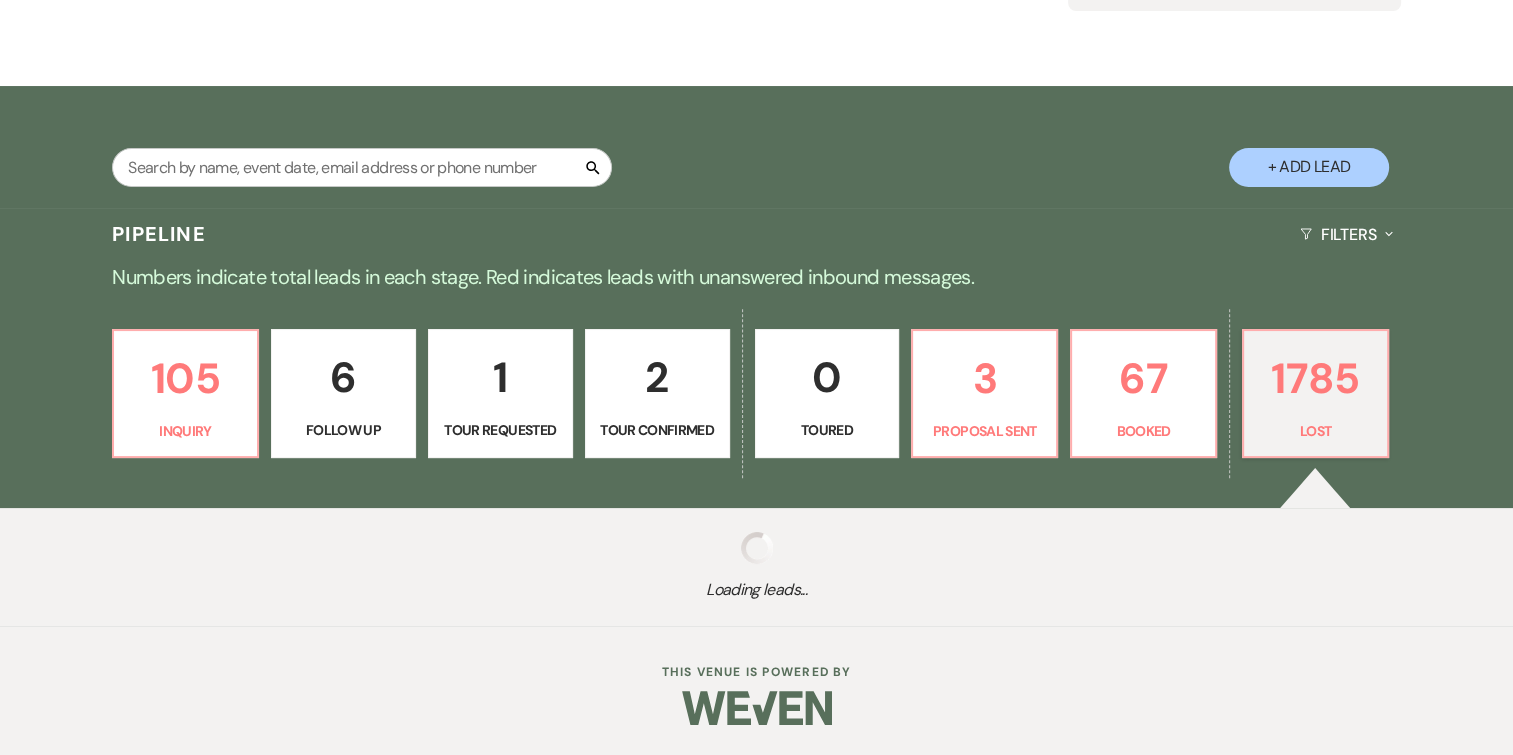 select on "5" 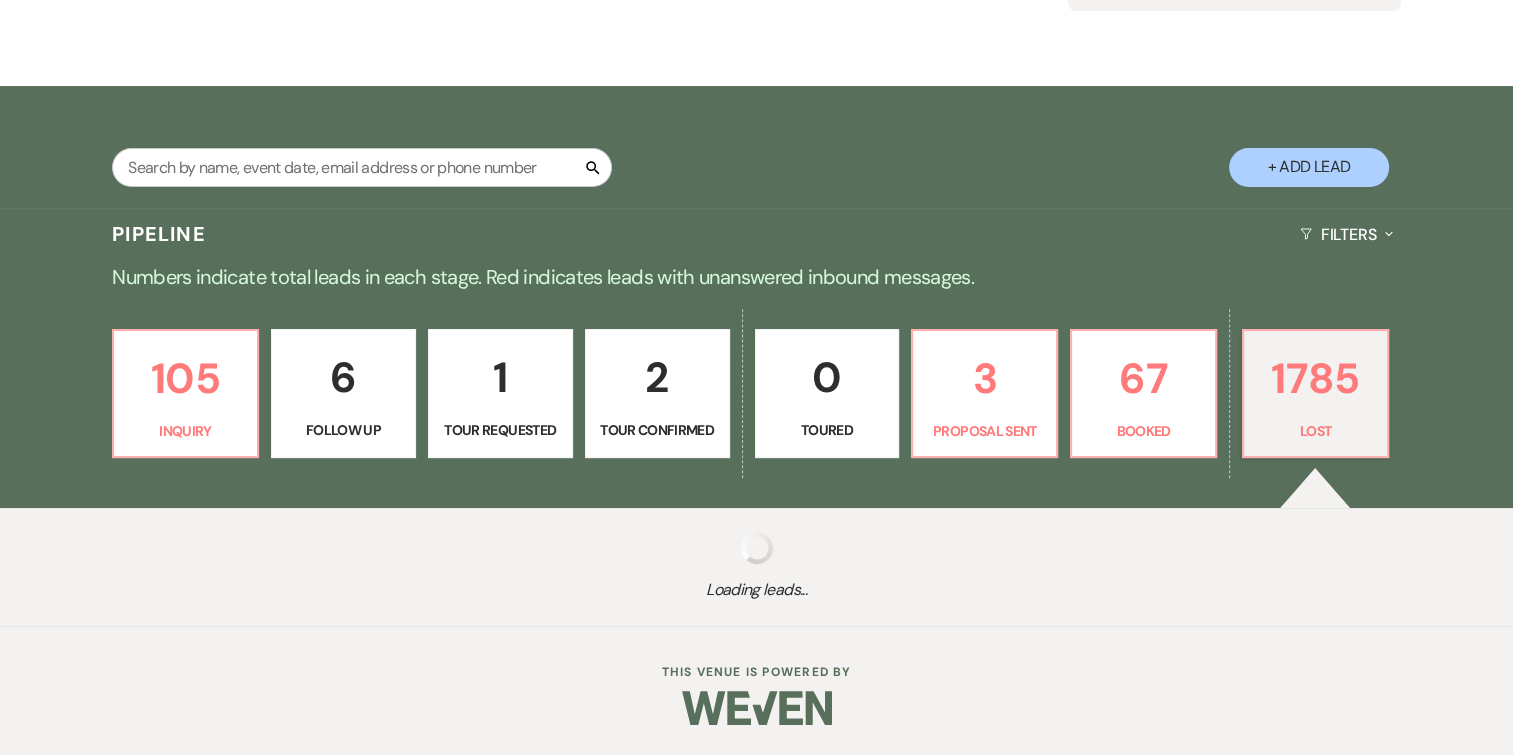 select on "8" 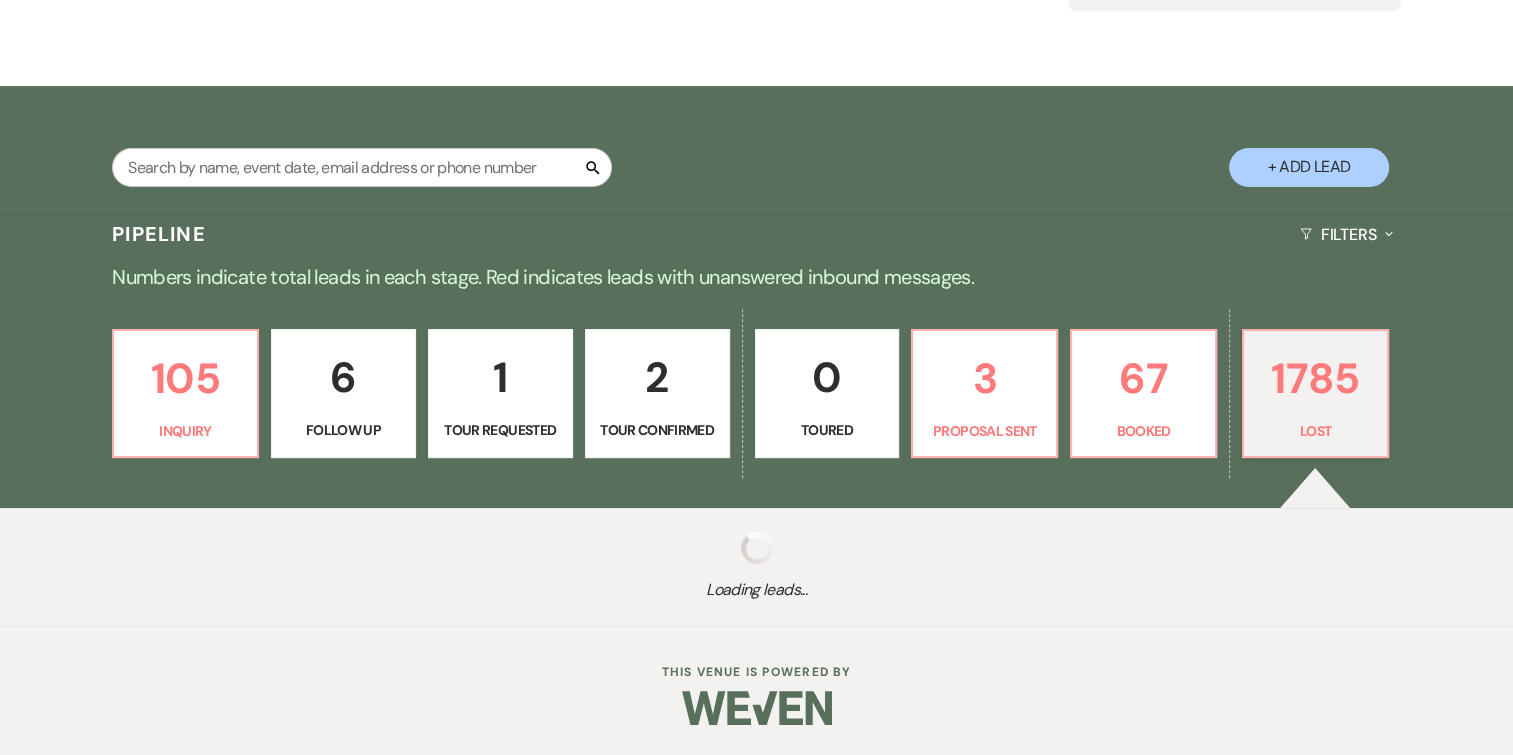 select on "8" 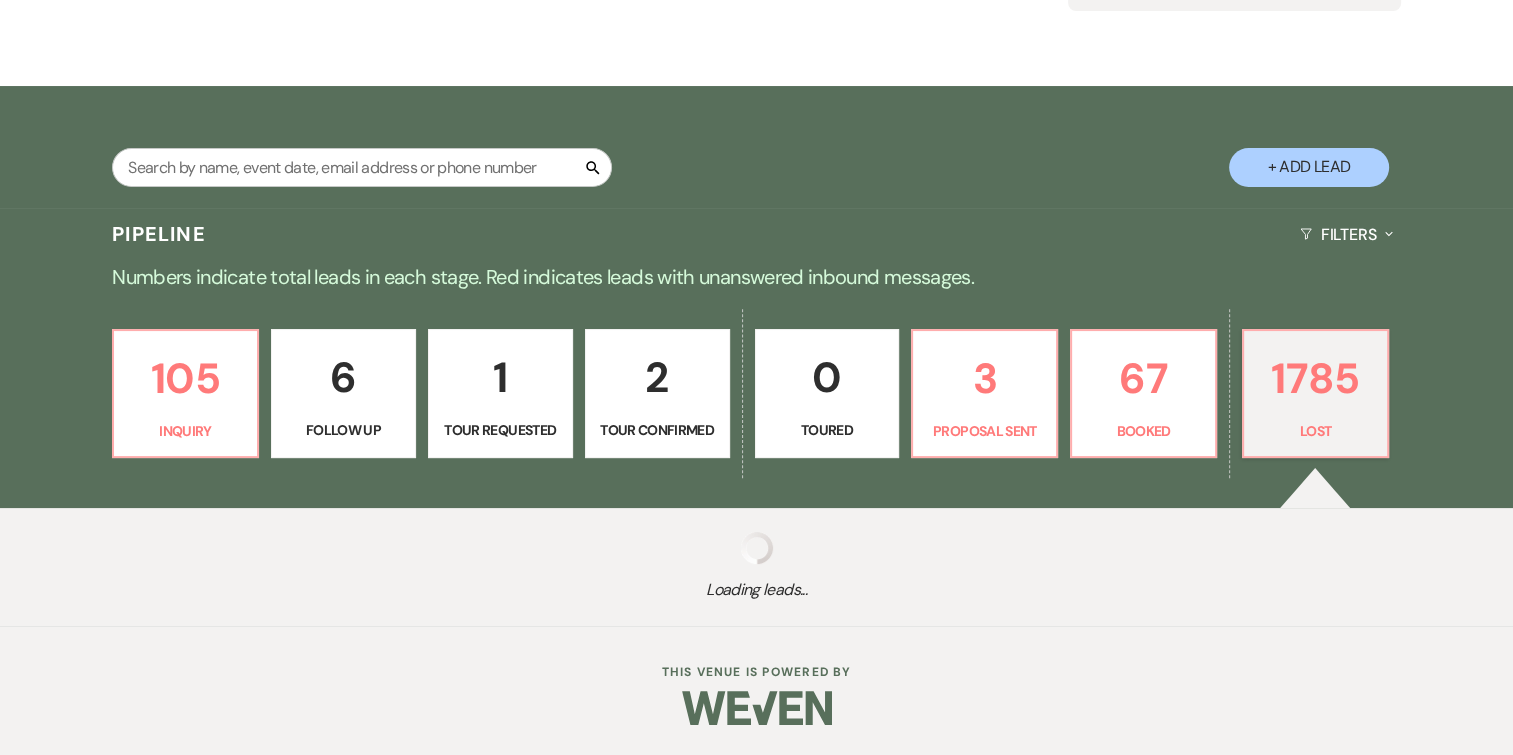 select on "5" 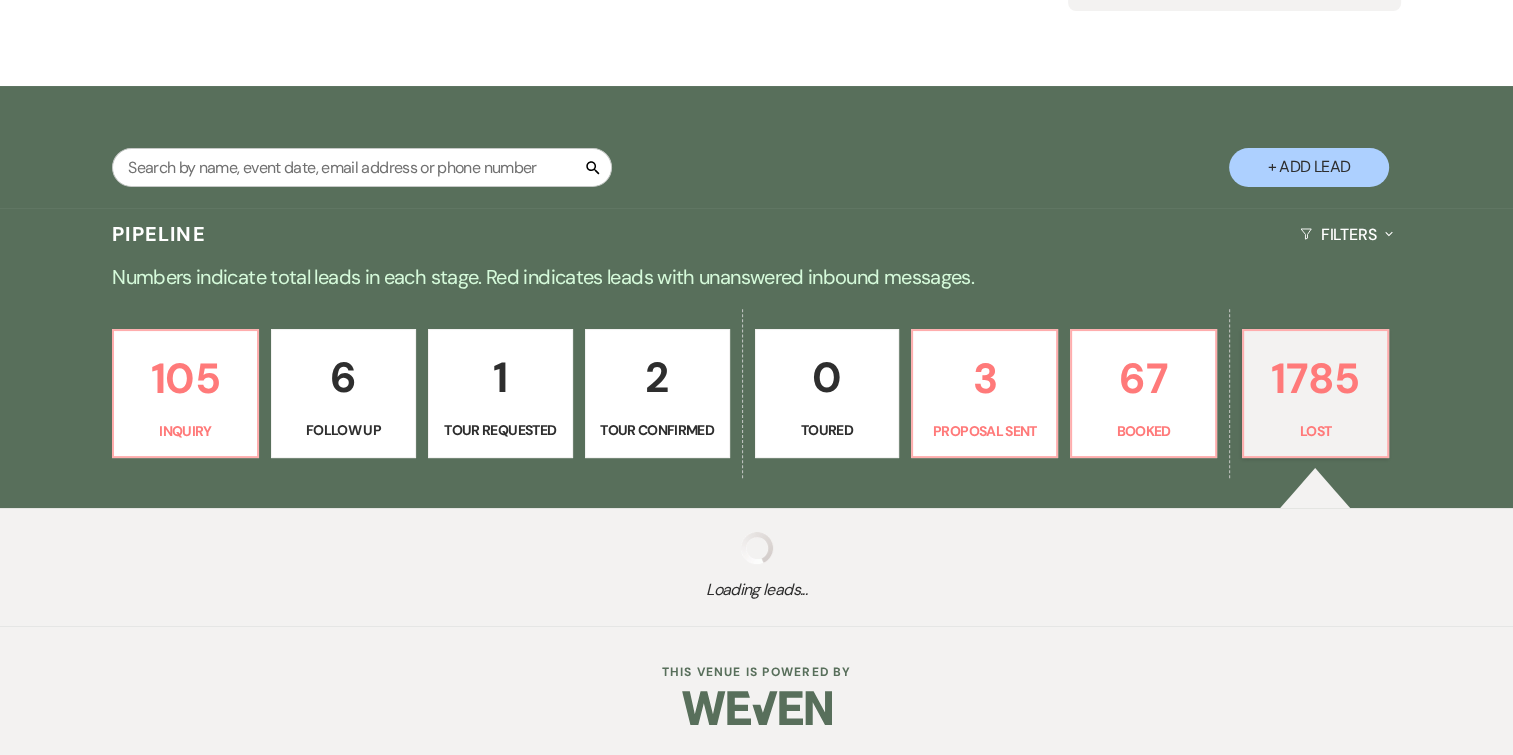 select on "8" 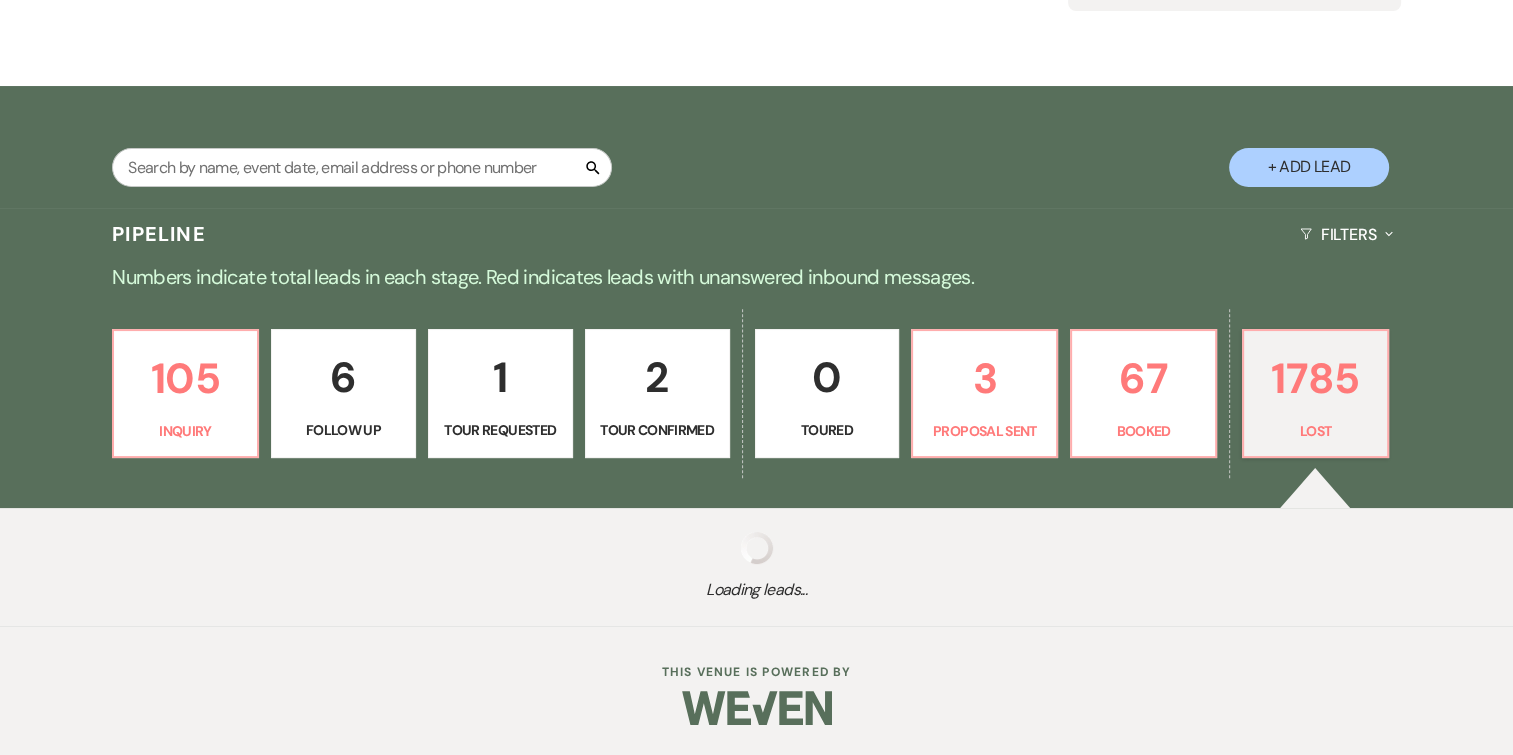 select on "5" 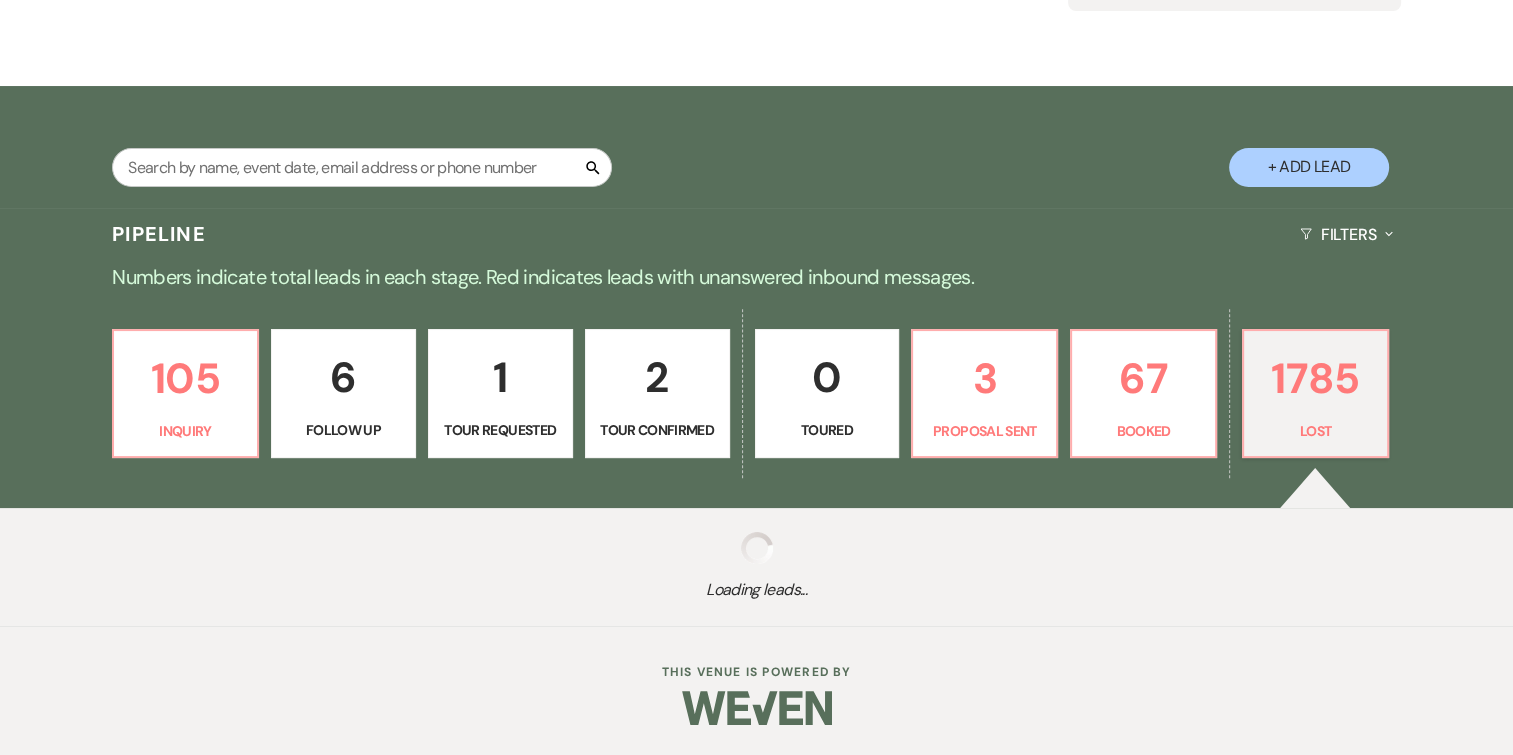 select on "8" 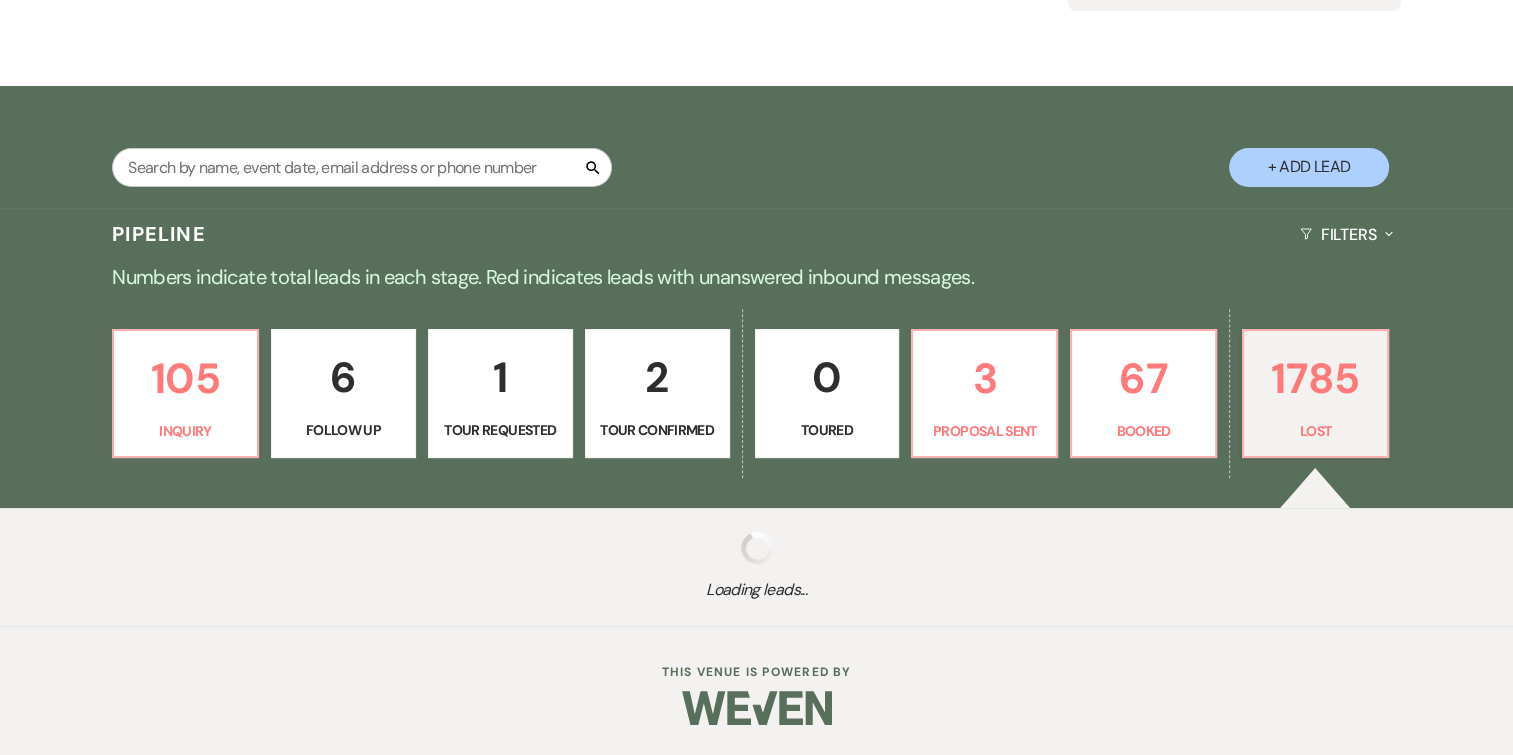 select on "5" 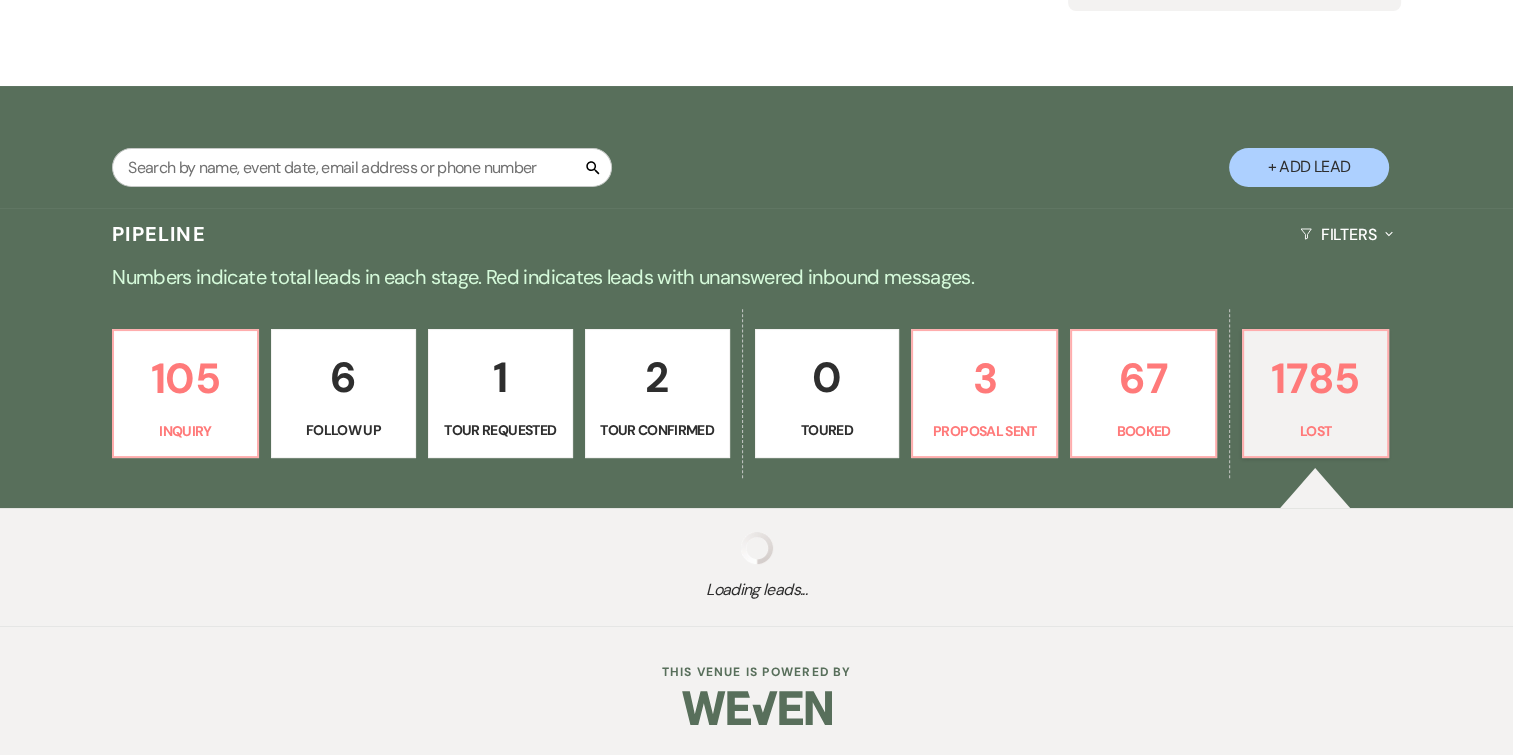 select on "8" 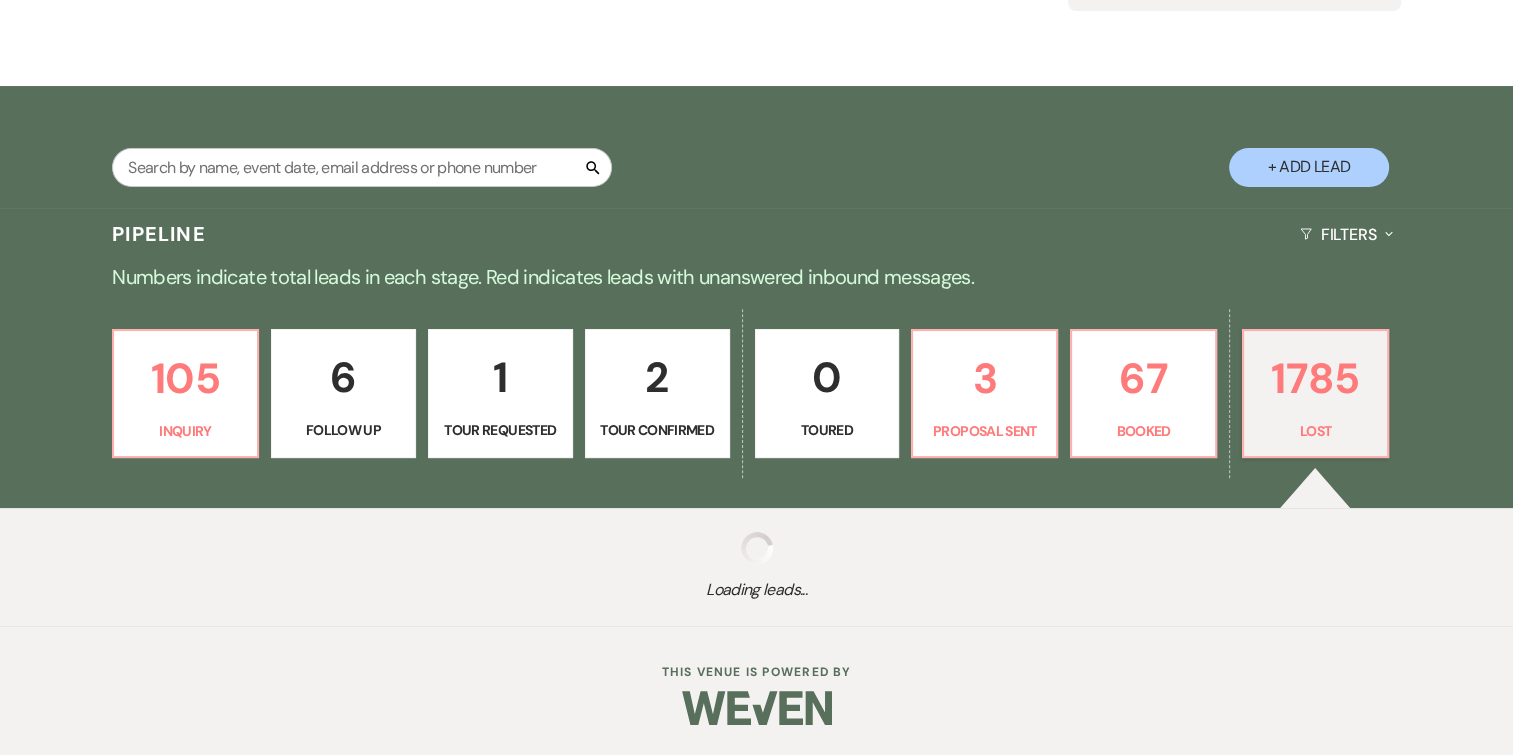 select on "5" 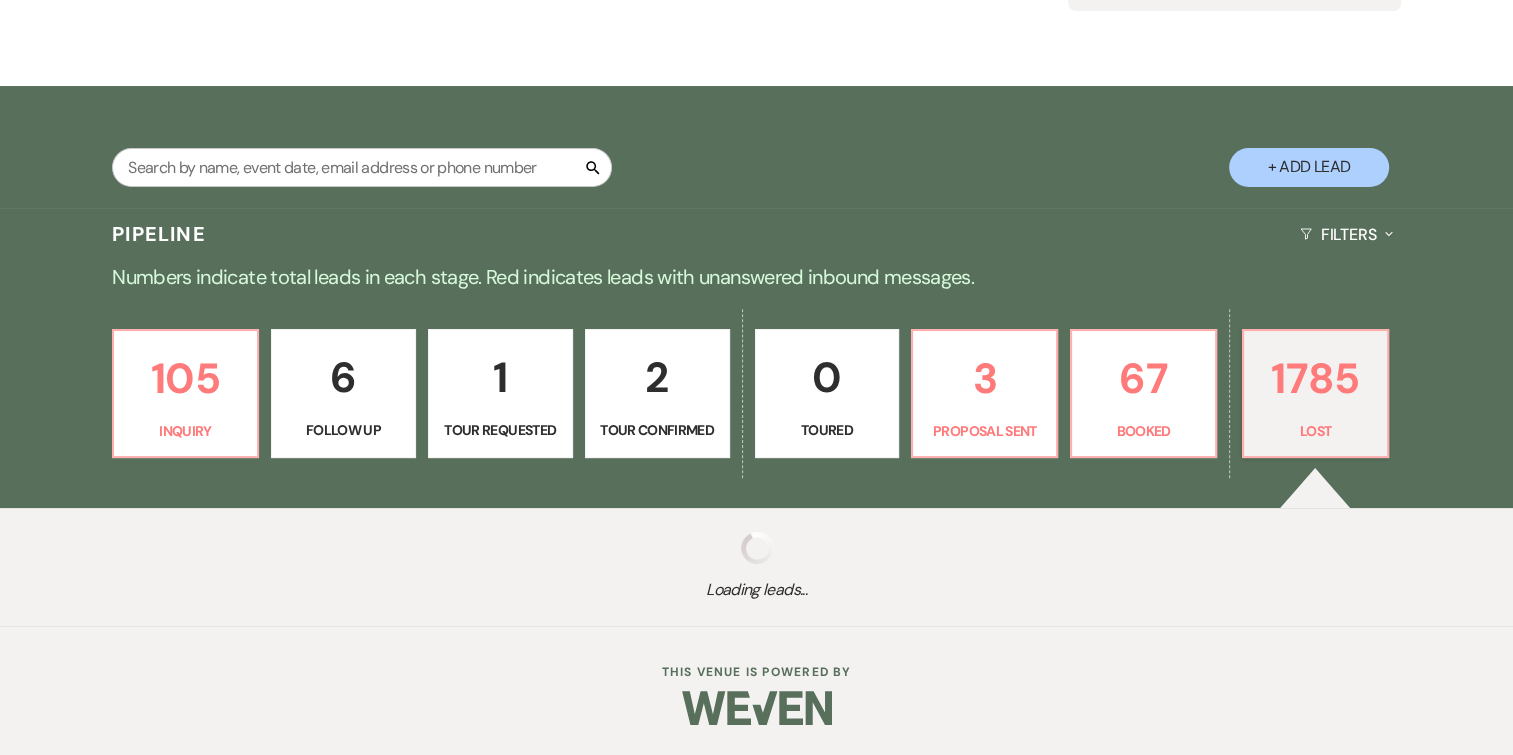 select on "8" 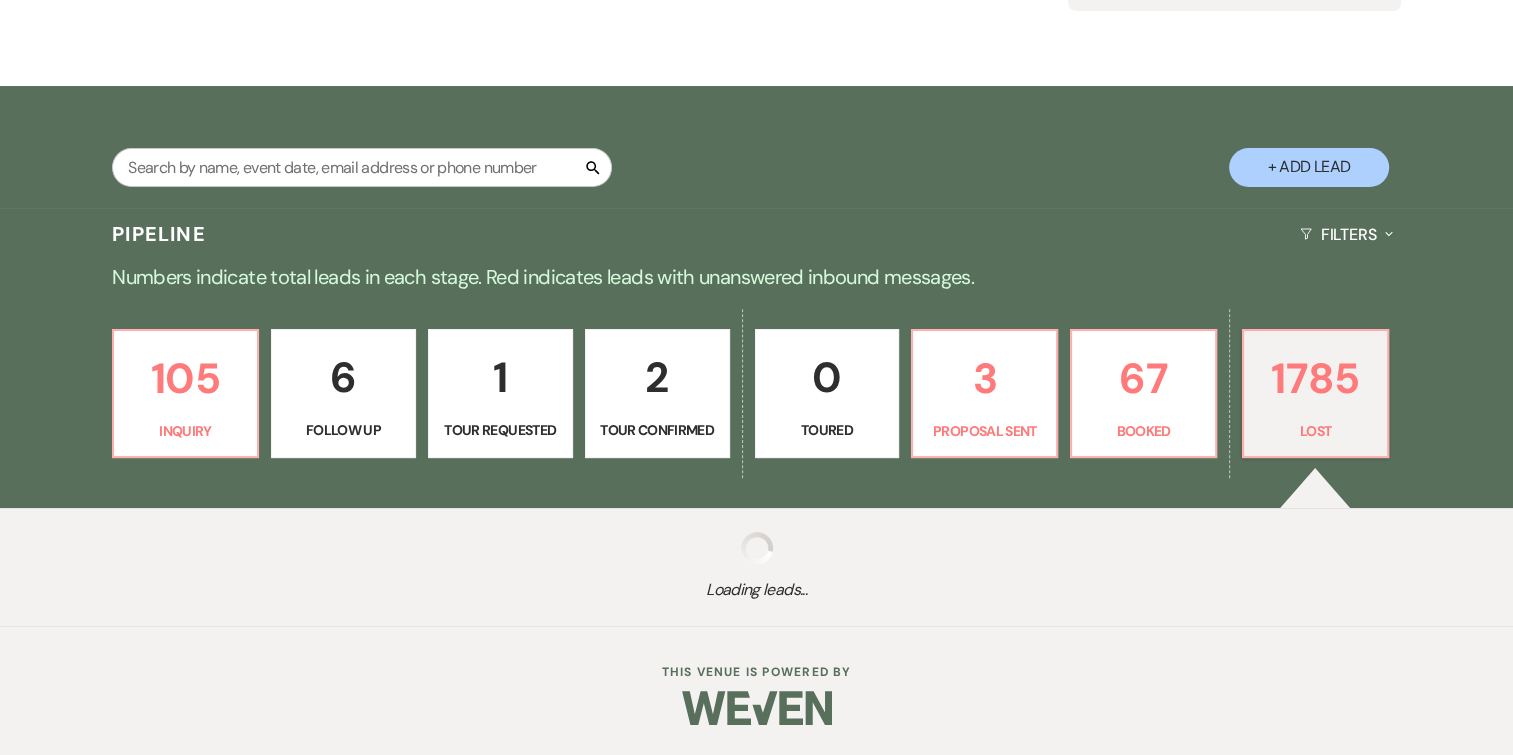 select on "8" 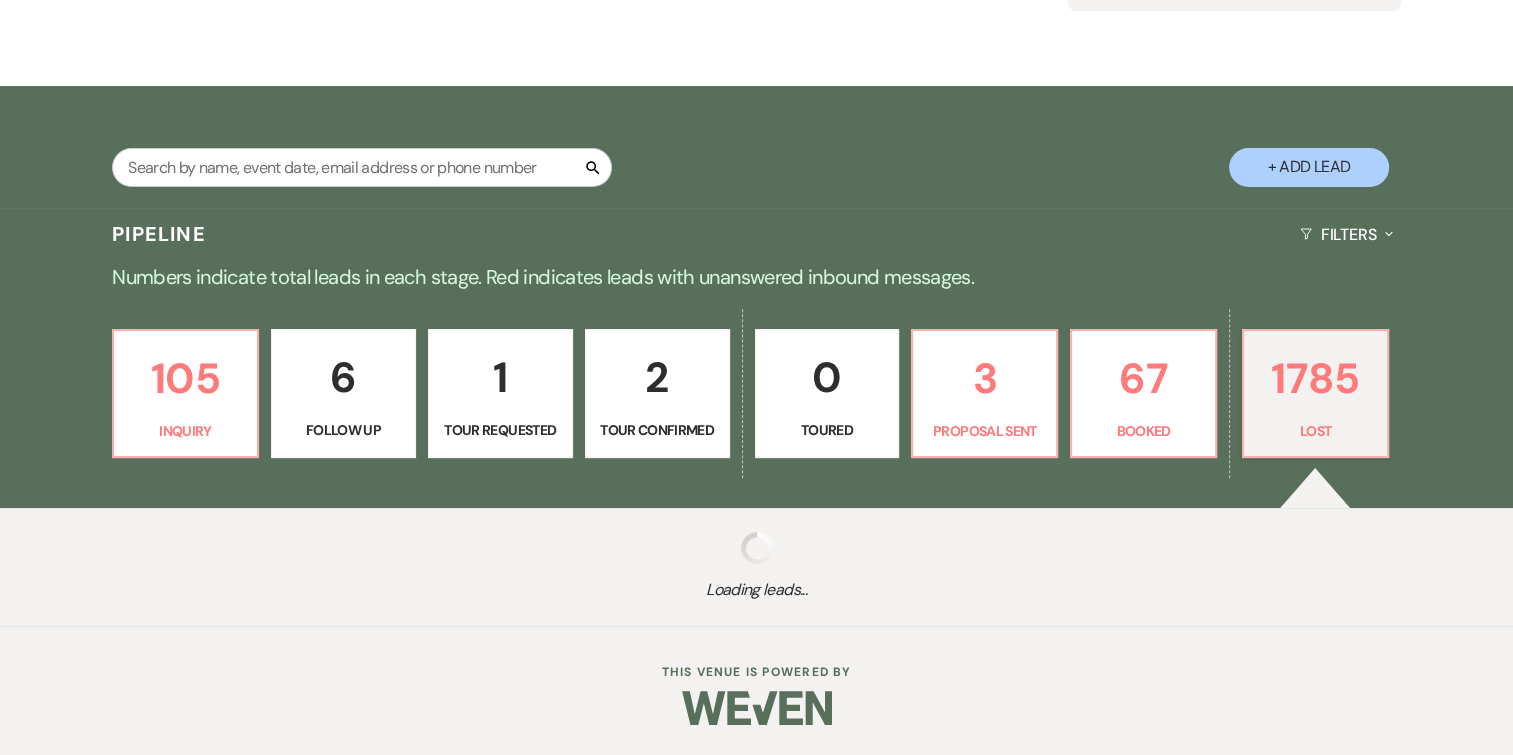 select on "8" 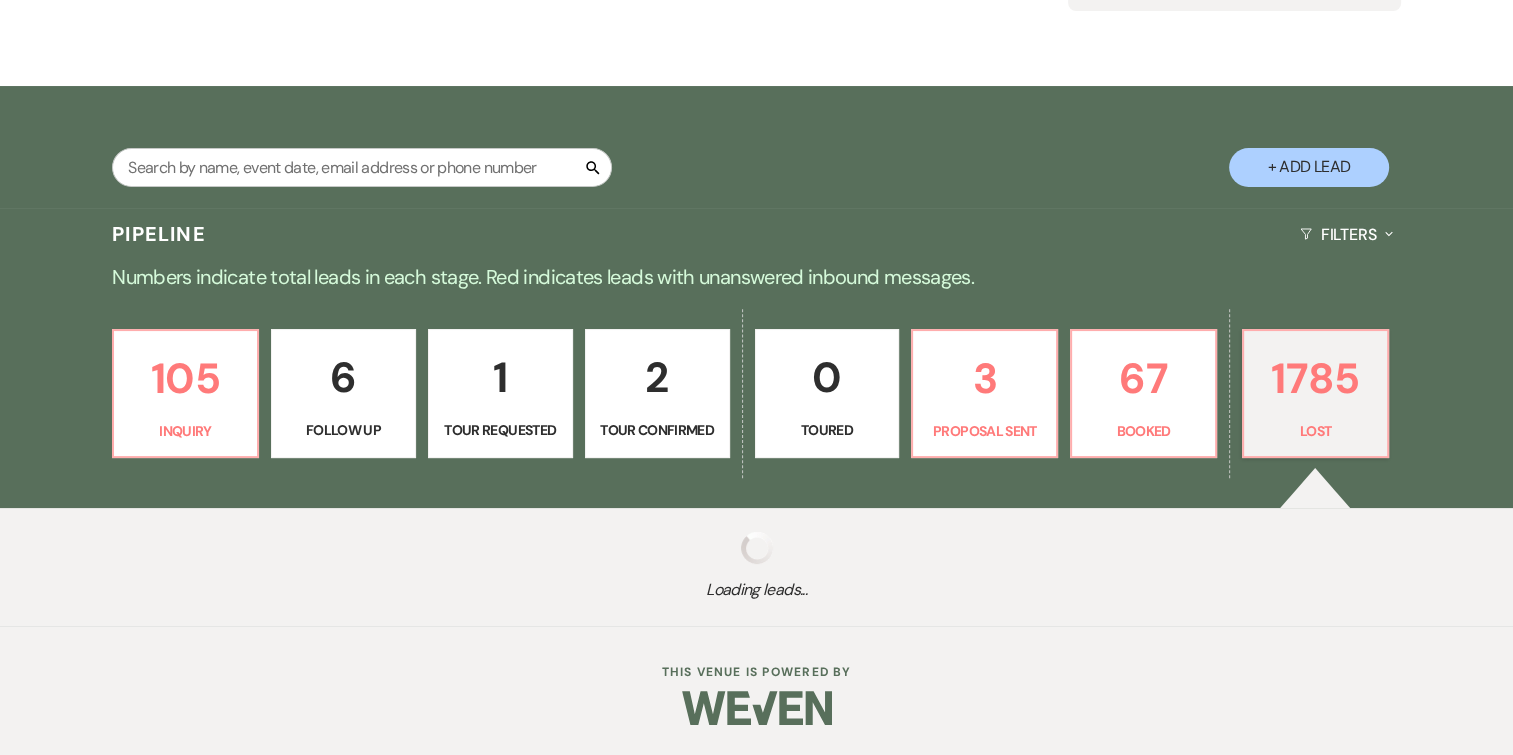 select on "5" 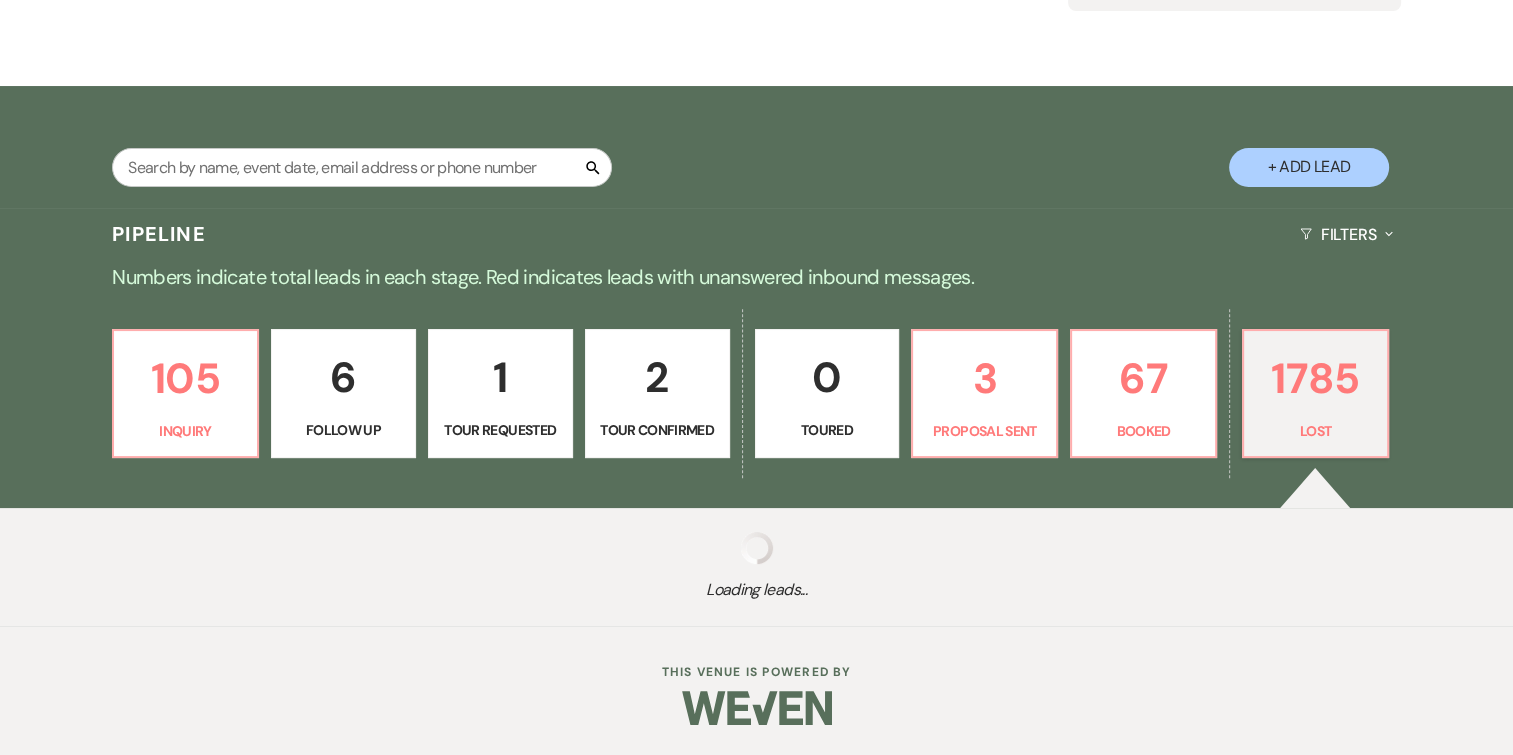 select on "8" 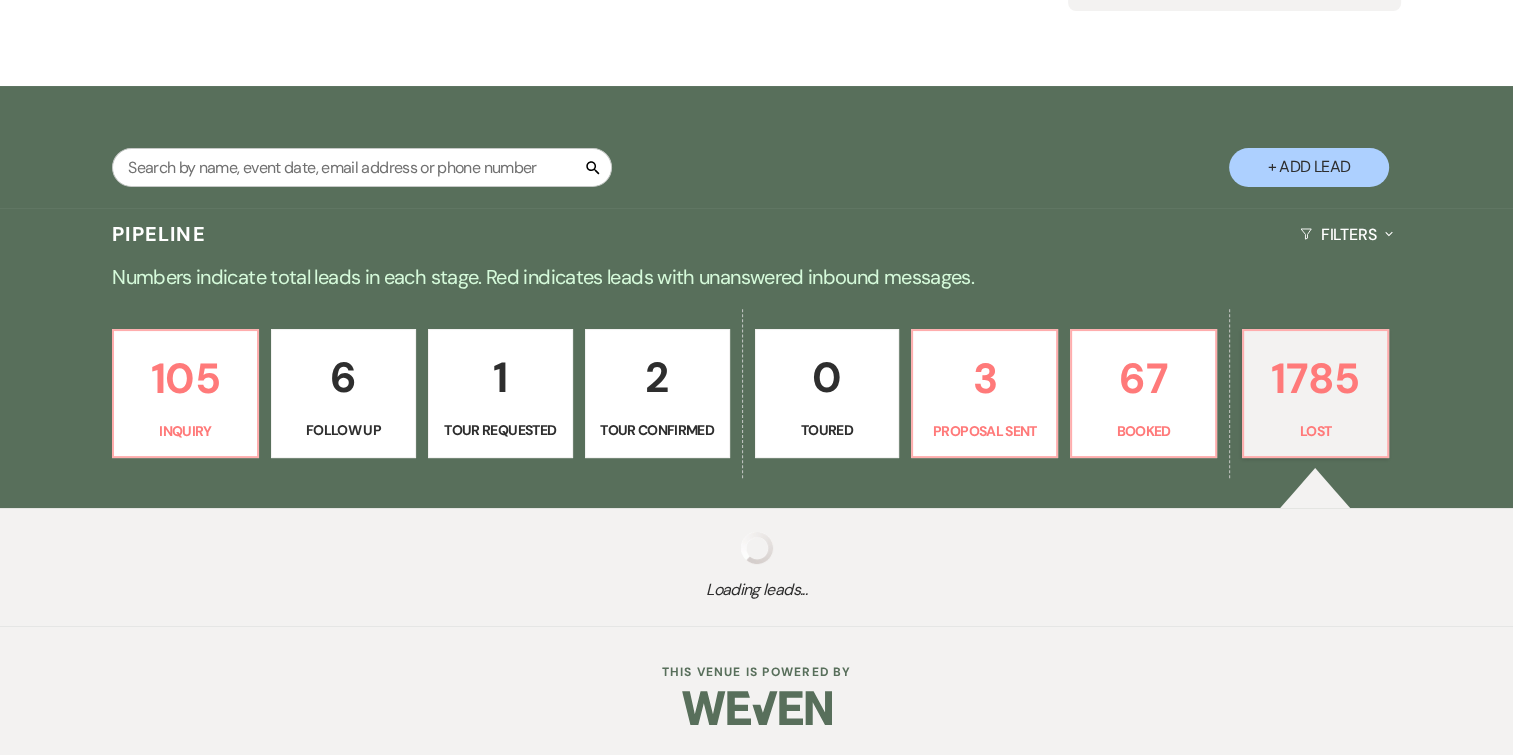 select on "8" 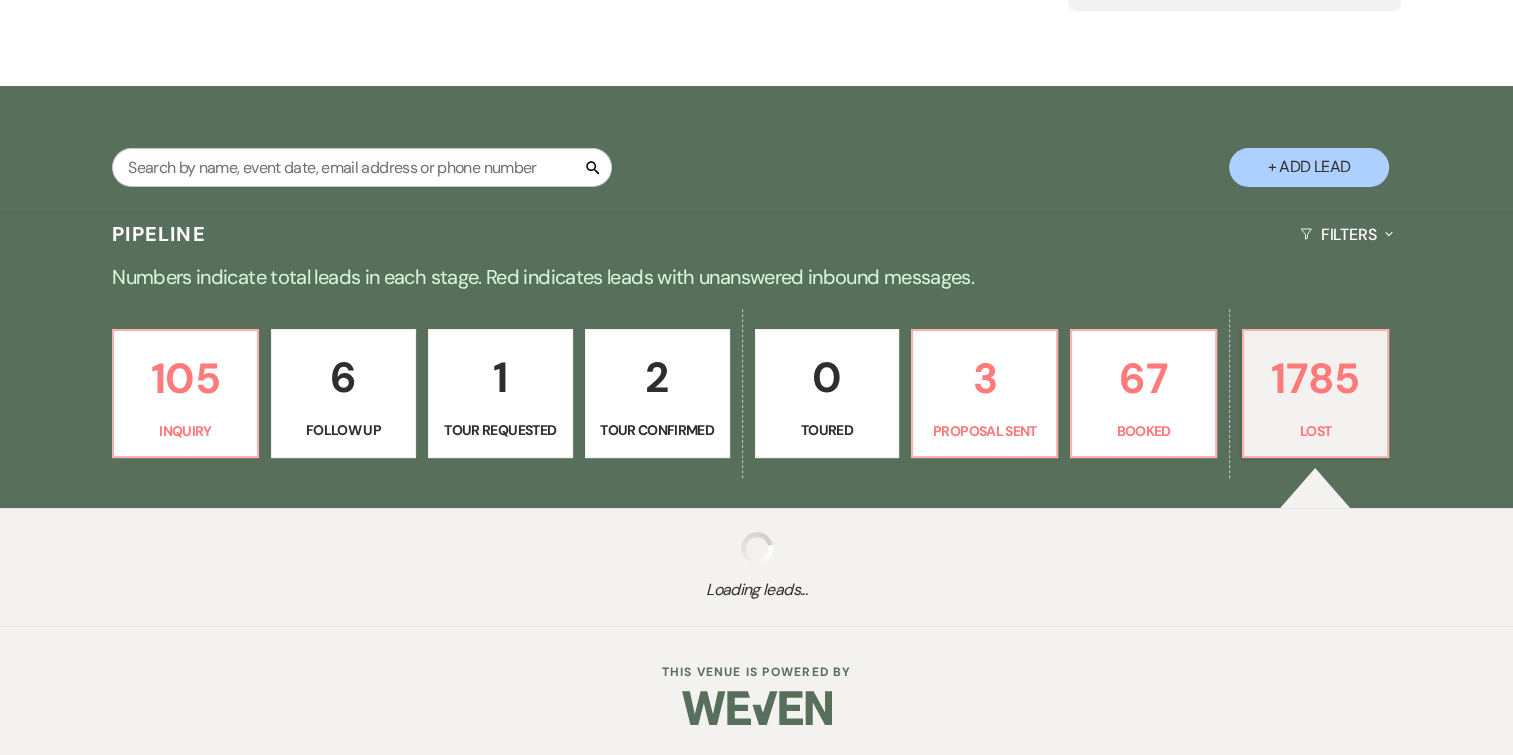 select on "7" 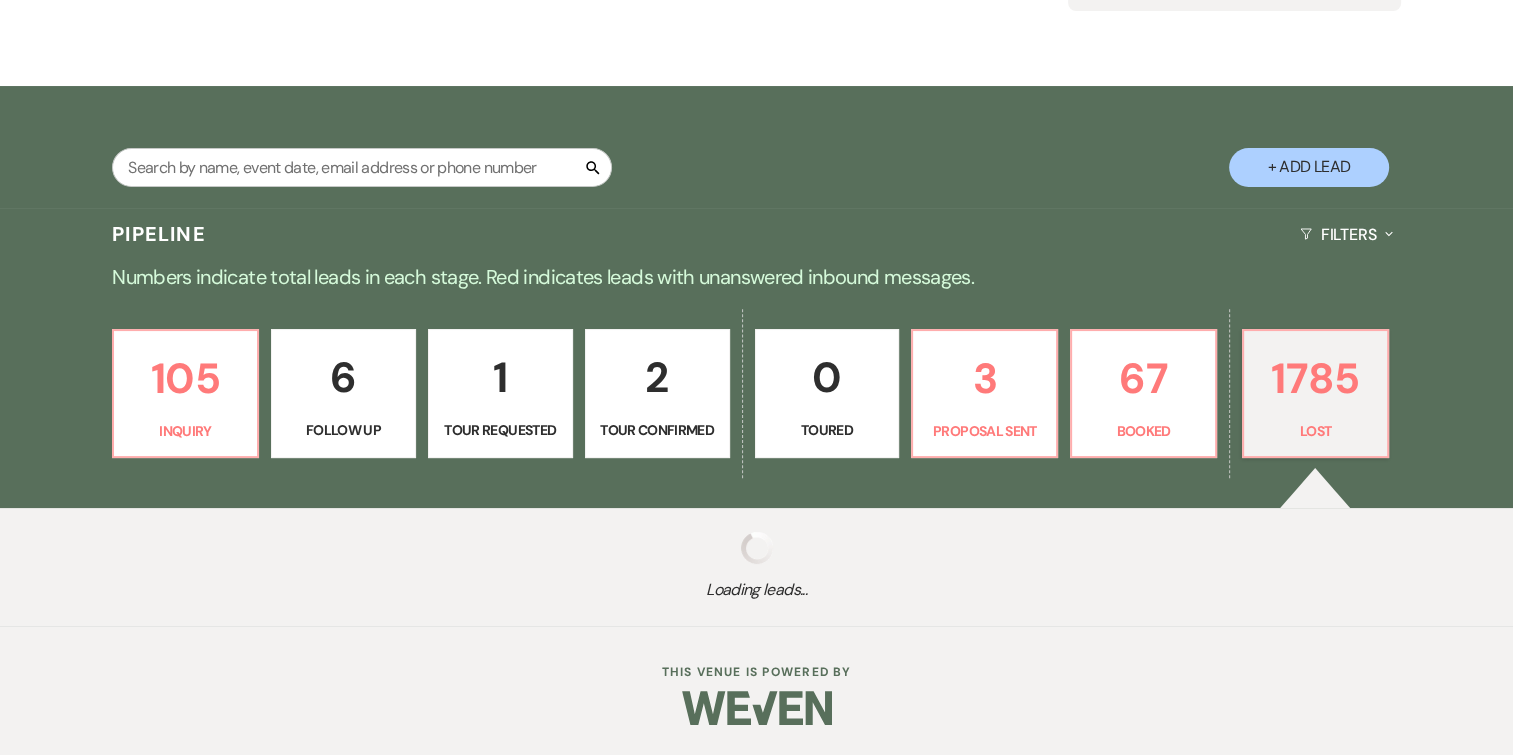 select on "8" 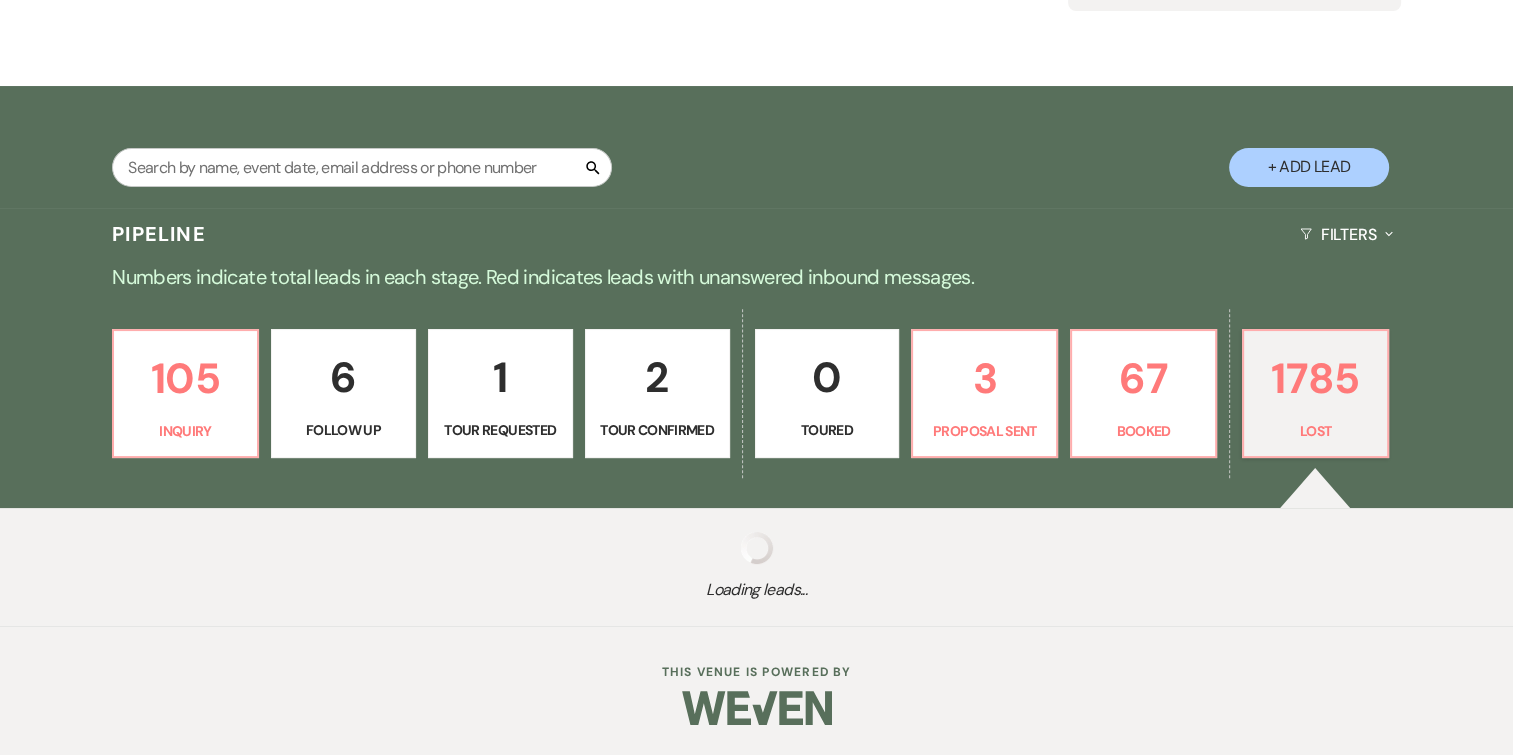 select on "5" 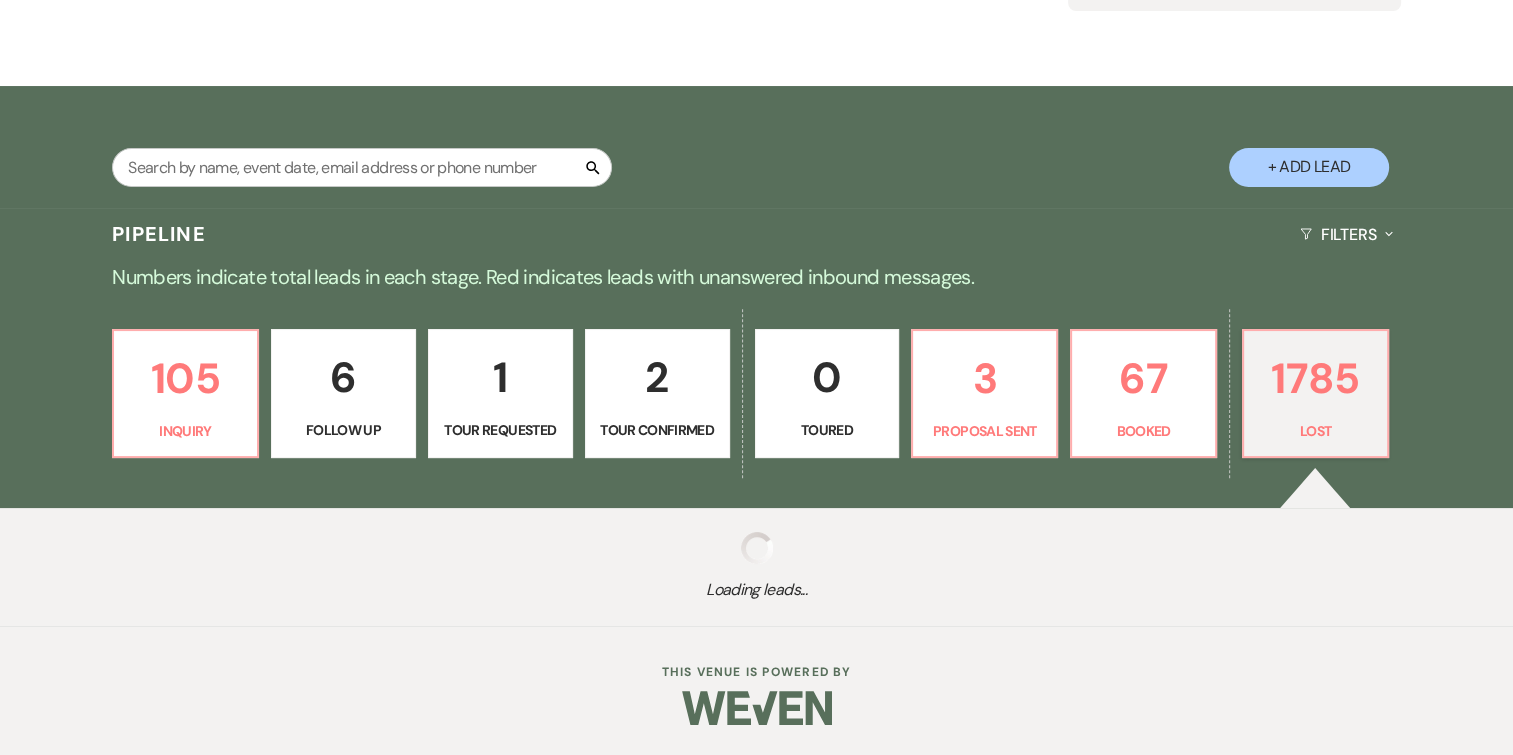select on "8" 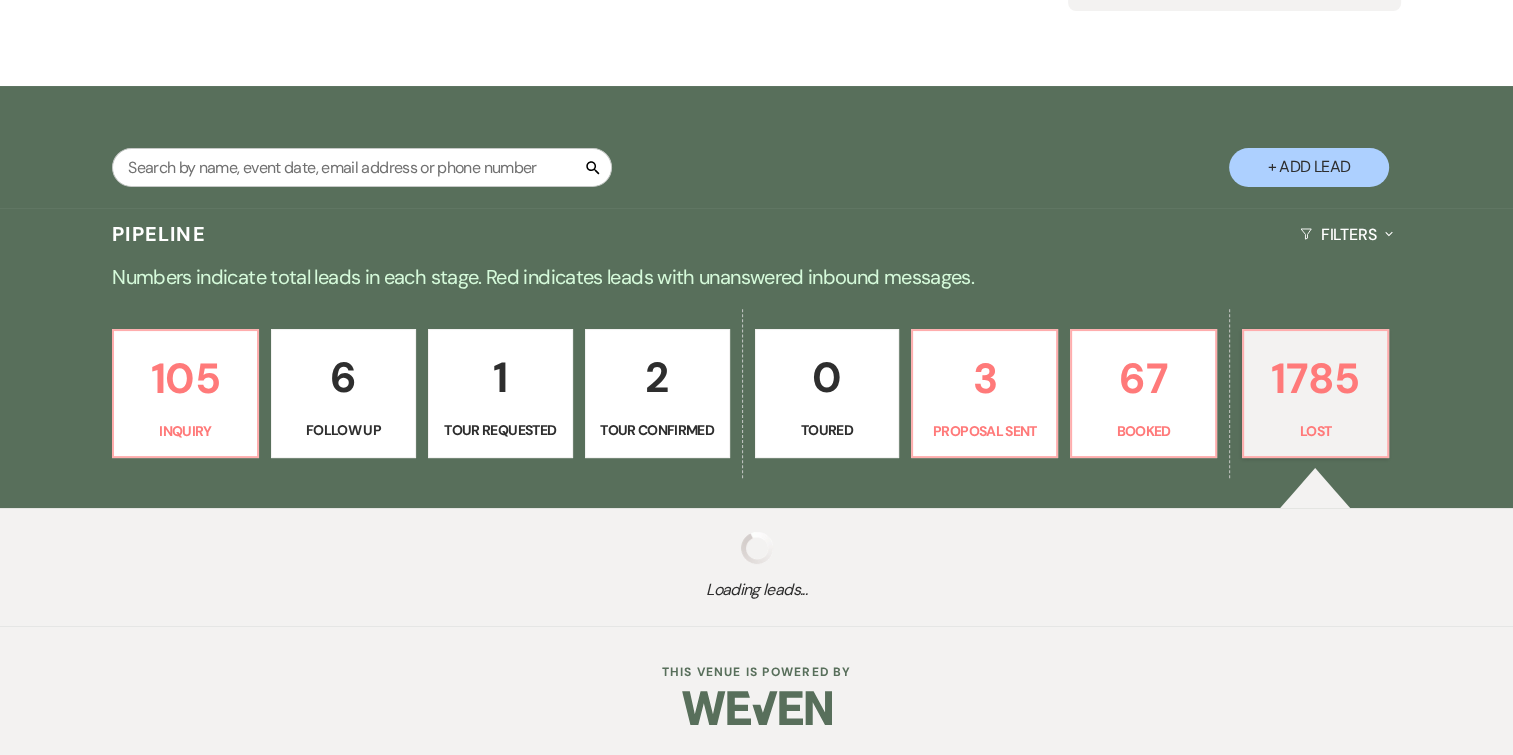select on "5" 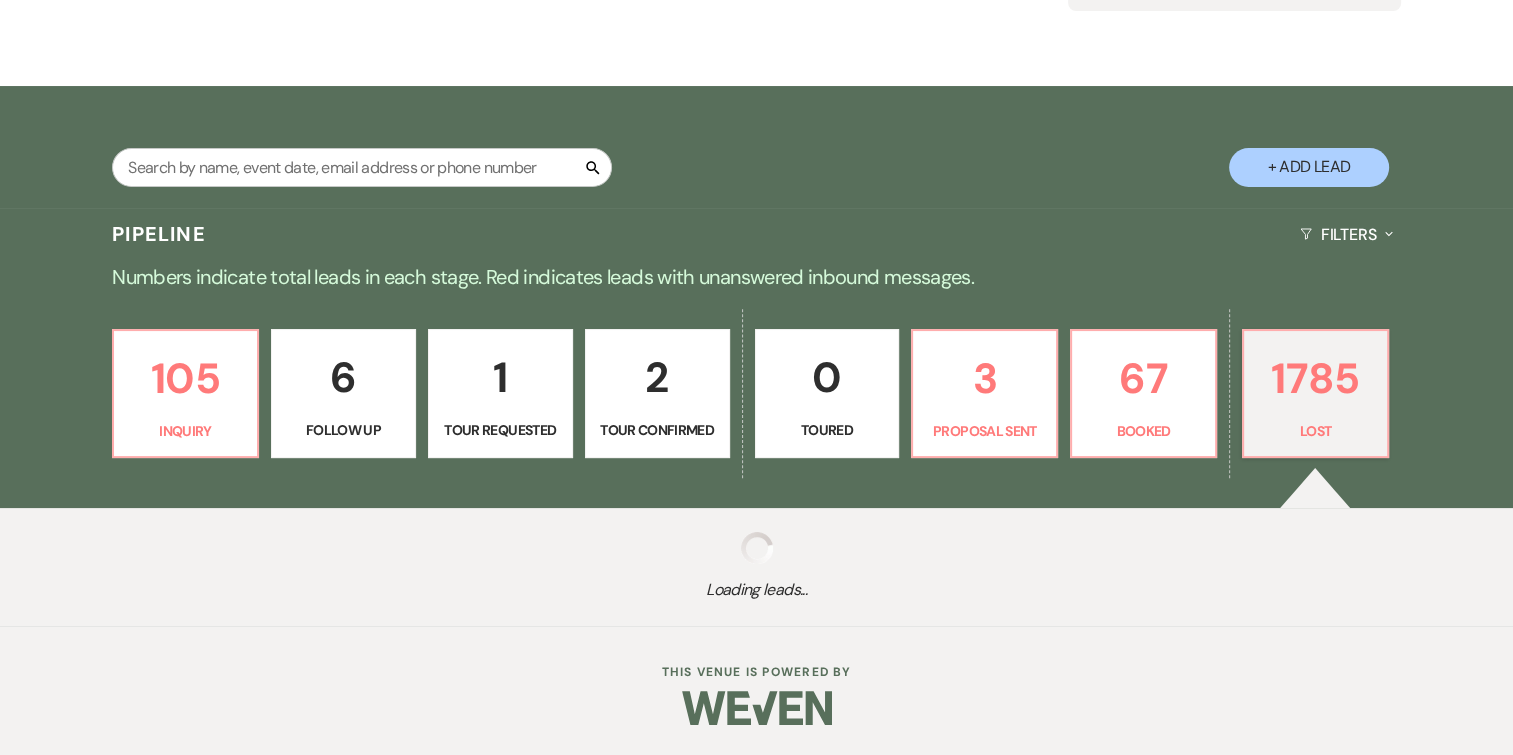 select on "8" 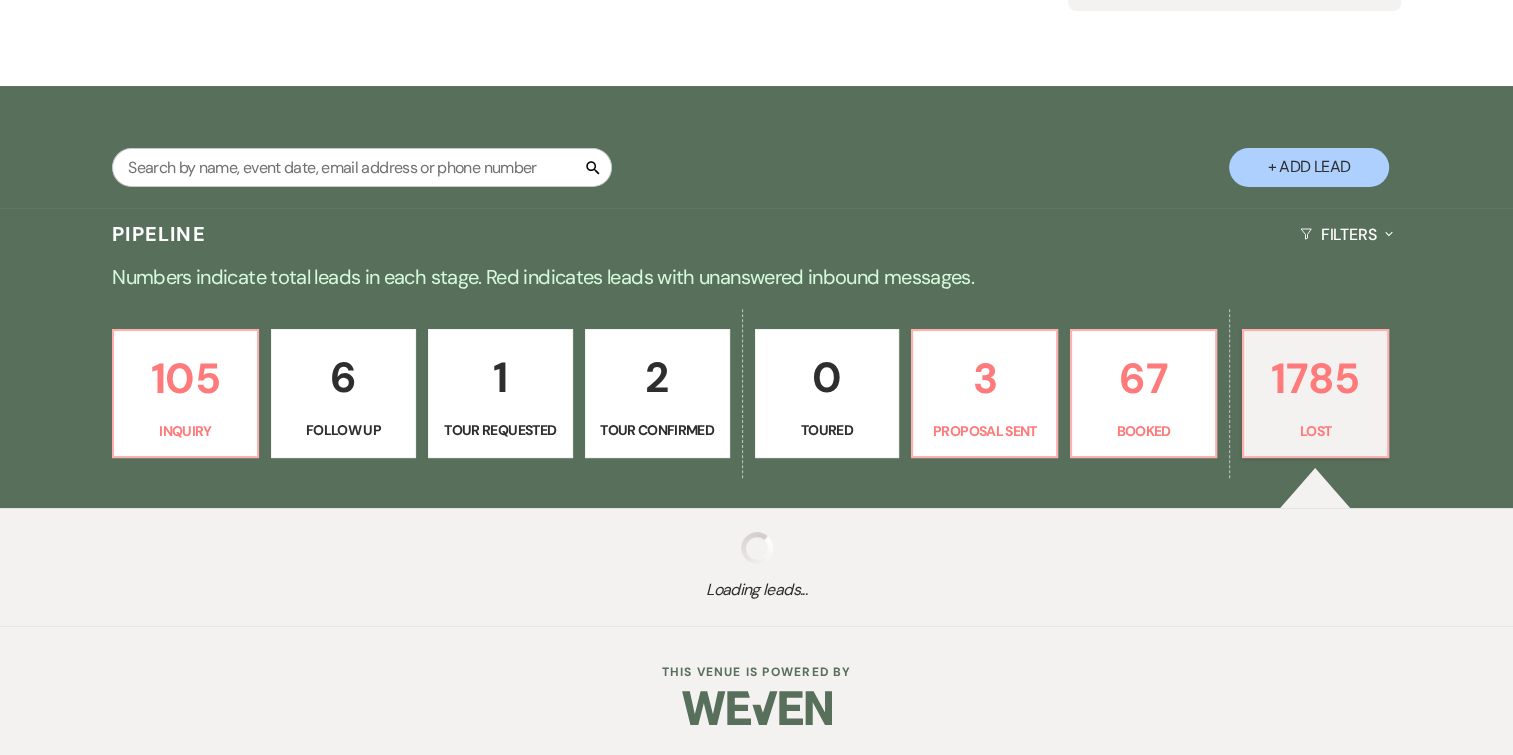 select on "5" 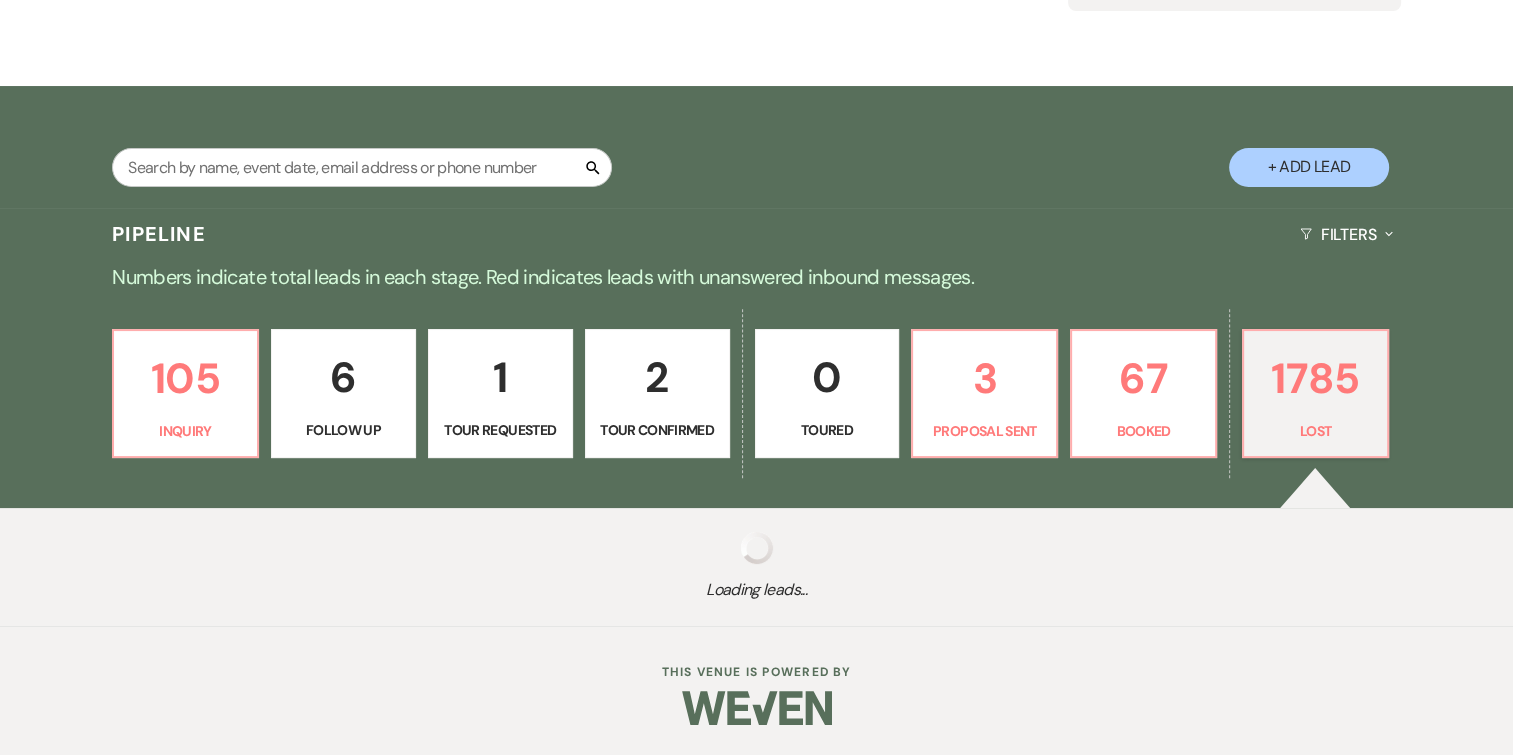 select on "8" 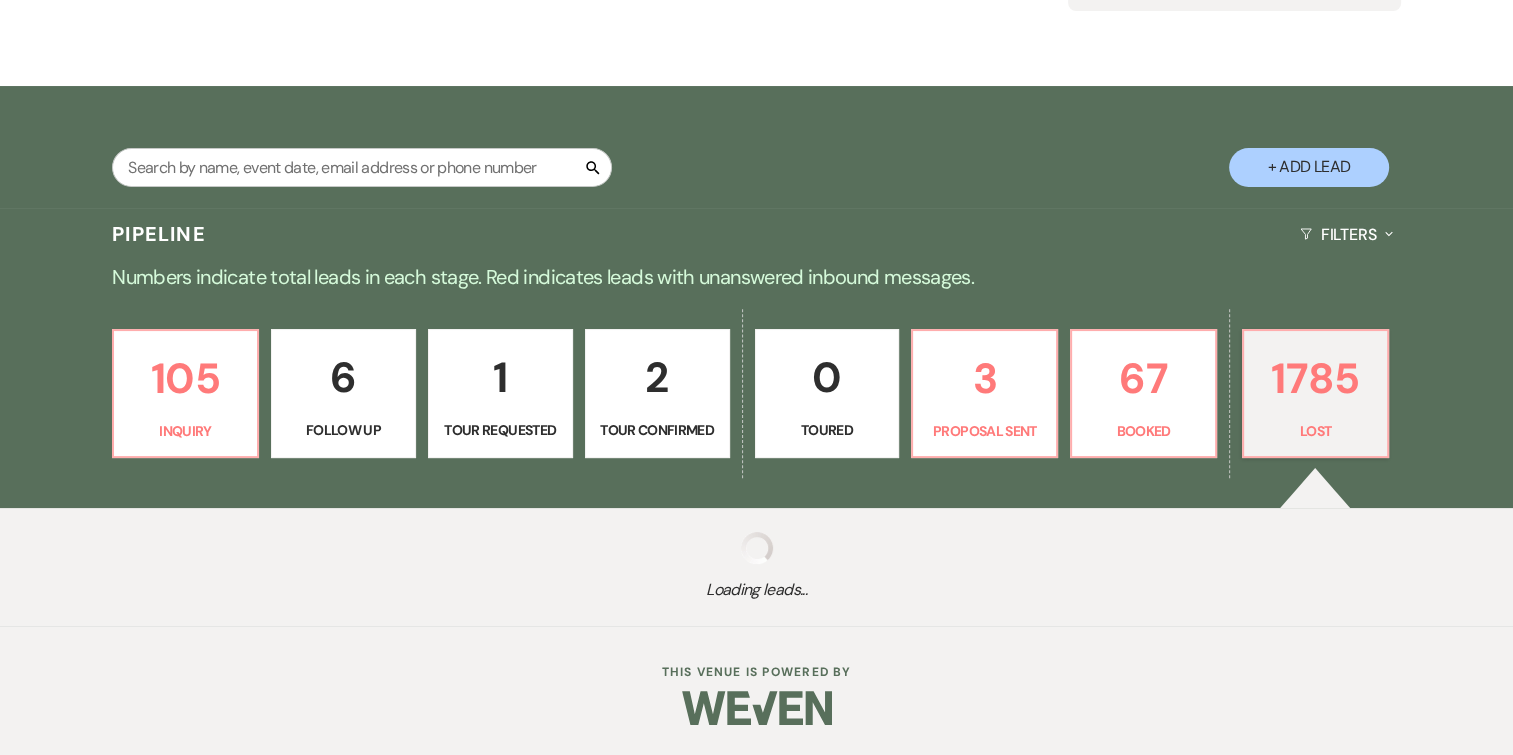 select on "5" 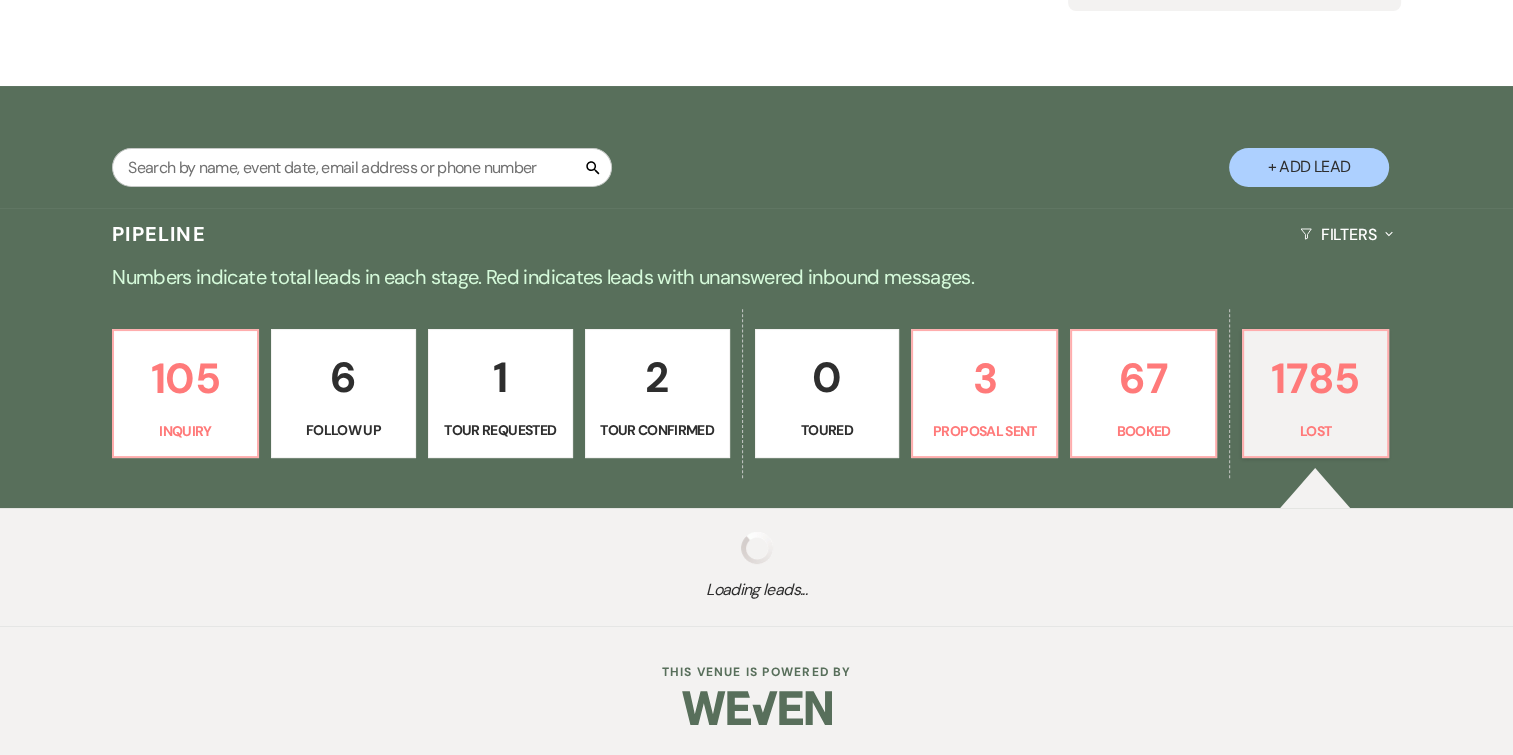 select on "8" 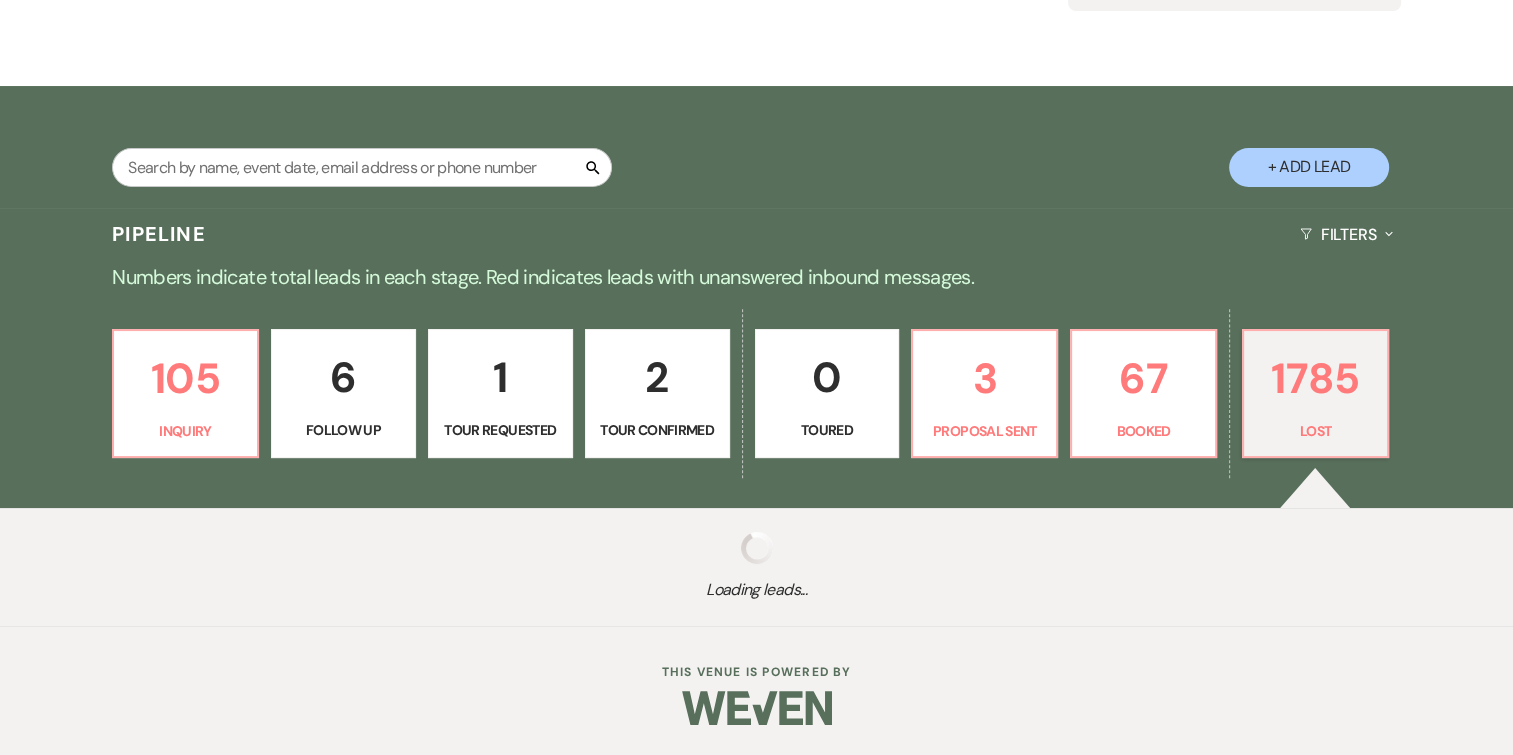 select on "8" 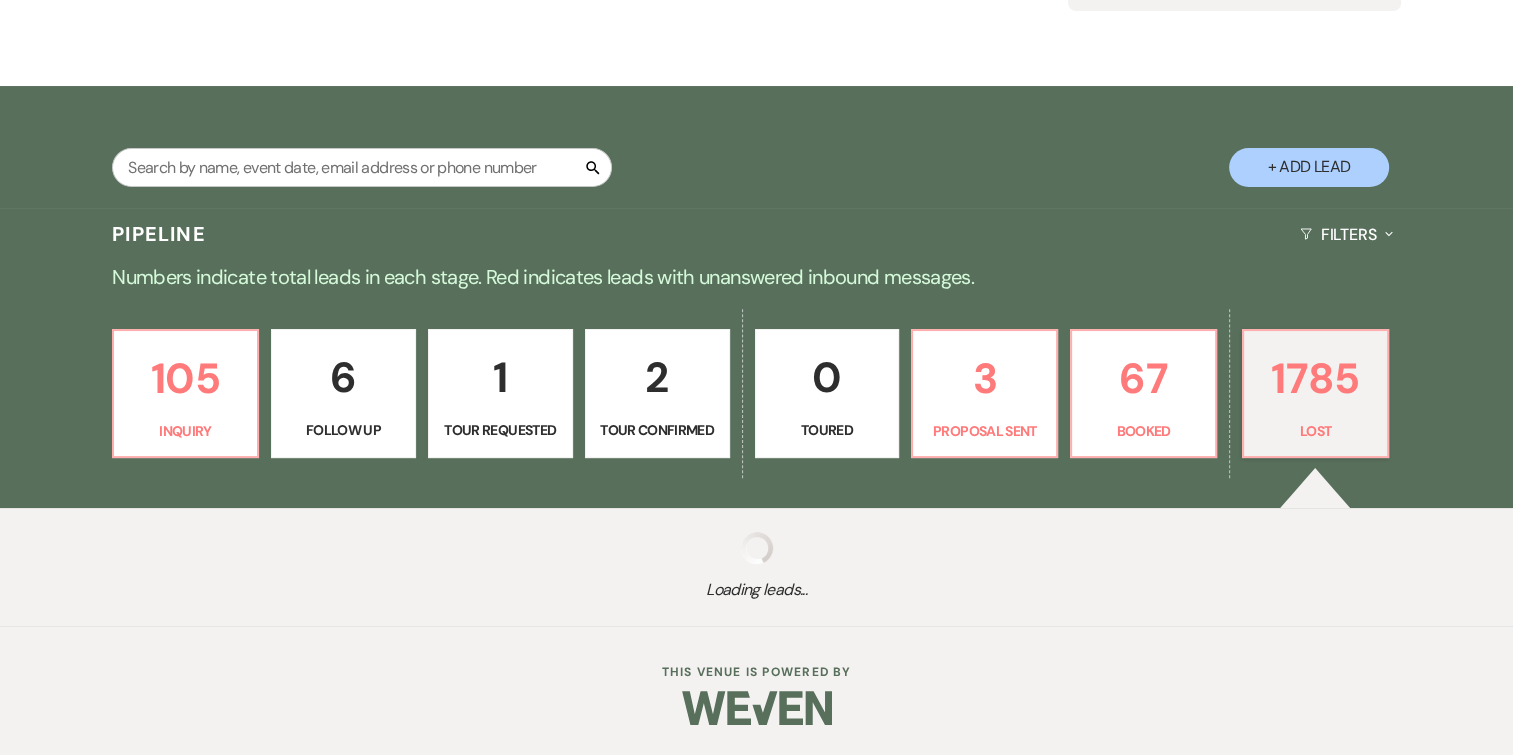 select on "5" 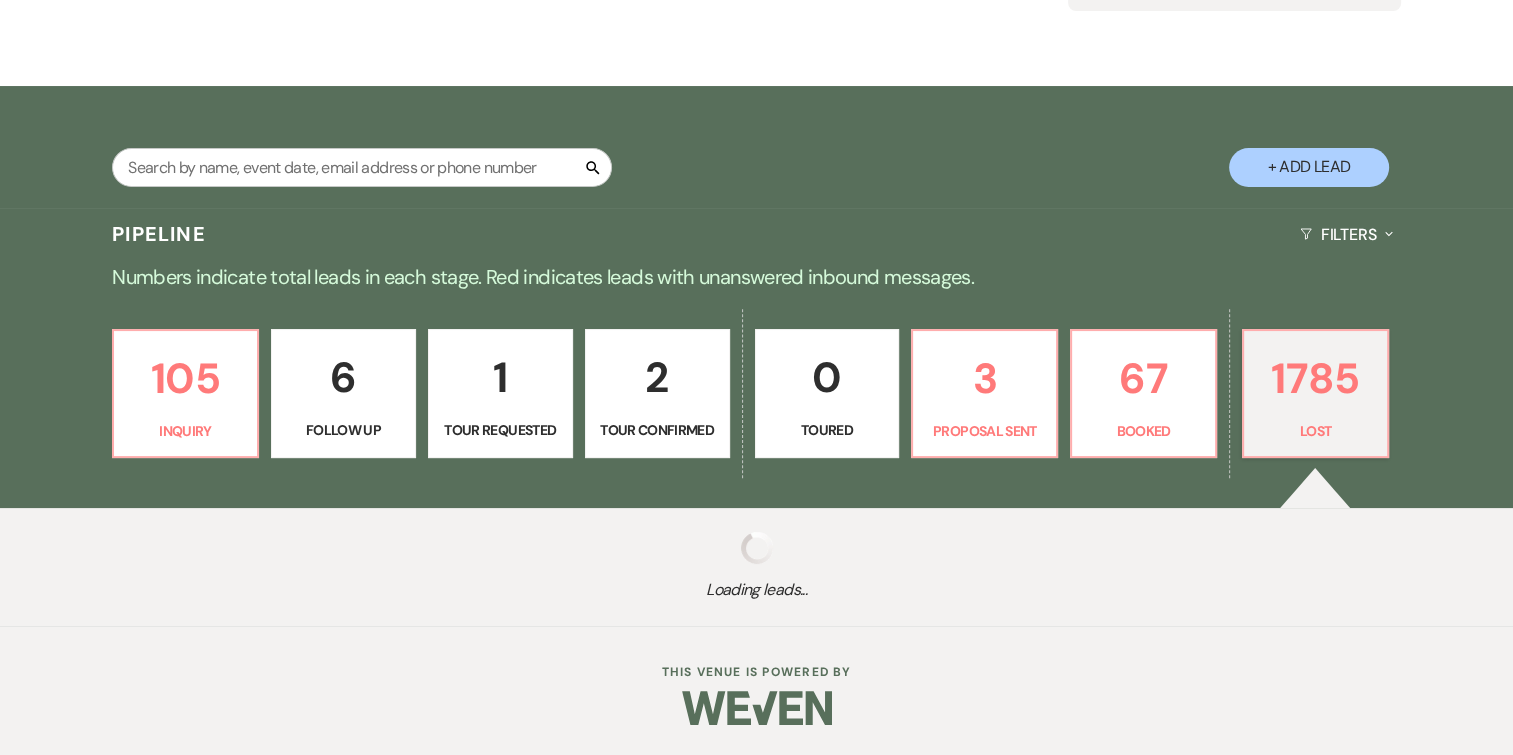 select on "8" 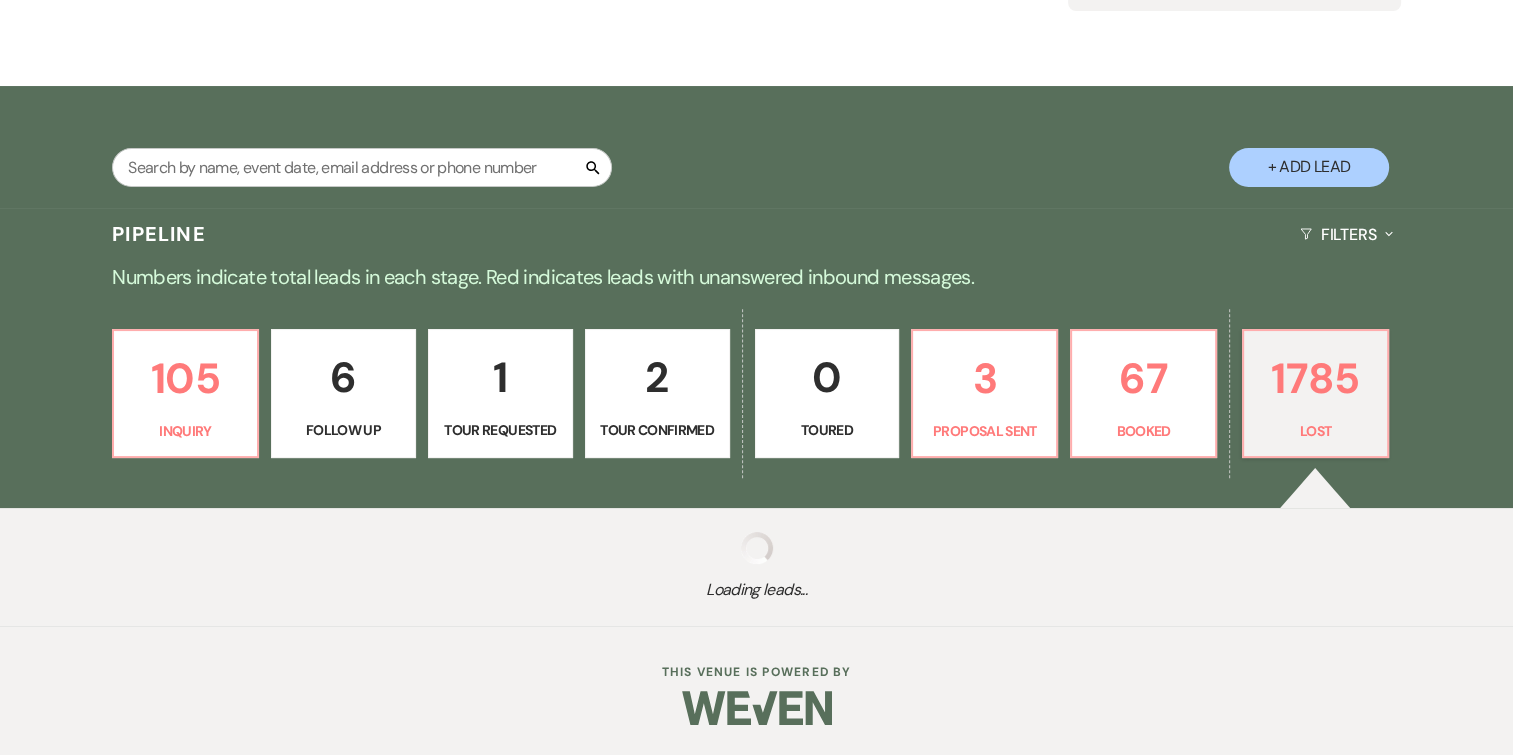 select on "8" 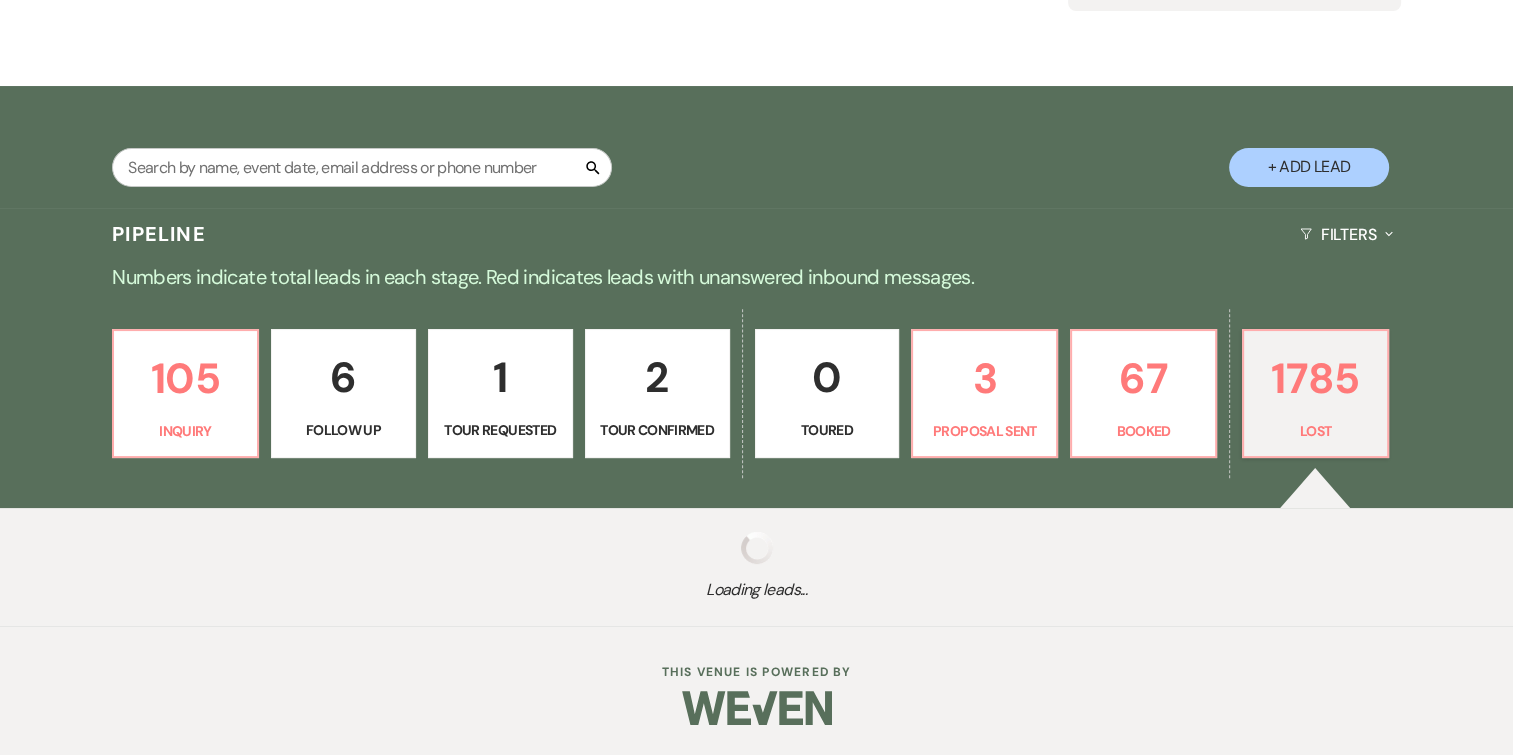 select on "5" 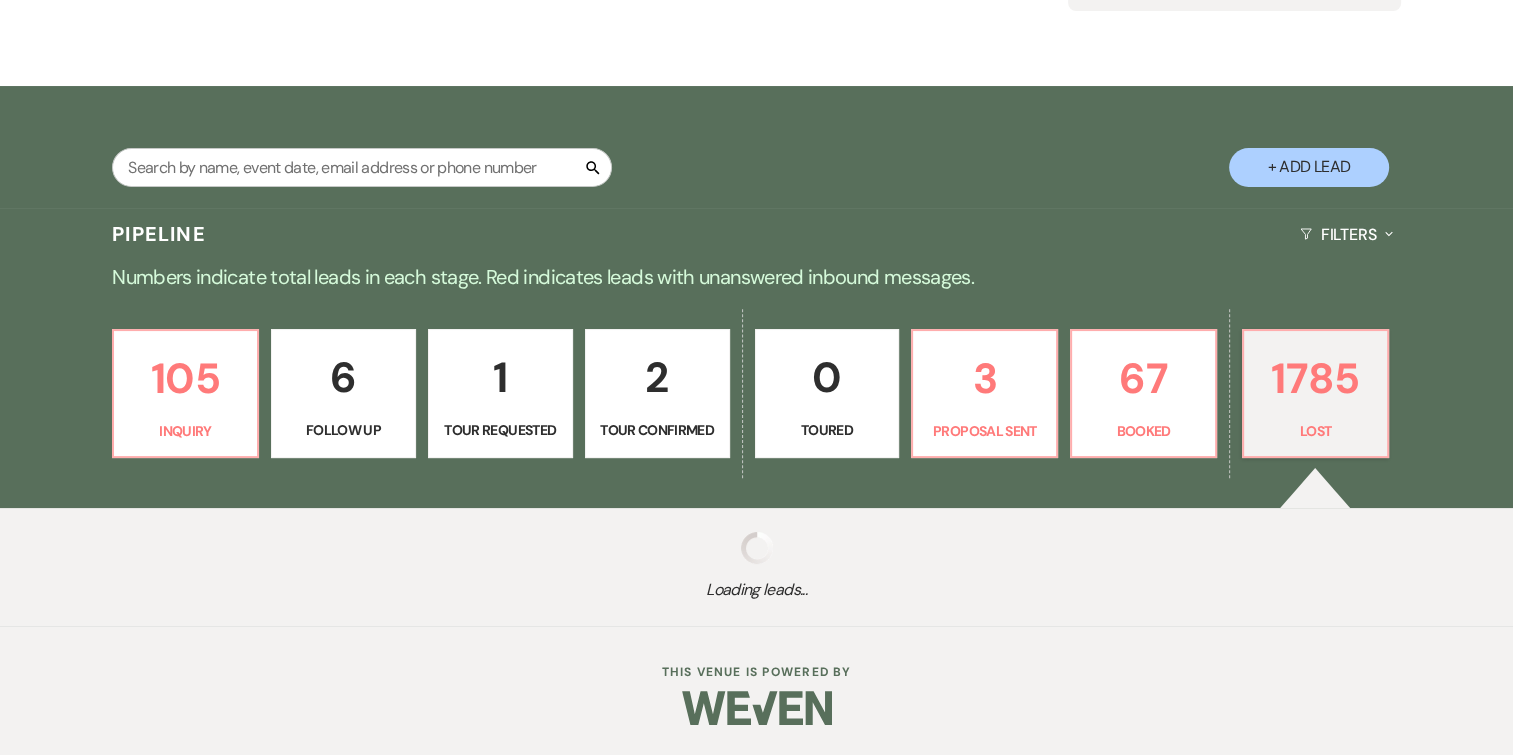 select on "8" 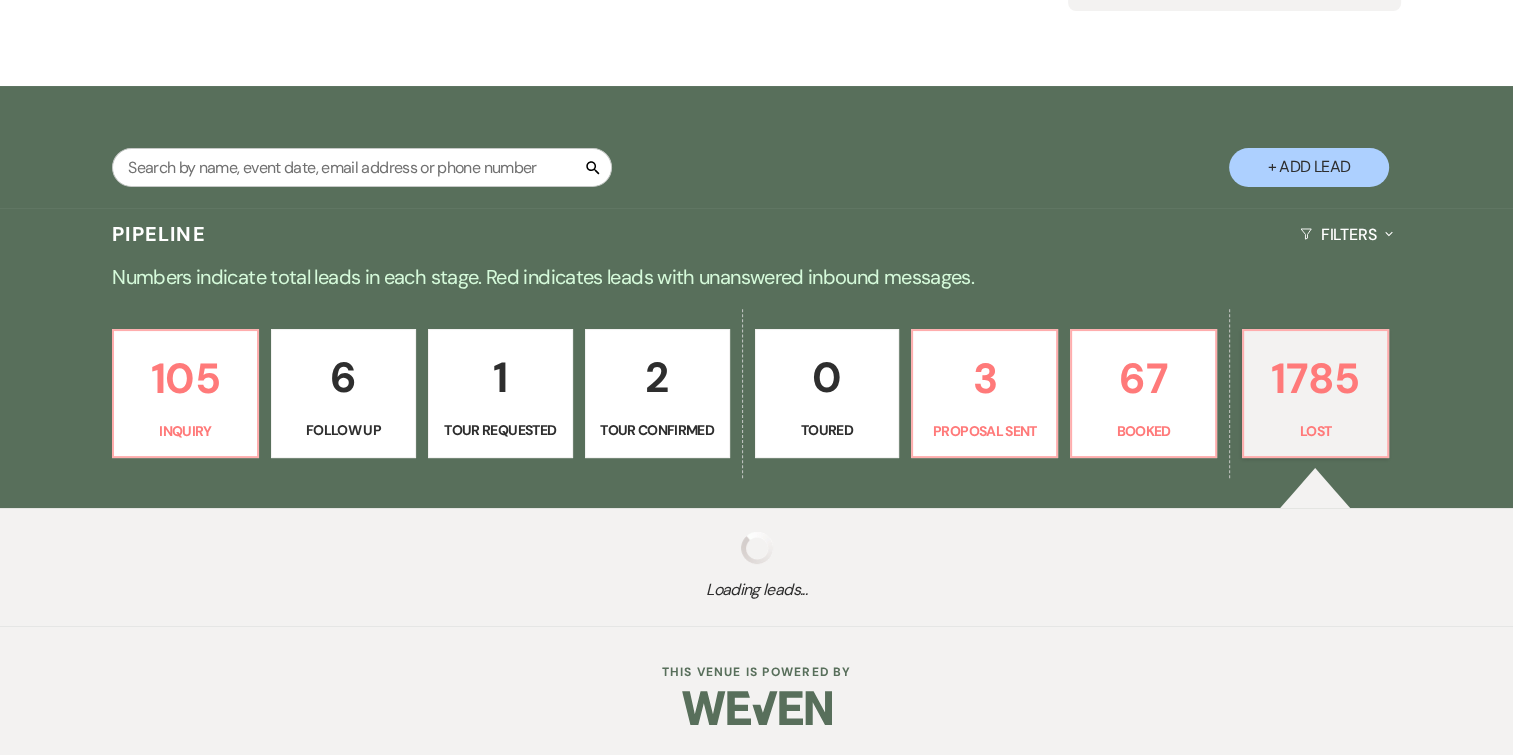 select on "5" 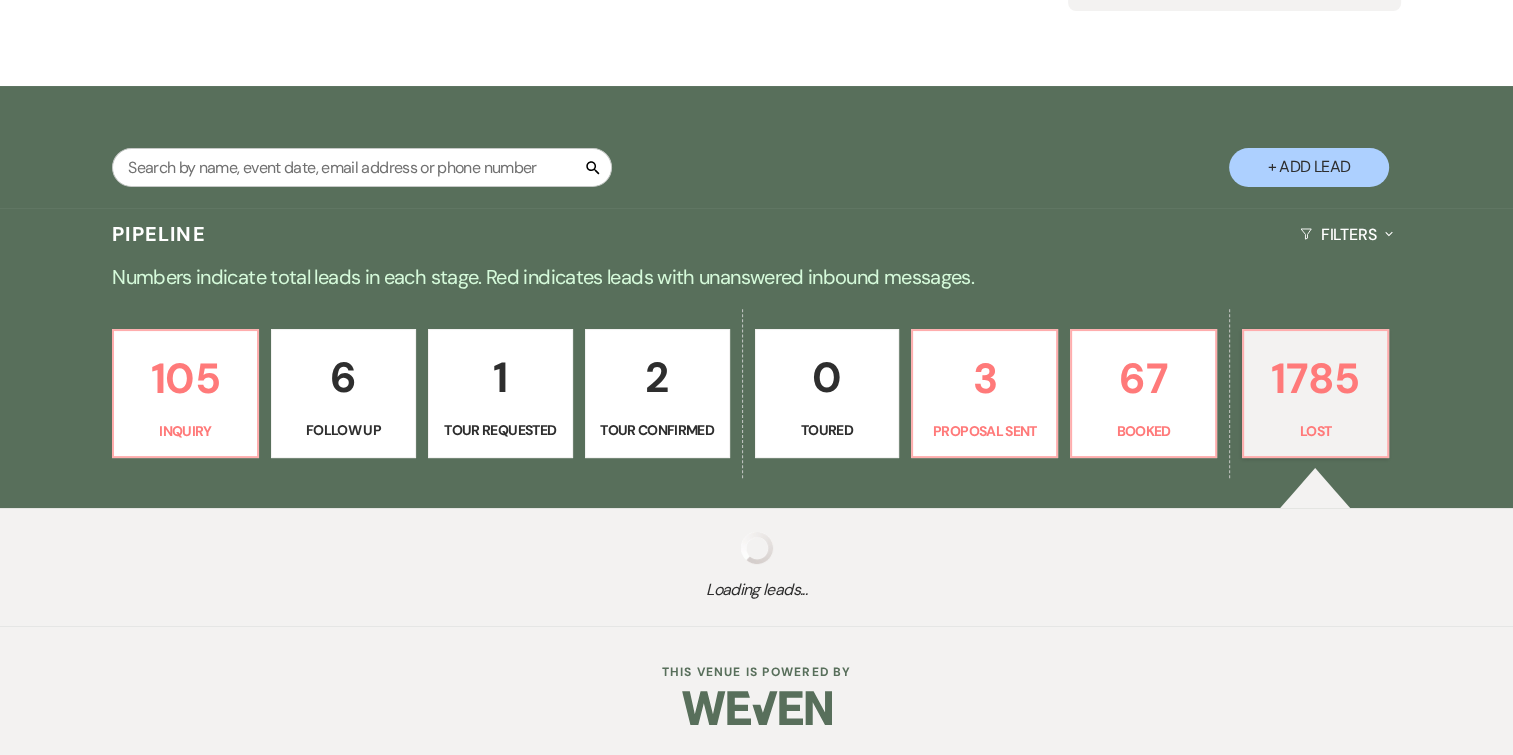 select on "8" 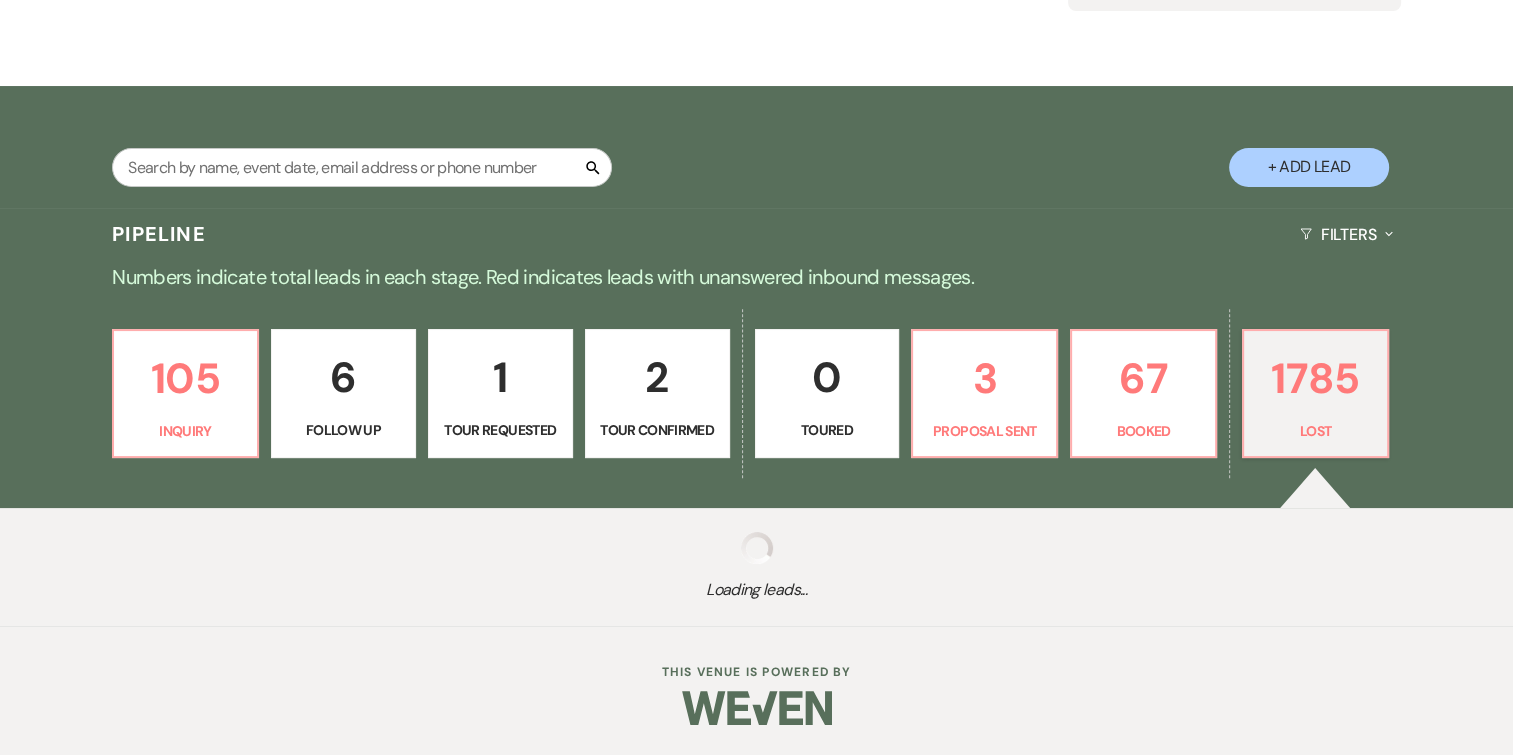 select on "5" 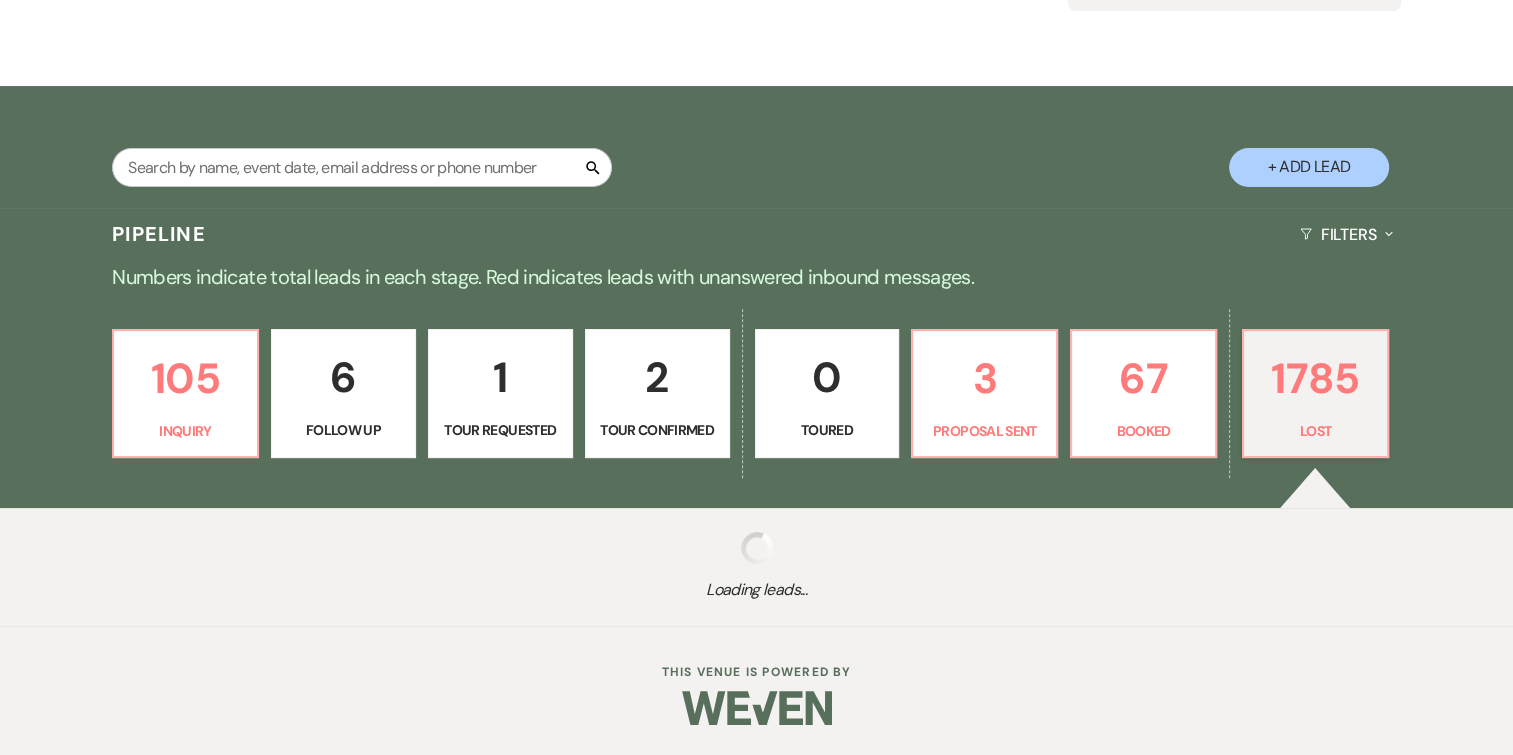 select on "8" 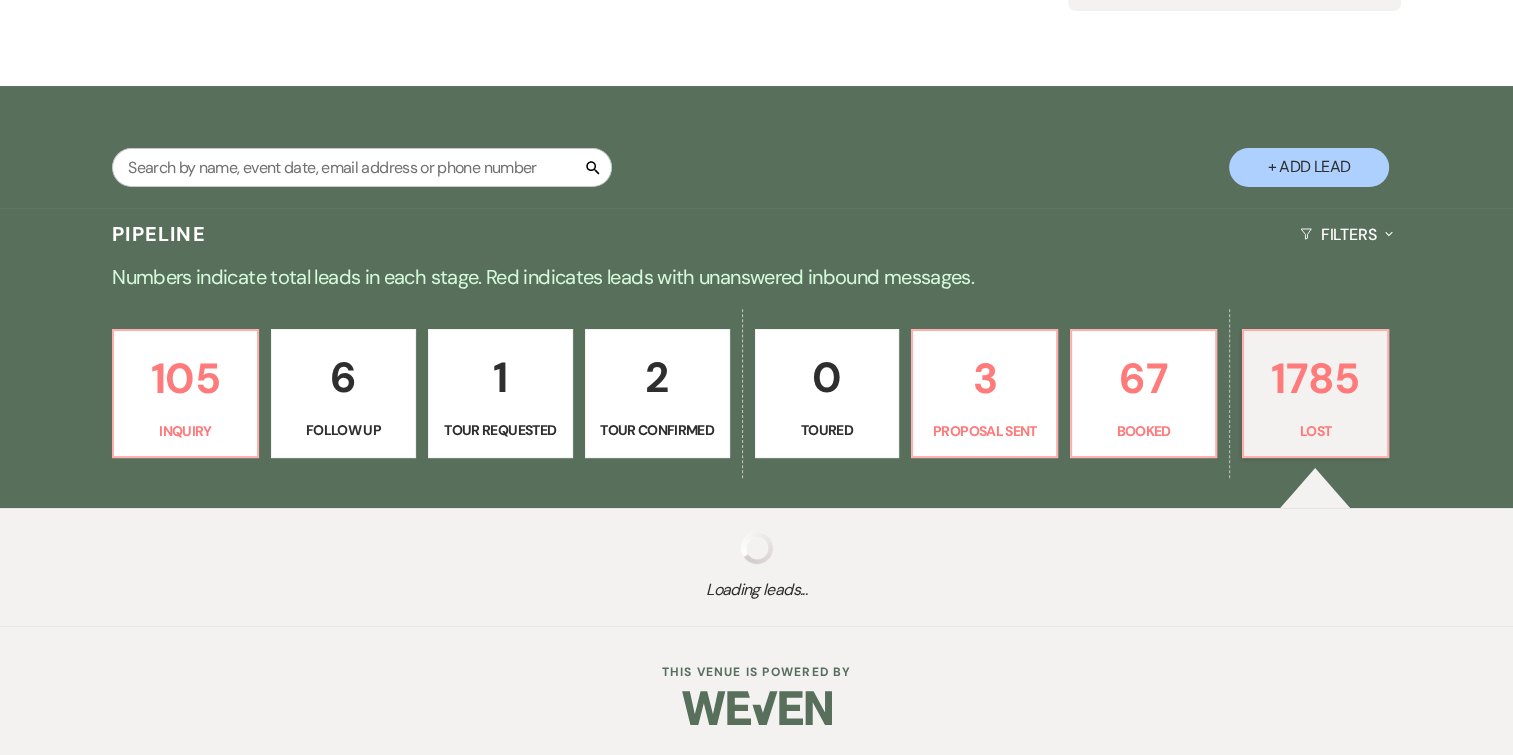 select on "5" 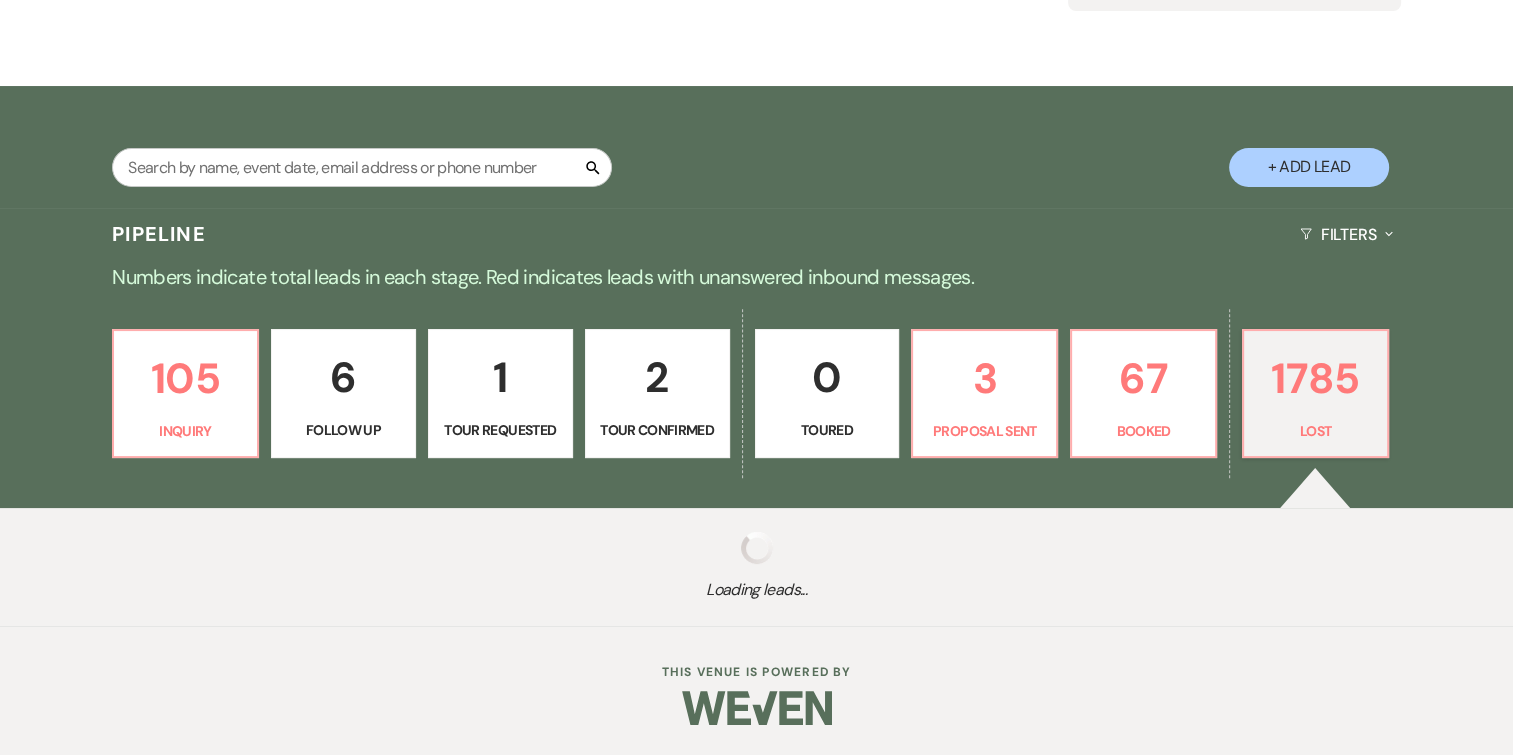 select on "8" 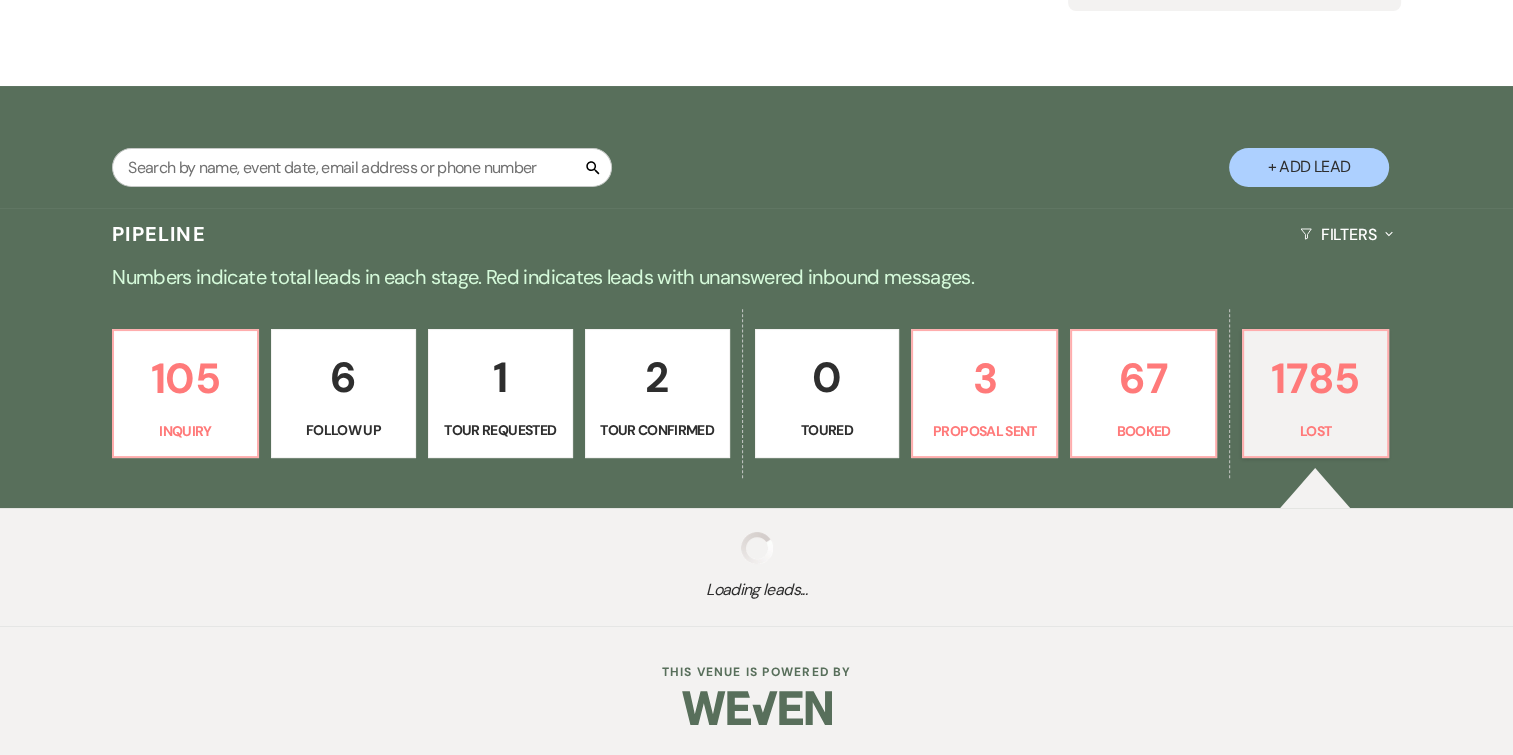 select on "5" 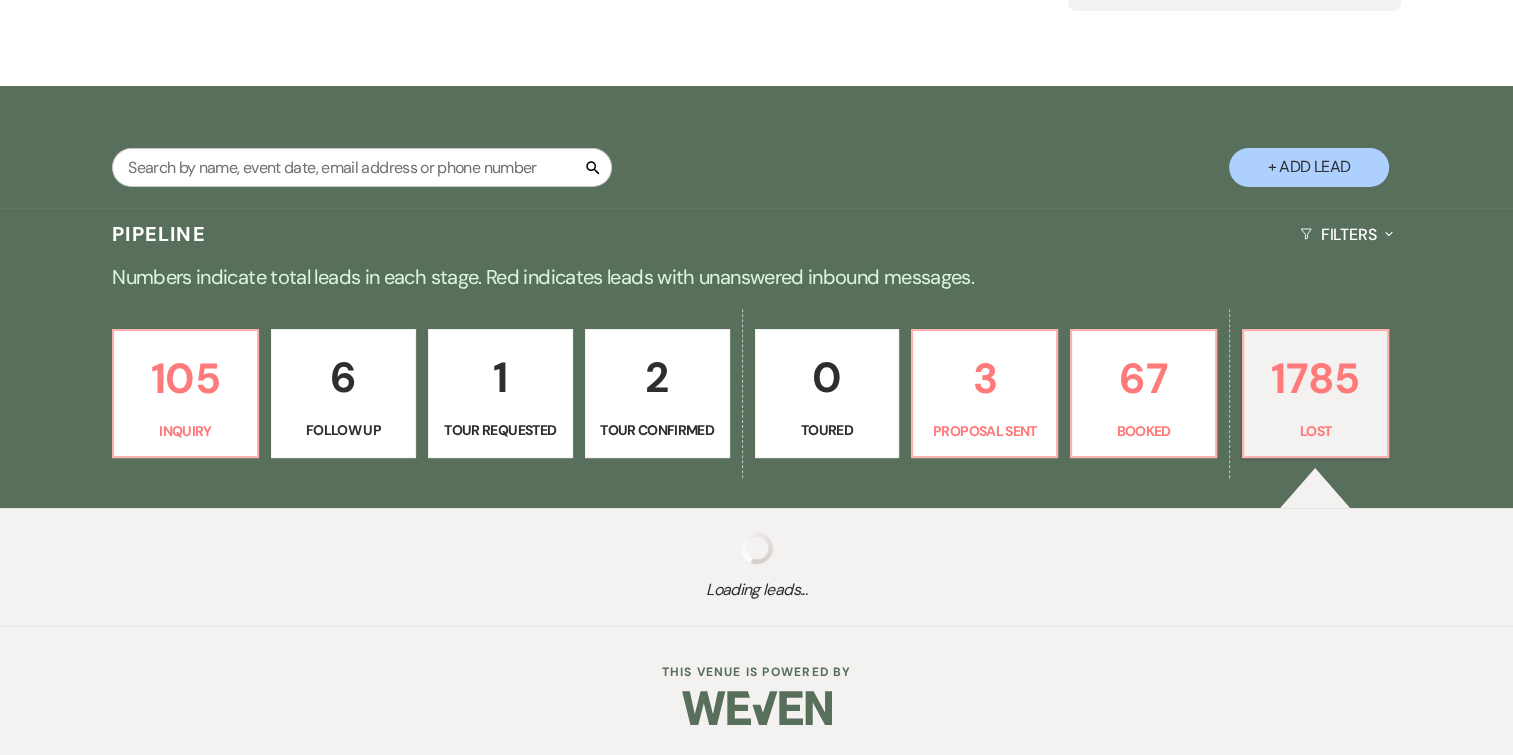 select on "8" 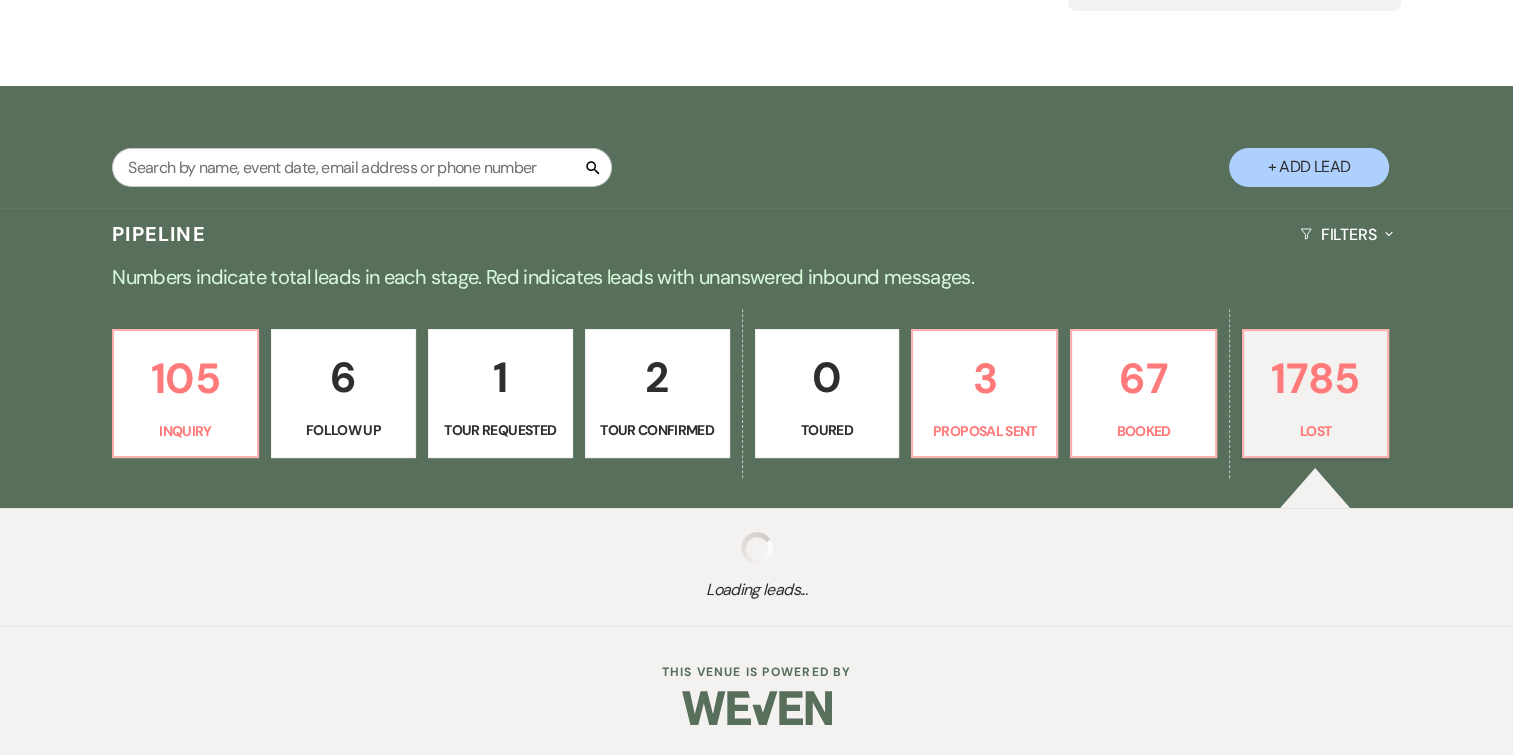 select on "5" 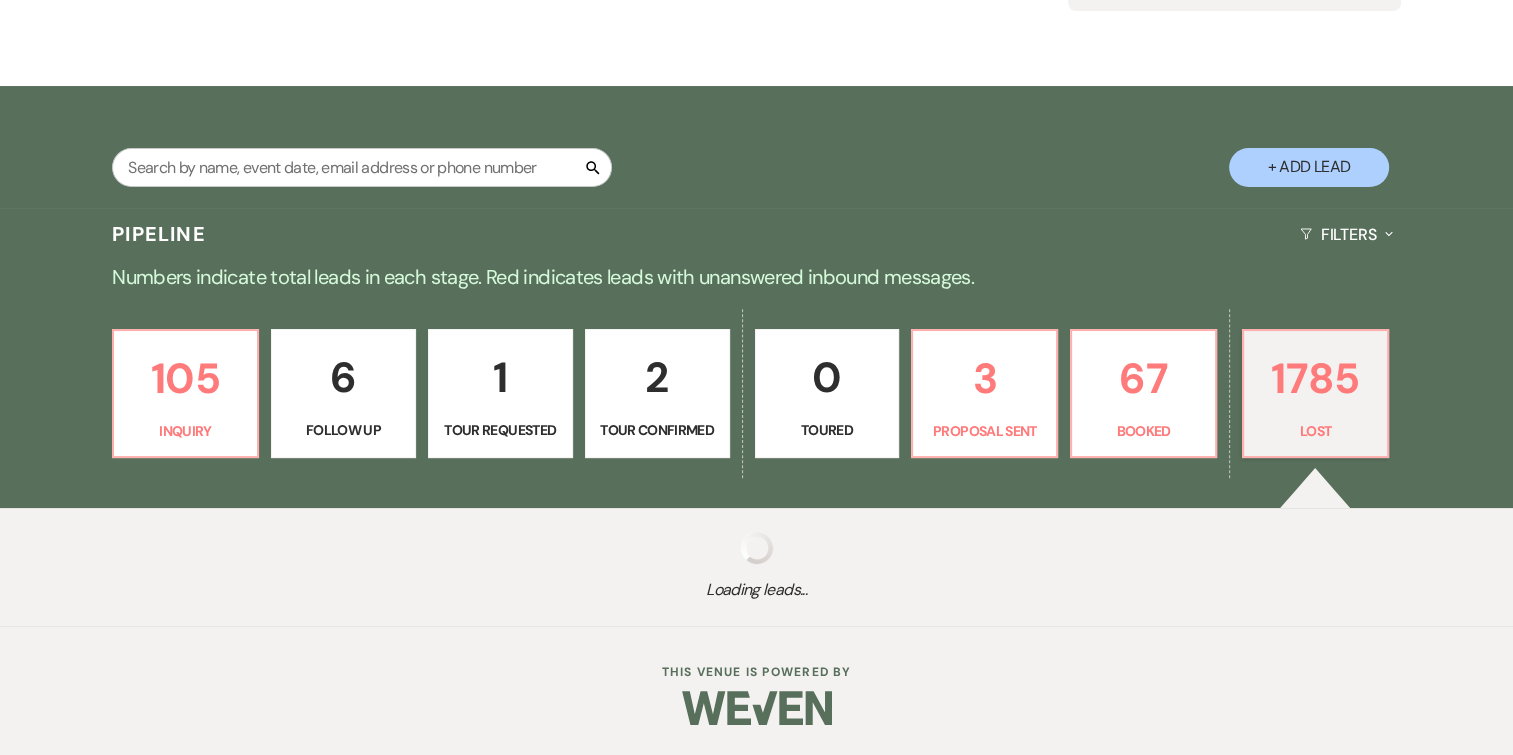 select on "8" 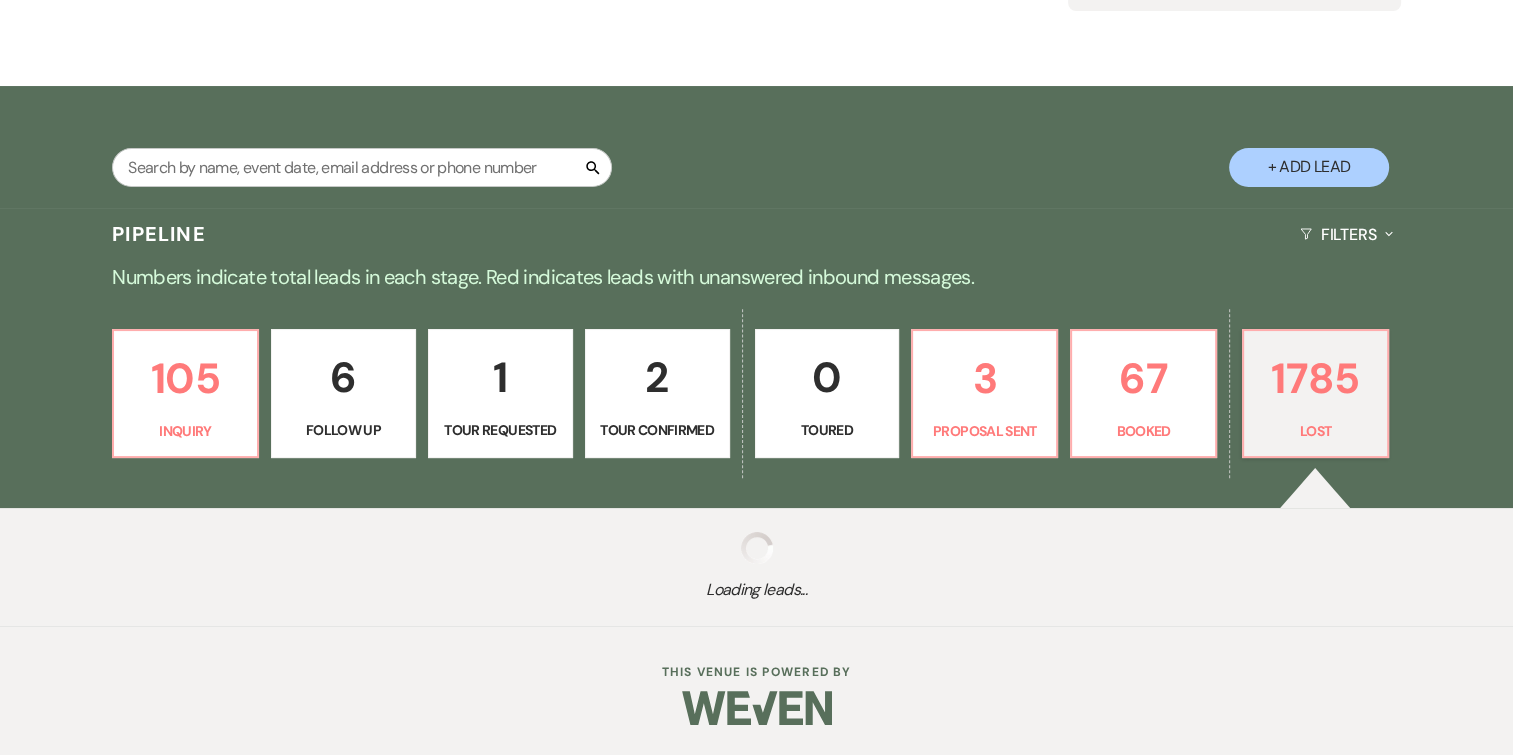 select on "8" 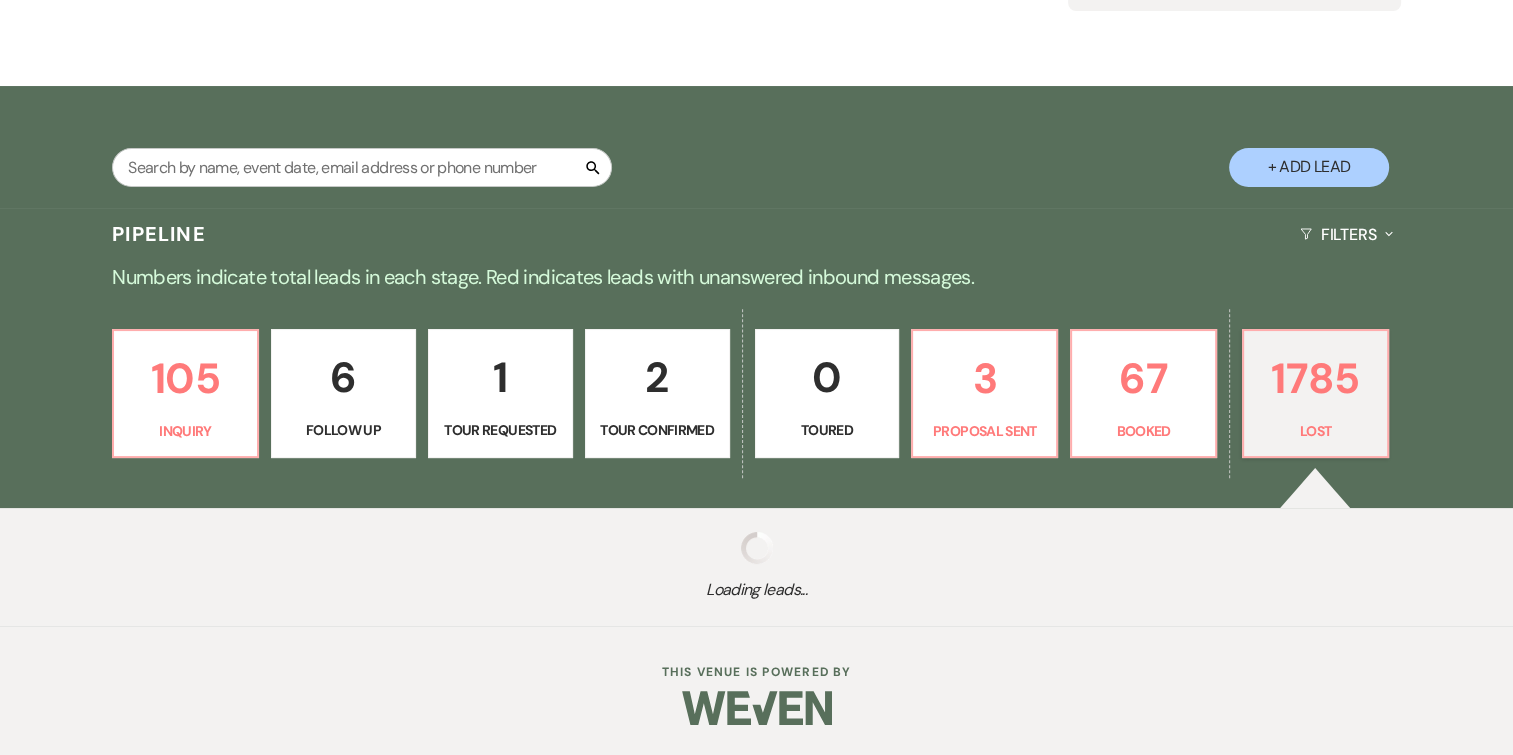 select on "5" 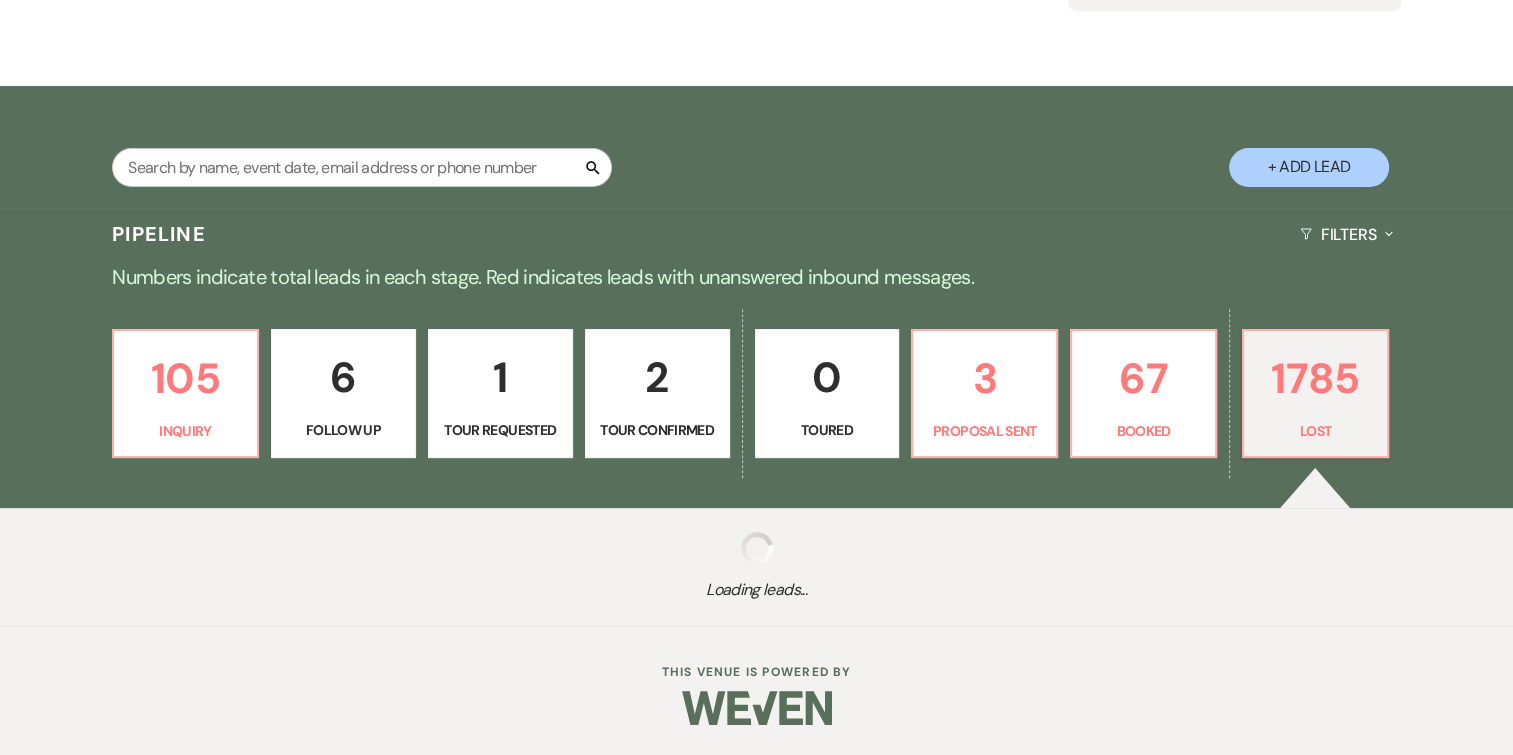 select on "8" 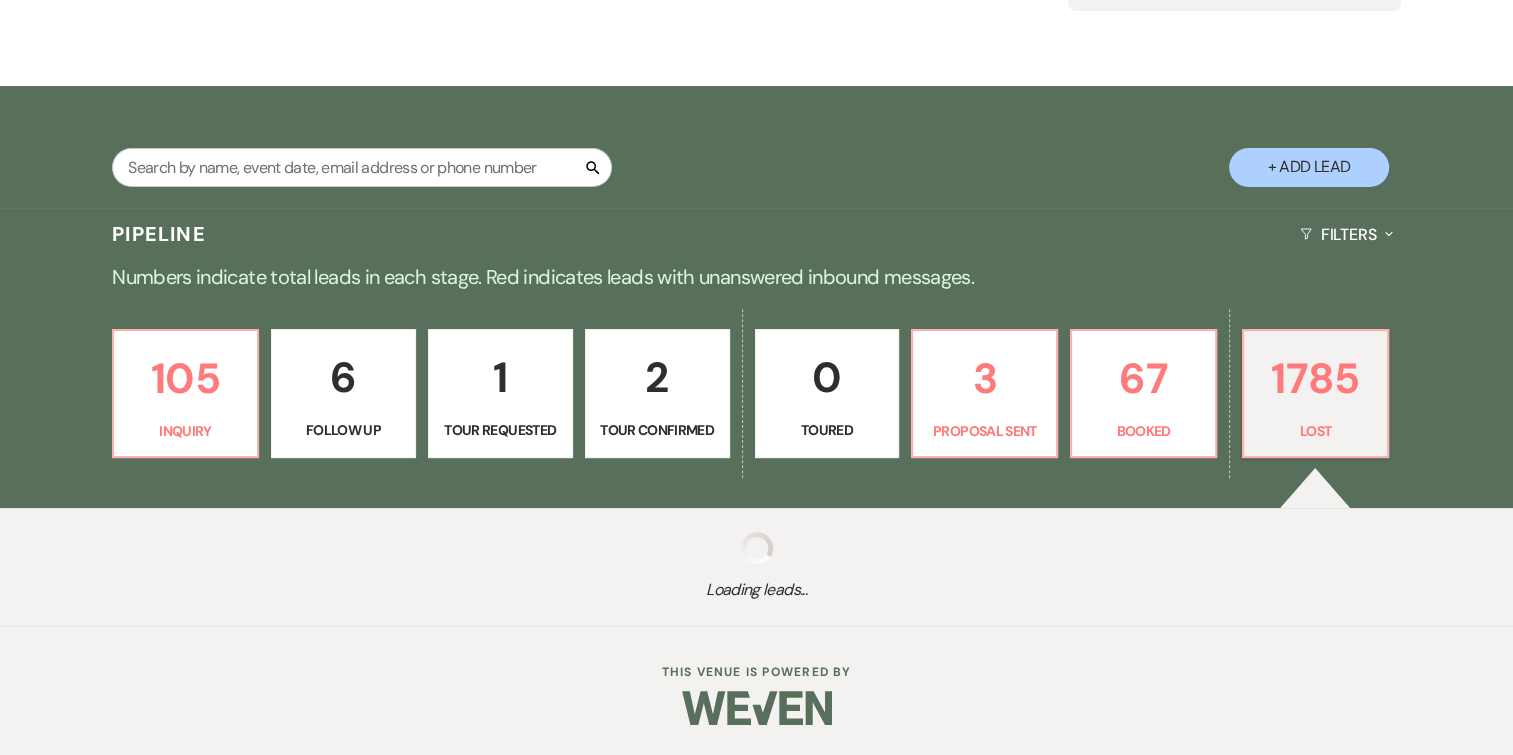 select on "5" 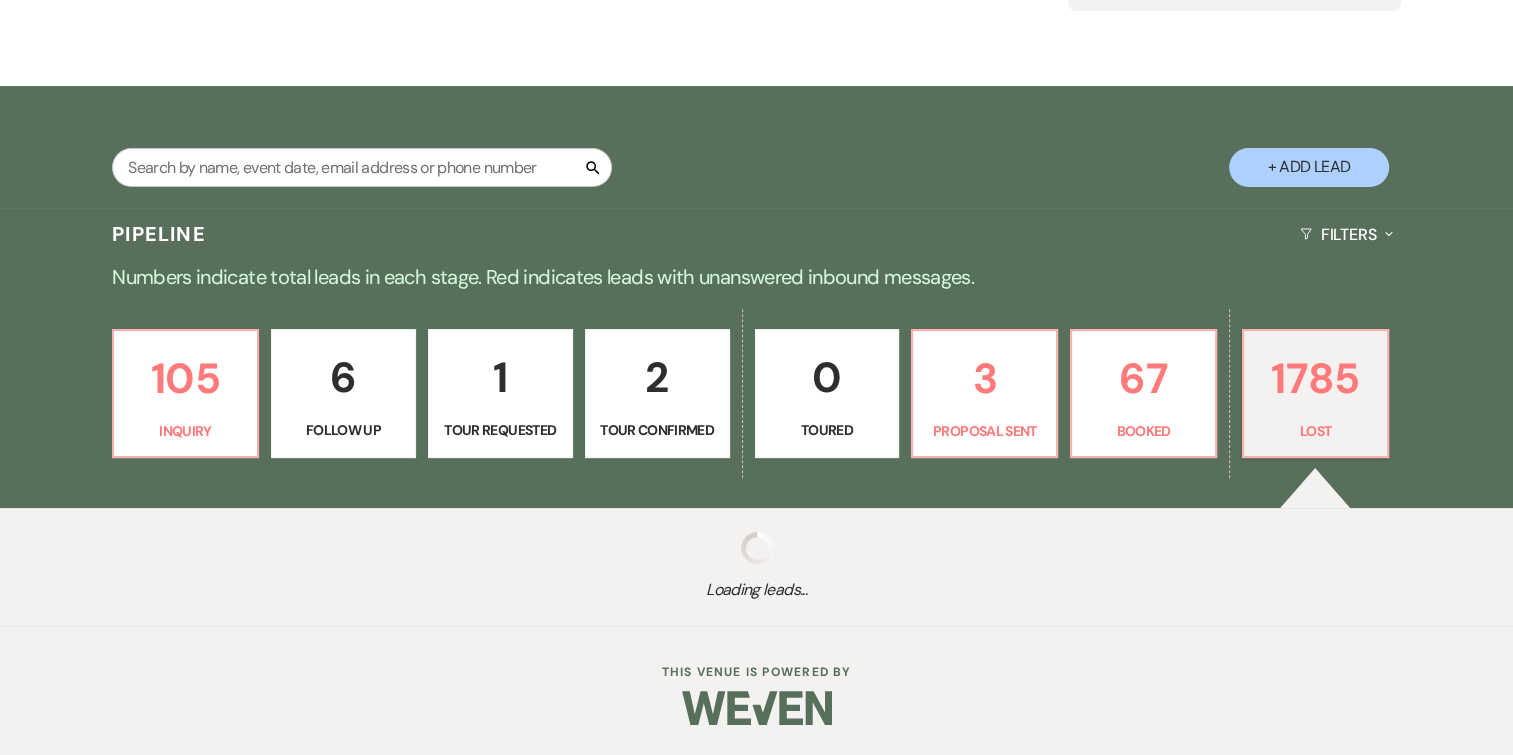 select on "8" 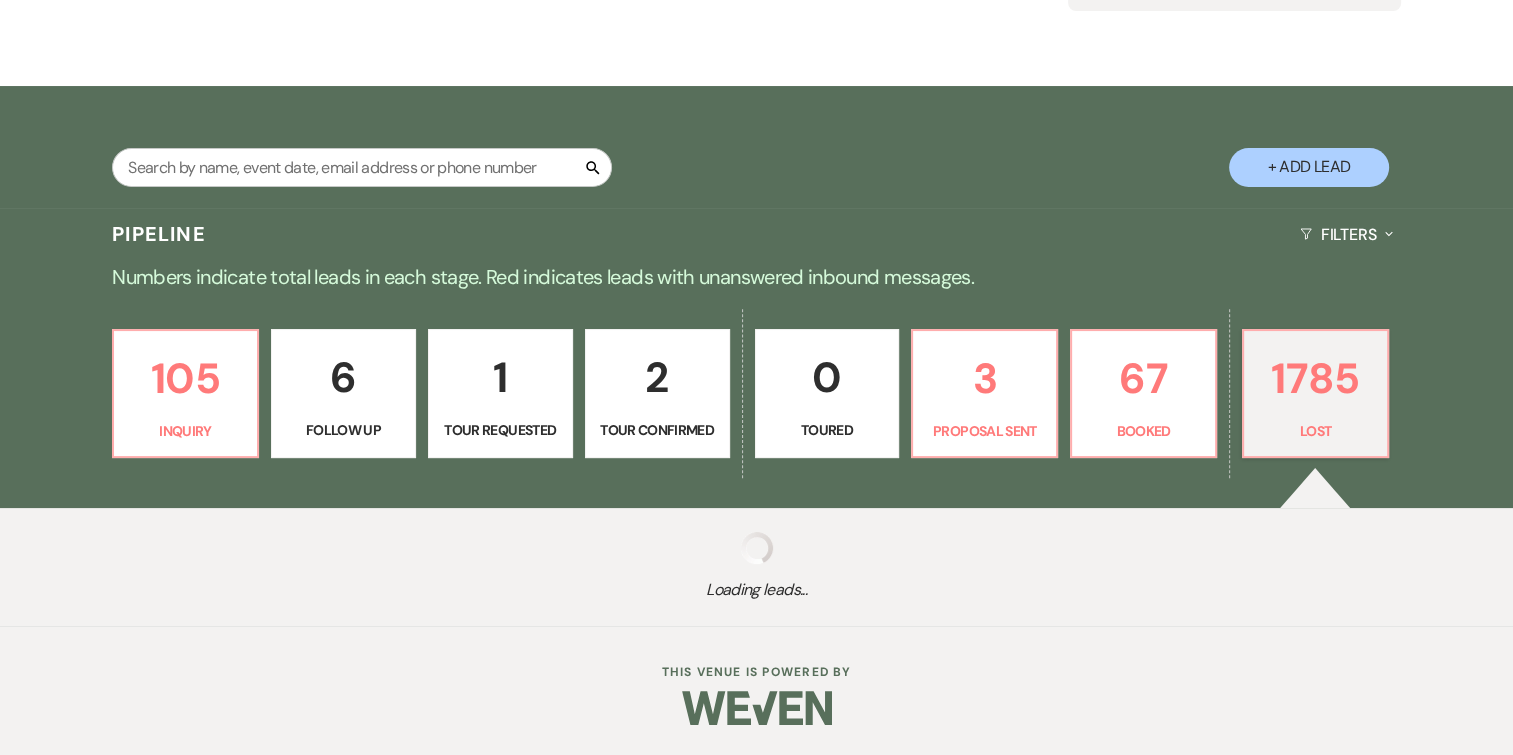 select on "8" 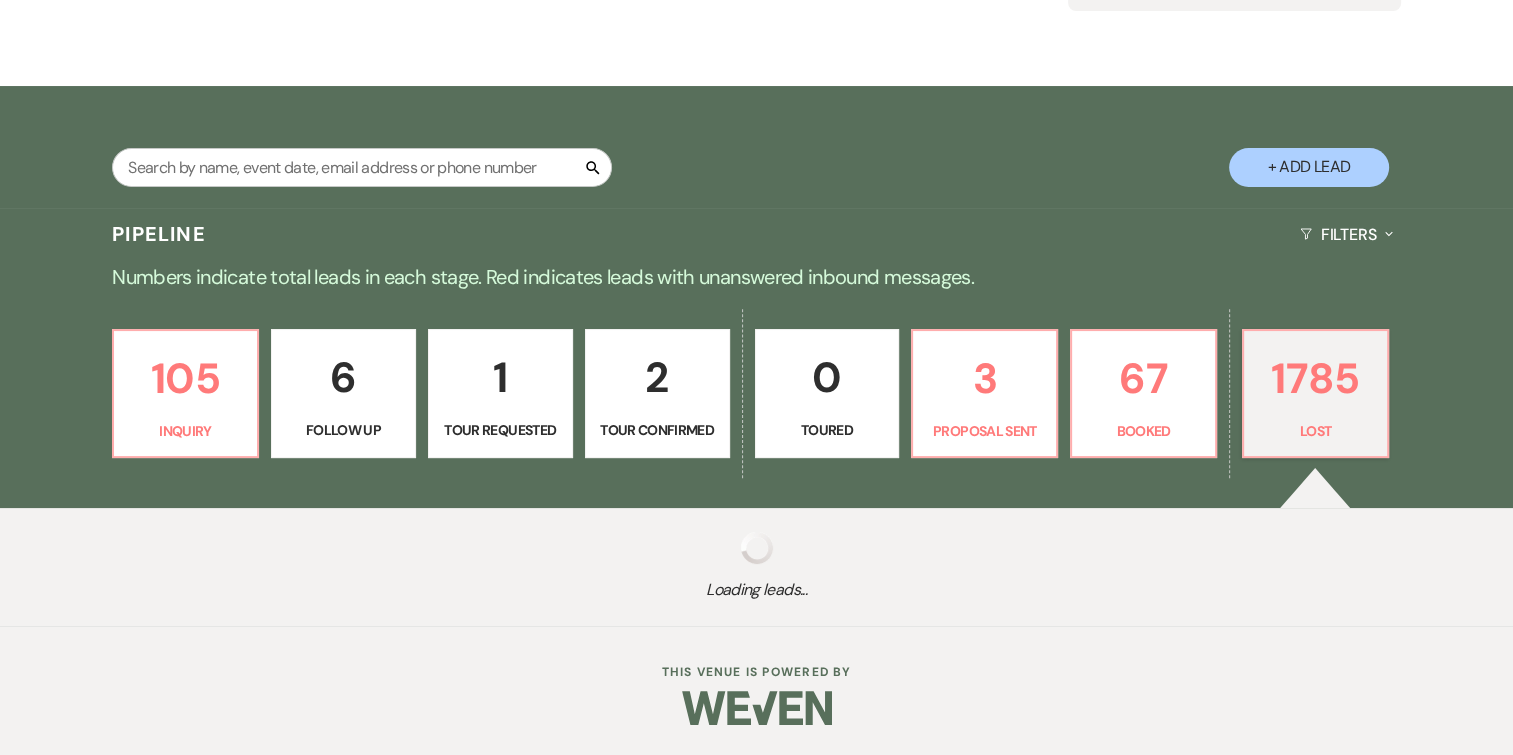 select on "8" 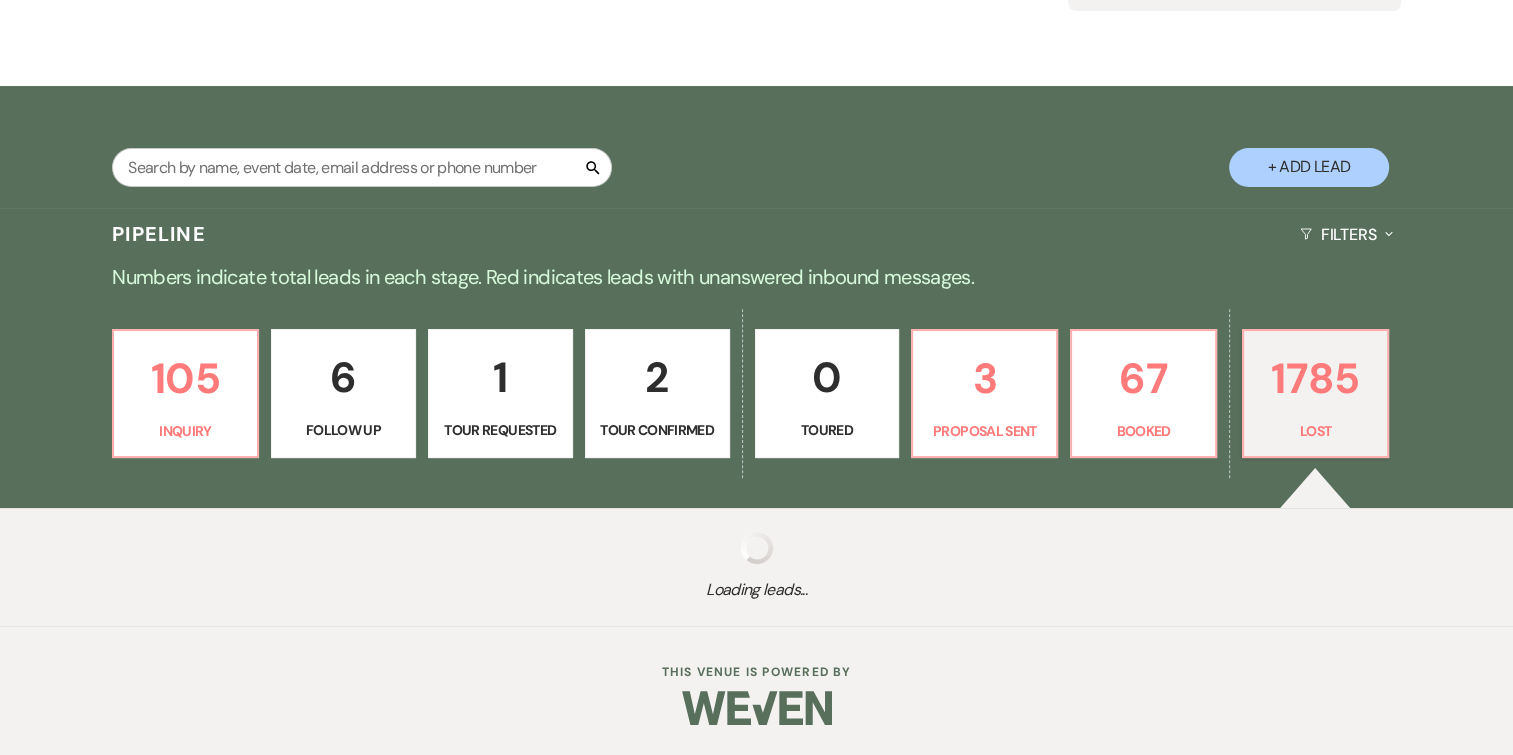 select on "5" 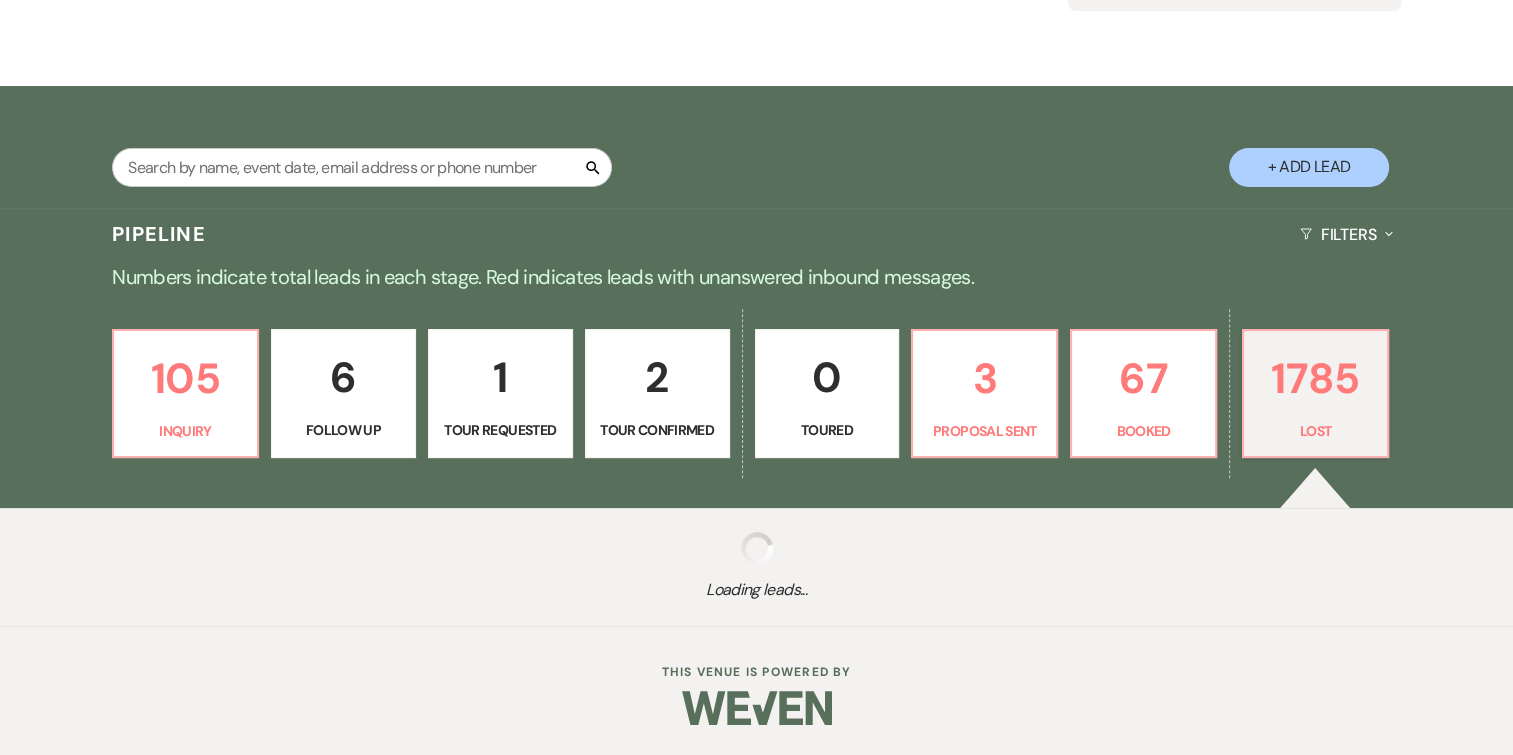 select on "8" 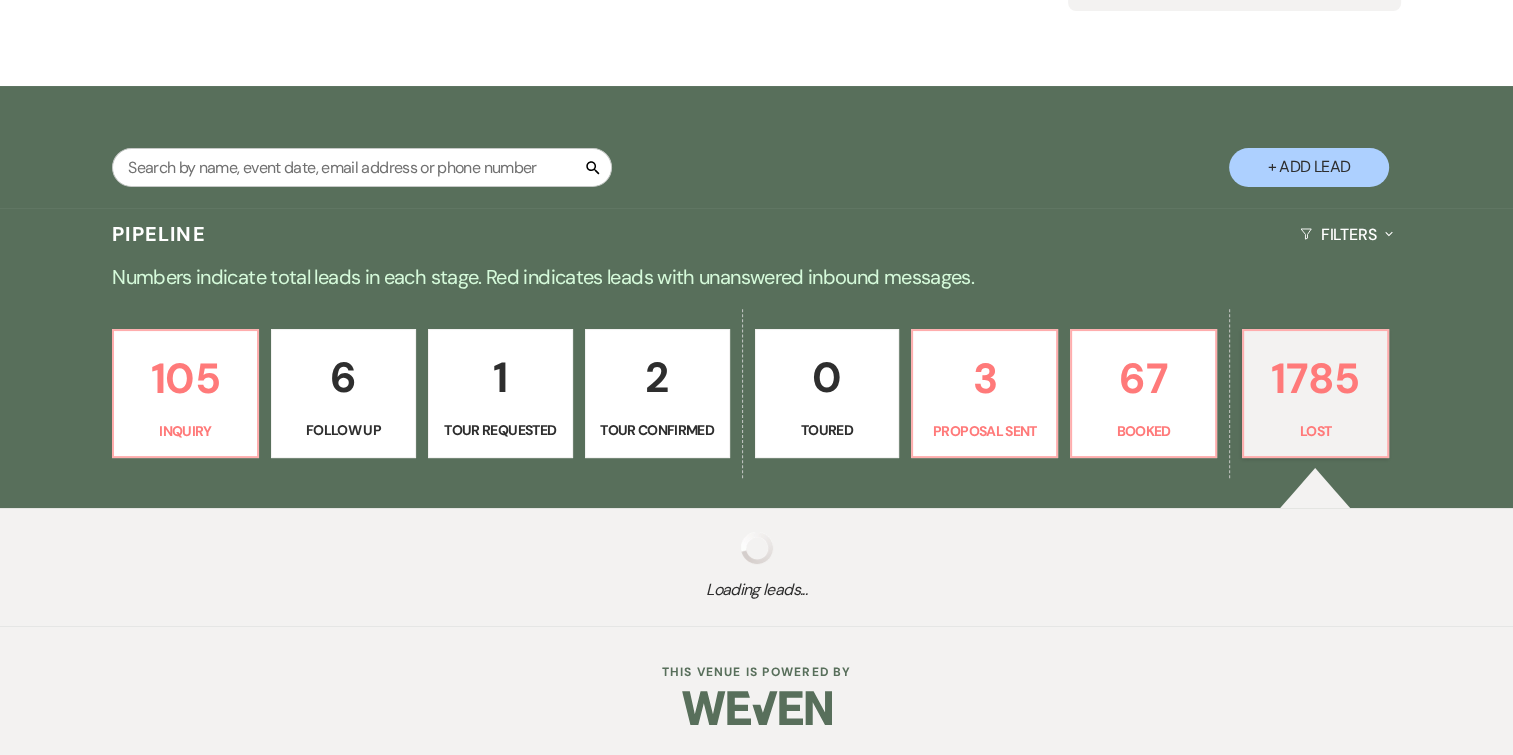 select on "6" 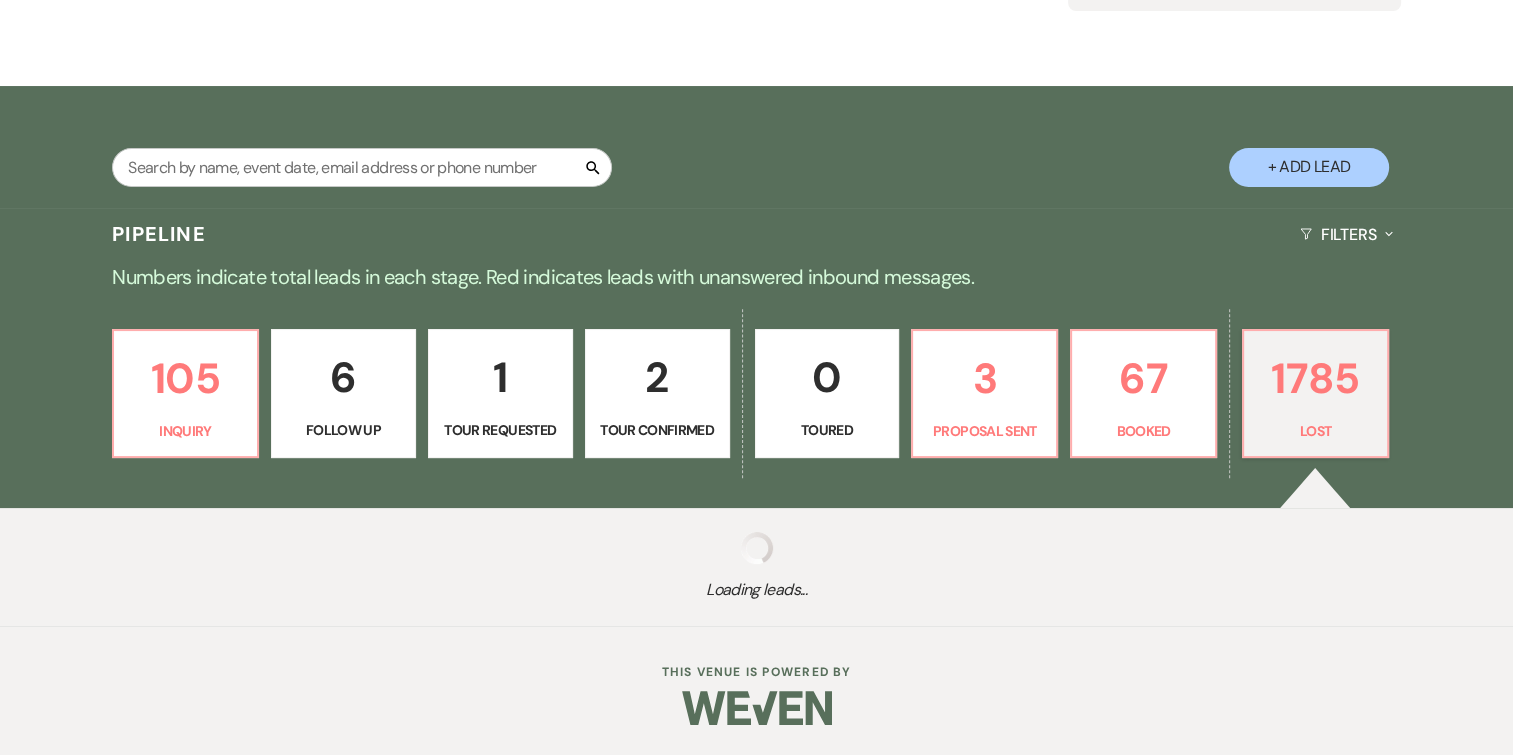 select on "8" 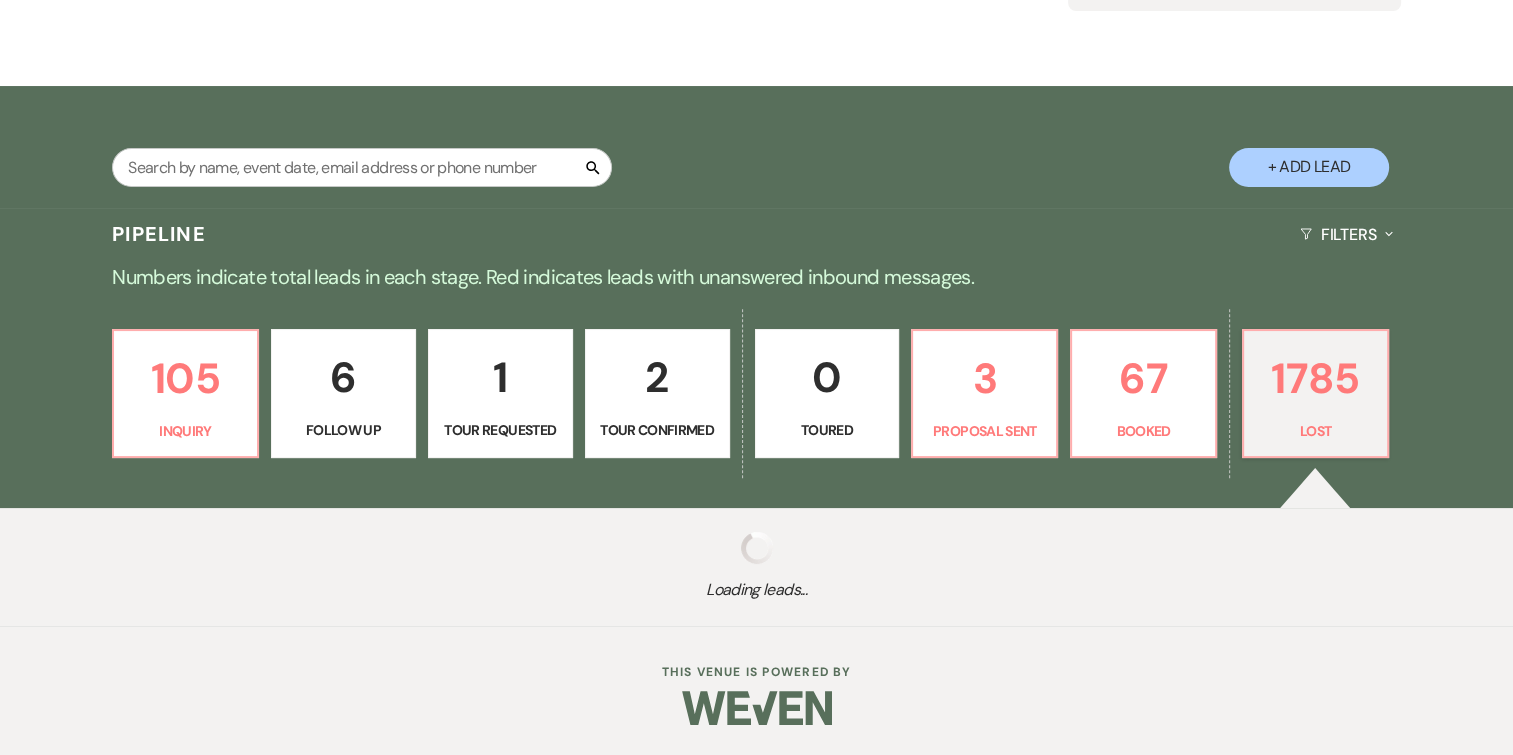 select on "8" 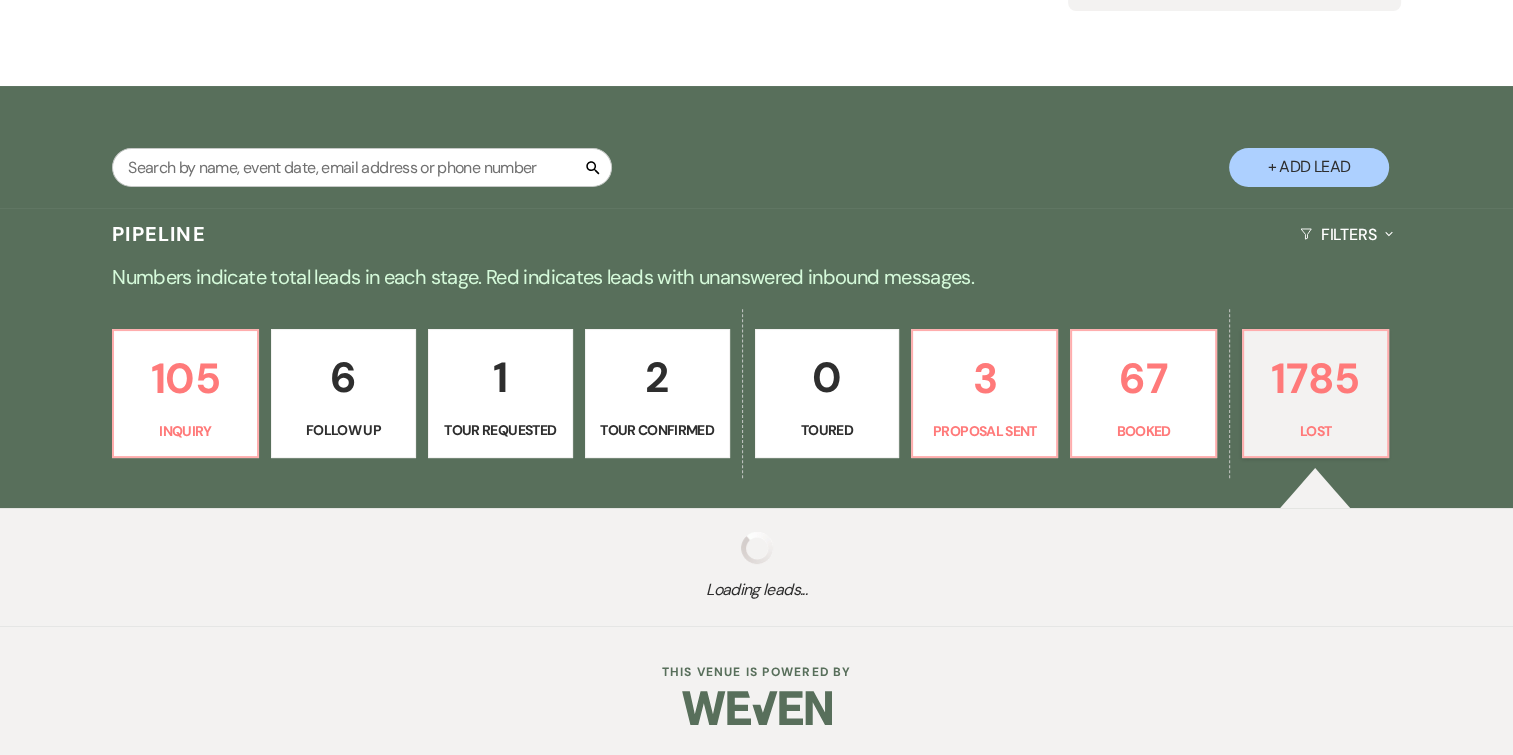 select on "5" 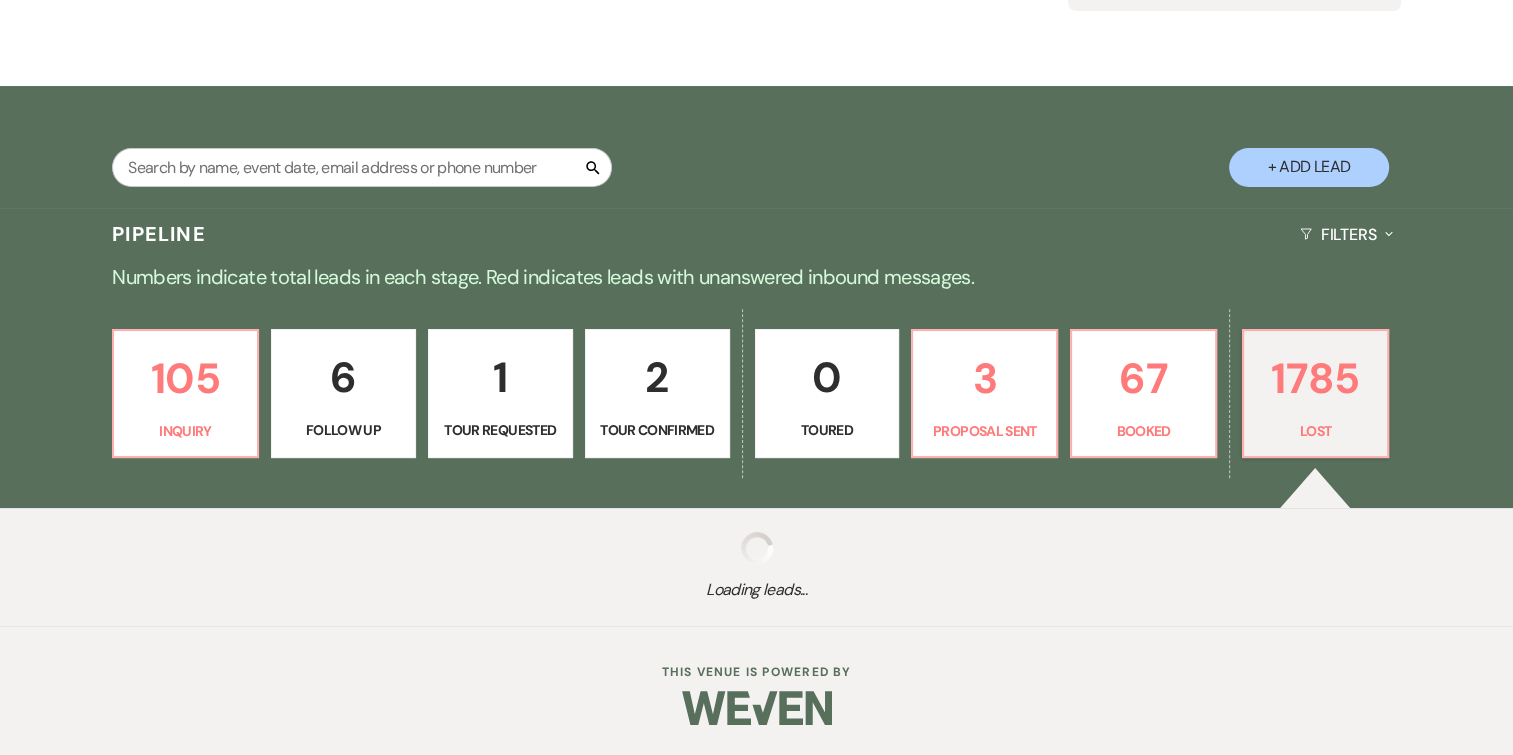 select on "8" 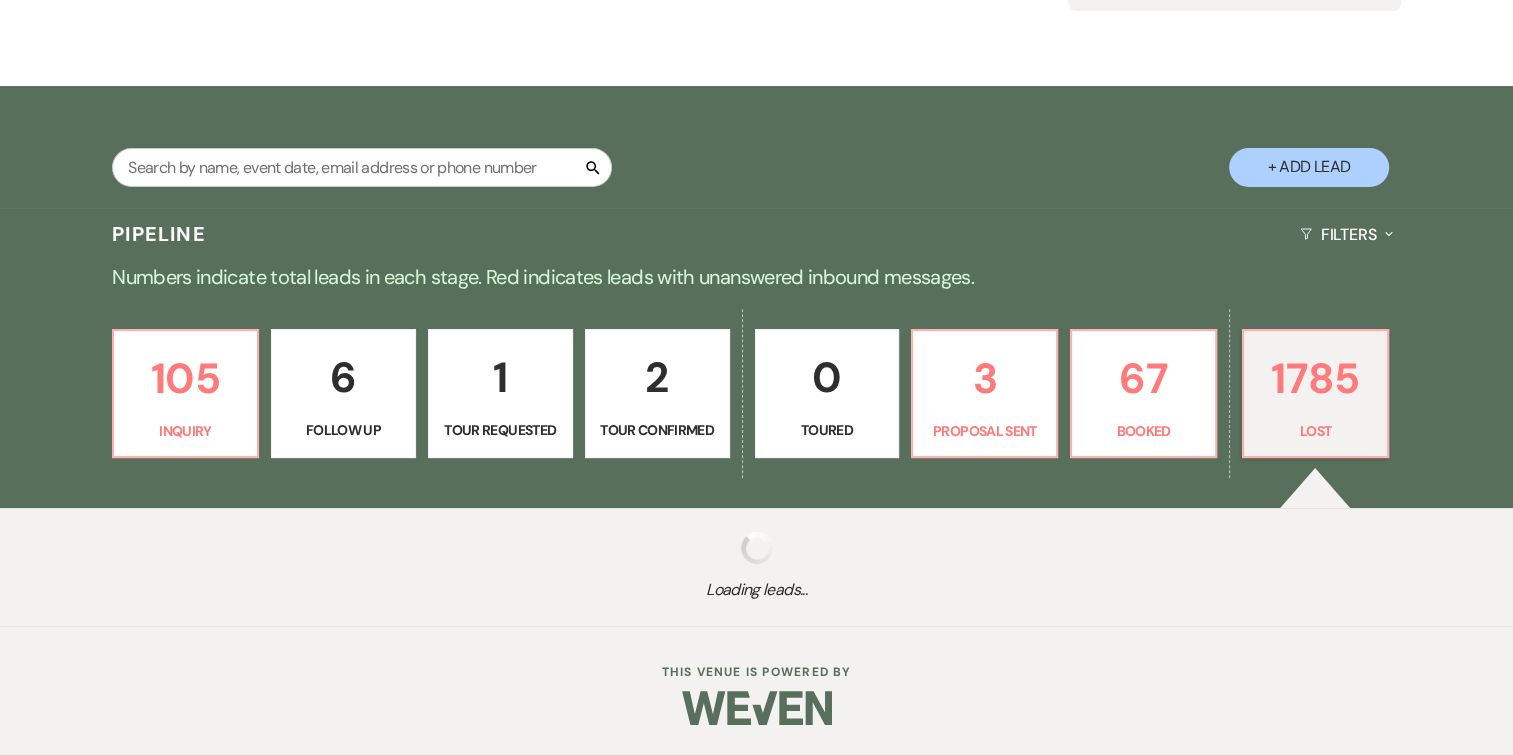 select on "8" 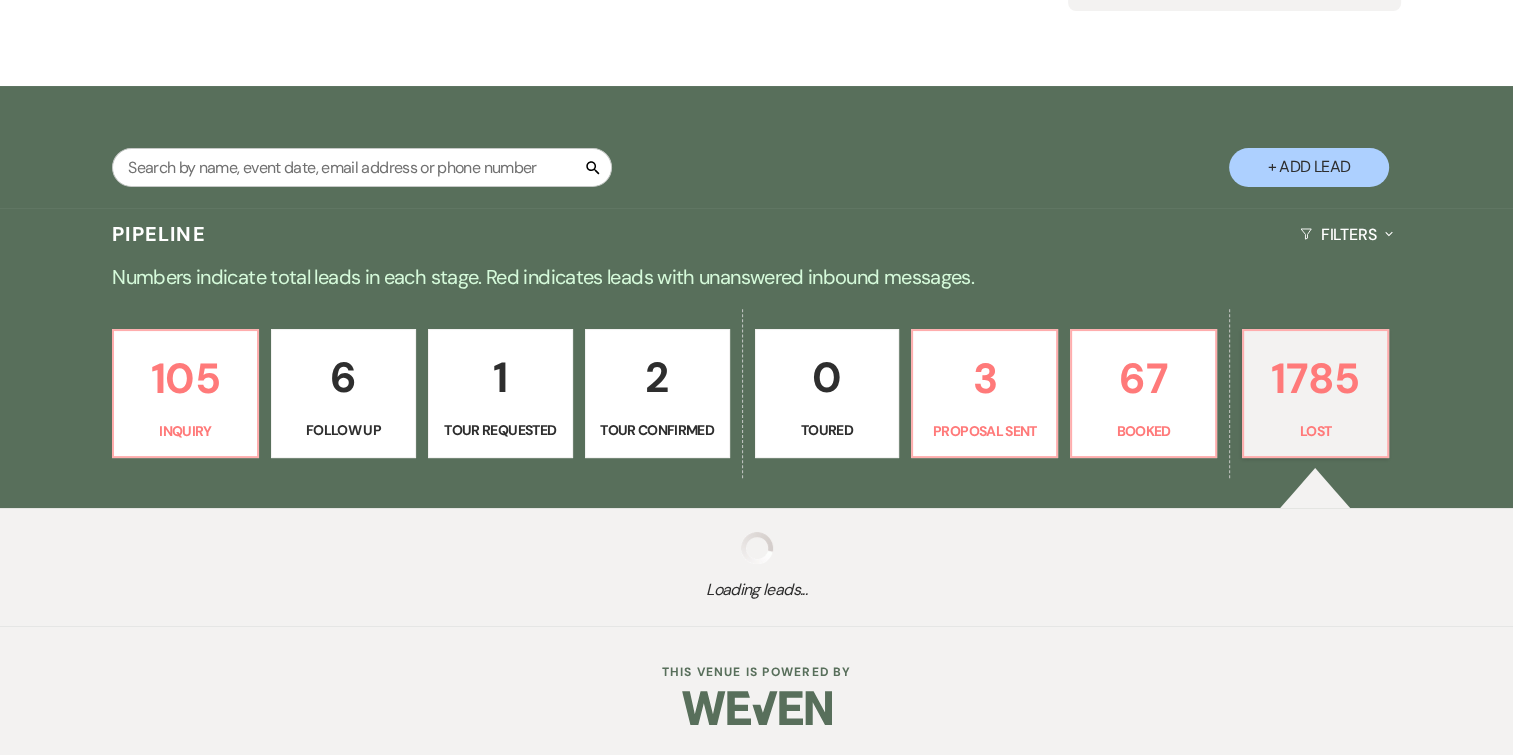 select on "8" 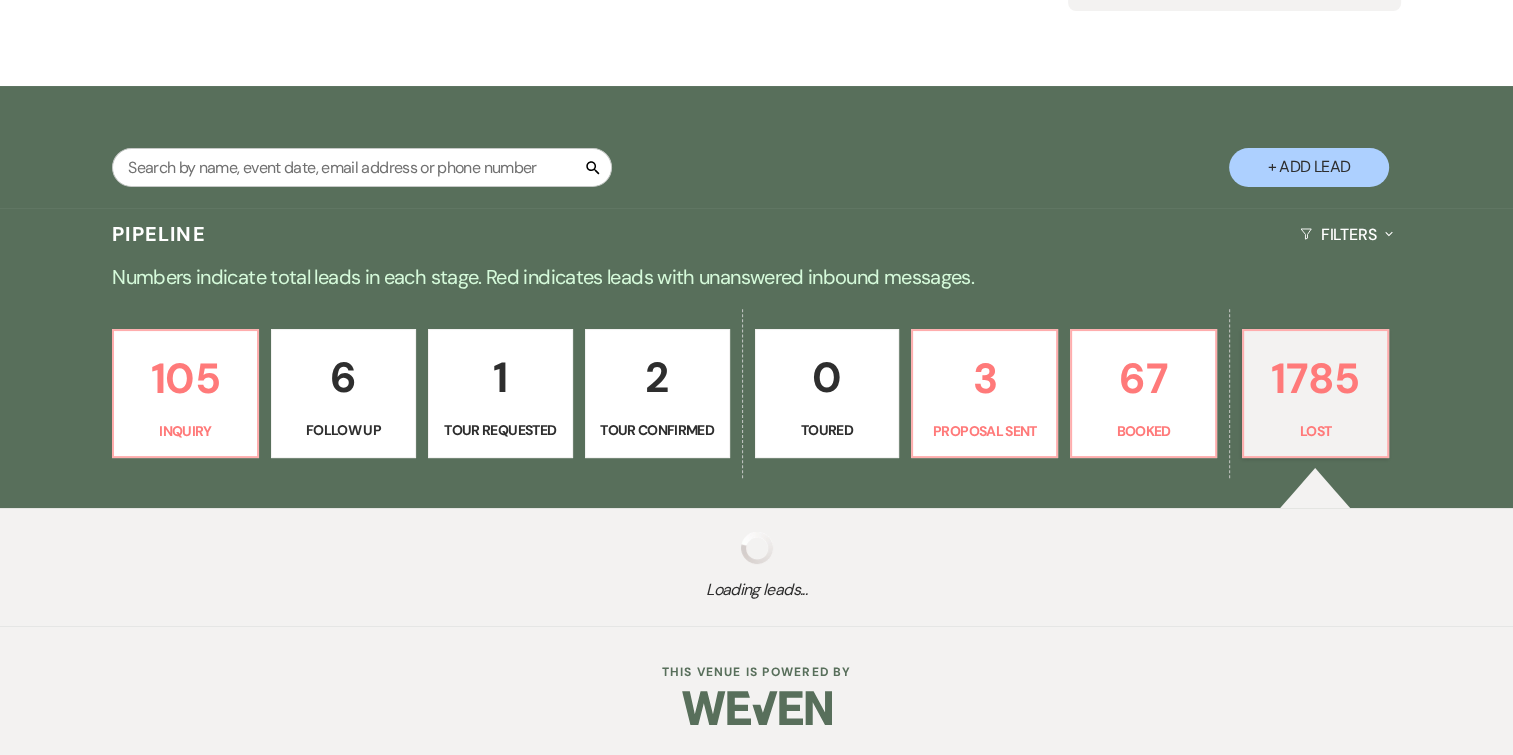 select on "1" 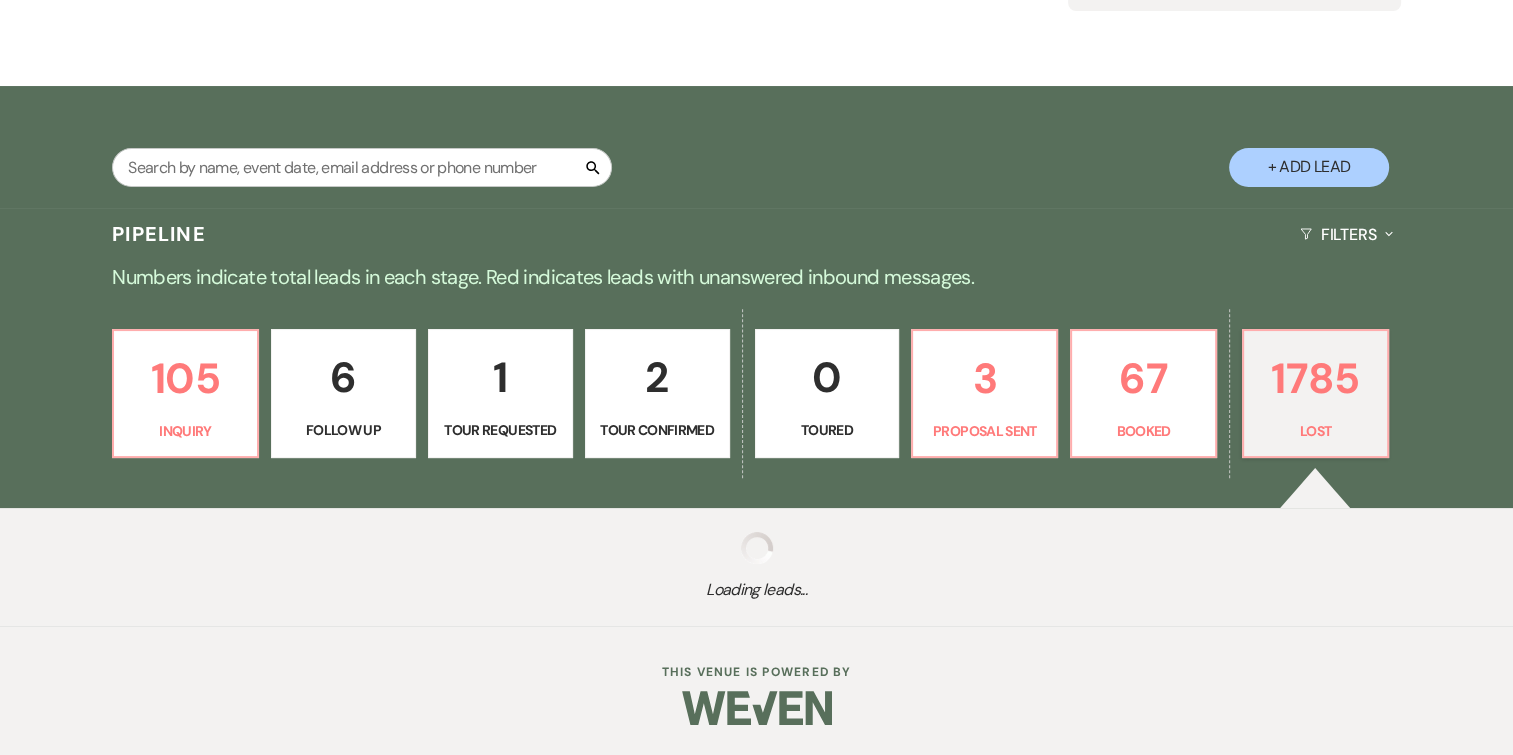 select on "8" 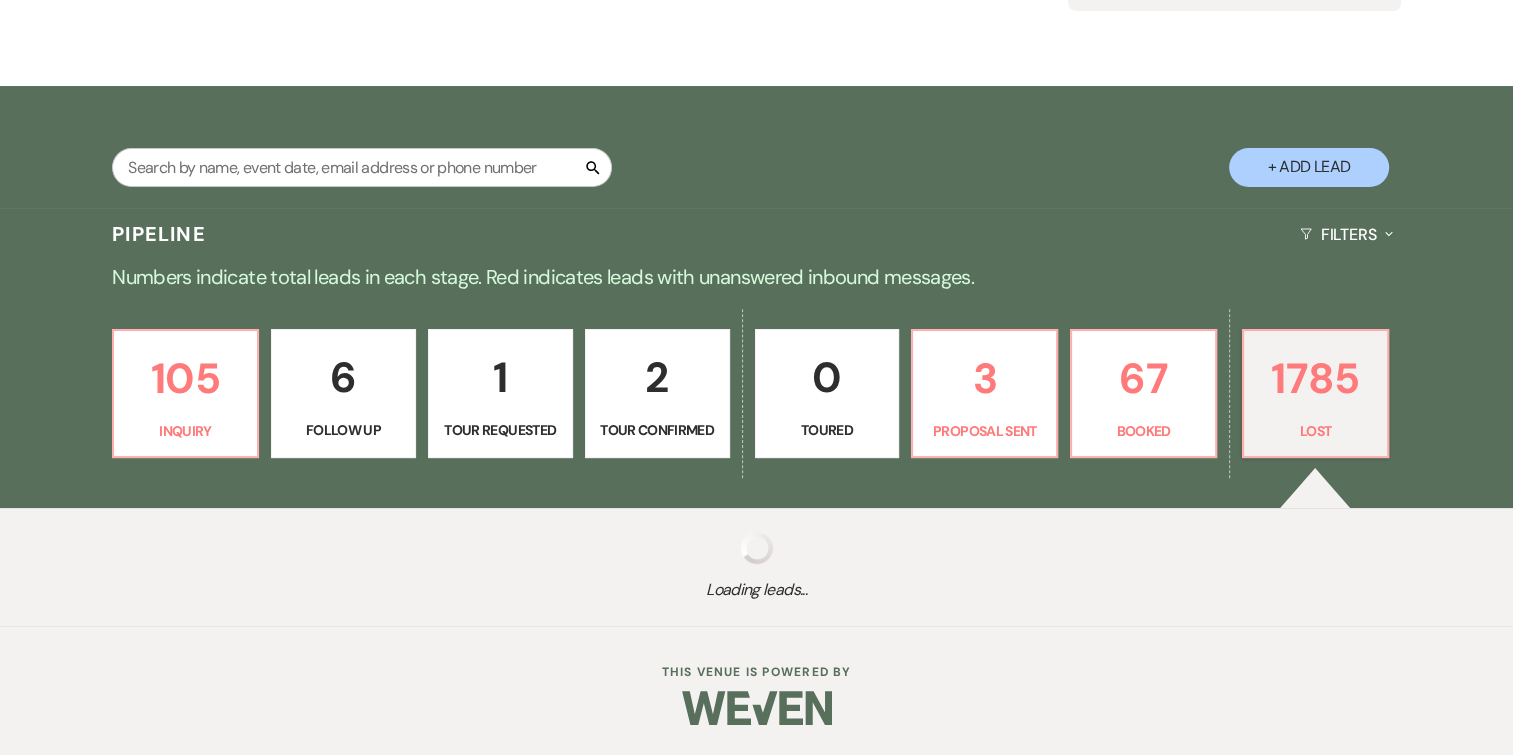 select on "8" 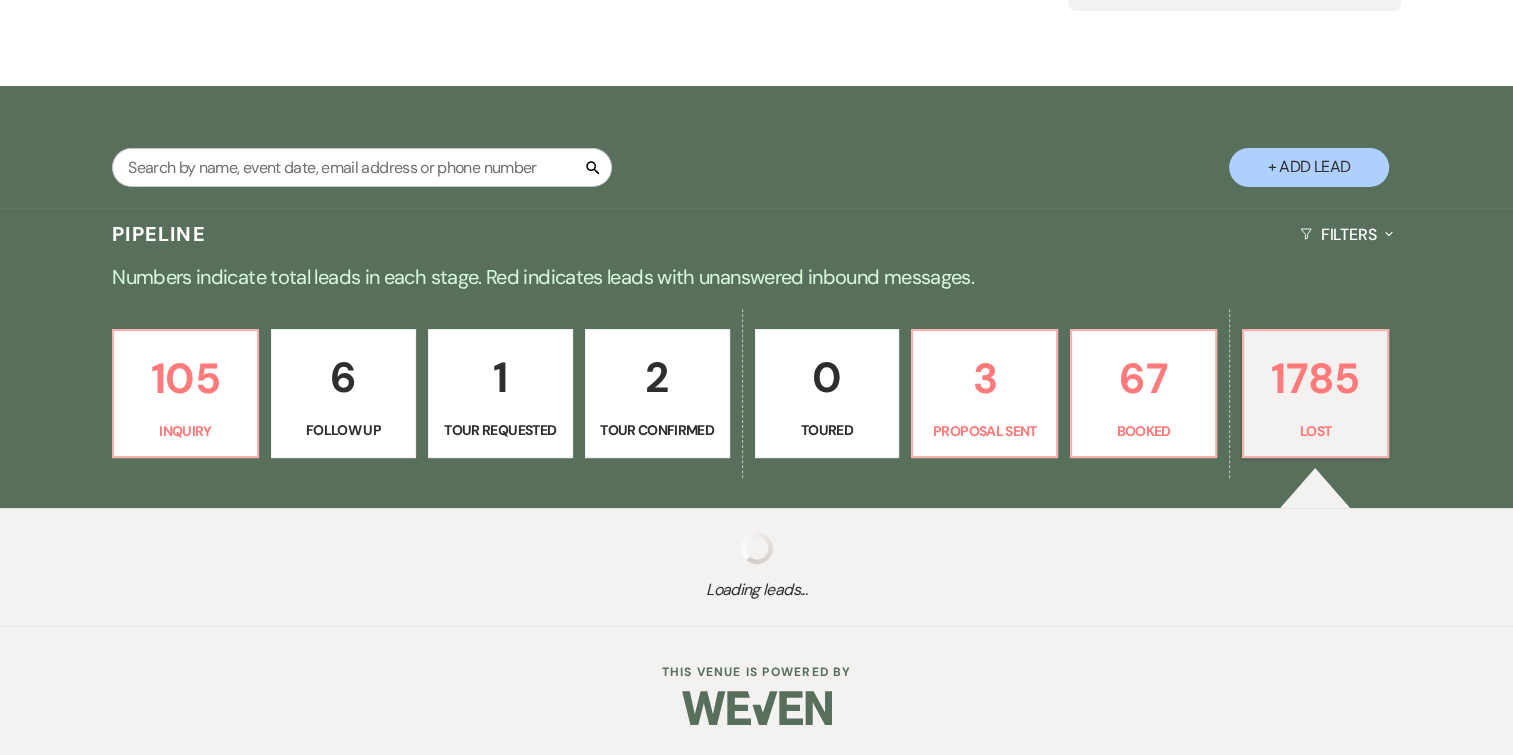 select on "8" 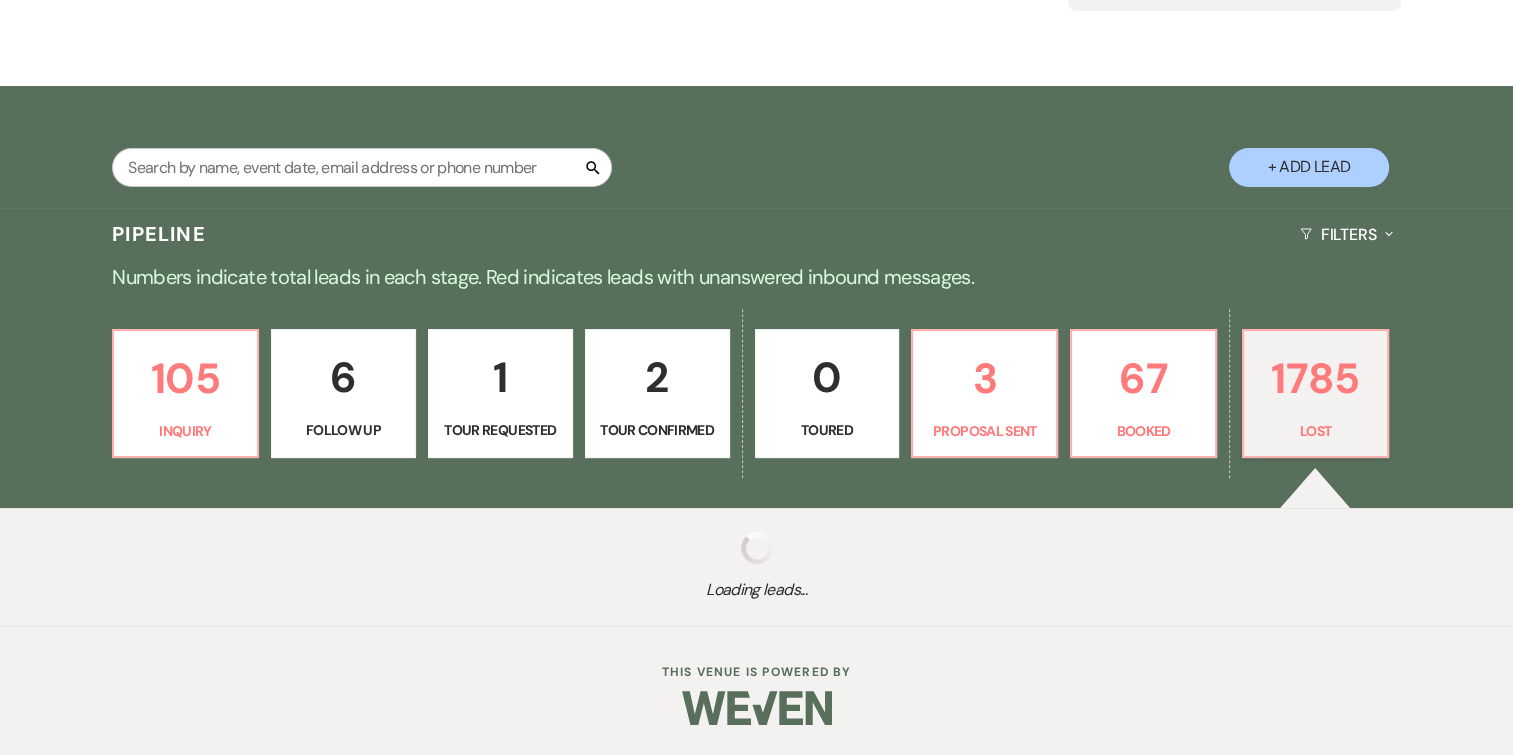 select on "8" 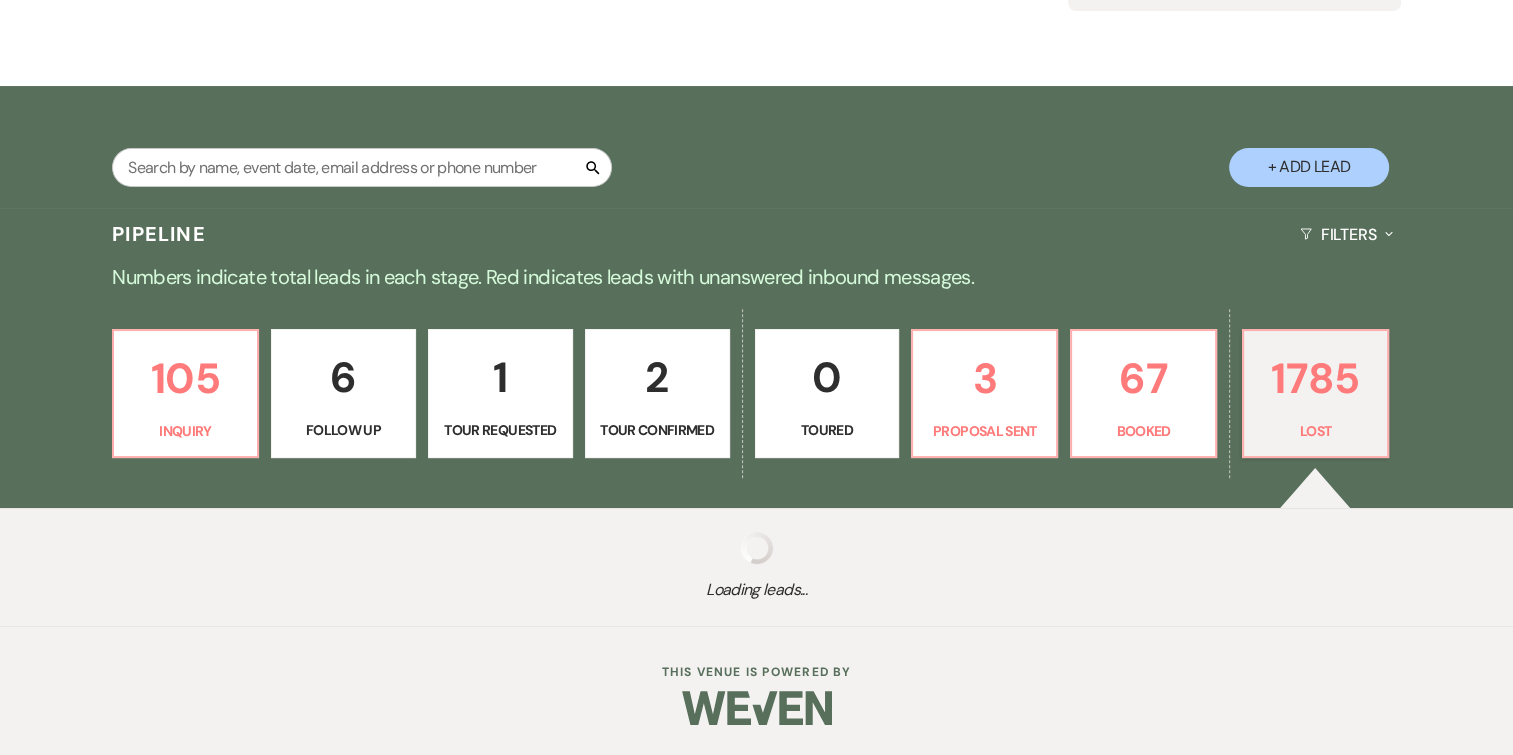 select on "8" 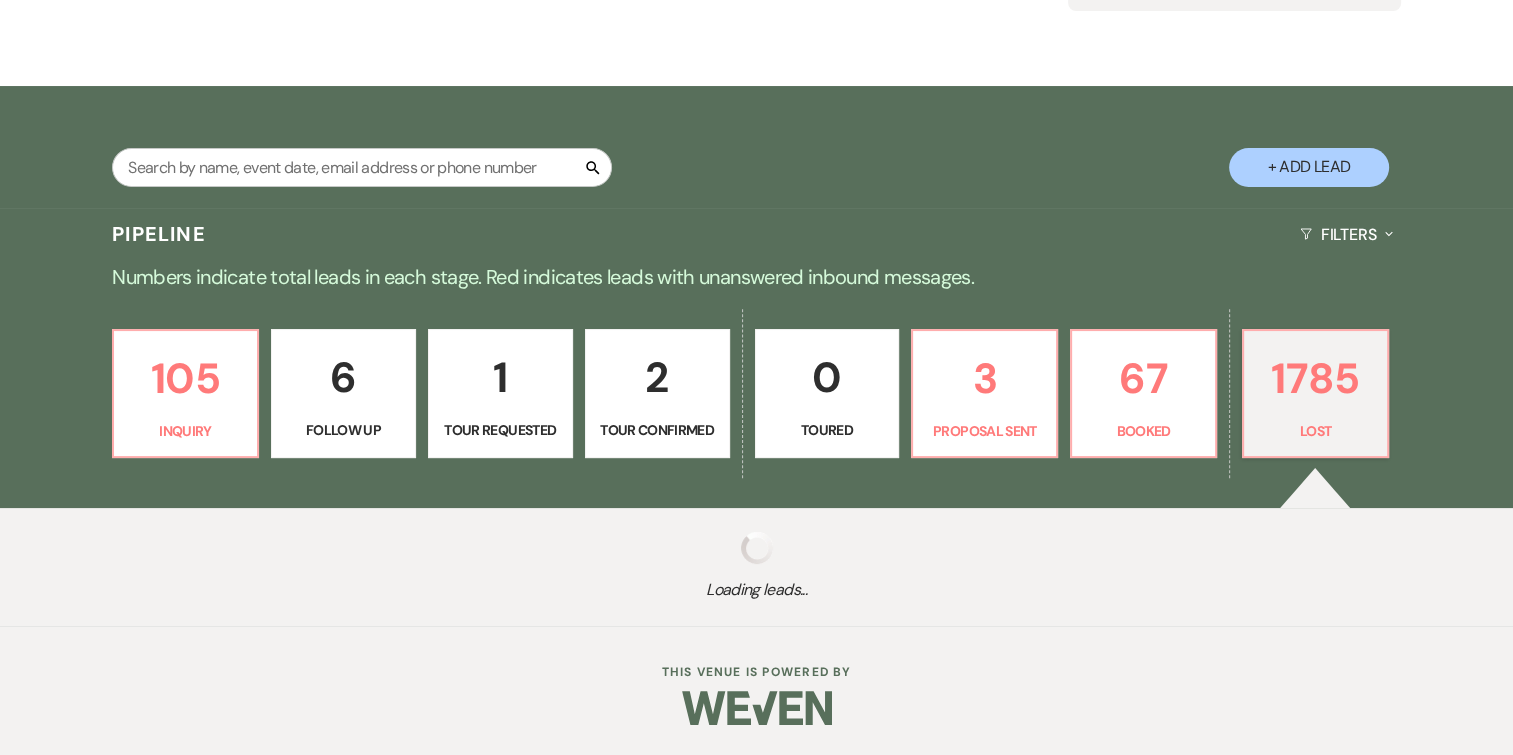 select on "8" 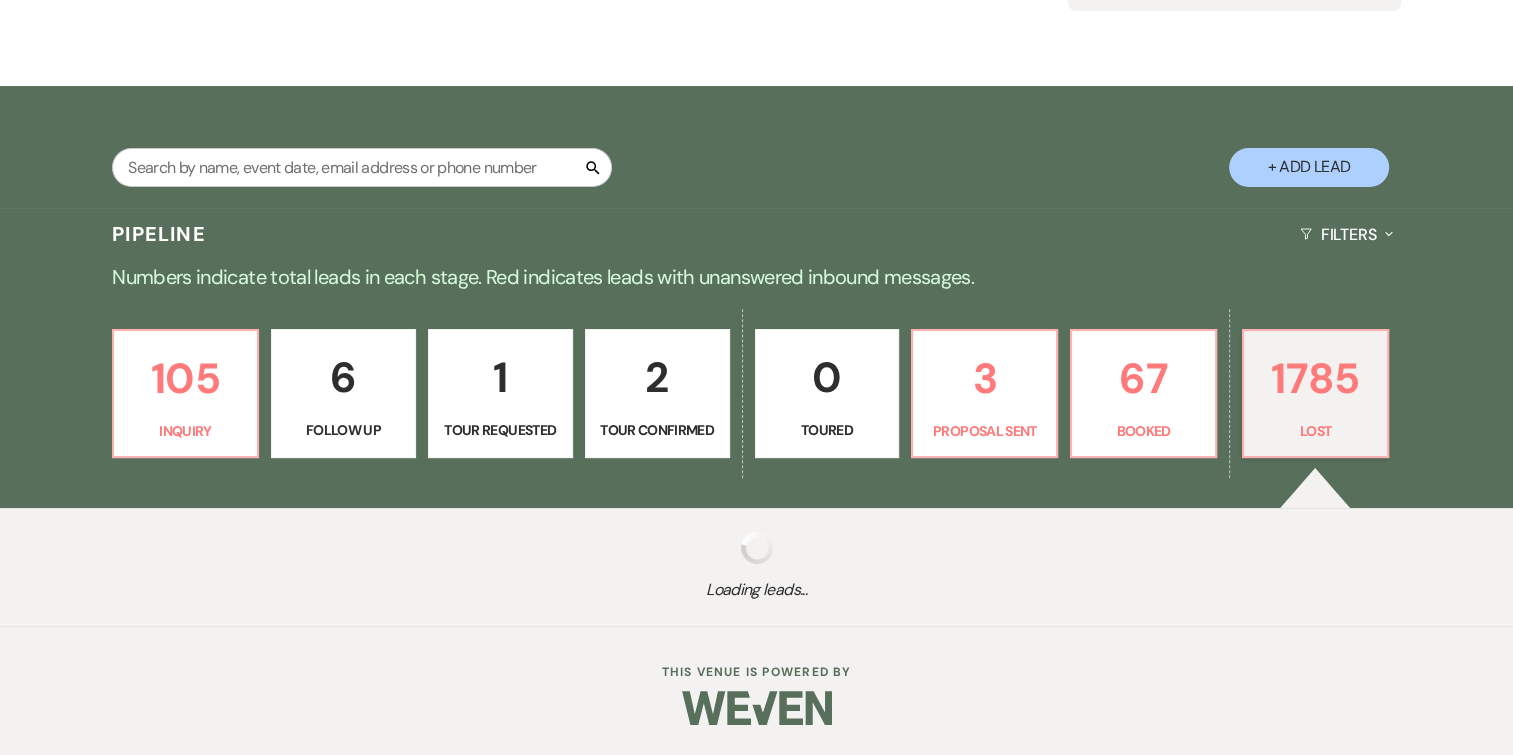 select on "8" 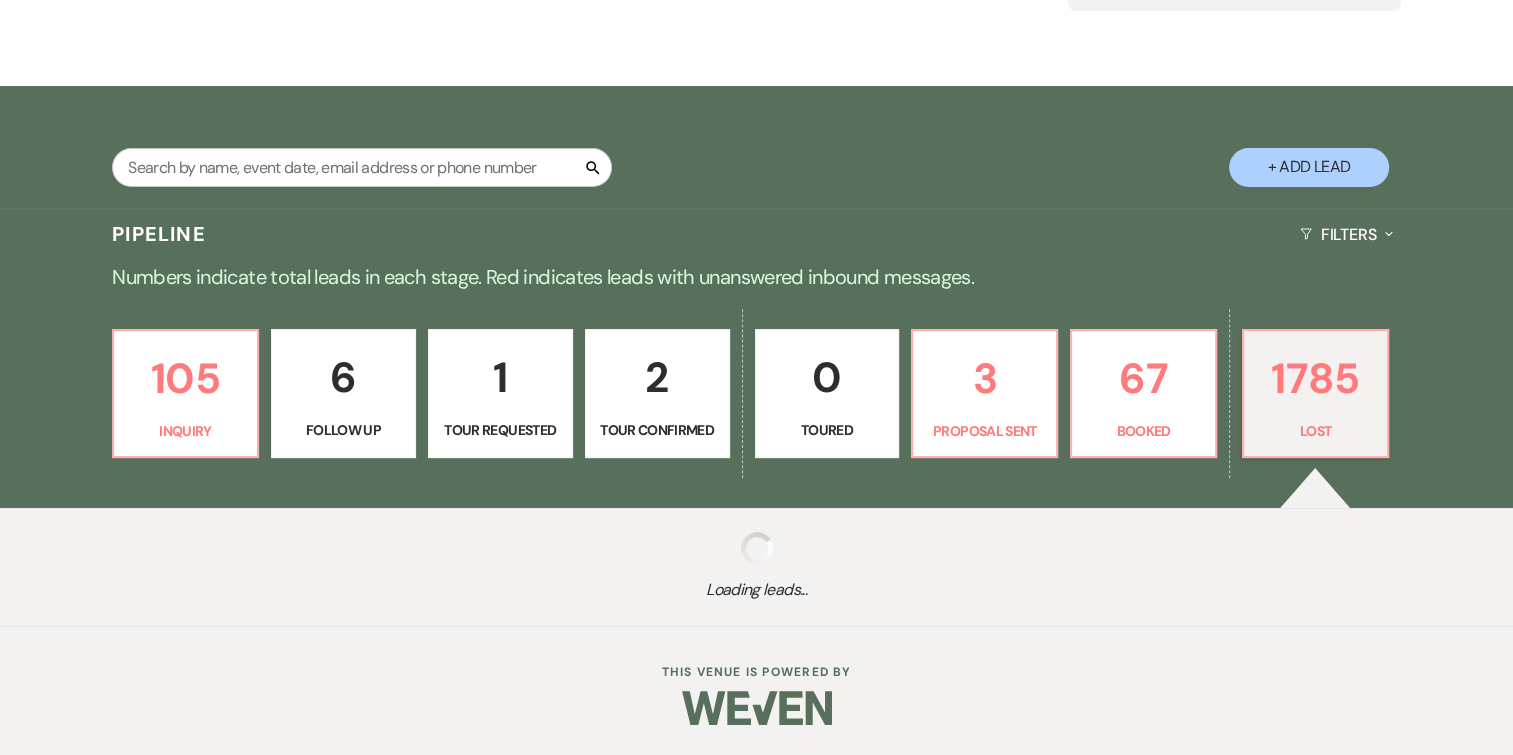 type 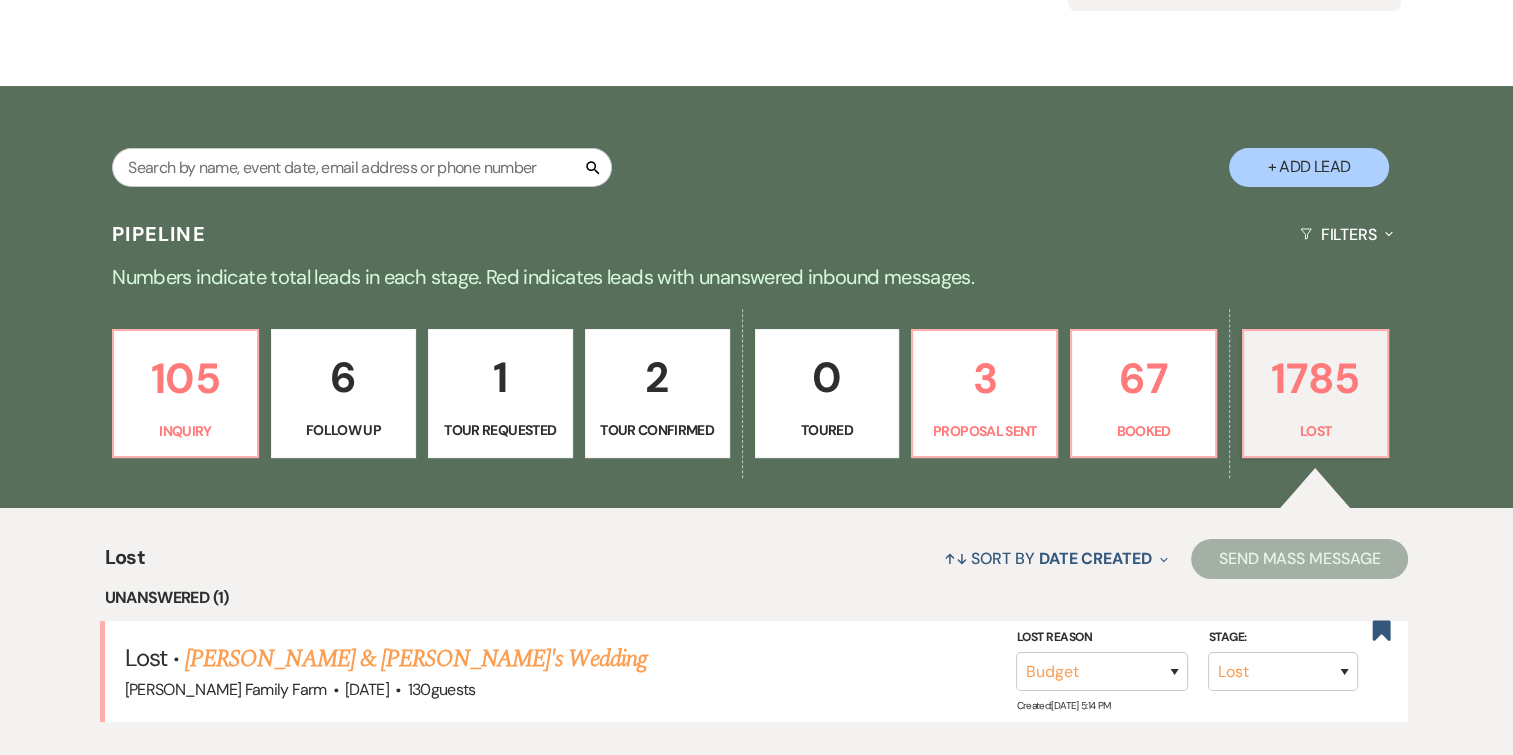 scroll, scrollTop: 579, scrollLeft: 0, axis: vertical 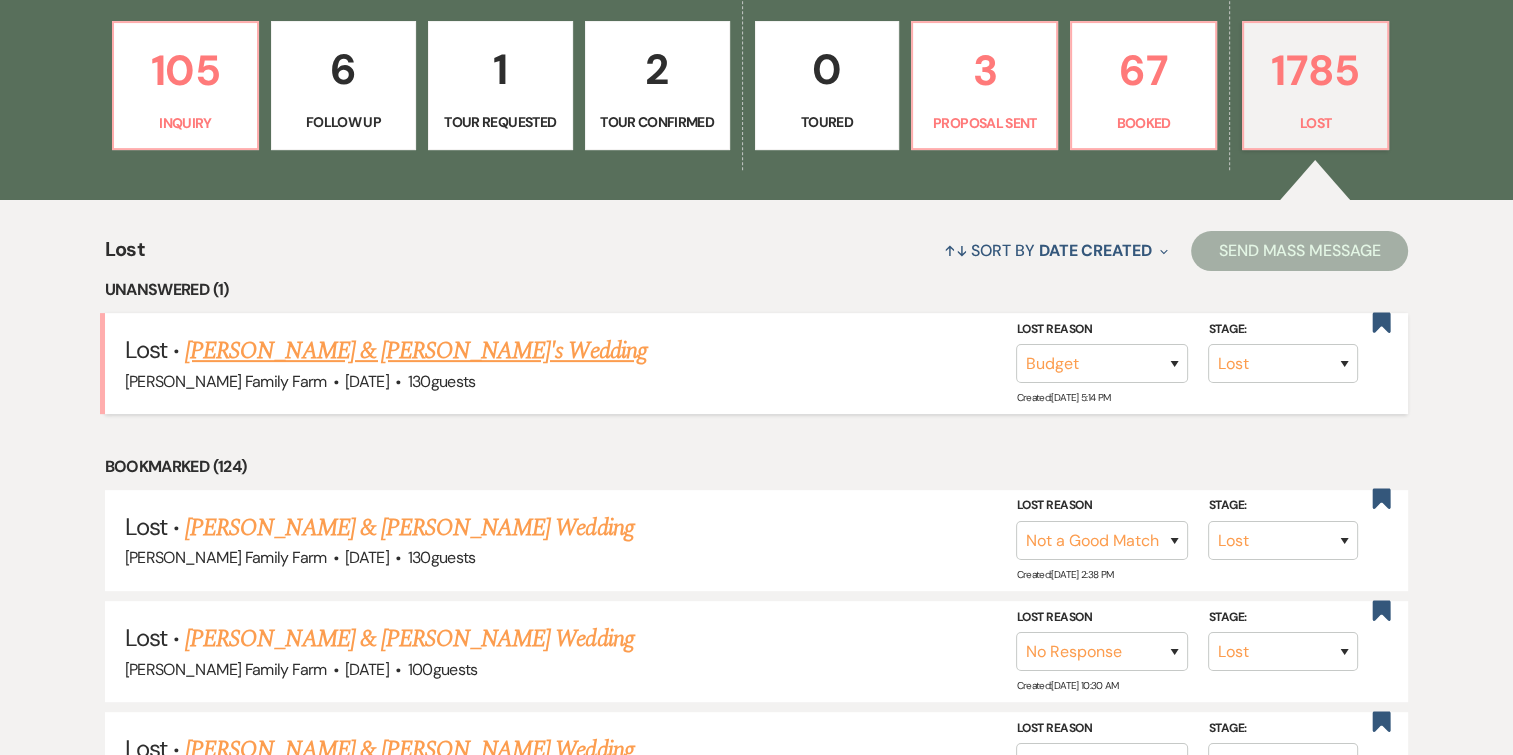 click on "[PERSON_NAME] & [PERSON_NAME]'s Wedding" at bounding box center [416, 351] 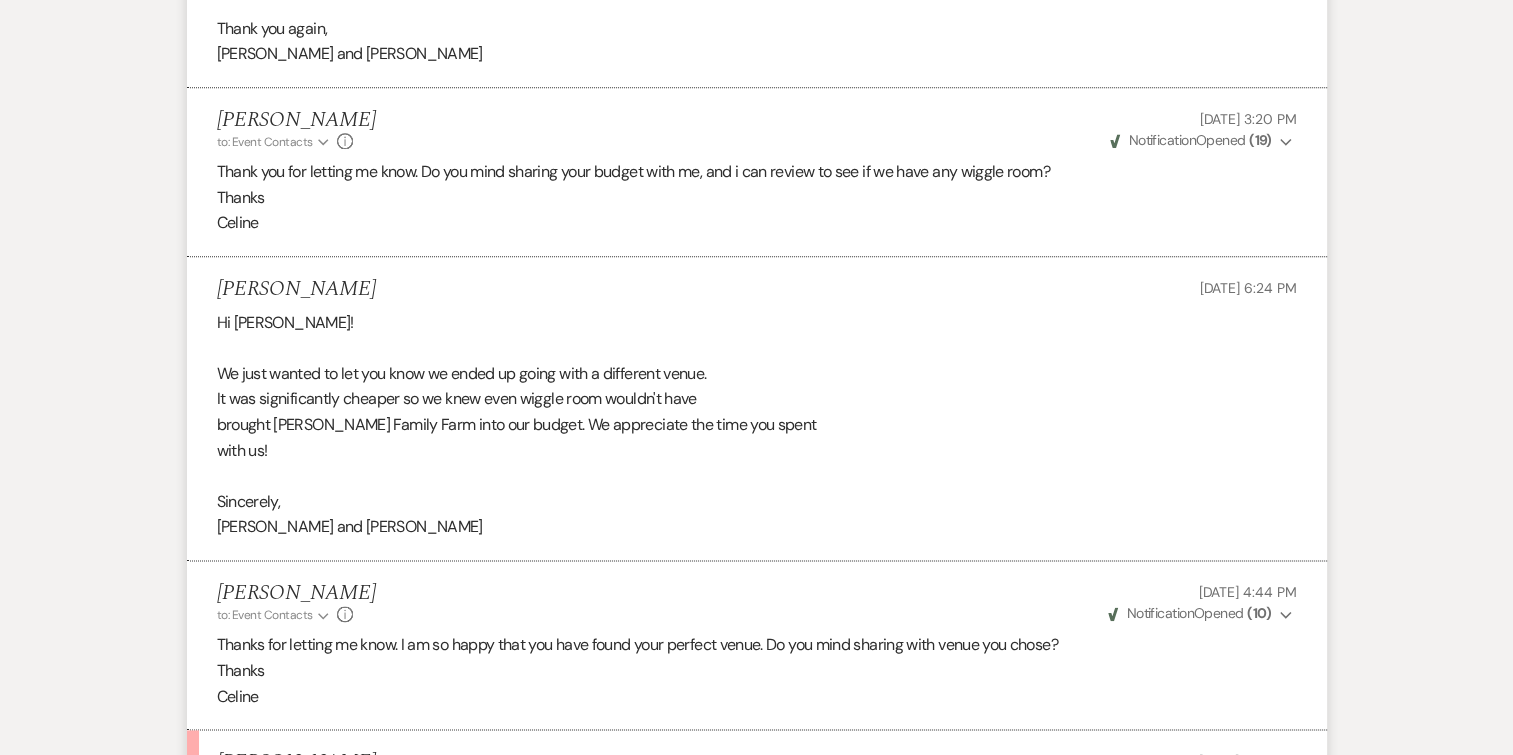 scroll, scrollTop: 3076, scrollLeft: 0, axis: vertical 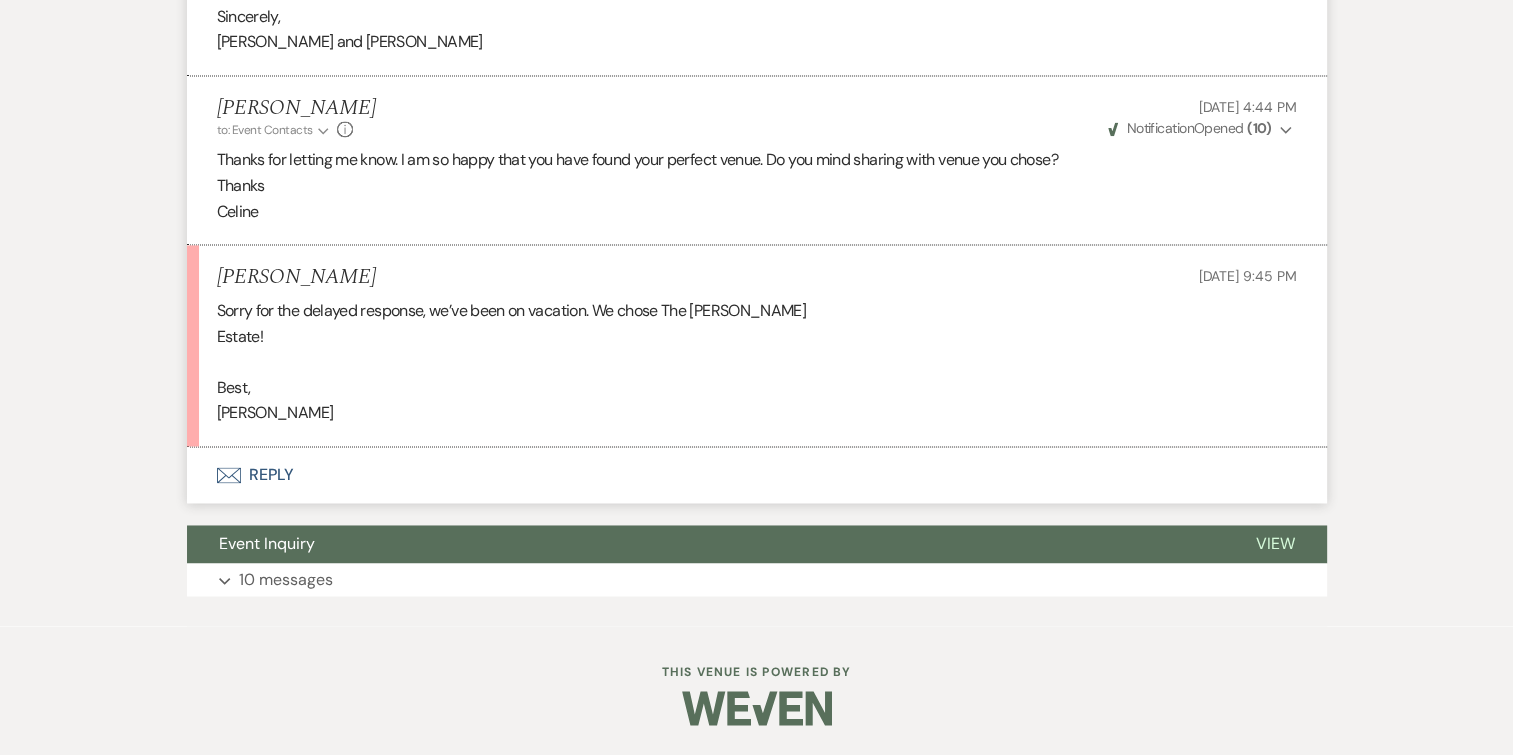 click on "Envelope Reply" at bounding box center (757, 475) 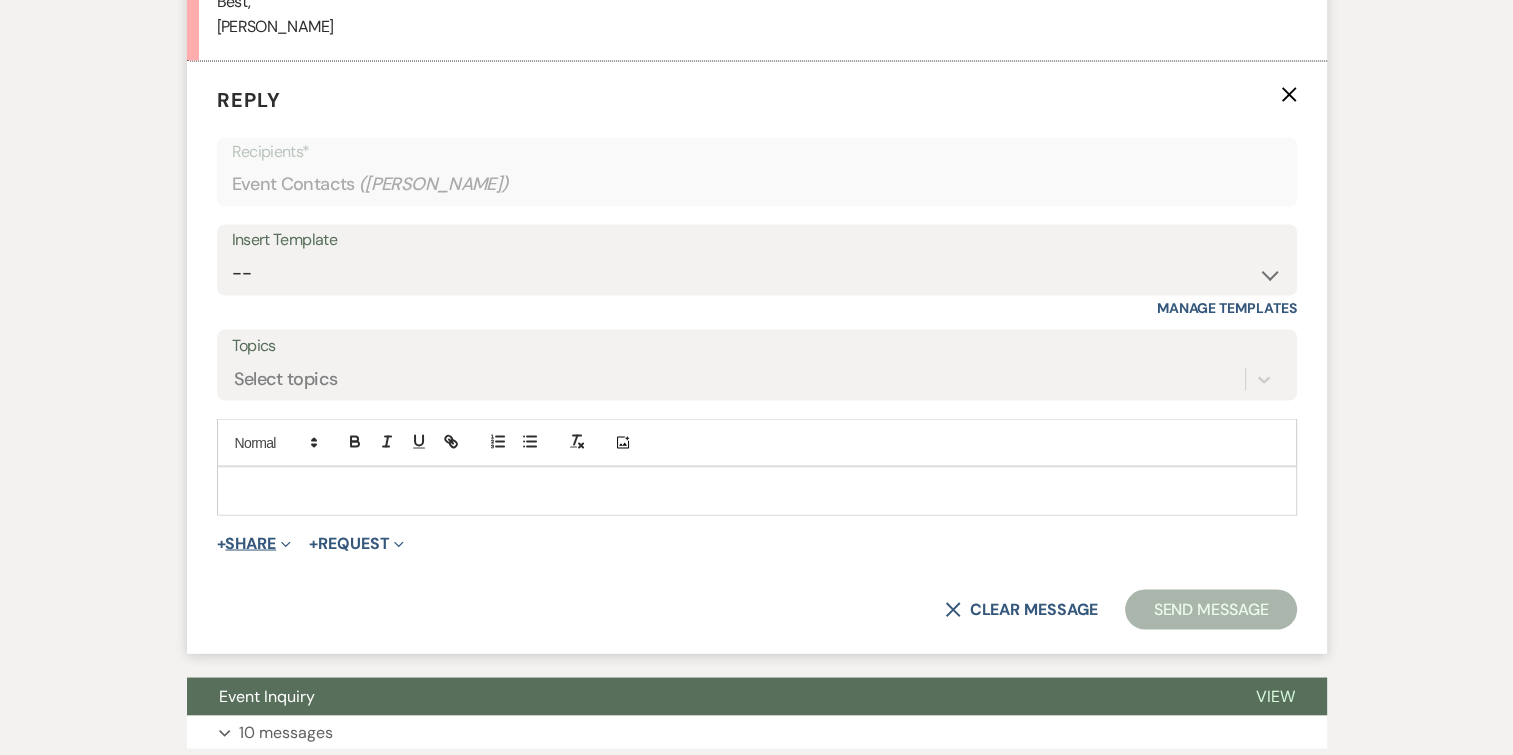 scroll, scrollTop: 3441, scrollLeft: 0, axis: vertical 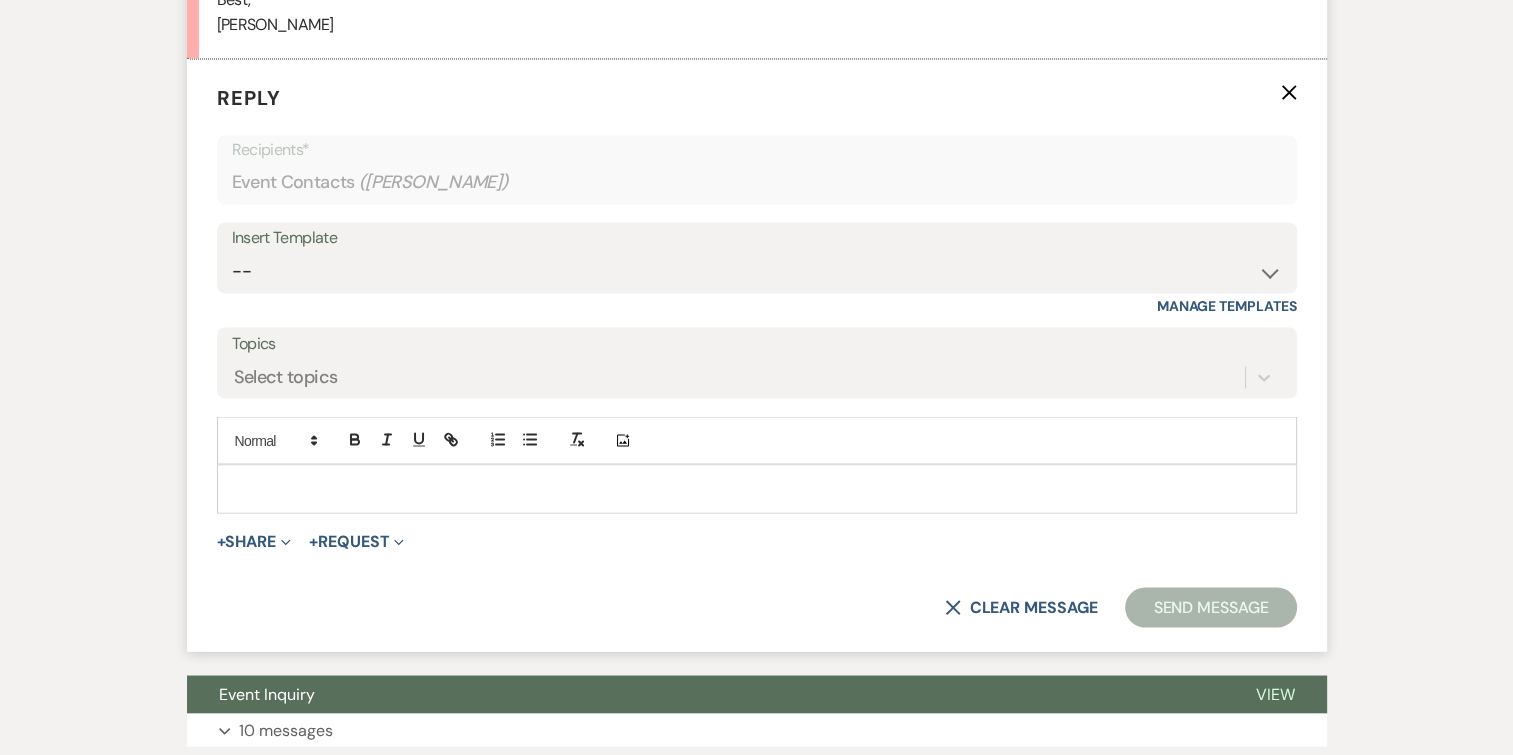 click at bounding box center [757, 488] 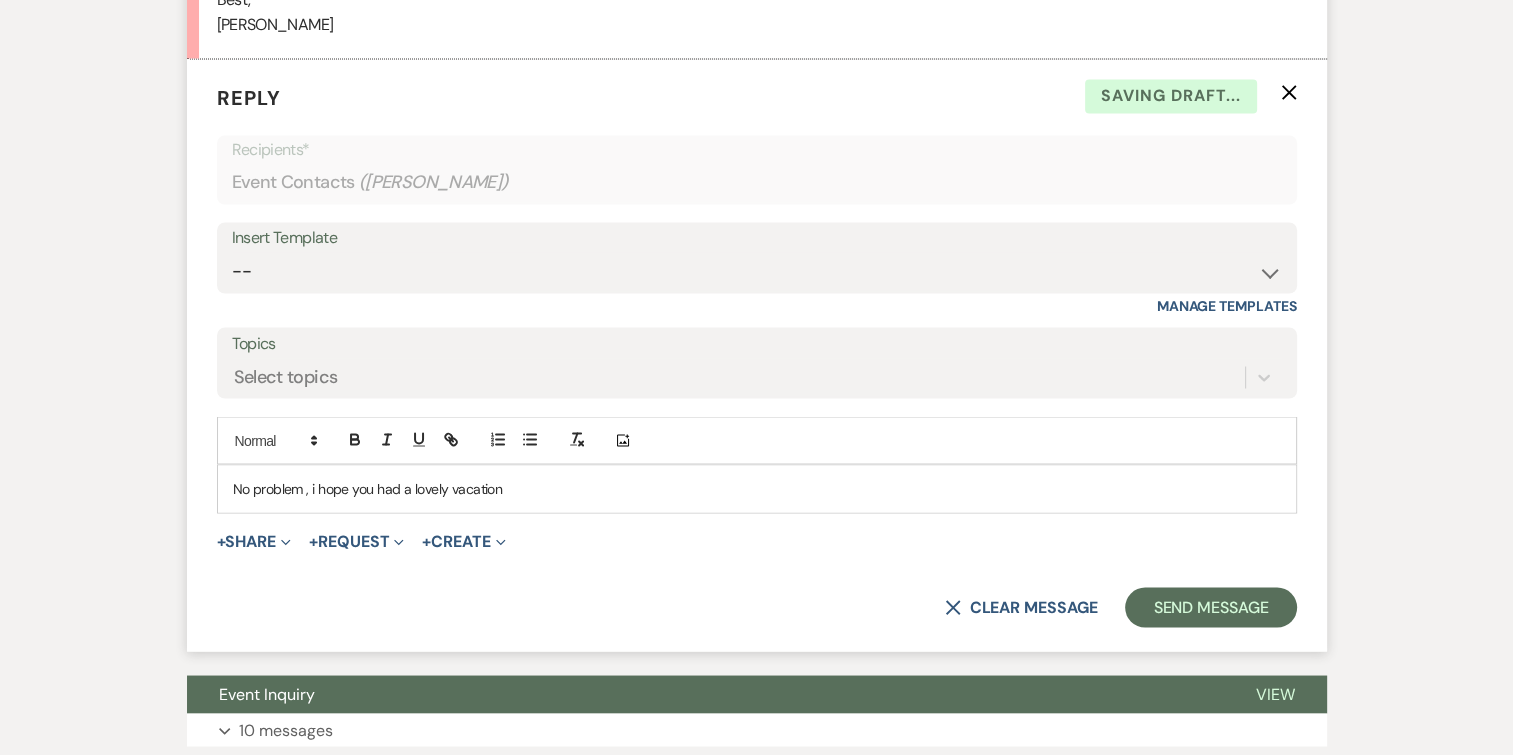 click on "No problem , i hope you had a lovely vacation" at bounding box center (757, 488) 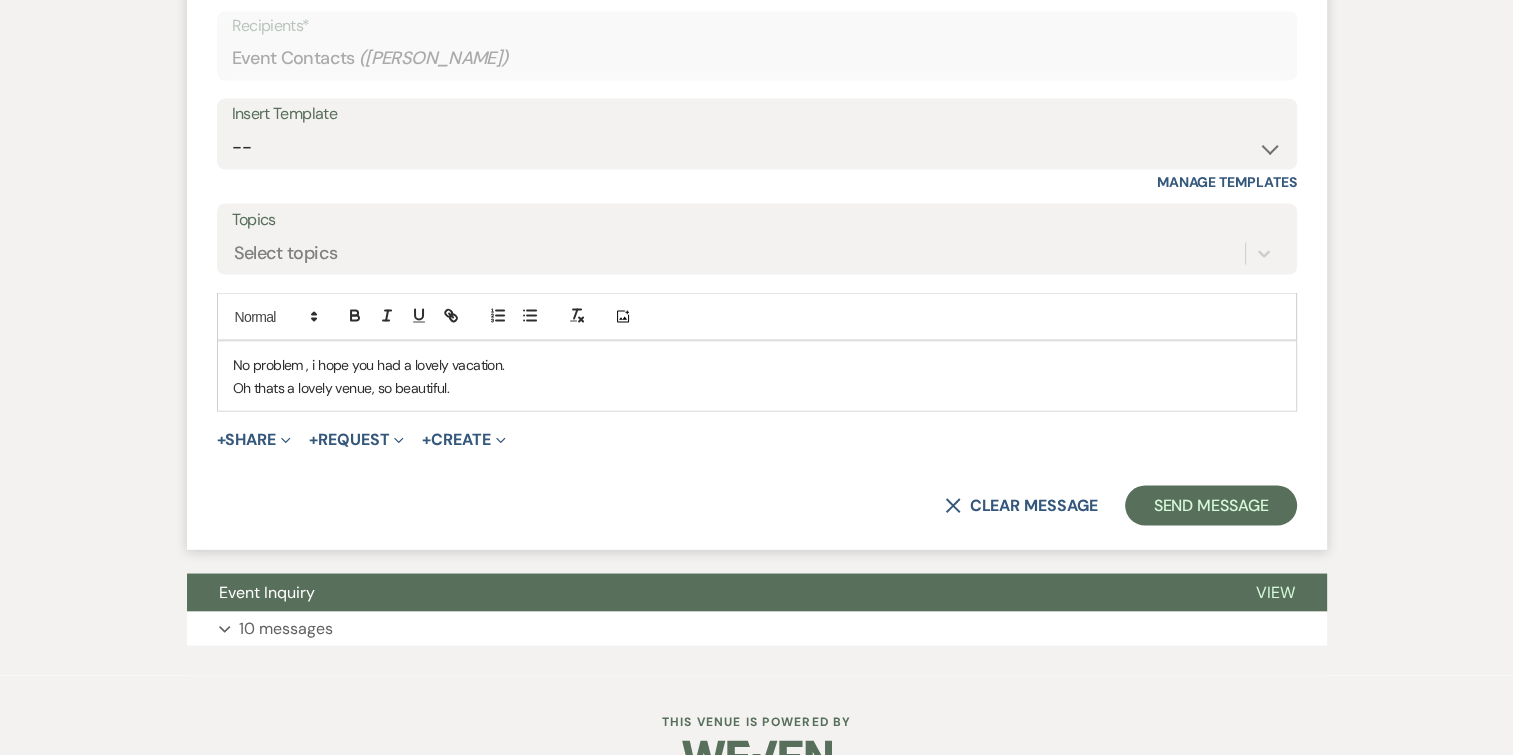 scroll, scrollTop: 3567, scrollLeft: 0, axis: vertical 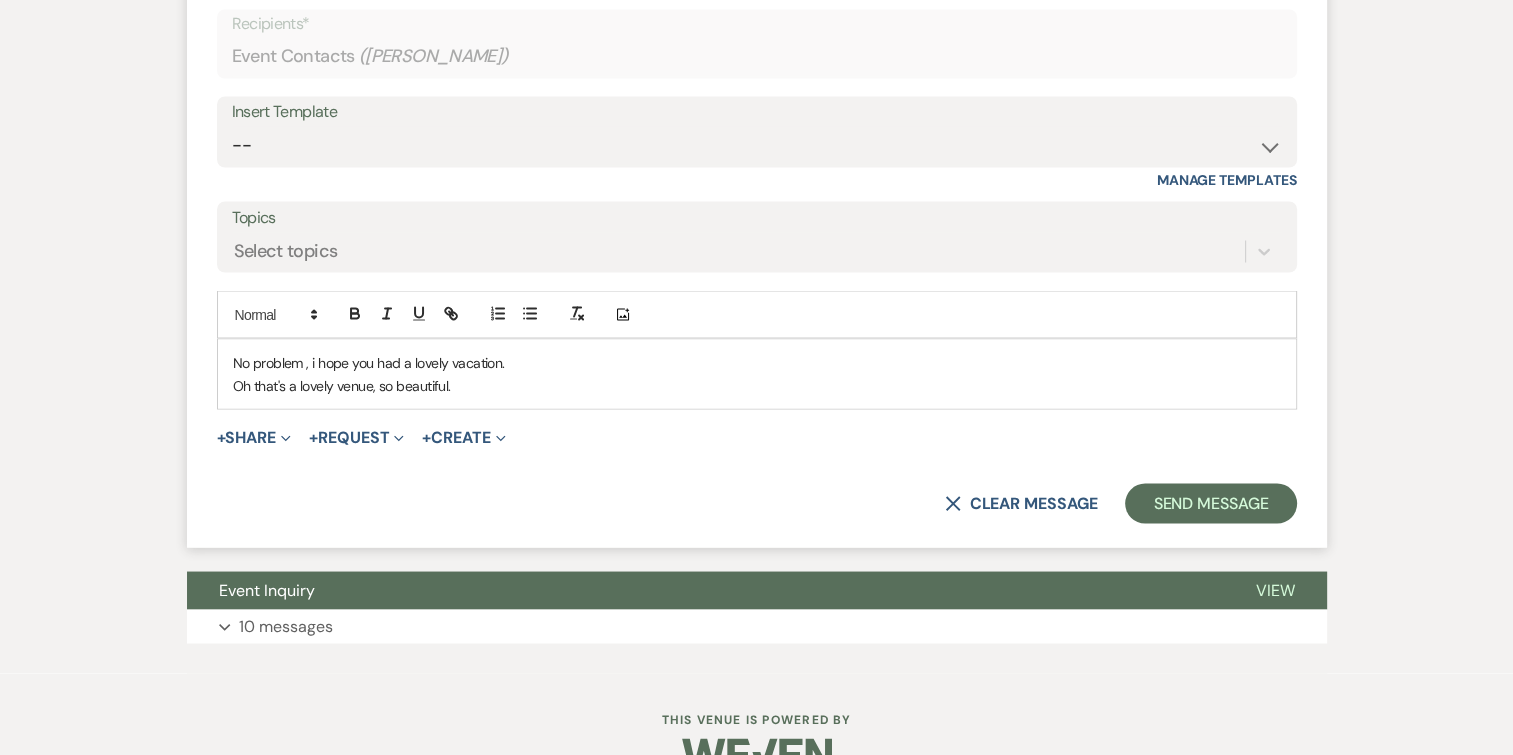 click on "Oh that's a lovely venue, so beautiful." at bounding box center [757, 385] 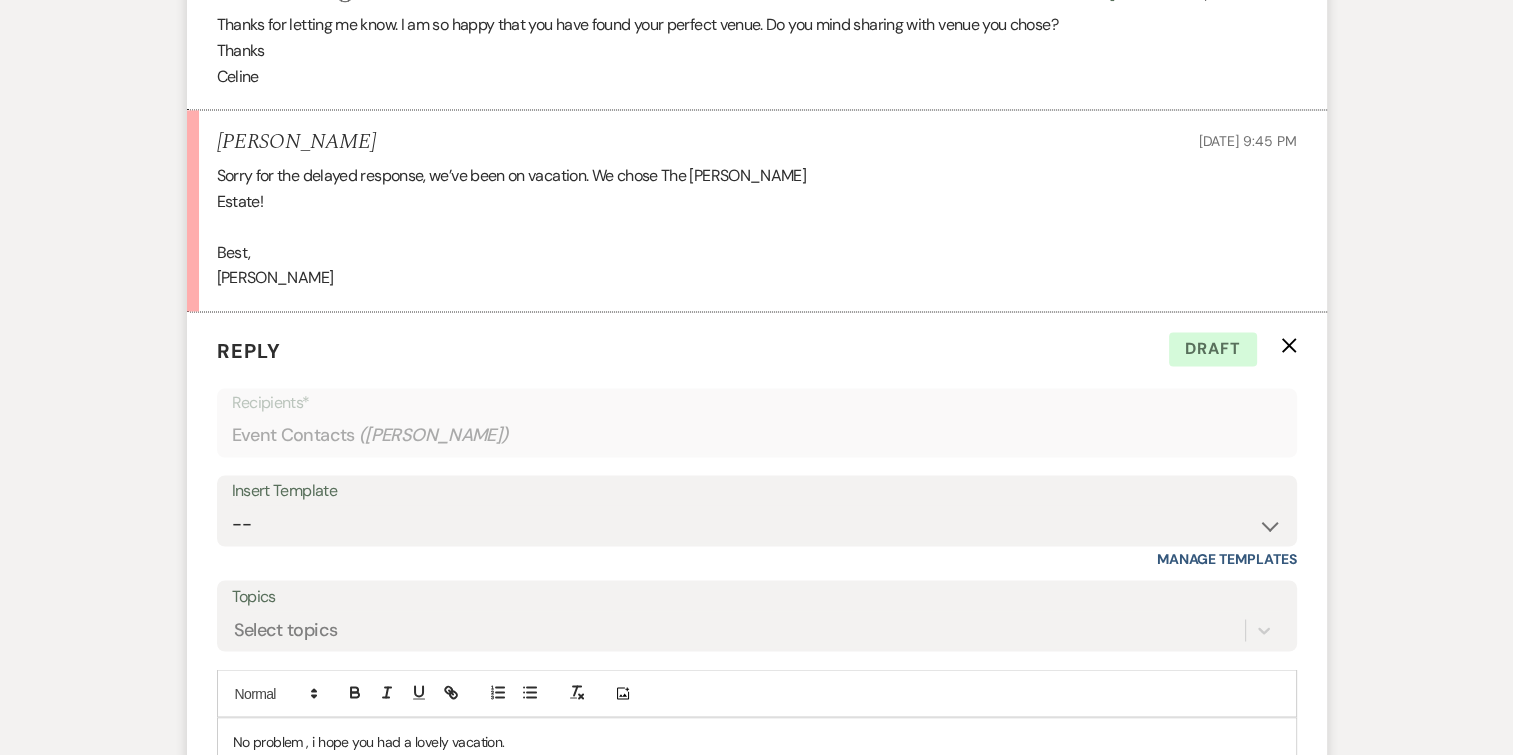 scroll, scrollTop: 3548, scrollLeft: 0, axis: vertical 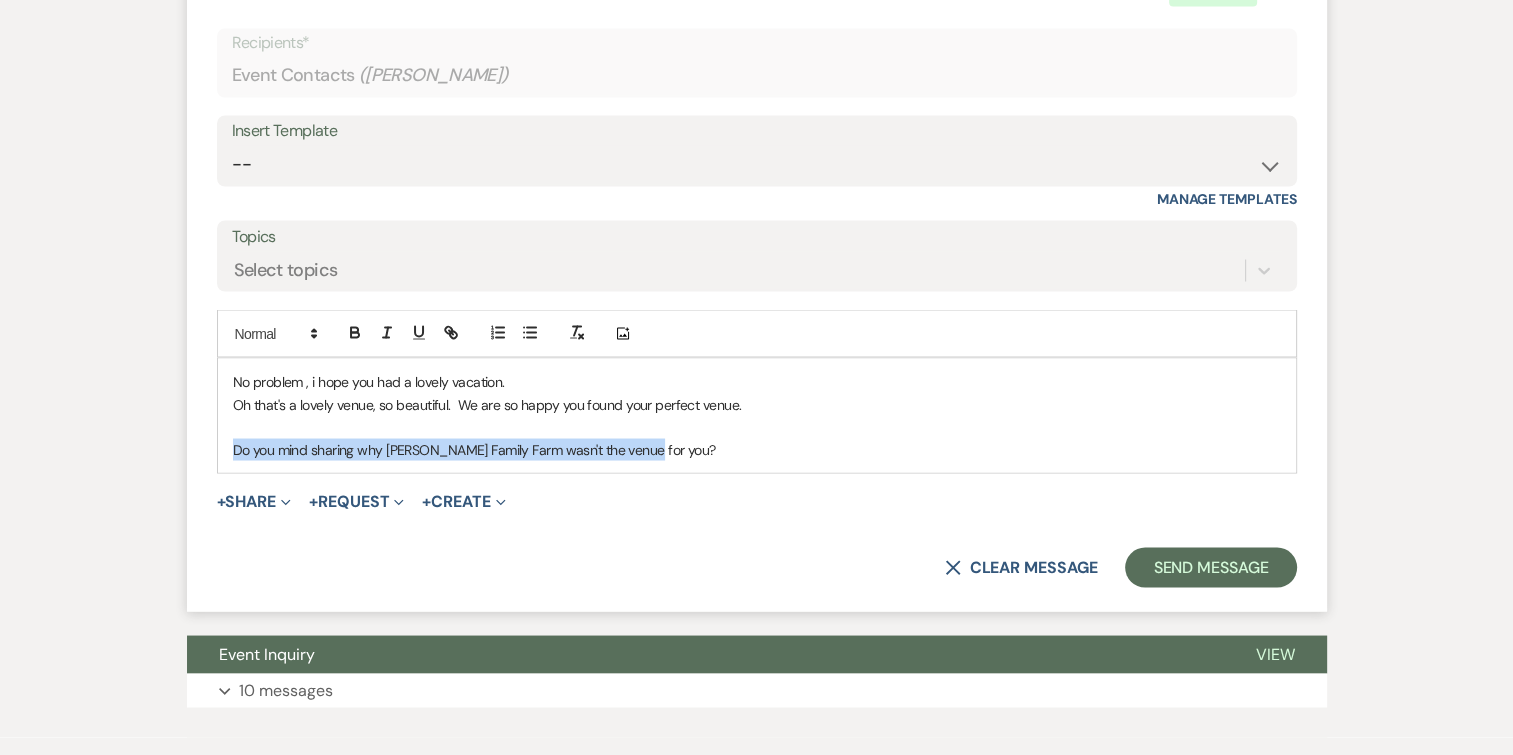 drag, startPoint x: 660, startPoint y: 472, endPoint x: 219, endPoint y: 473, distance: 441.00113 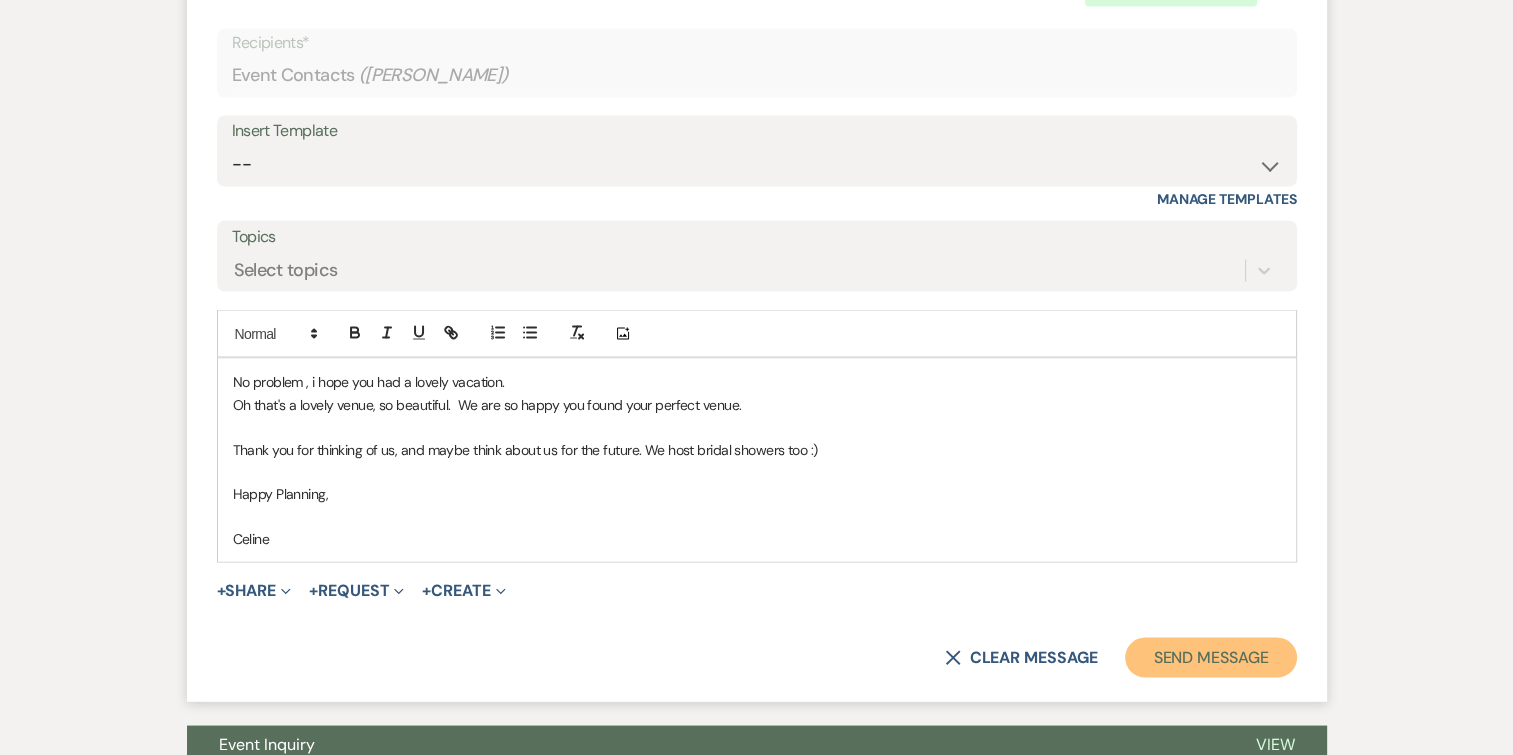 click on "Send Message" at bounding box center (1210, 657) 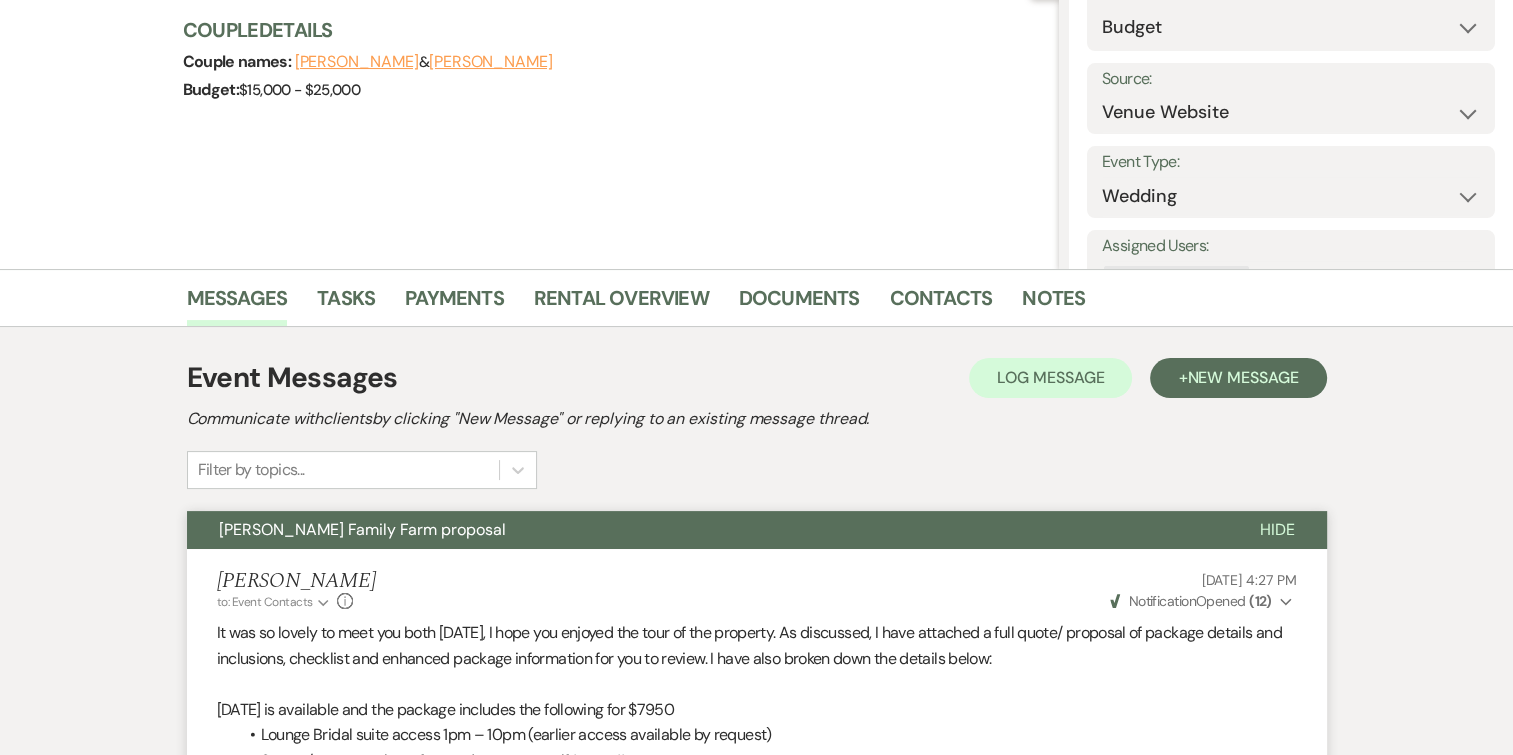 scroll, scrollTop: 0, scrollLeft: 0, axis: both 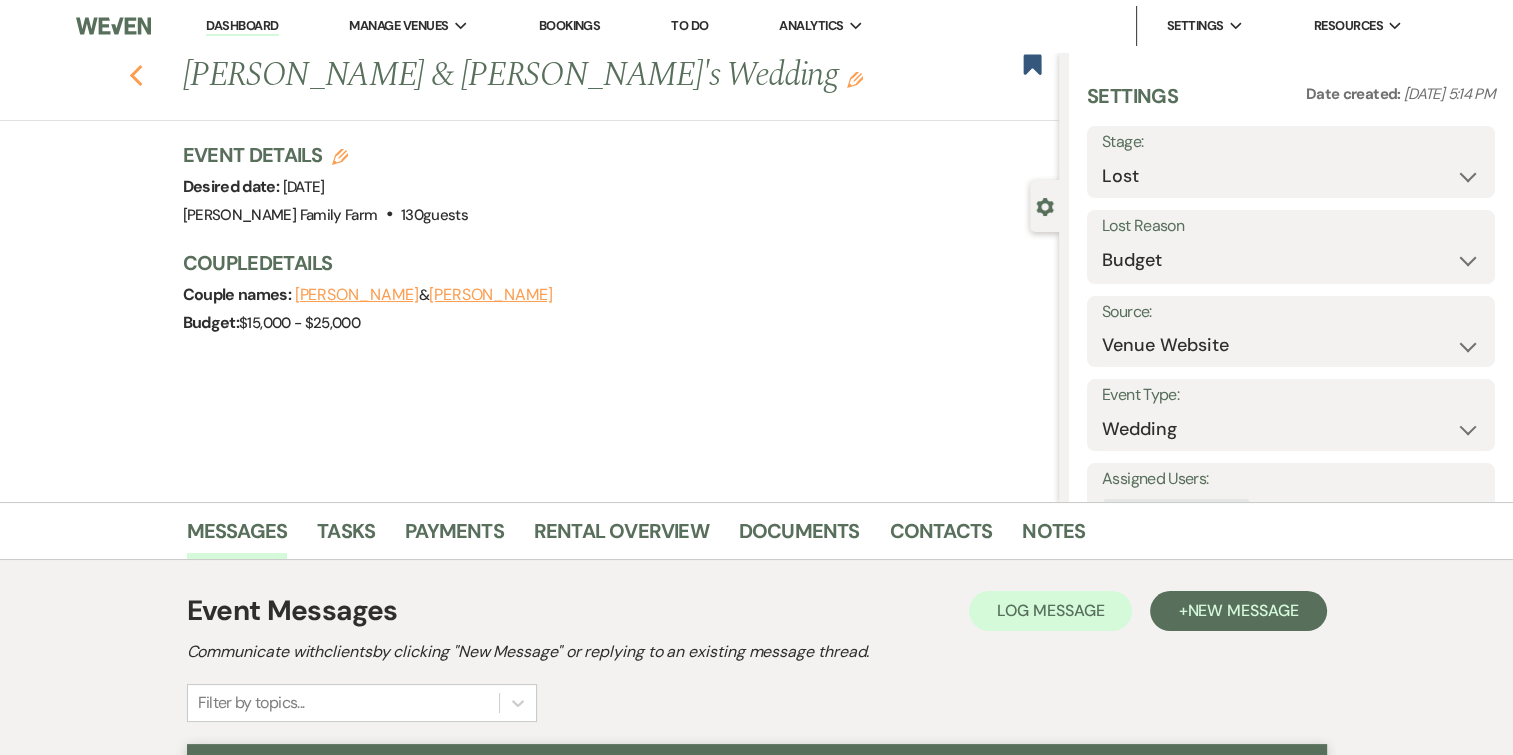 click 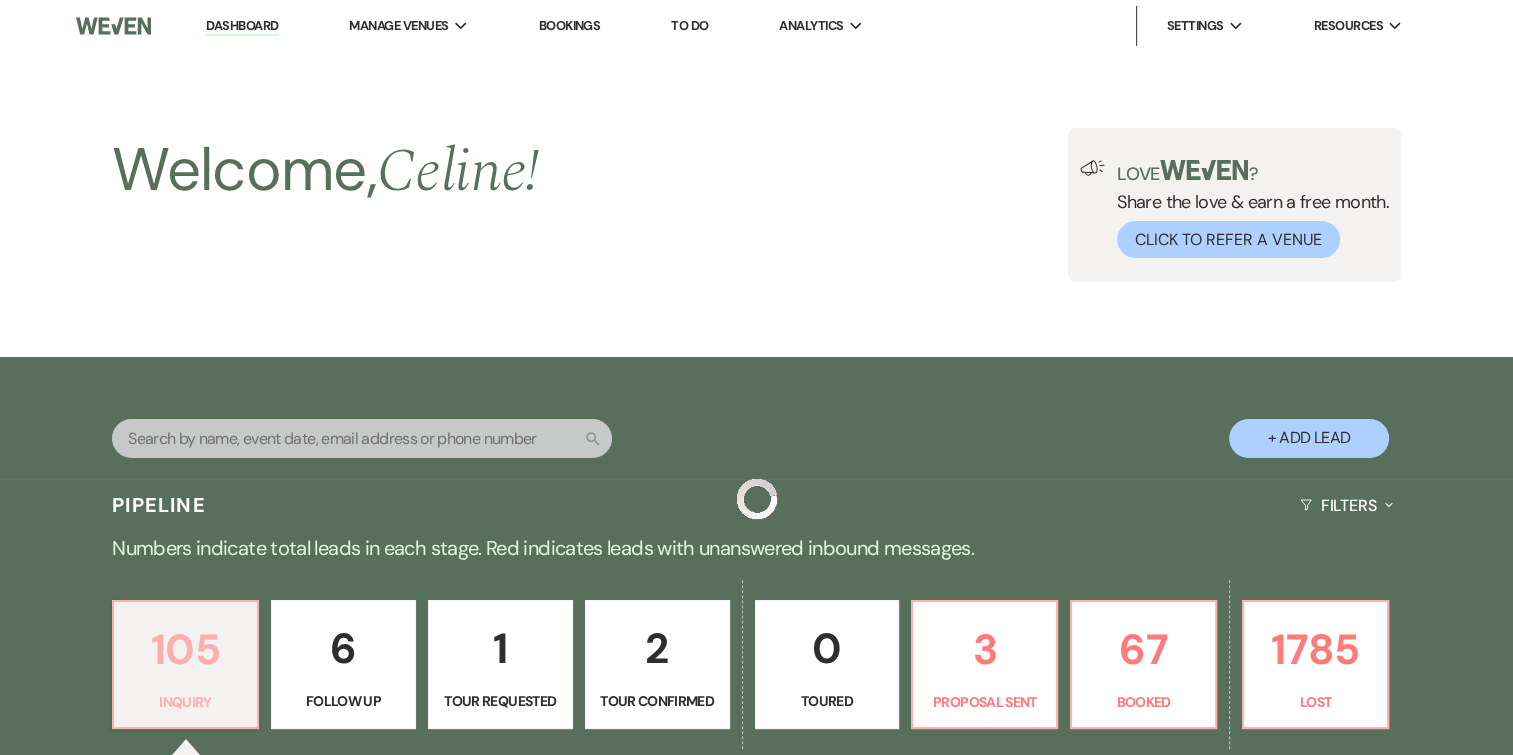 click on "105 Inquiry" at bounding box center [185, 665] 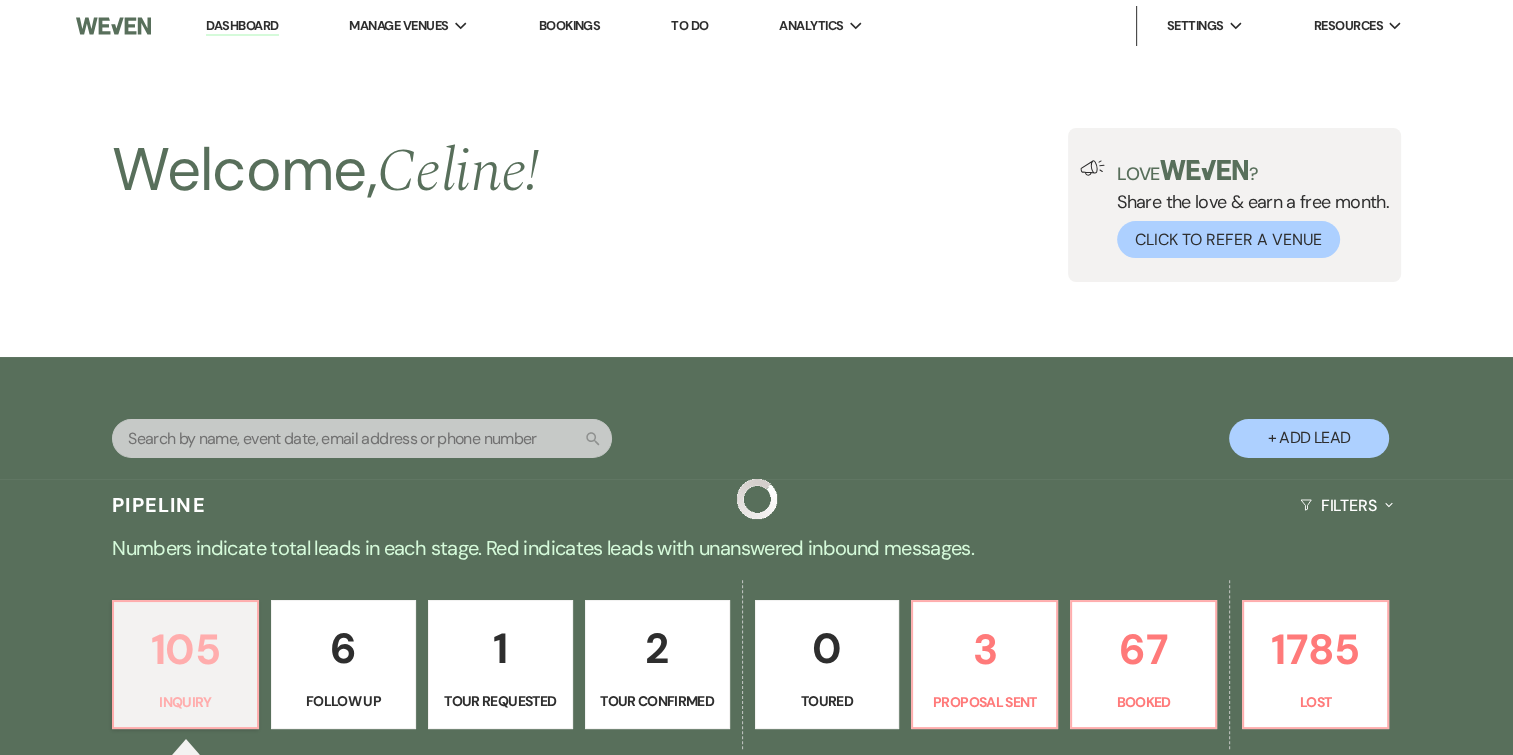 click on "105 Inquiry" at bounding box center (185, 665) 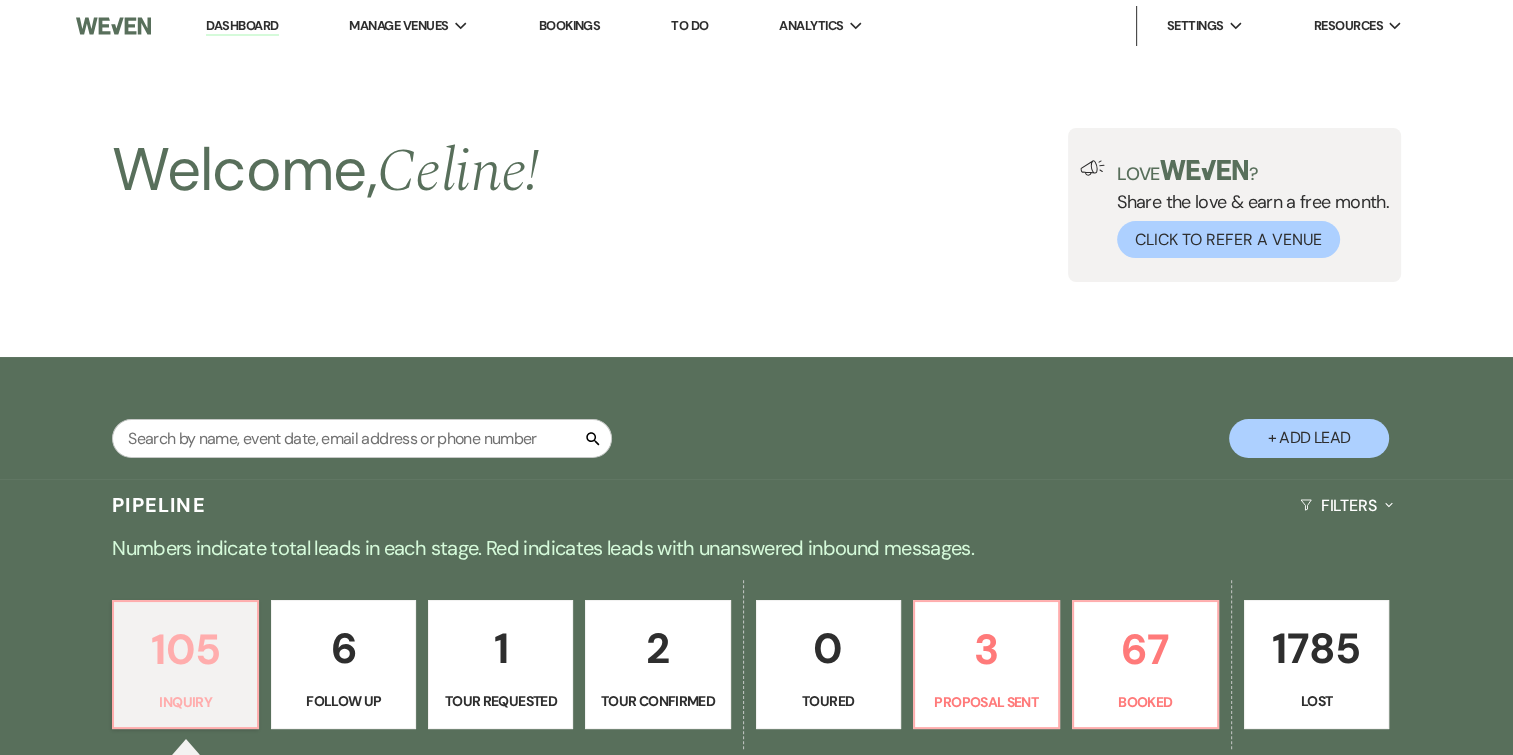 scroll, scrollTop: 579, scrollLeft: 0, axis: vertical 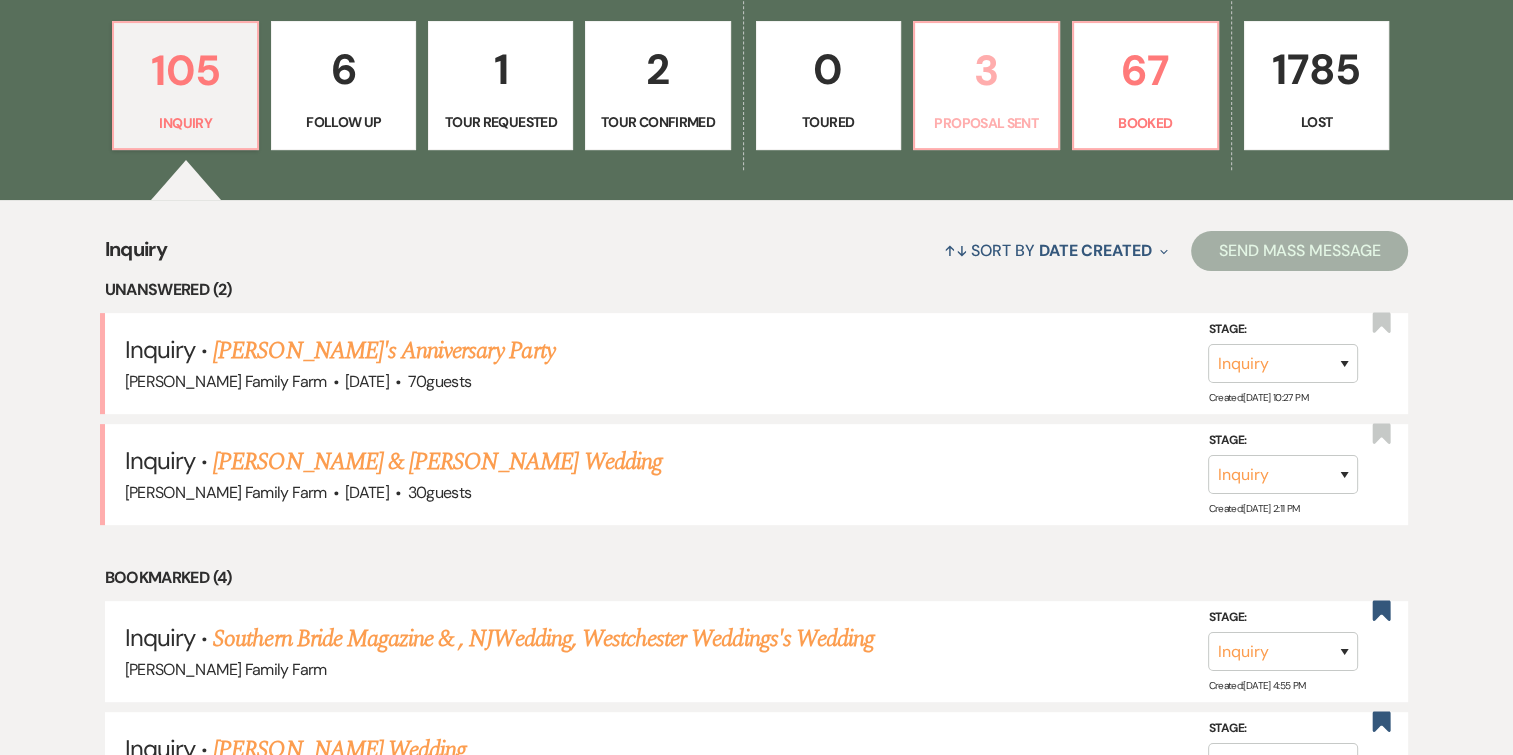click on "Proposal Sent" at bounding box center [986, 123] 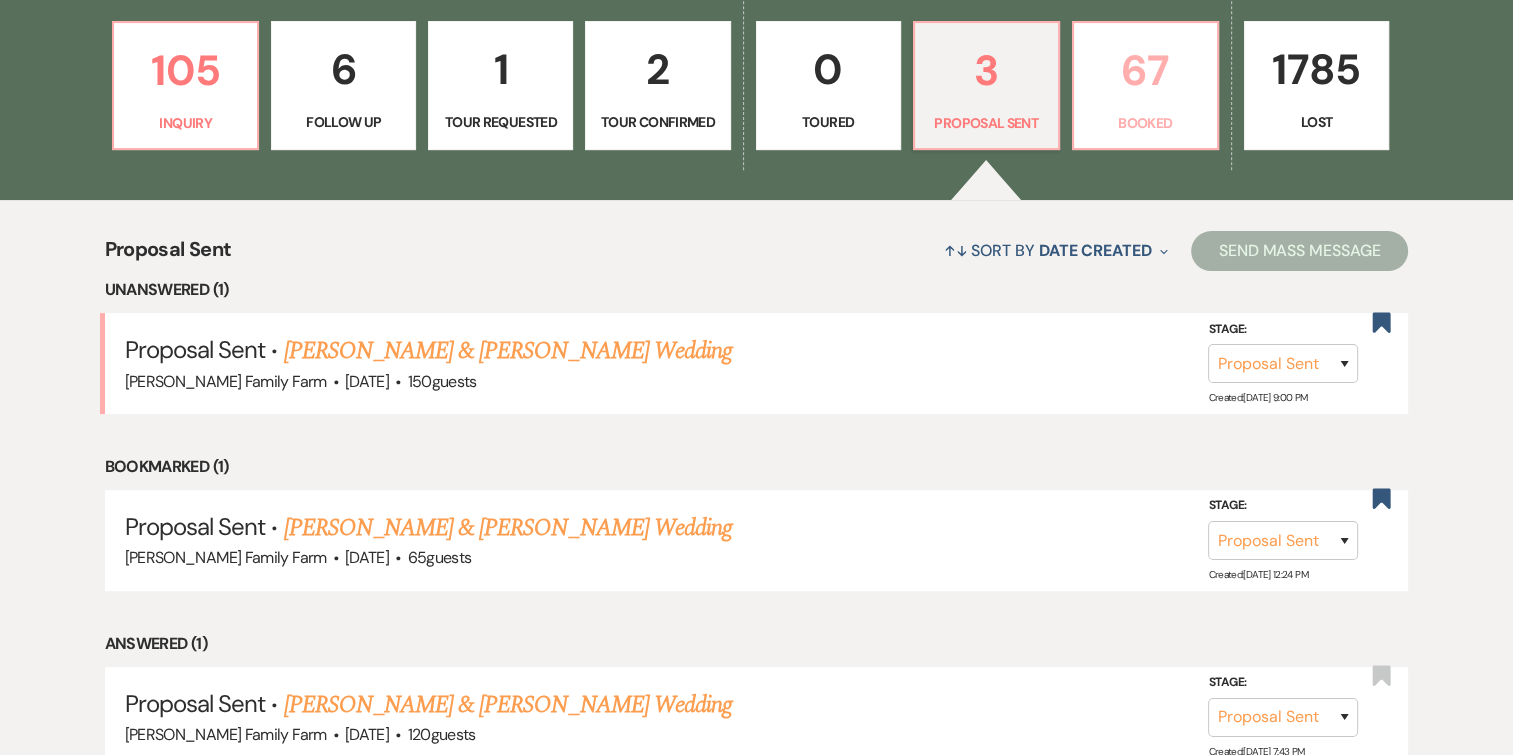 click on "Booked" at bounding box center [1145, 123] 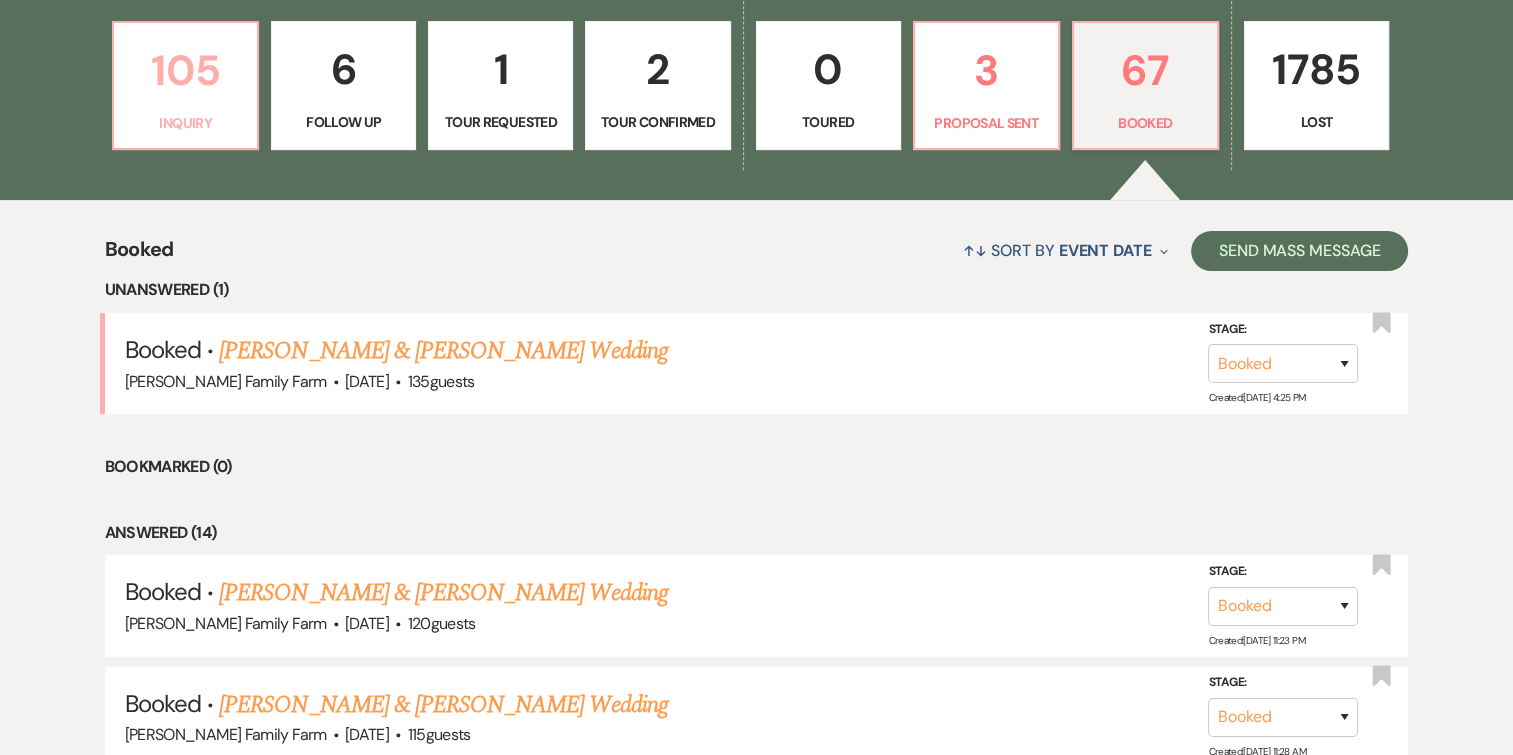 click on "Inquiry" at bounding box center [185, 123] 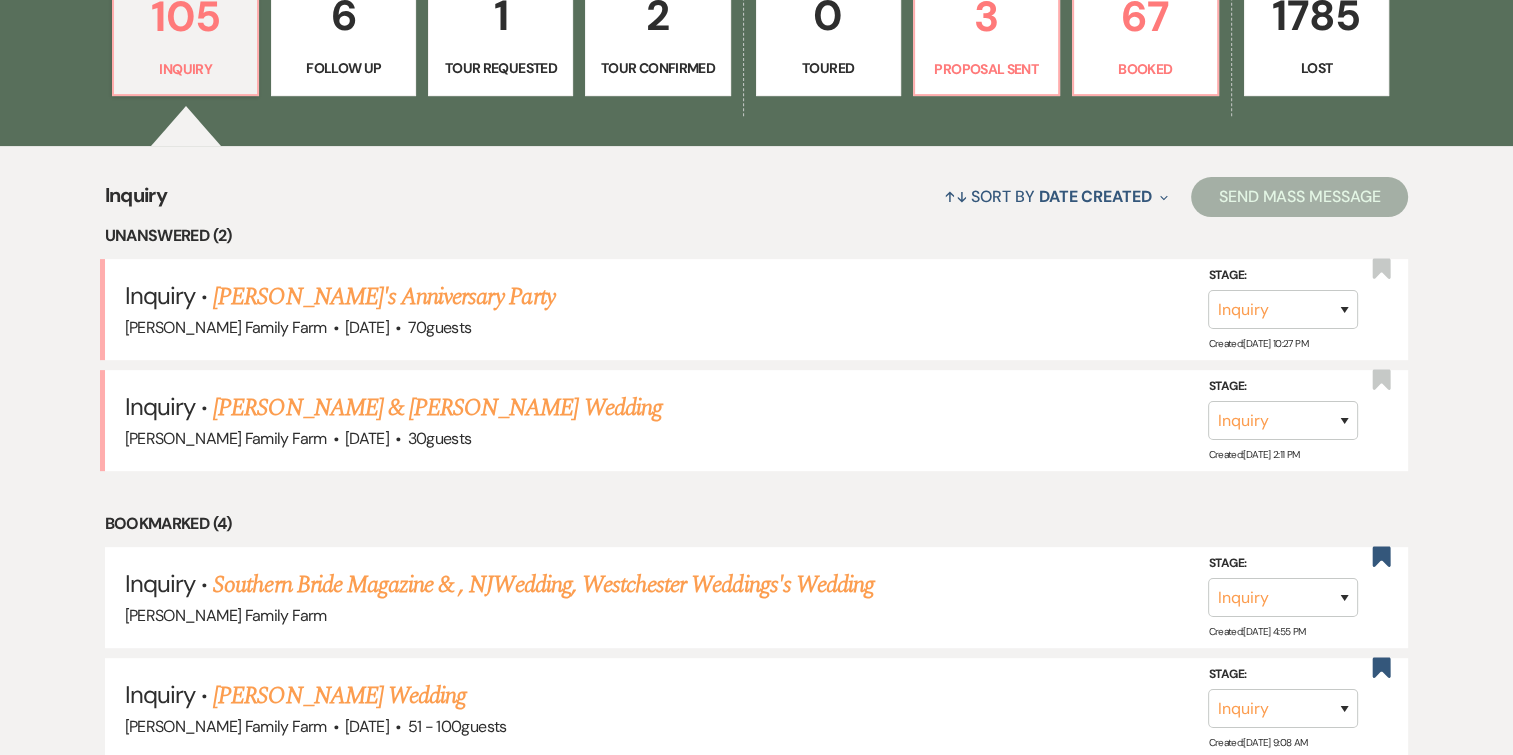 scroll, scrollTop: 634, scrollLeft: 0, axis: vertical 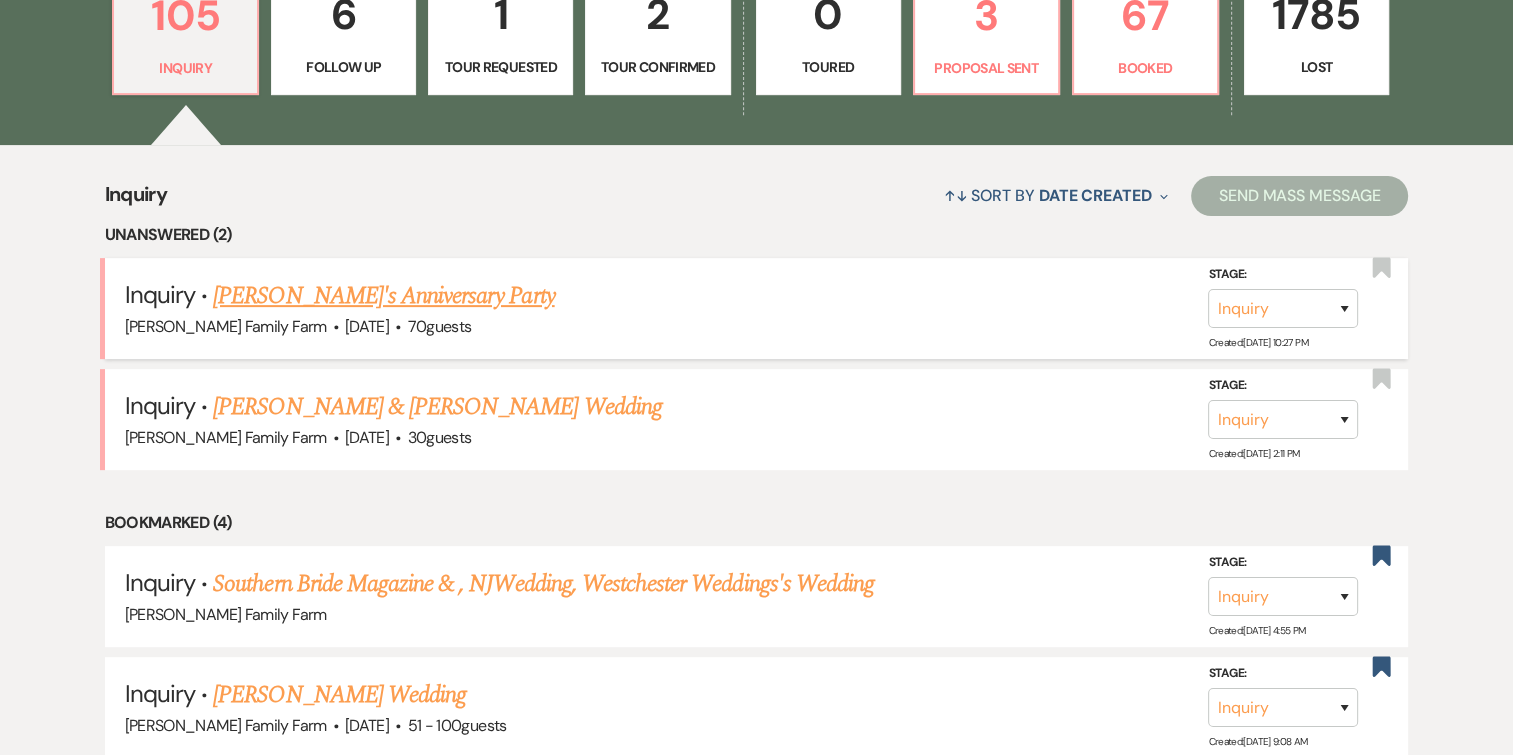 click on "[PERSON_NAME]'s Anniversary Party" at bounding box center [383, 296] 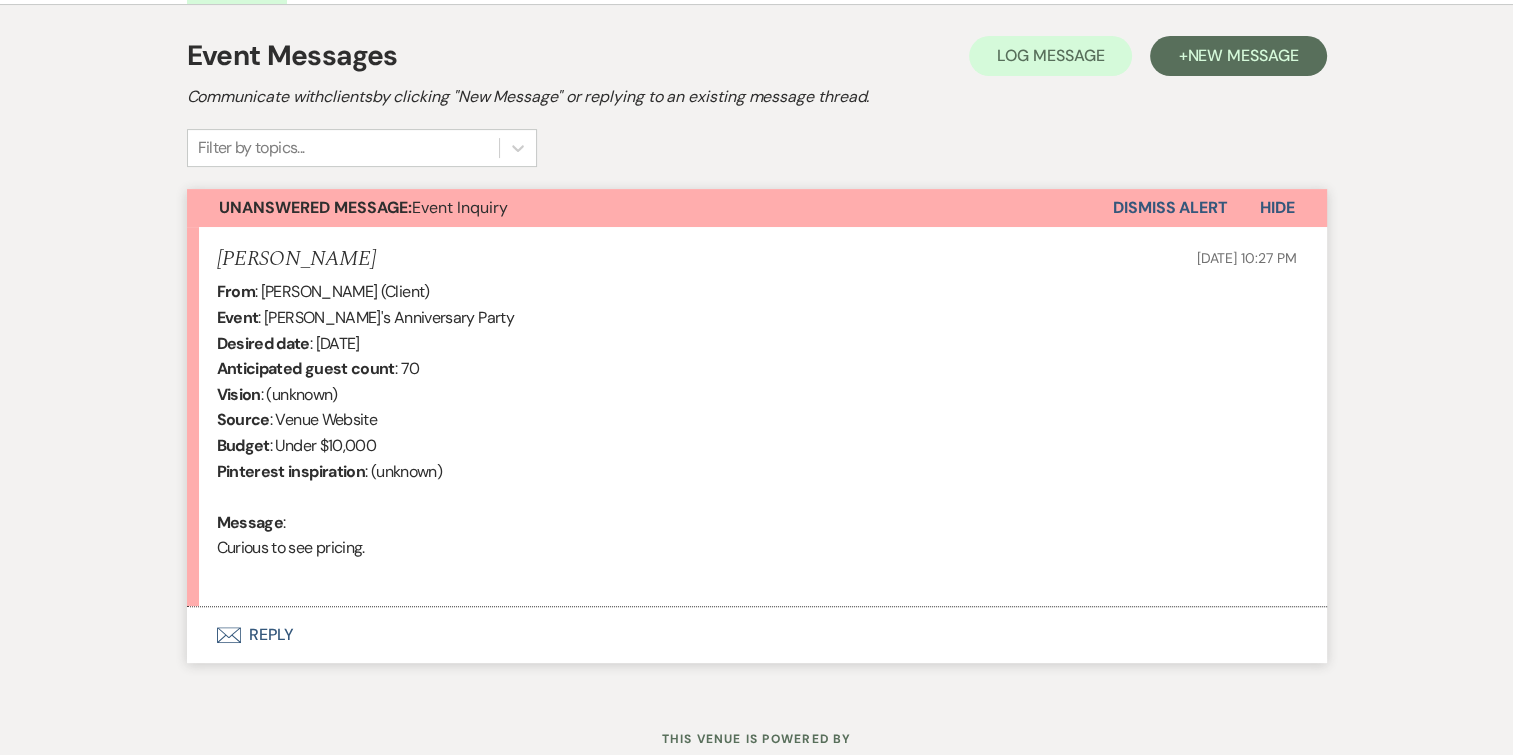 scroll, scrollTop: 556, scrollLeft: 0, axis: vertical 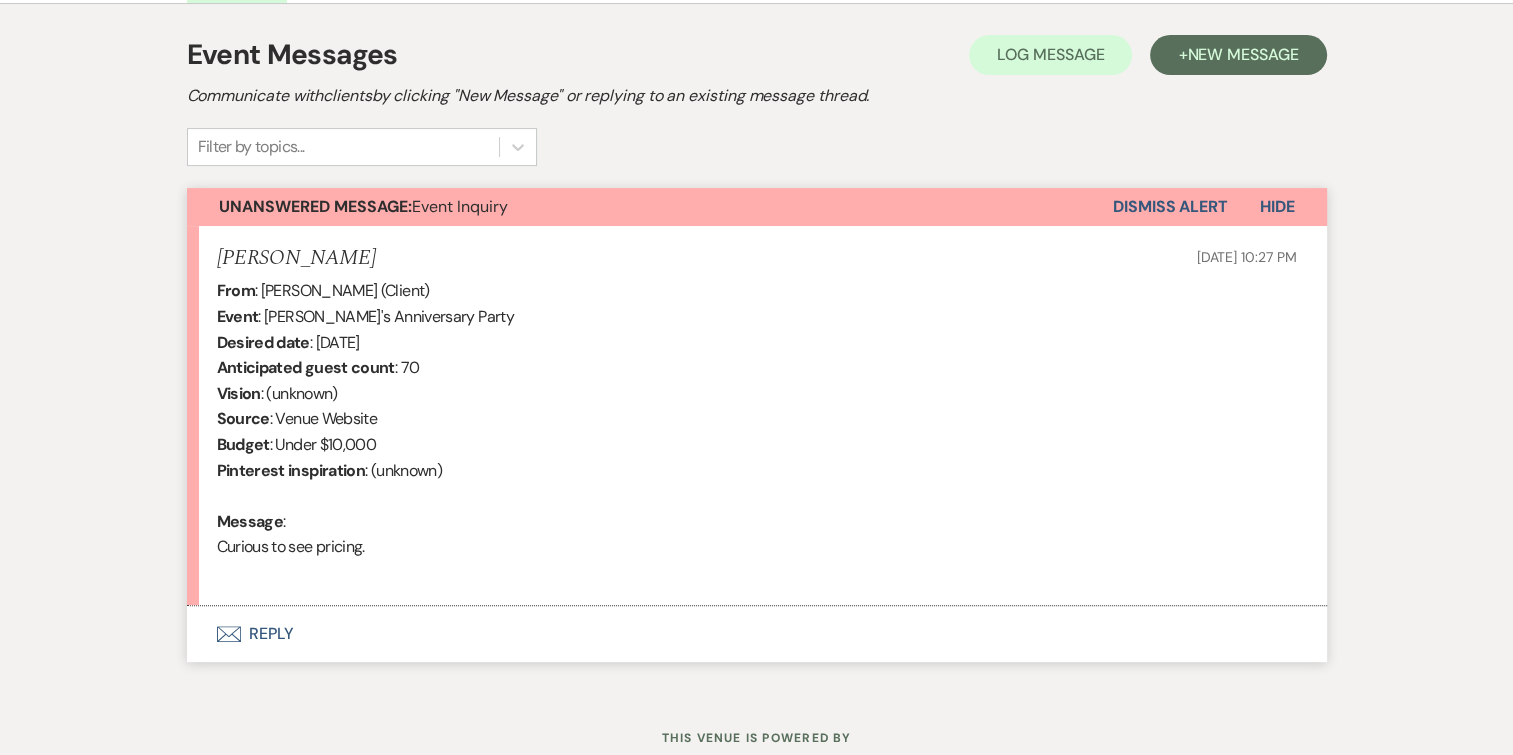 click on "Envelope Reply" at bounding box center (757, 634) 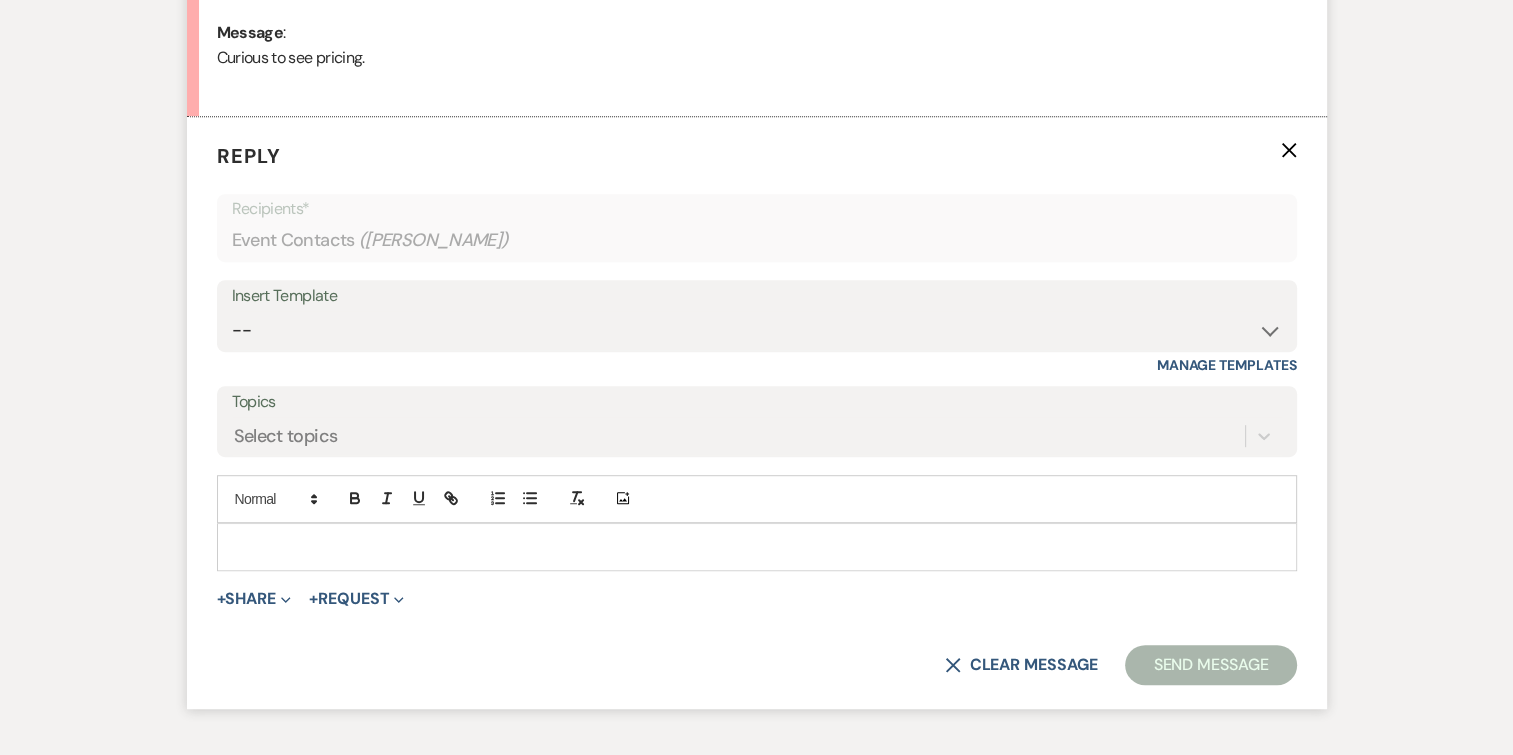 scroll, scrollTop: 1079, scrollLeft: 0, axis: vertical 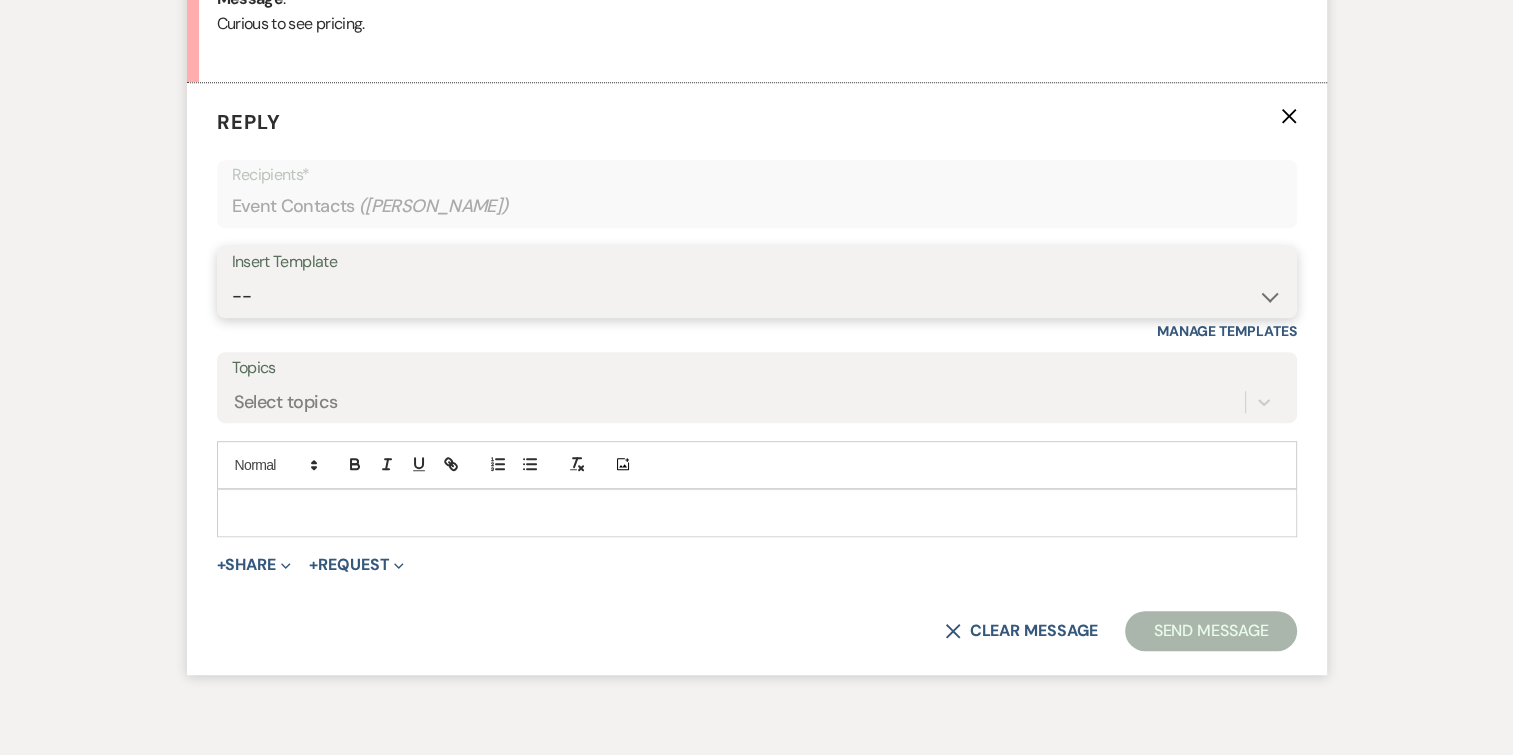 click on "-- Follow Up 1a. Non wedding request for info (Barn) 8. Proposal email Follow up after Tour Banquet Event order email (non wedding) 9. Banquet Event order email (Wedding) 11. Contract  ADA compliant Insurance Reception floor plan/ Layout Beverage Services Options 3. Wedding information  (additional information and guest count?) Farmhouse Bridal Suite Check in Details ( 1 day contract) Month of Coordination Services Place Setting Rental item's Furniture included in barn rental  12. Weven Planning Portal Introduction 6 weeks to go! (non wedding coordinator)  Contract (Pre-Booked Leads) Venue customizations available  Disclaimer [PERSON_NAME] Family Farm, please leave us a review 2. Venue details, date flexible? Site Visit [PERSON_NAME] Family Farm [DATE] Brunch Beverage Services Confirming a tour (day before)  Alternate Vendors  Espresso cart, Content creation, Dog sitting and more  Rental items invoices Beverage BEO Remaining Balance due  Client wants to book Follow Up from proposal 1. First response (Wedding)  Micro Weddings" at bounding box center [757, 296] 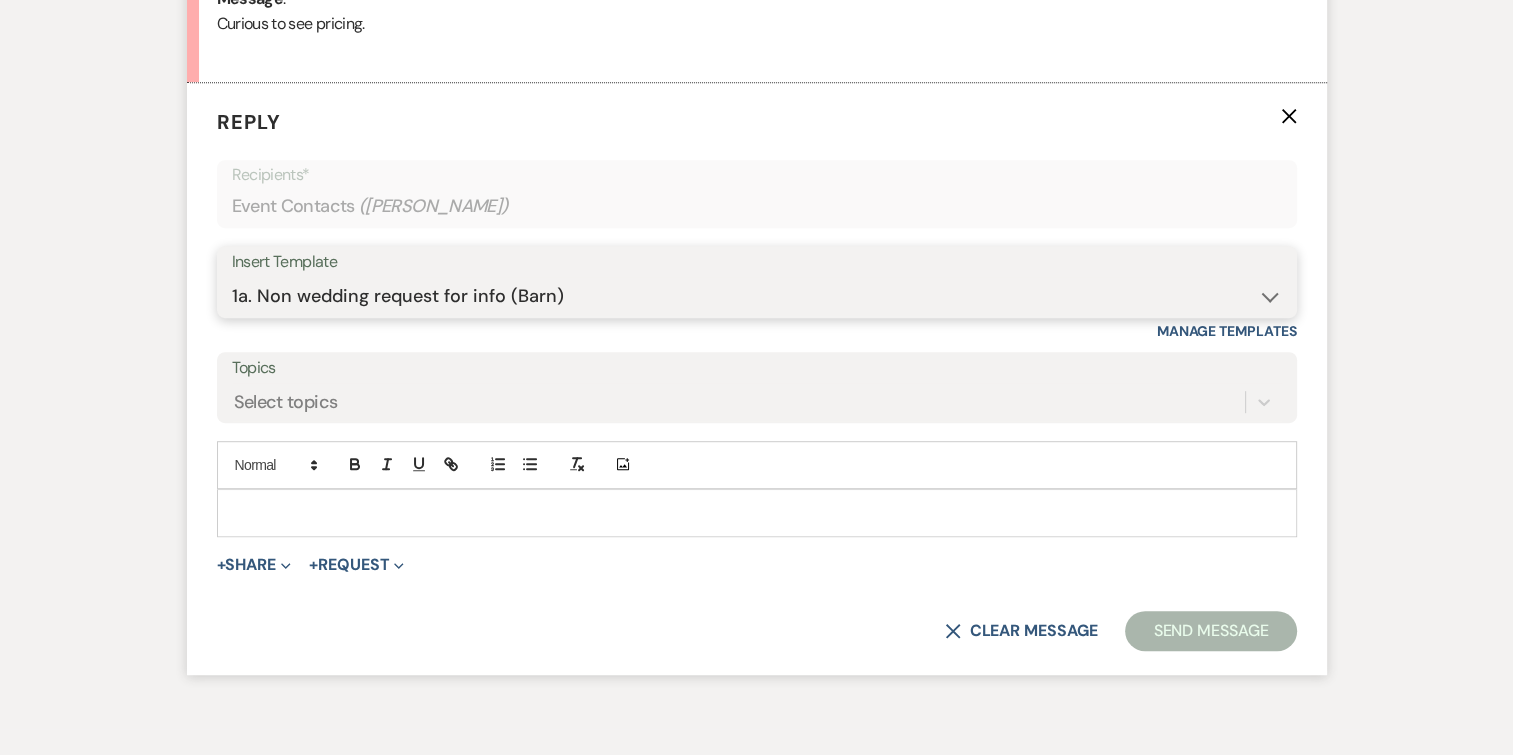 click on "-- Follow Up 1a. Non wedding request for info (Barn) 8. Proposal email Follow up after Tour Banquet Event order email (non wedding) 9. Banquet Event order email (Wedding) 11. Contract  ADA compliant Insurance Reception floor plan/ Layout Beverage Services Options 3. Wedding information  (additional information and guest count?) Farmhouse Bridal Suite Check in Details ( 1 day contract) Month of Coordination Services Place Setting Rental item's Furniture included in barn rental  12. Weven Planning Portal Introduction 6 weeks to go! (non wedding coordinator)  Contract (Pre-Booked Leads) Venue customizations available  Disclaimer [PERSON_NAME] Family Farm, please leave us a review 2. Venue details, date flexible? Site Visit [PERSON_NAME] Family Farm [DATE] Brunch Beverage Services Confirming a tour (day before)  Alternate Vendors  Espresso cart, Content creation, Dog sitting and more  Rental items invoices Beverage BEO Remaining Balance due  Client wants to book Follow Up from proposal 1. First response (Wedding)  Micro Weddings" at bounding box center (757, 296) 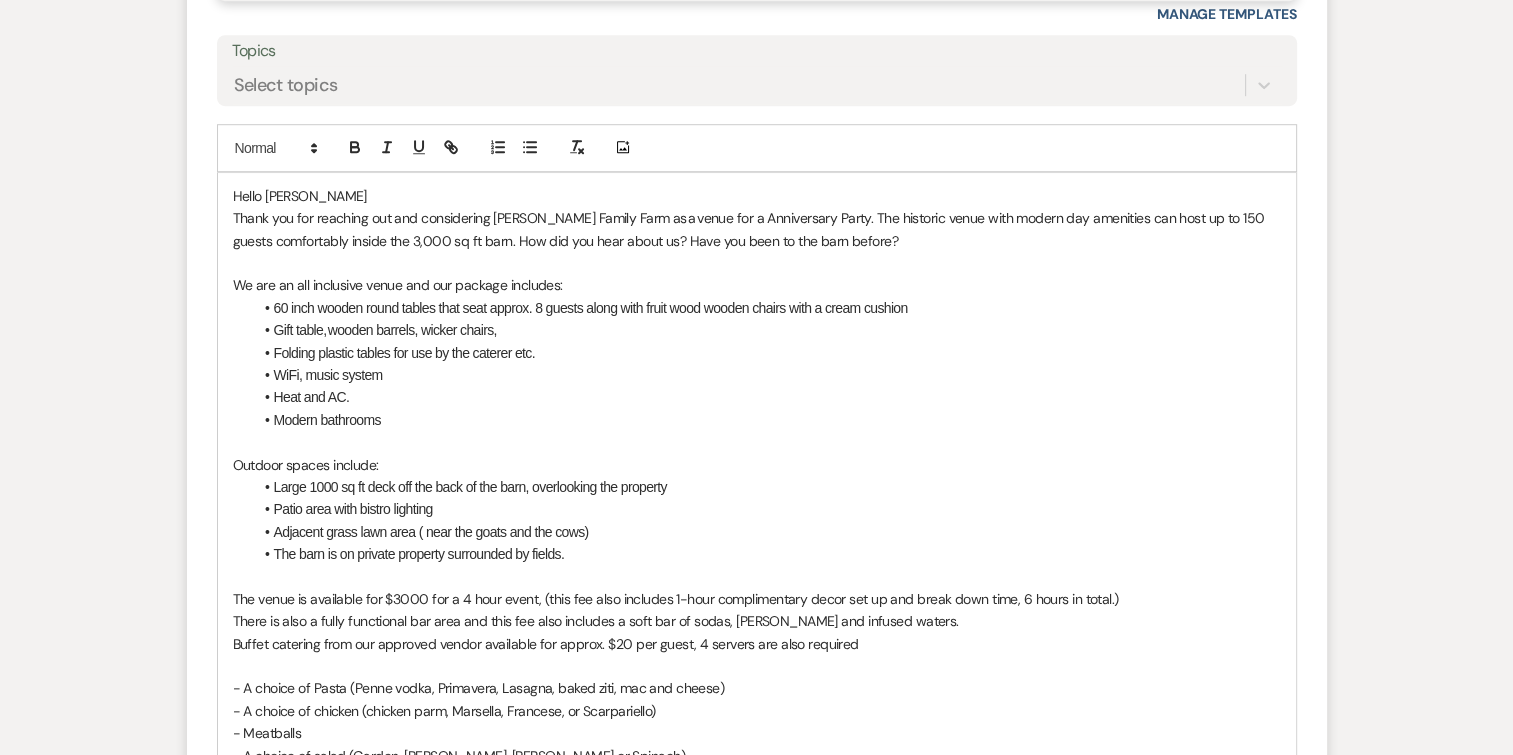 scroll, scrollTop: 1397, scrollLeft: 0, axis: vertical 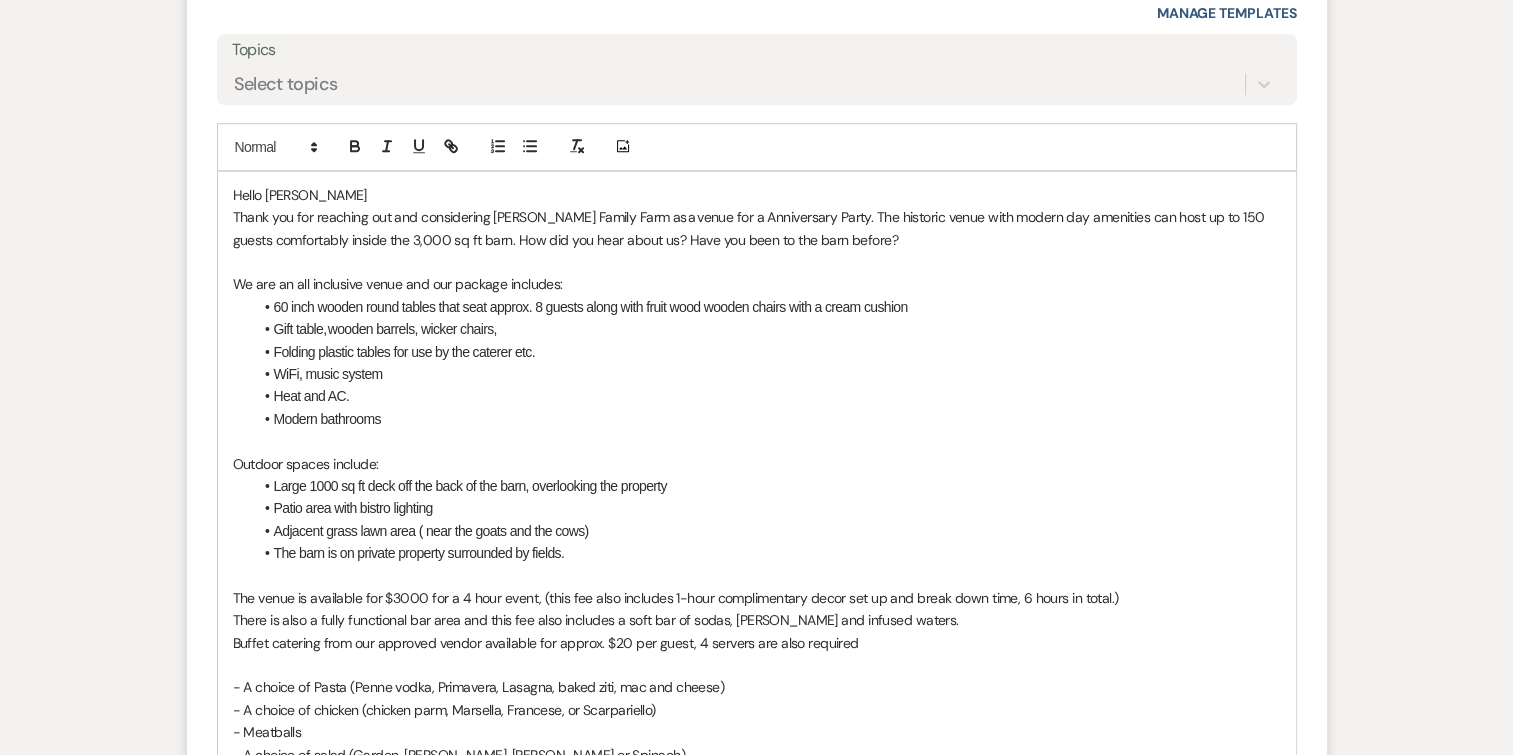 click on "The venue is available for $3000 for a 4 hour event, (this fee also includes 1-hour complimentary decor set up and break down time, 6 hours in total.)" at bounding box center (676, 598) 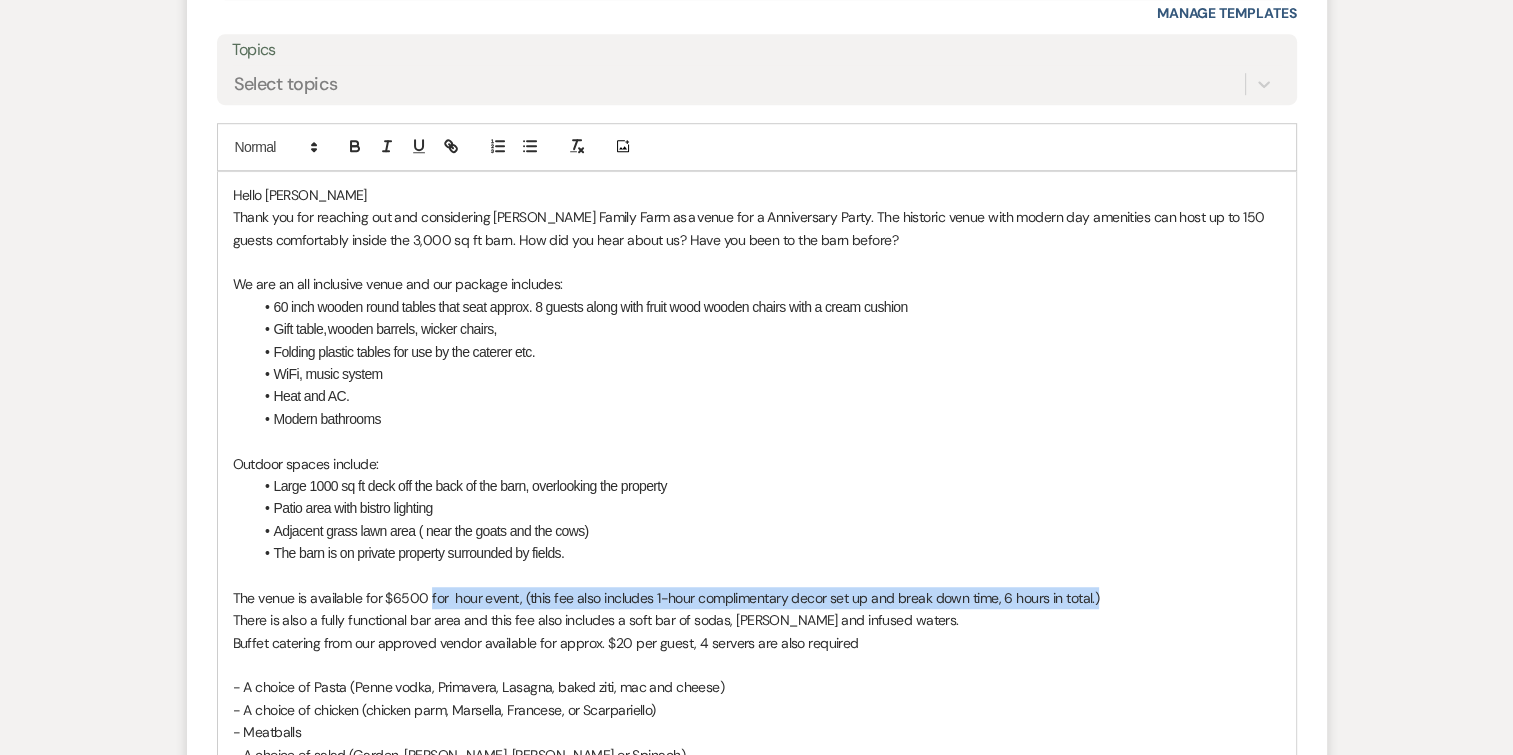 drag, startPoint x: 1115, startPoint y: 596, endPoint x: 427, endPoint y: 596, distance: 688 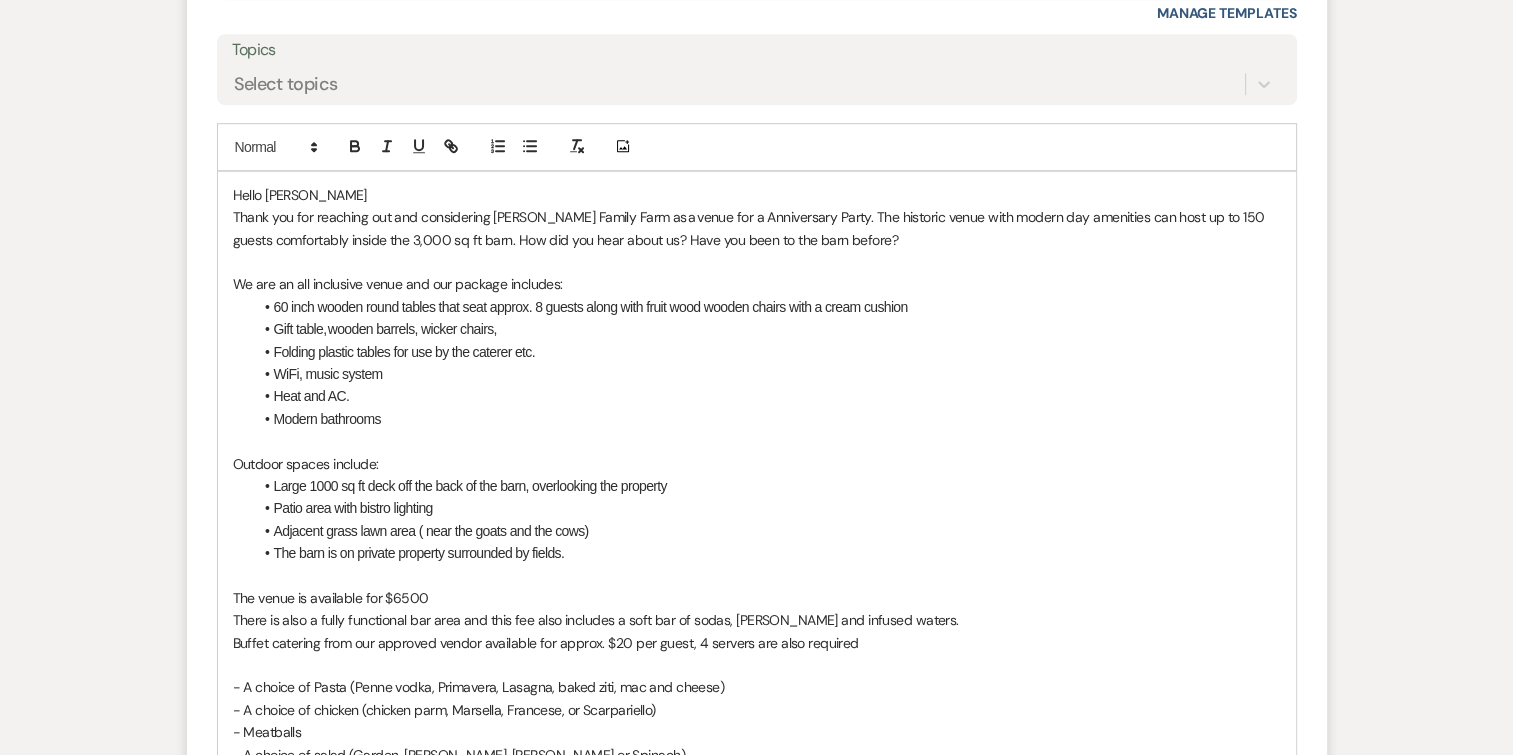 scroll, scrollTop: 1488, scrollLeft: 0, axis: vertical 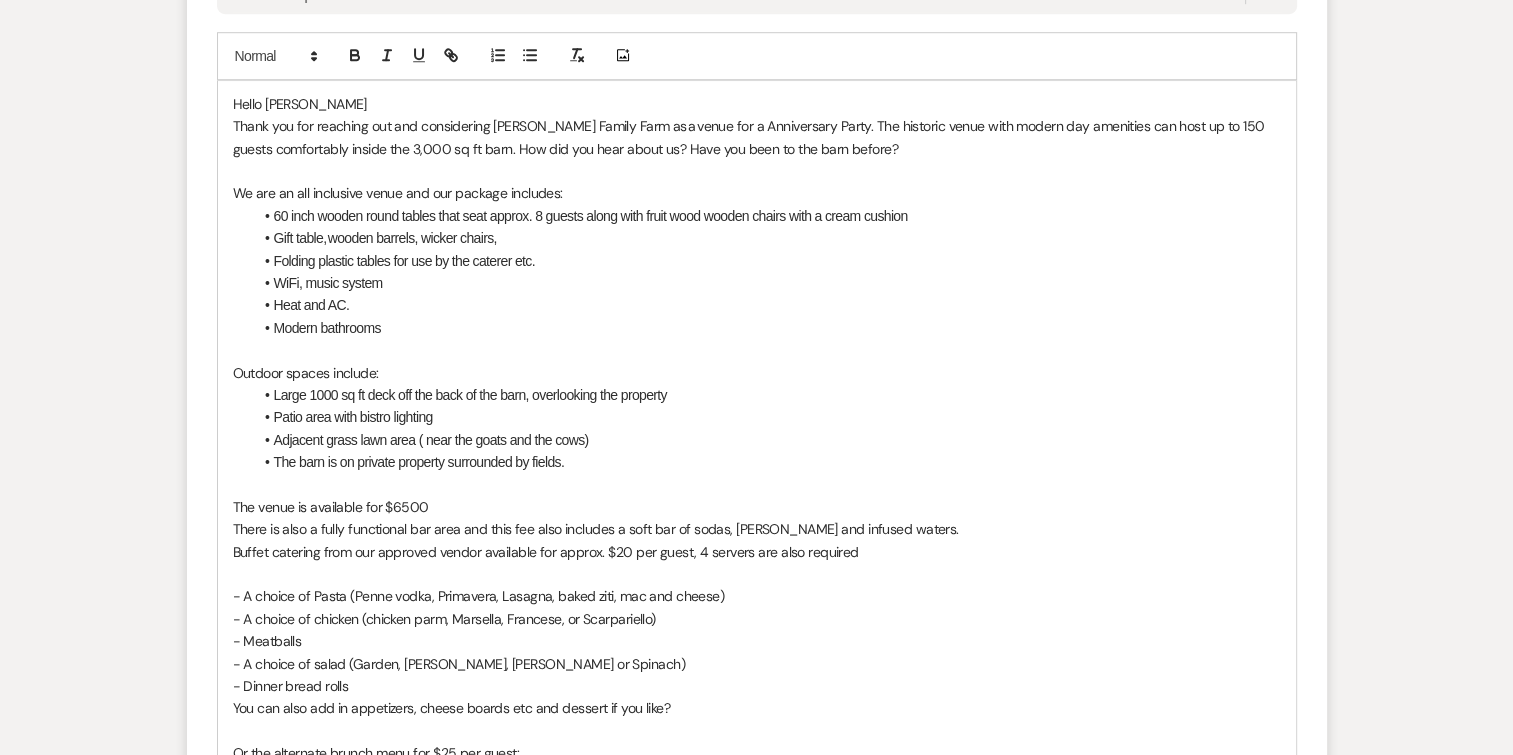 click on "Buffet catering from our approved vendor available for approx. $20 per guest, 4 servers are also required" at bounding box center (546, 552) 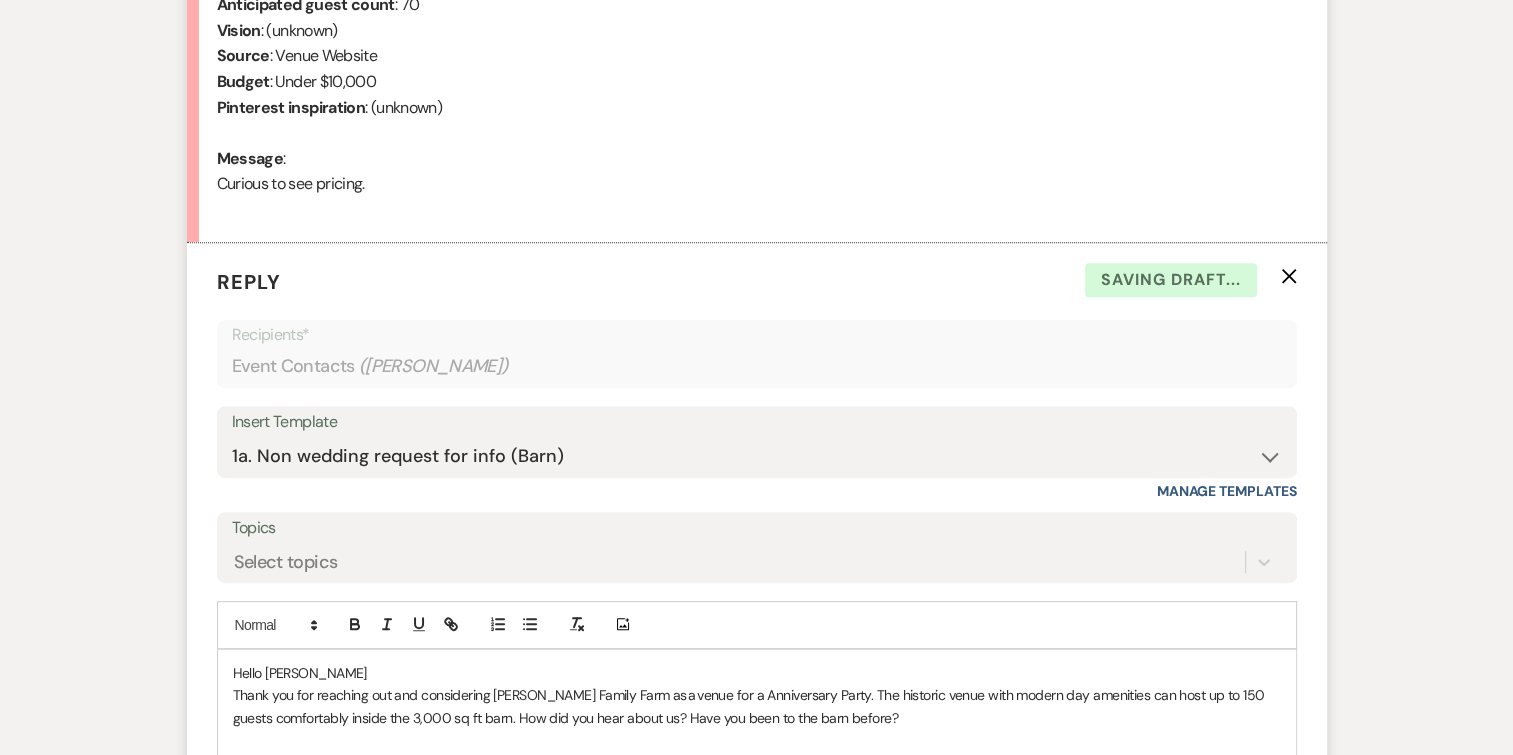 scroll, scrollTop: 872, scrollLeft: 0, axis: vertical 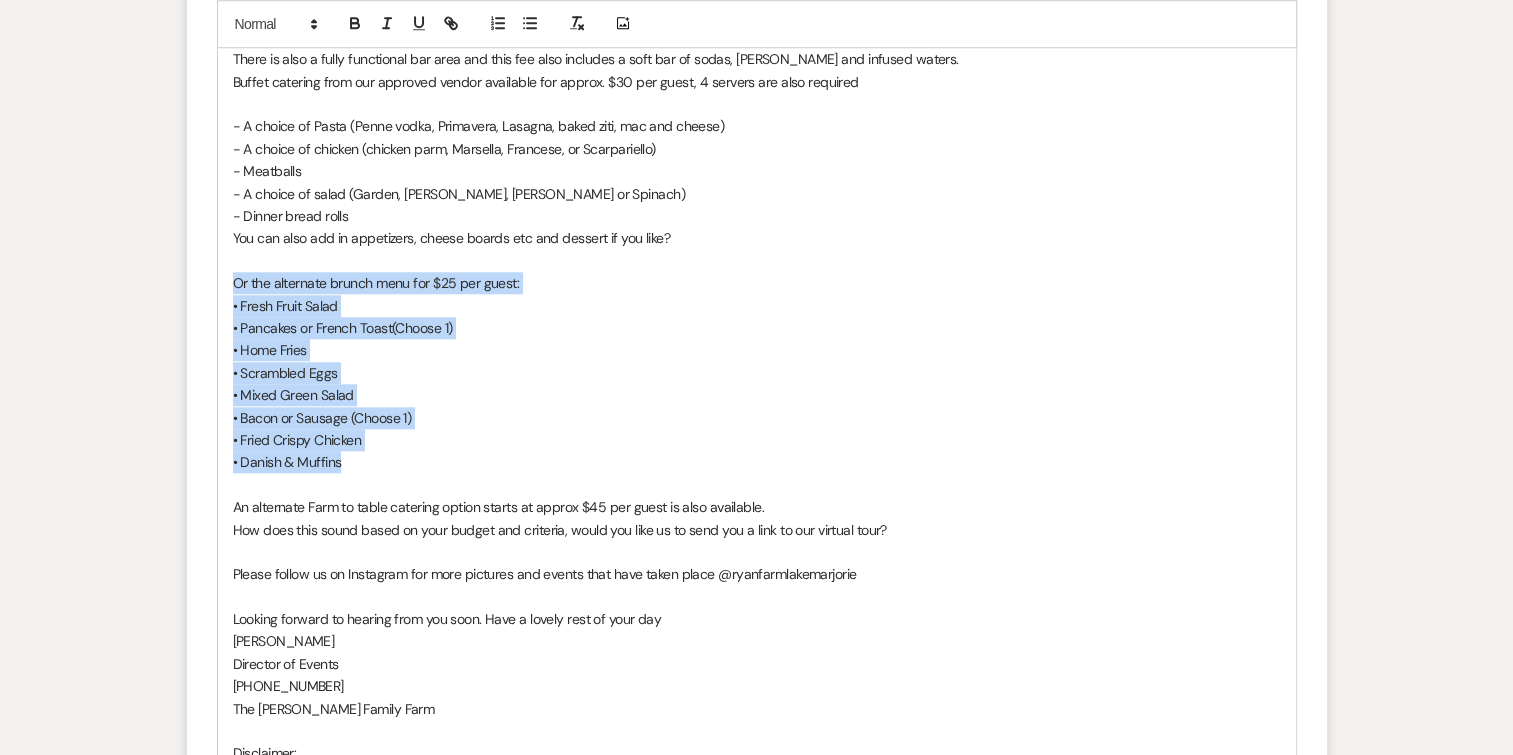 drag, startPoint x: 386, startPoint y: 452, endPoint x: 167, endPoint y: 269, distance: 285.39447 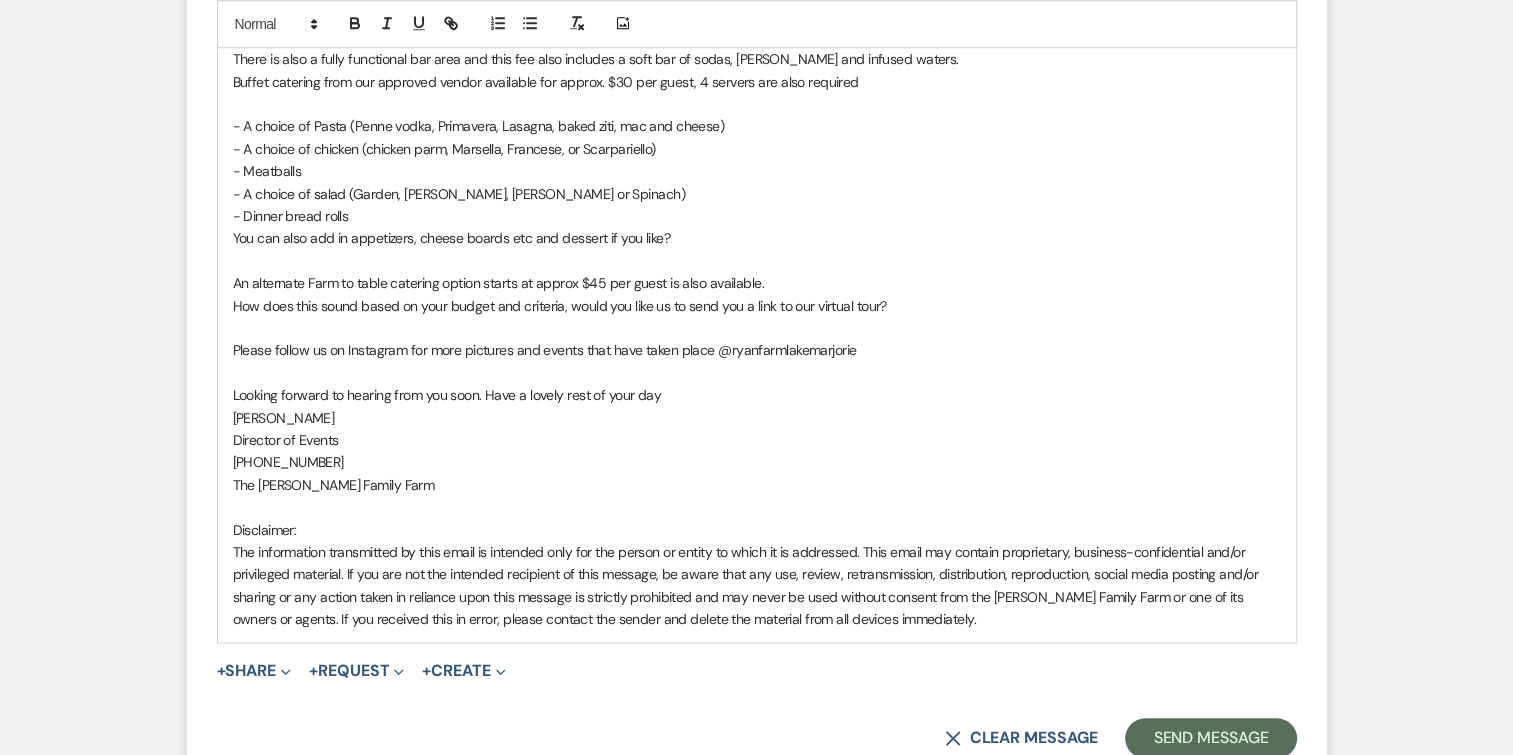 click on "An alternate Farm to table catering option starts at approx $45 per guest is also available." at bounding box center (498, 283) 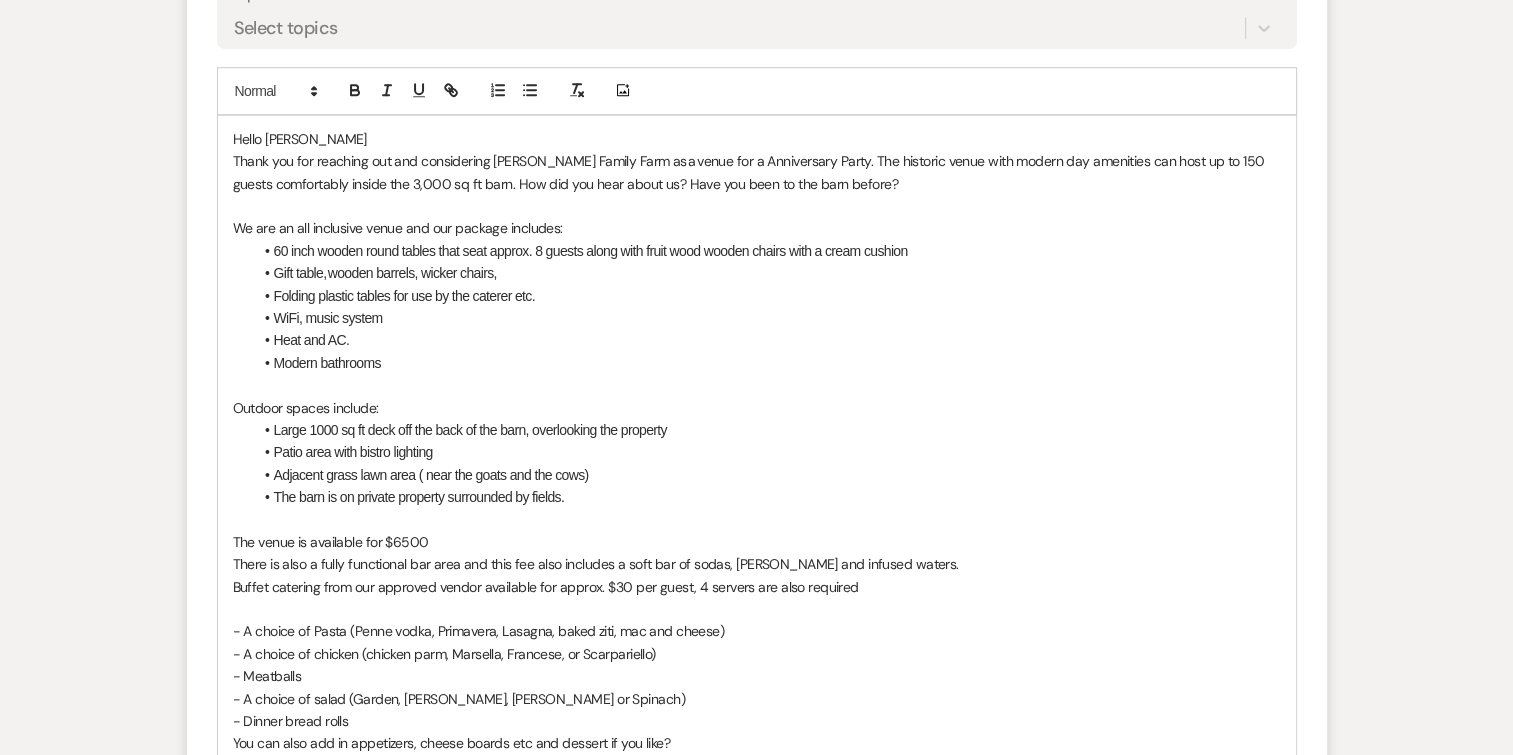 scroll, scrollTop: 1451, scrollLeft: 0, axis: vertical 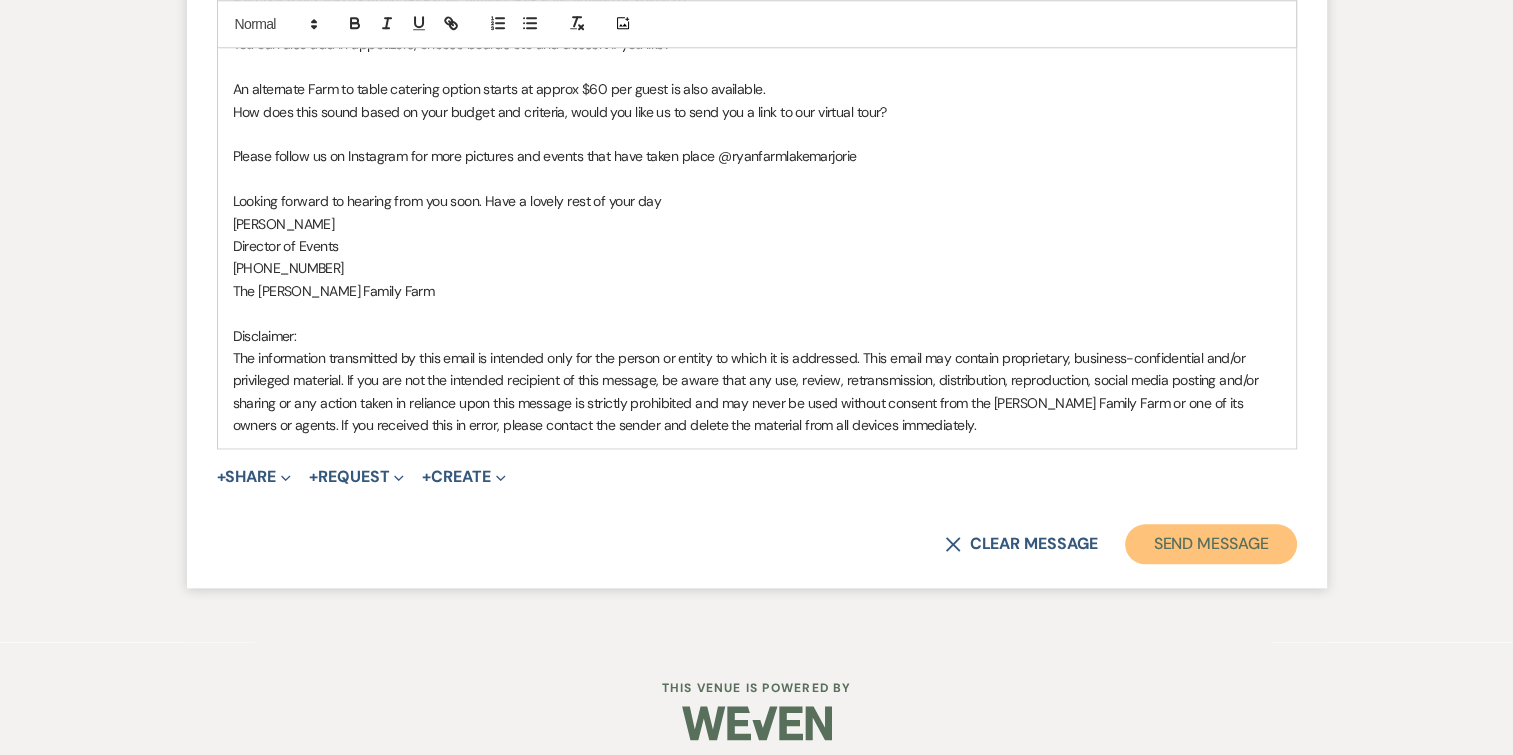 click on "Send Message" at bounding box center (1210, 544) 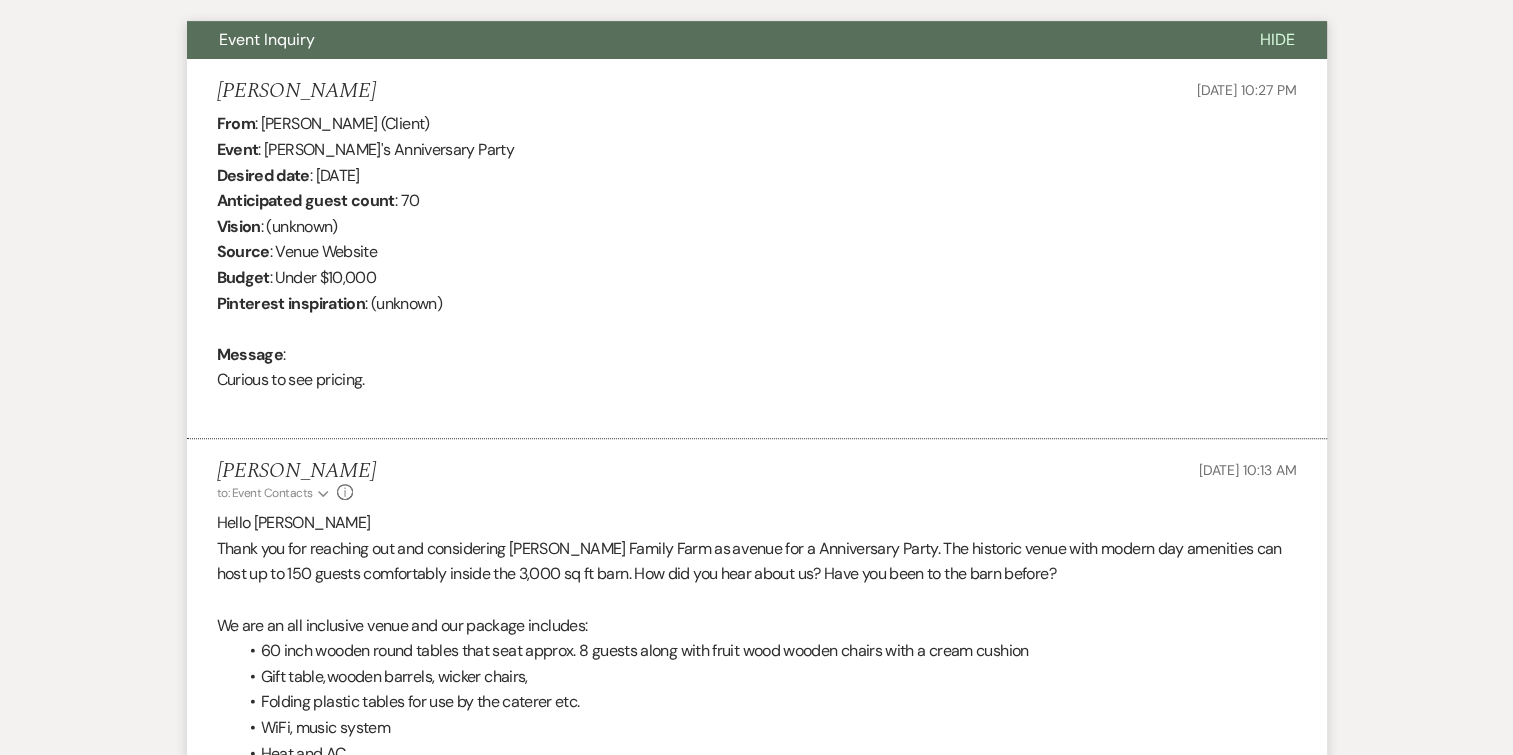 scroll, scrollTop: 724, scrollLeft: 0, axis: vertical 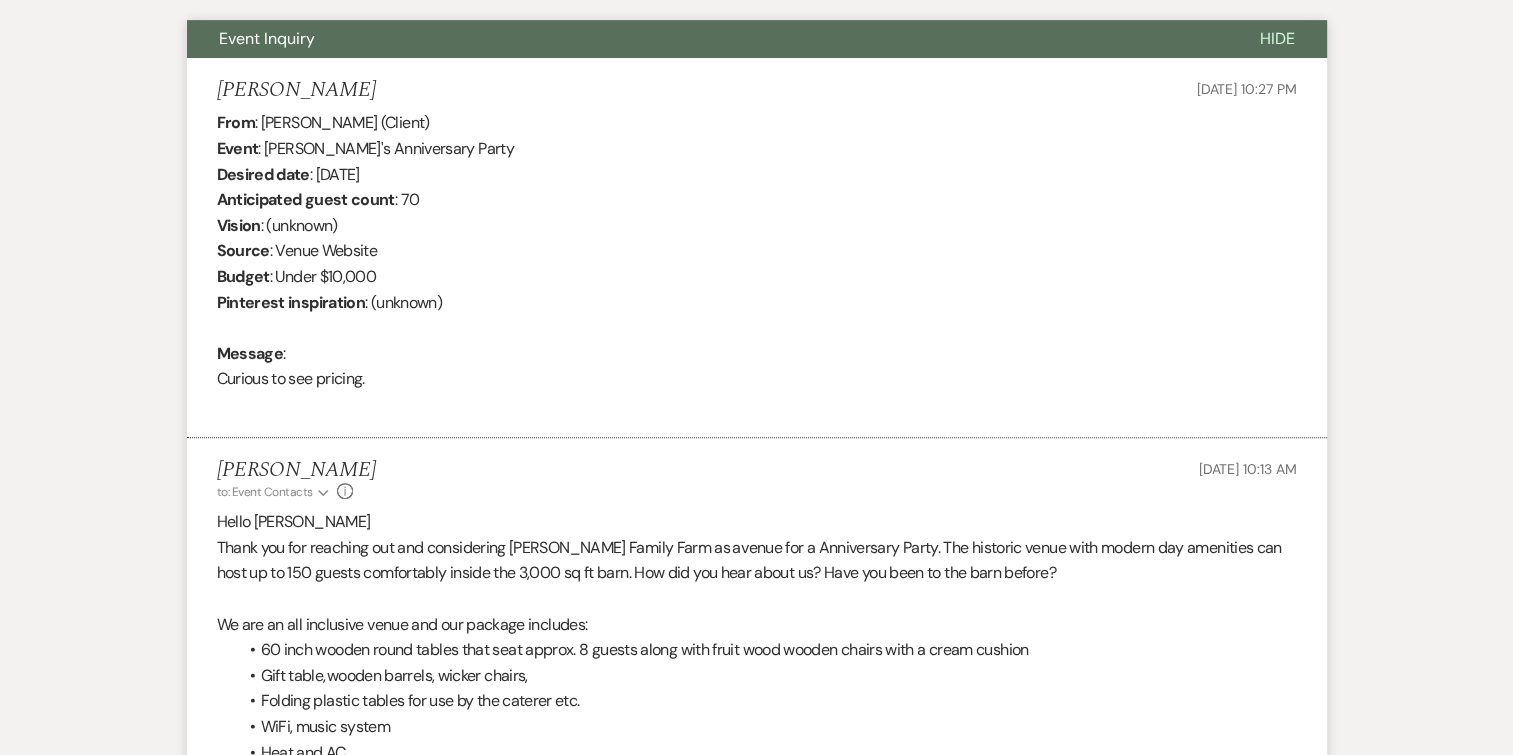 click at bounding box center (757, 599) 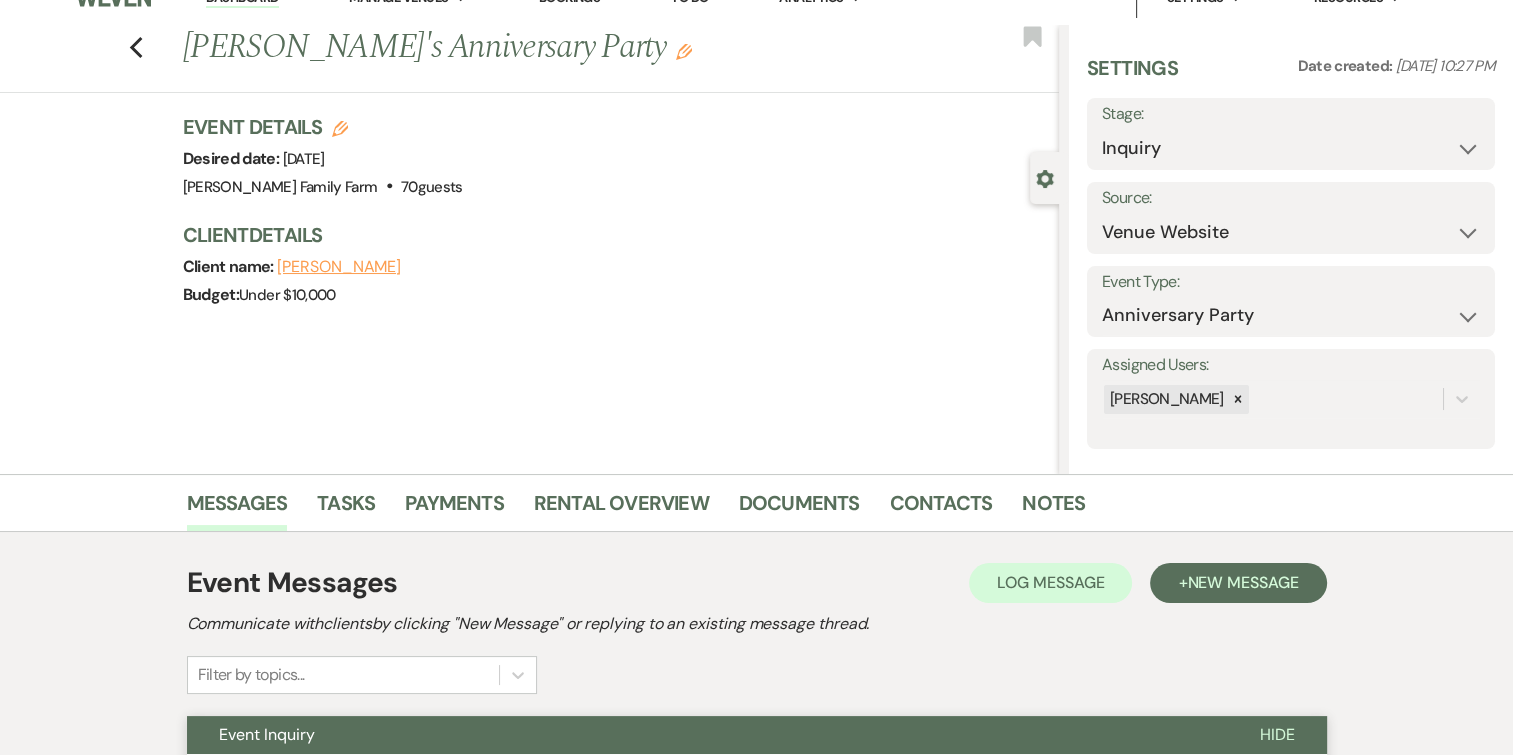 scroll, scrollTop: 0, scrollLeft: 0, axis: both 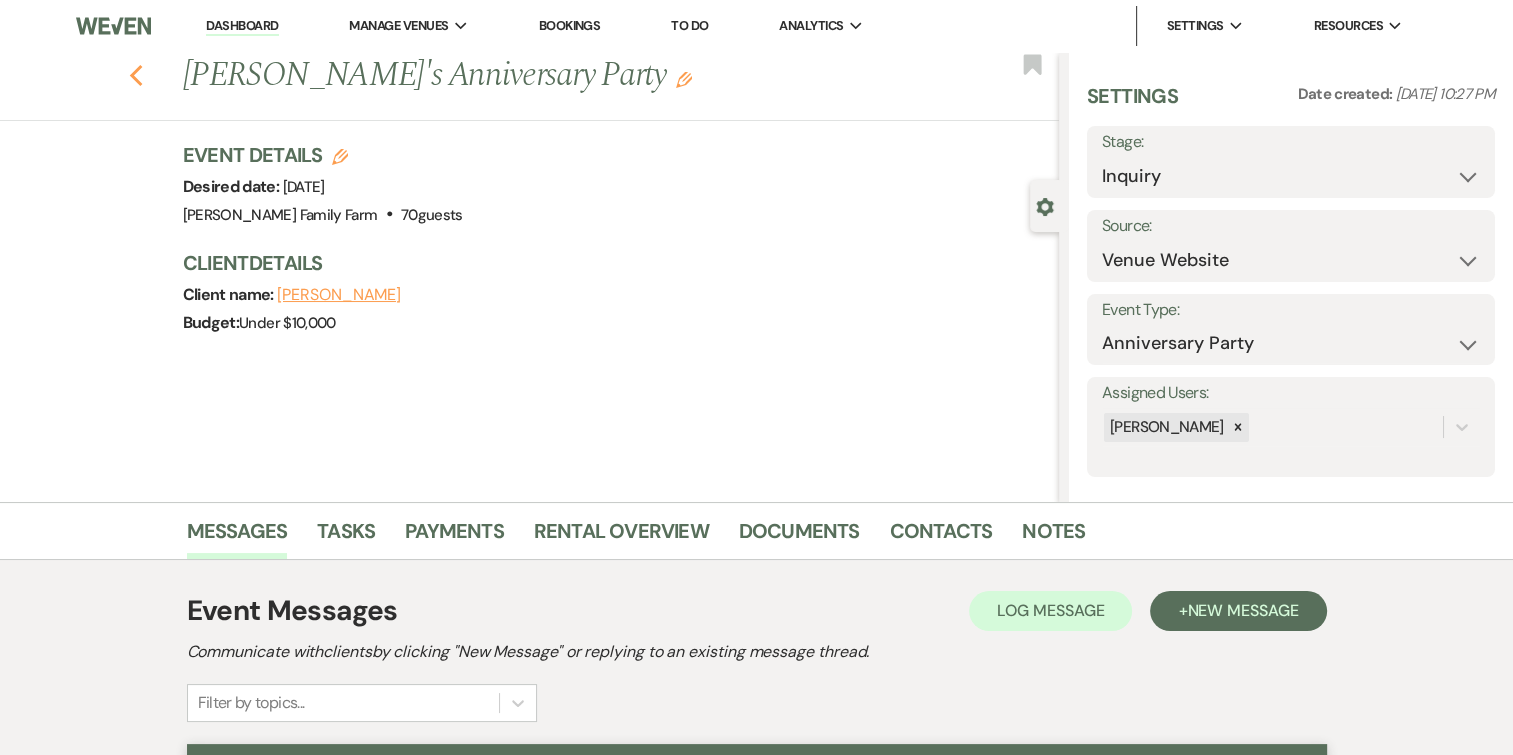 click 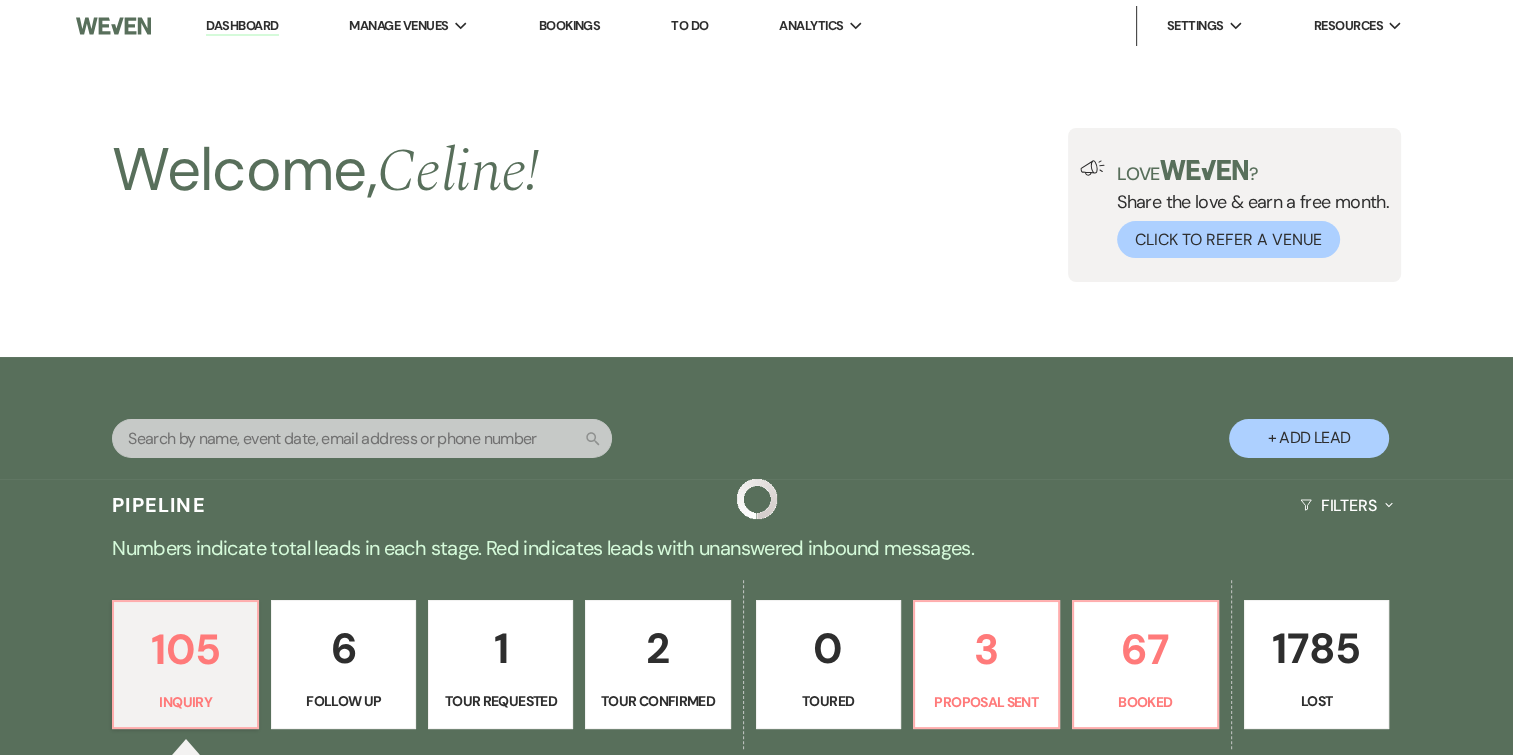 scroll, scrollTop: 634, scrollLeft: 0, axis: vertical 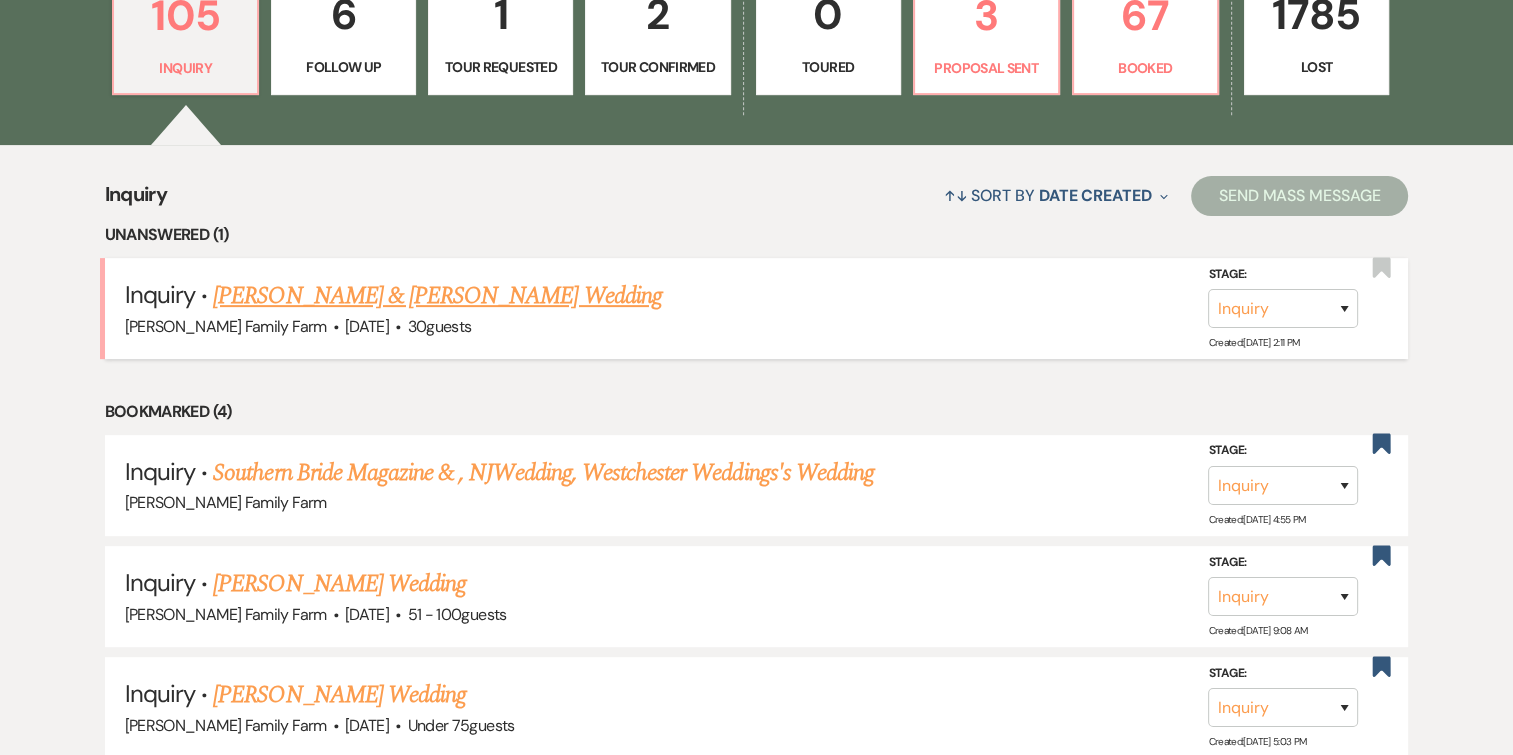 click on "[PERSON_NAME] & [PERSON_NAME] Wedding" at bounding box center (437, 296) 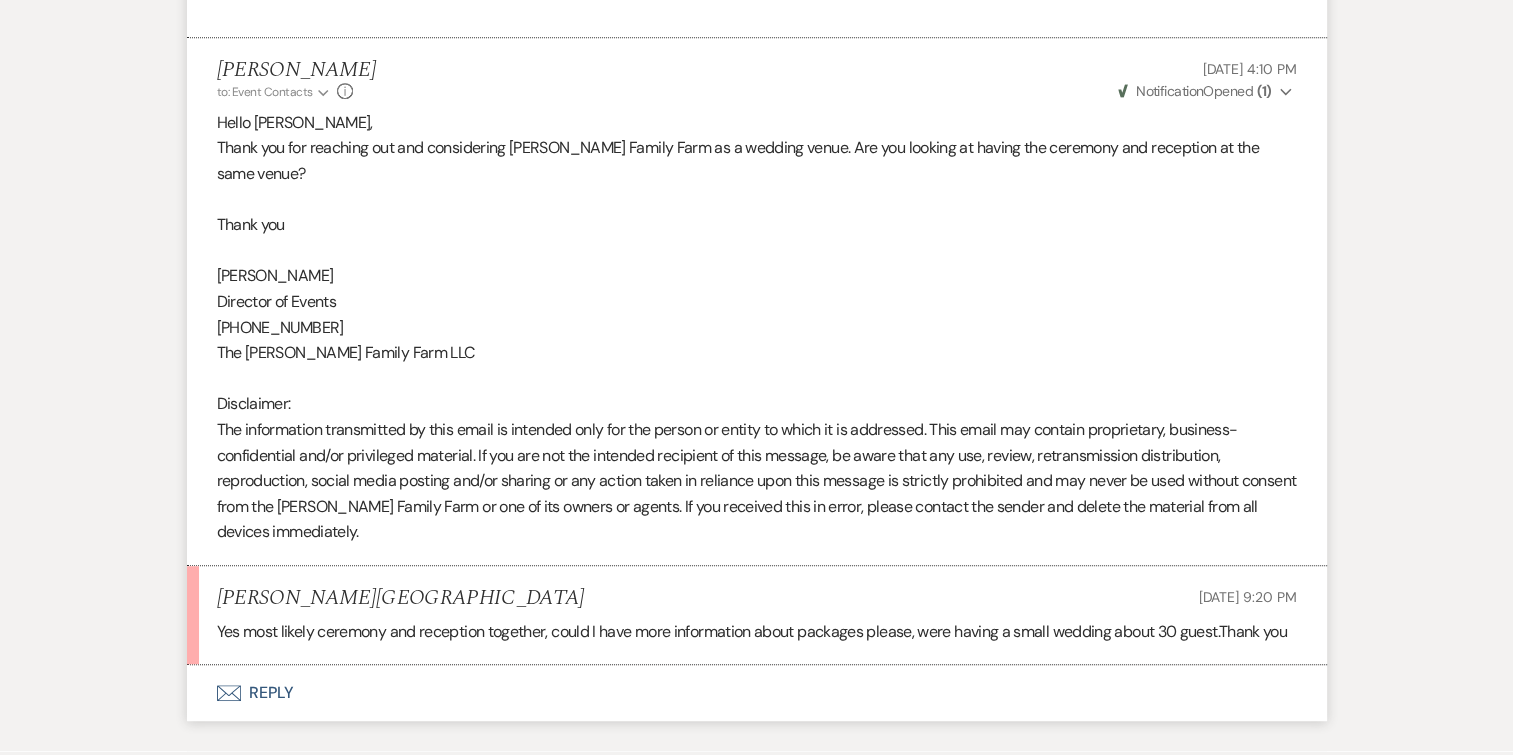 scroll, scrollTop: 1222, scrollLeft: 0, axis: vertical 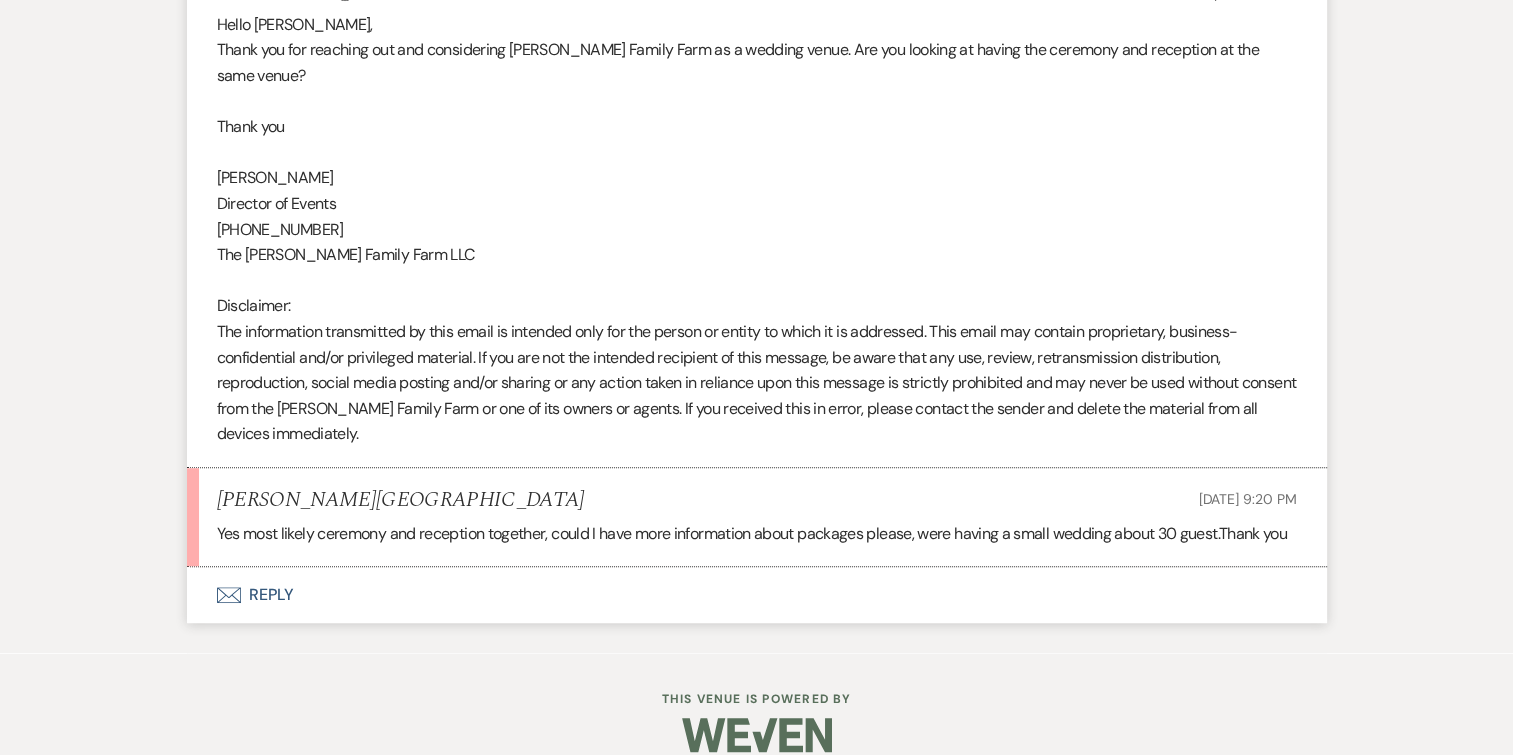 click on "Envelope Reply" at bounding box center [757, 595] 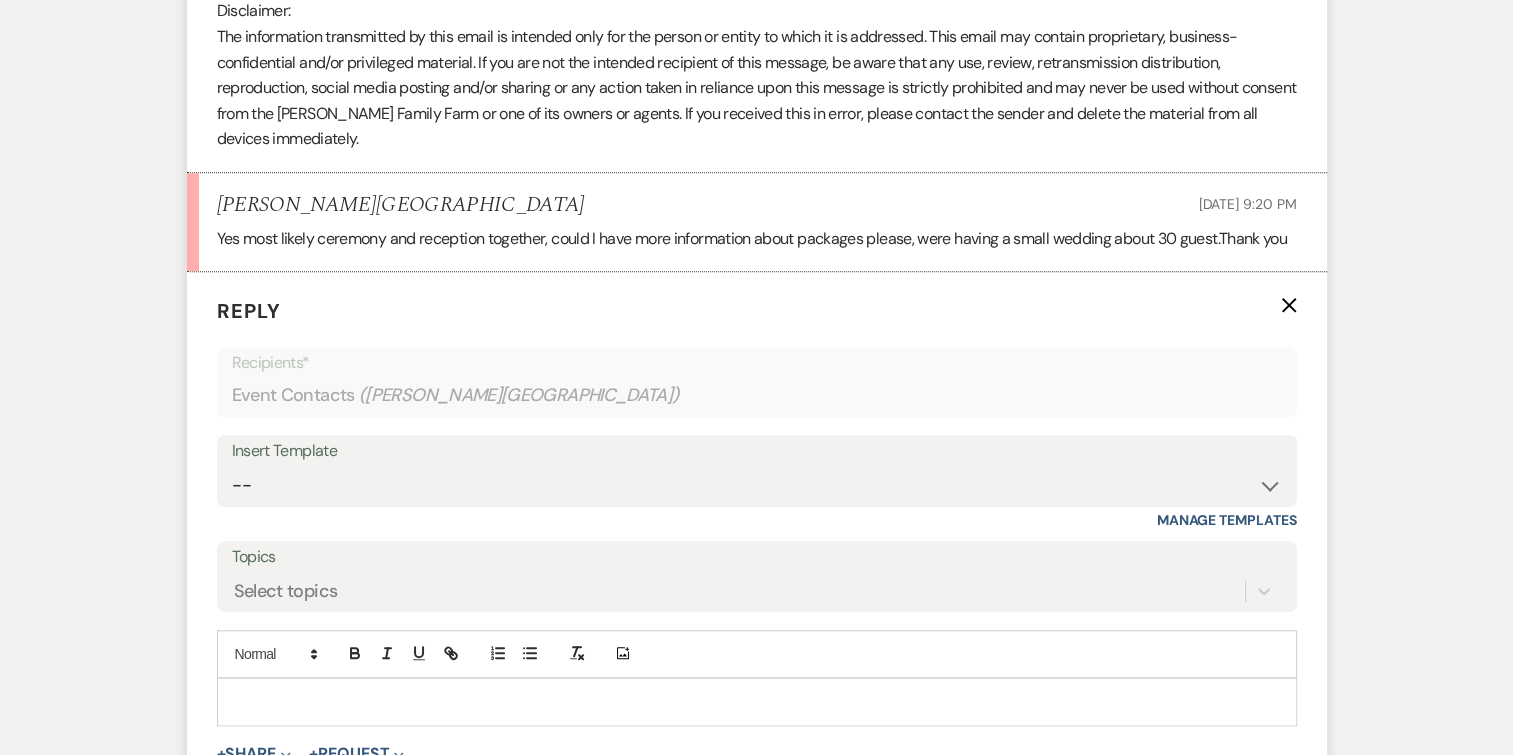 scroll, scrollTop: 1680, scrollLeft: 0, axis: vertical 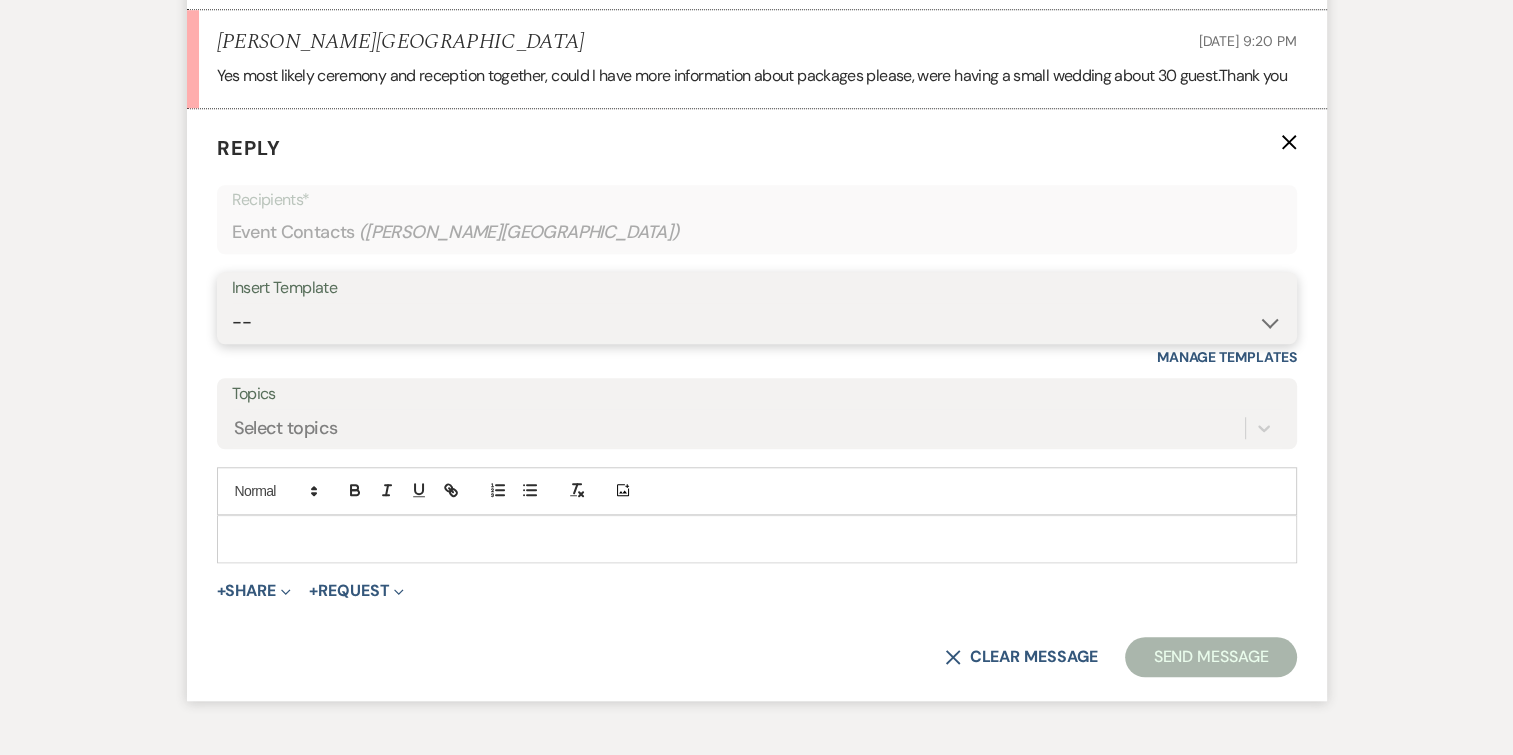 click on "-- Follow Up 1a. Non wedding request for info (Barn) 8. Proposal email Follow up after Tour Banquet Event order email (non wedding) 9. Banquet Event order email (Wedding) 11. Contract  ADA compliant Insurance Reception floor plan/ Layout Beverage Services Options 3. Wedding information  (additional information and guest count?) Farmhouse Bridal Suite Check in Details ( 1 day contract) Month of Coordination Services Place Setting Rental item's Furniture included in barn rental  12. Weven Planning Portal Introduction 6 weeks to go! (non wedding coordinator)  Contract (Pre-Booked Leads) Venue customizations available  Disclaimer [PERSON_NAME] Family Farm, please leave us a review 2. Venue details, date flexible? Site Visit [PERSON_NAME] Family Farm [DATE] Brunch Beverage Services Confirming a tour (day before)  Alternate Vendors  Espresso cart, Content creation, Dog sitting and more  Rental items invoices Beverage BEO Remaining Balance due  Client wants to book Follow Up from proposal 1. First response (Wedding)  Micro Weddings" at bounding box center [757, 322] 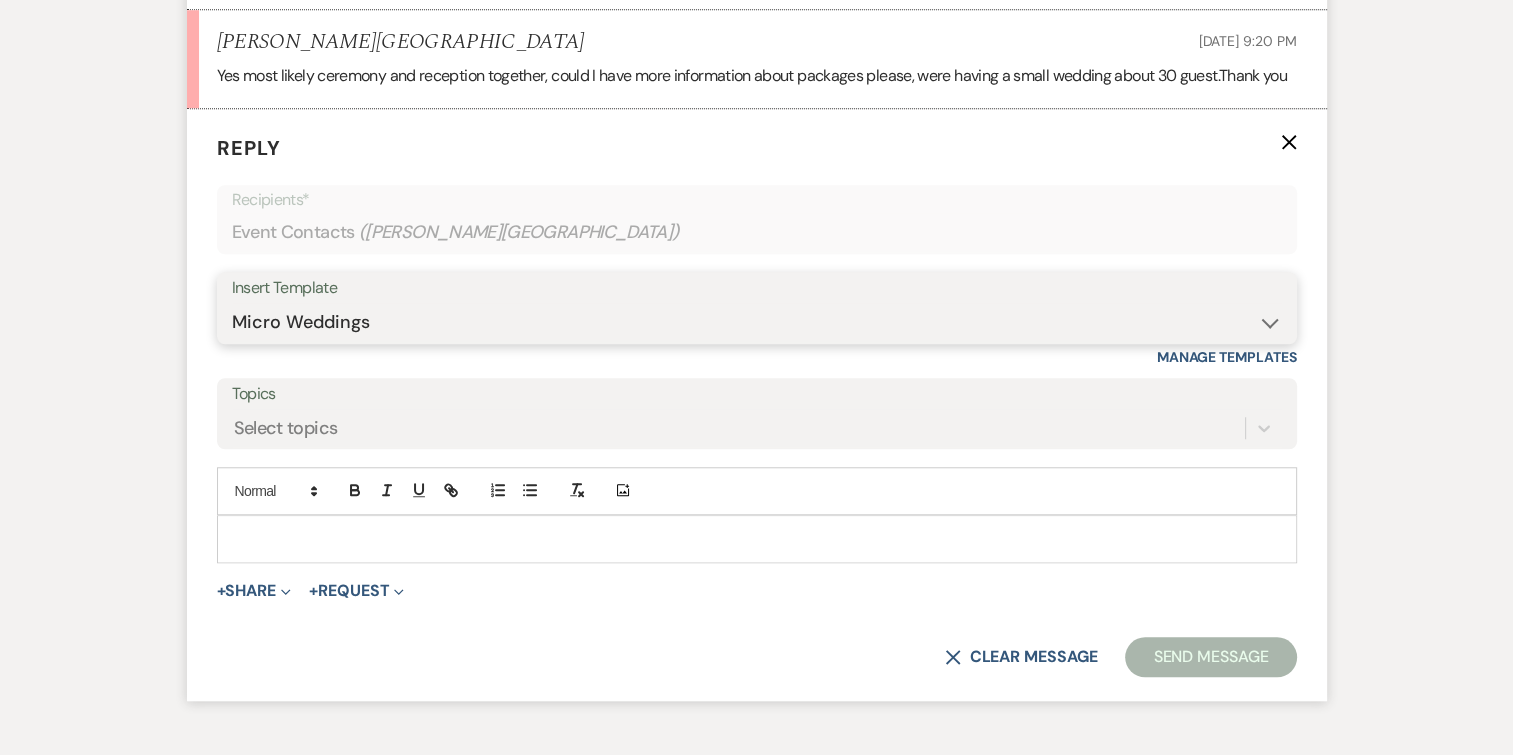 click on "-- Follow Up 1a. Non wedding request for info (Barn) 8. Proposal email Follow up after Tour Banquet Event order email (non wedding) 9. Banquet Event order email (Wedding) 11. Contract  ADA compliant Insurance Reception floor plan/ Layout Beverage Services Options 3. Wedding information  (additional information and guest count?) Farmhouse Bridal Suite Check in Details ( 1 day contract) Month of Coordination Services Place Setting Rental item's Furniture included in barn rental  12. Weven Planning Portal Introduction 6 weeks to go! (non wedding coordinator)  Contract (Pre-Booked Leads) Venue customizations available  Disclaimer [PERSON_NAME] Family Farm, please leave us a review 2. Venue details, date flexible? Site Visit [PERSON_NAME] Family Farm [DATE] Brunch Beverage Services Confirming a tour (day before)  Alternate Vendors  Espresso cart, Content creation, Dog sitting and more  Rental items invoices Beverage BEO Remaining Balance due  Client wants to book Follow Up from proposal 1. First response (Wedding)  Micro Weddings" at bounding box center (757, 322) 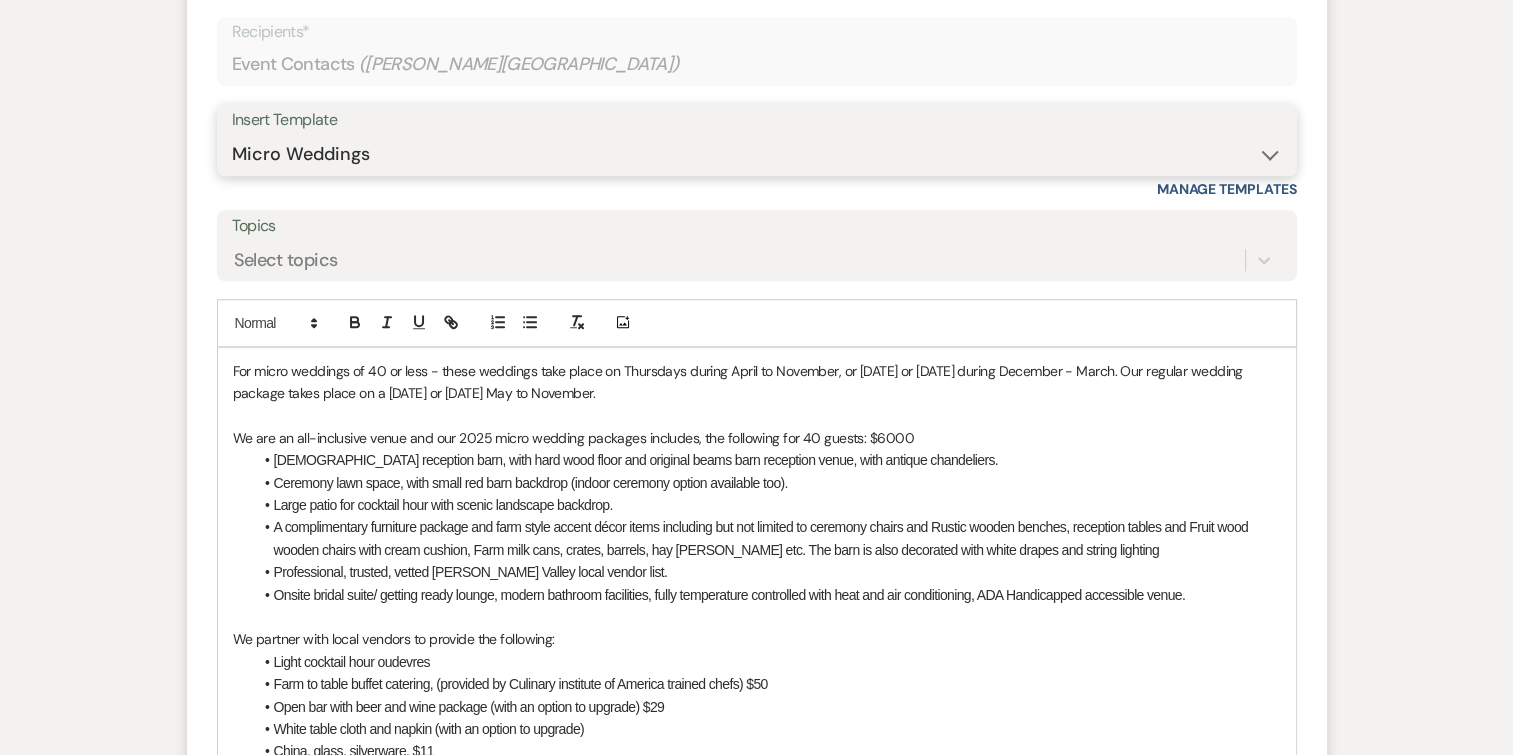 scroll, scrollTop: 1849, scrollLeft: 0, axis: vertical 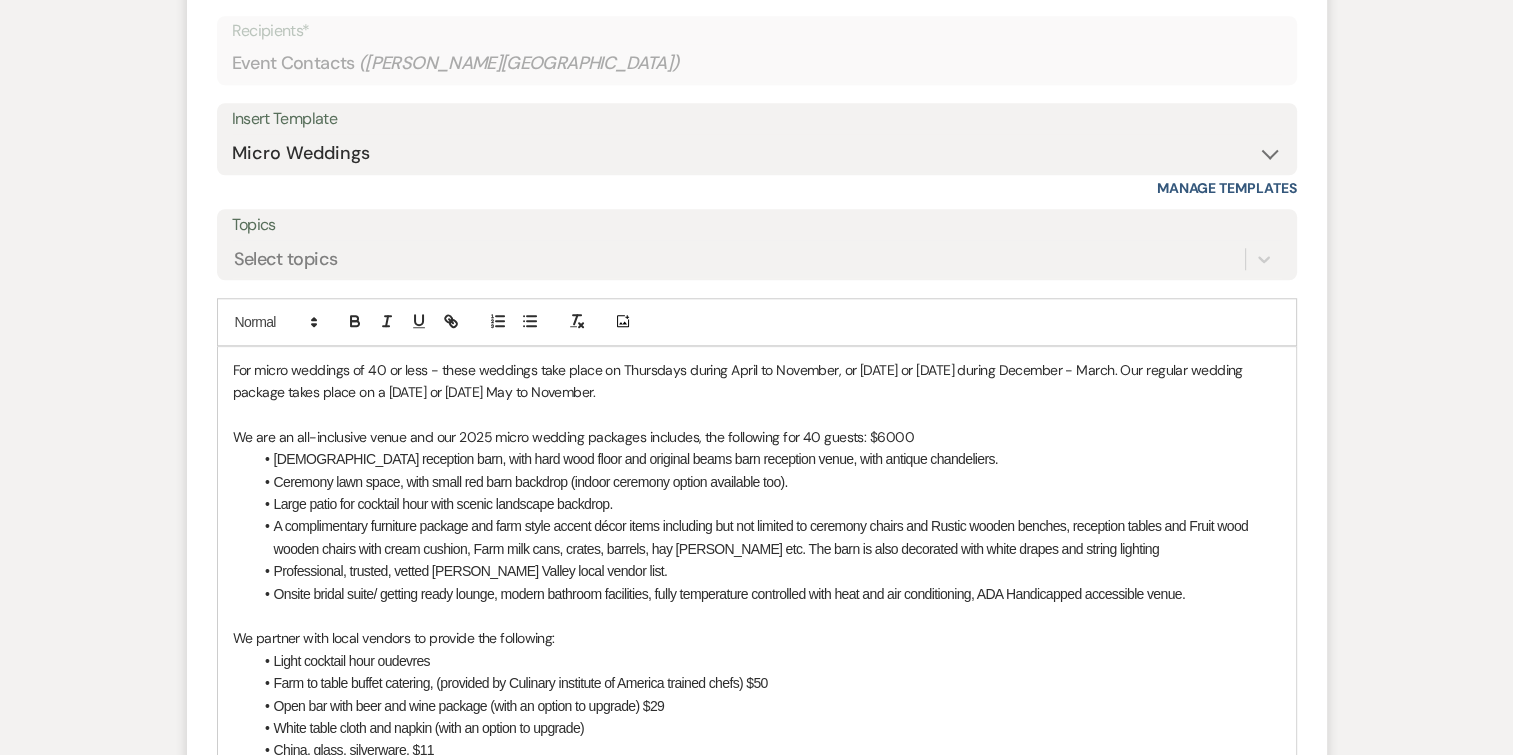 drag, startPoint x: 436, startPoint y: 337, endPoint x: 648, endPoint y: 364, distance: 213.71242 